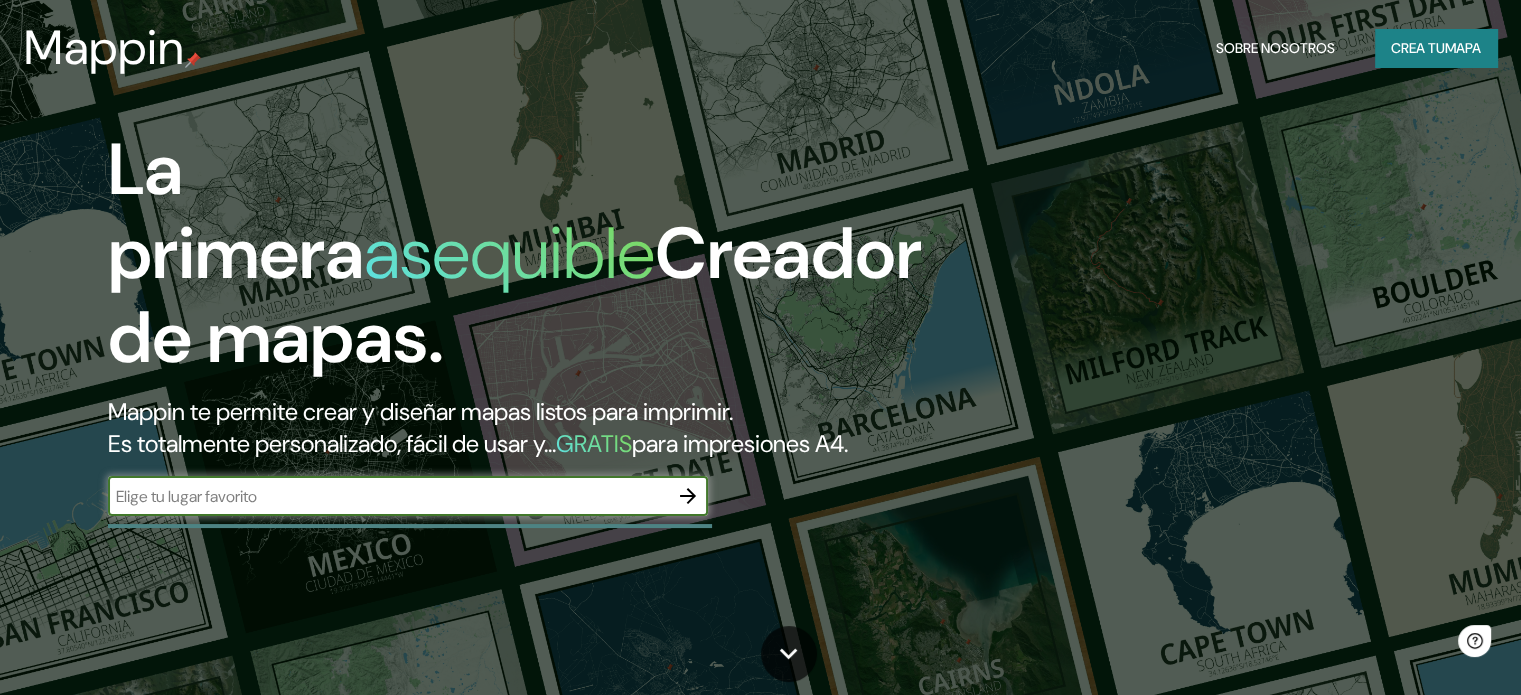 scroll, scrollTop: 0, scrollLeft: 0, axis: both 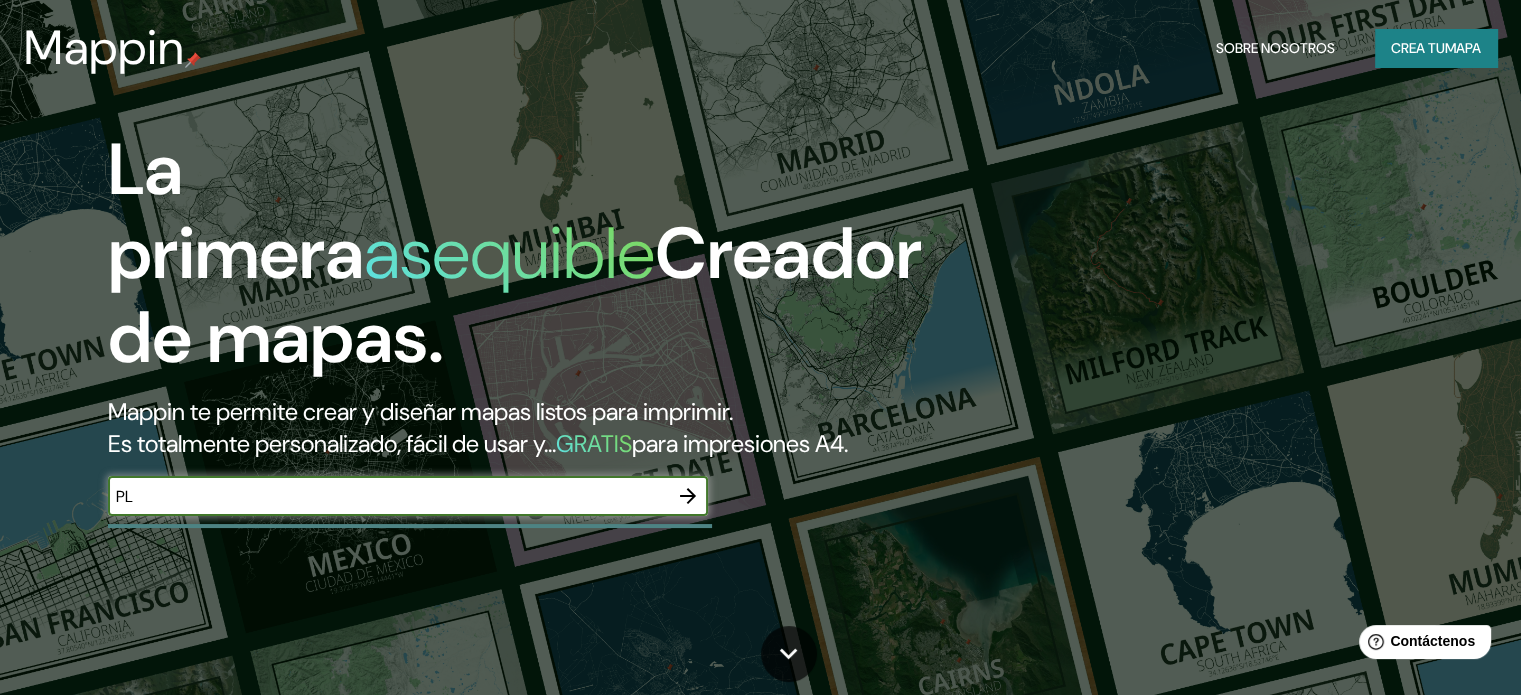 type on "P" 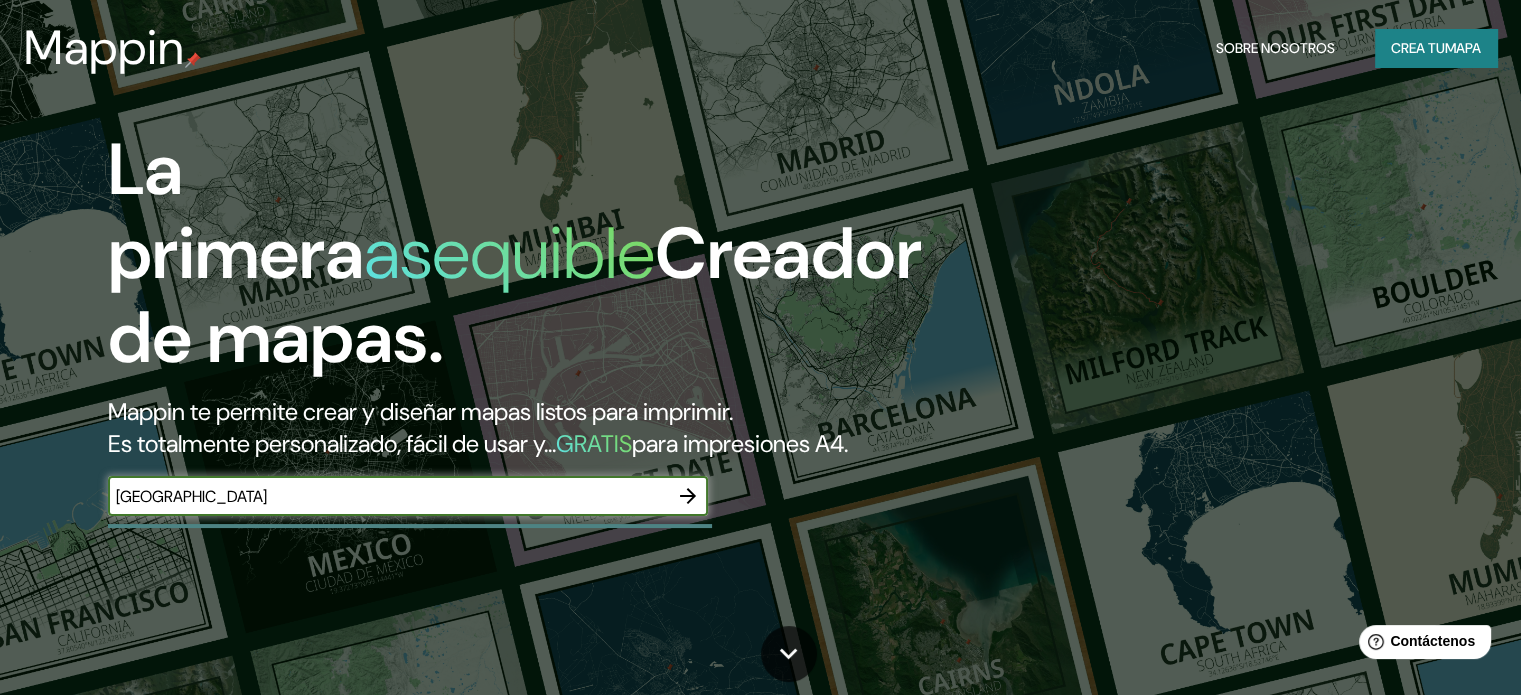 type on "[GEOGRAPHIC_DATA]" 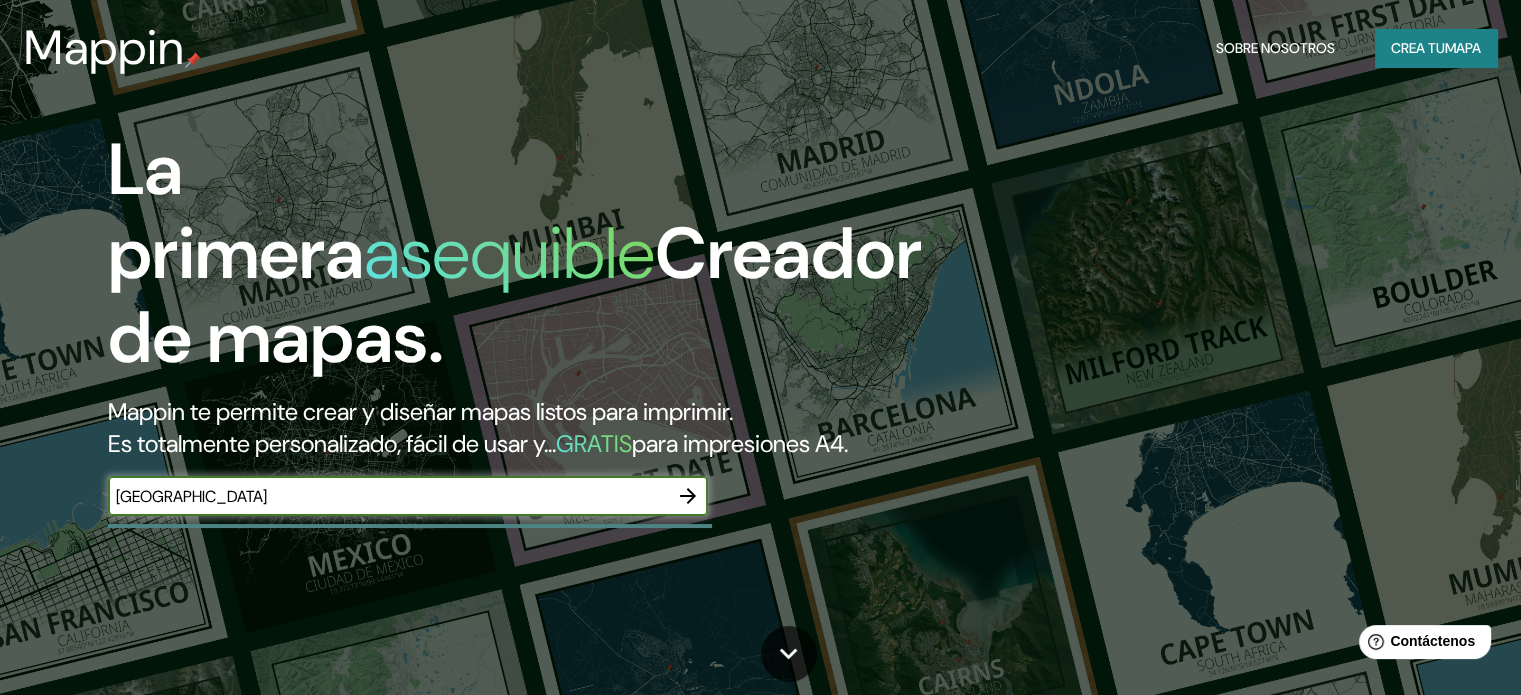 click at bounding box center (688, 496) 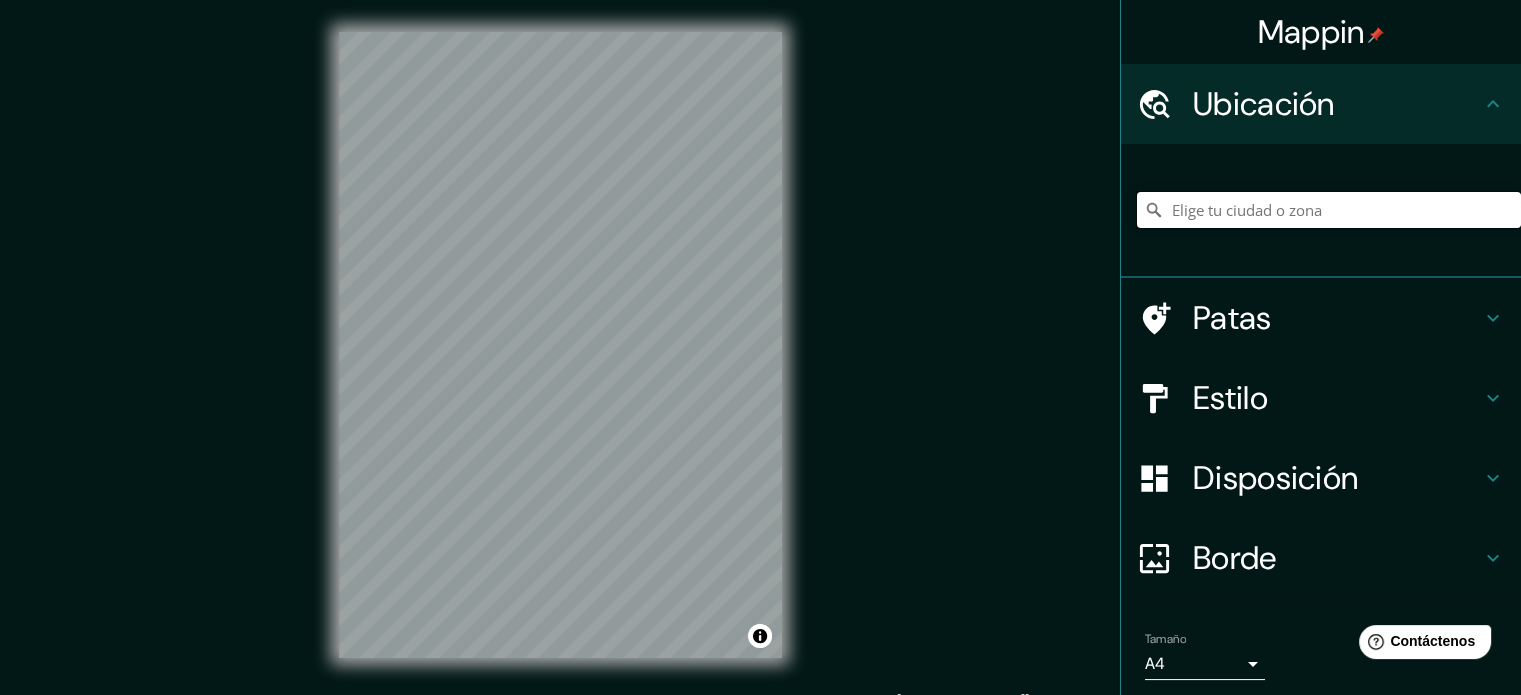 click at bounding box center (1329, 210) 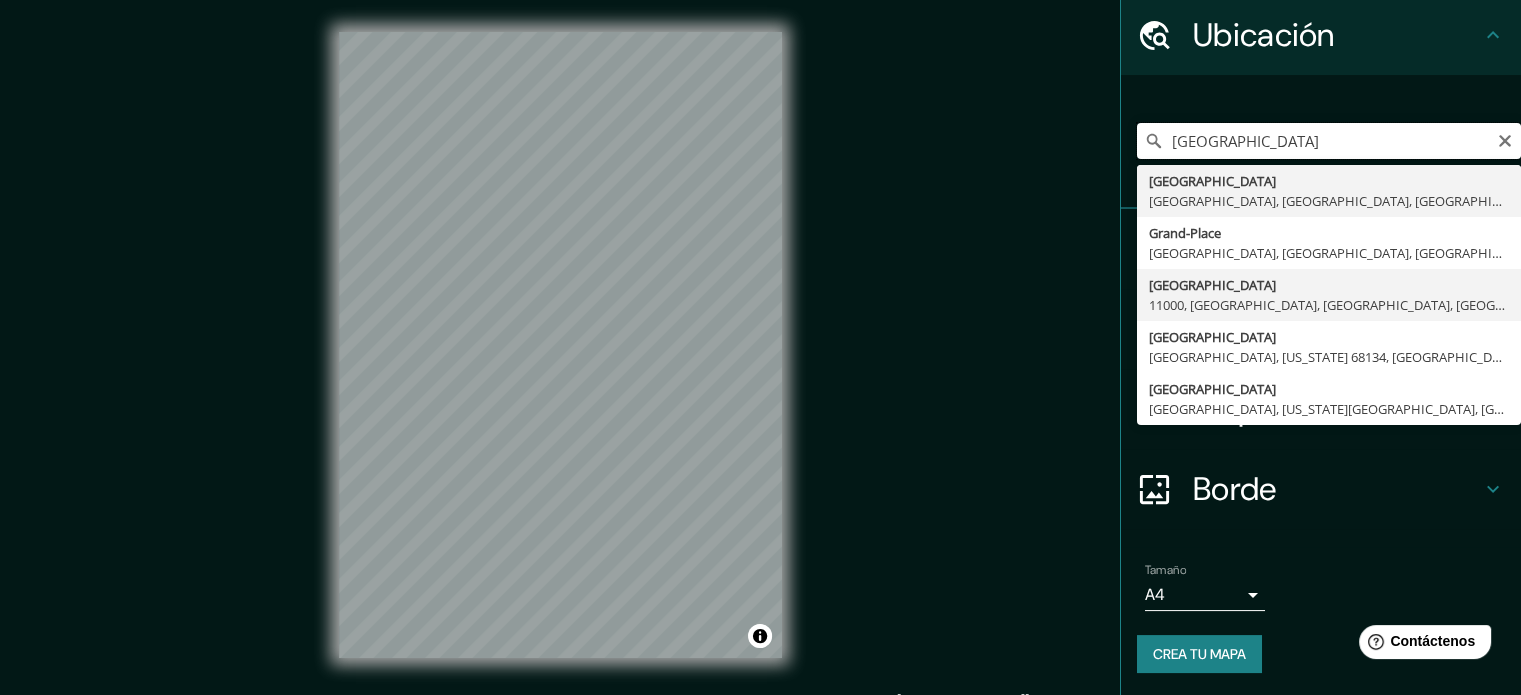 scroll, scrollTop: 0, scrollLeft: 0, axis: both 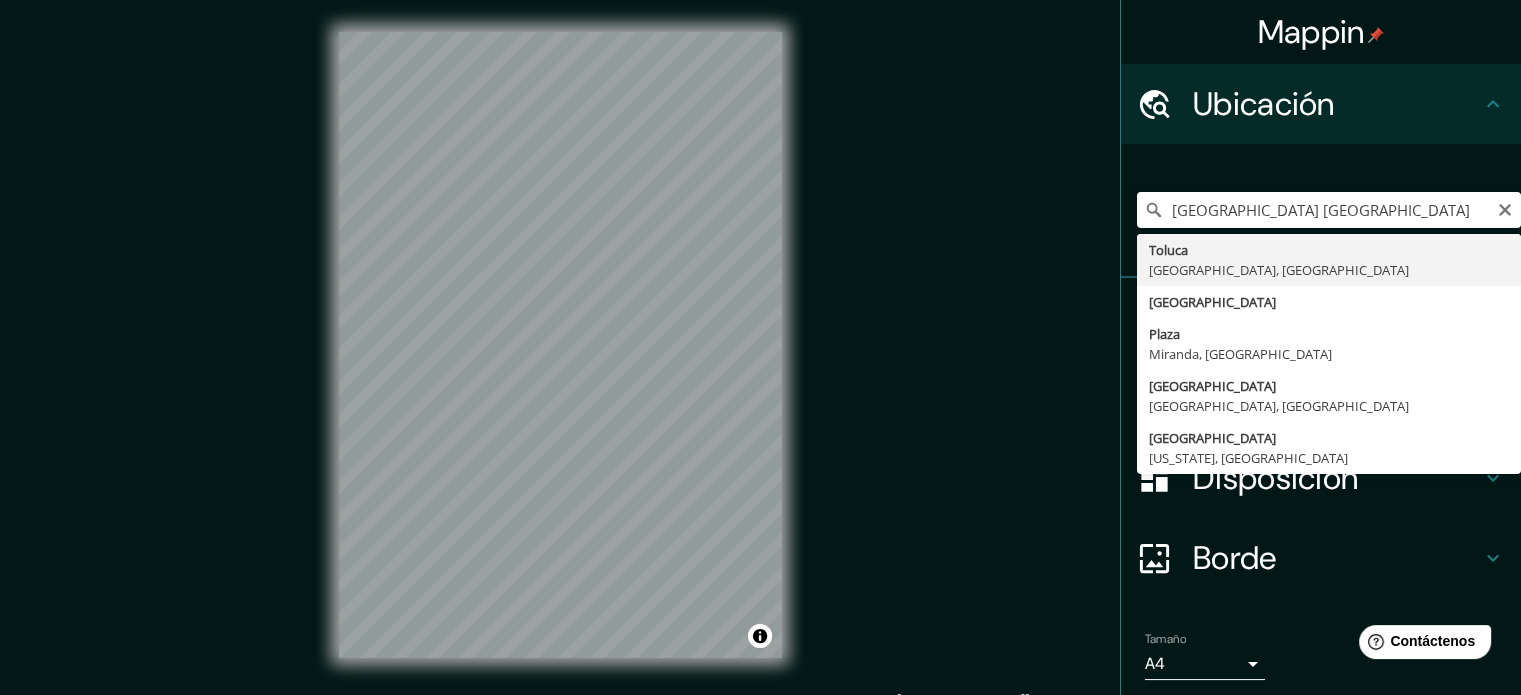 type on "Toluca, [GEOGRAPHIC_DATA], [GEOGRAPHIC_DATA]" 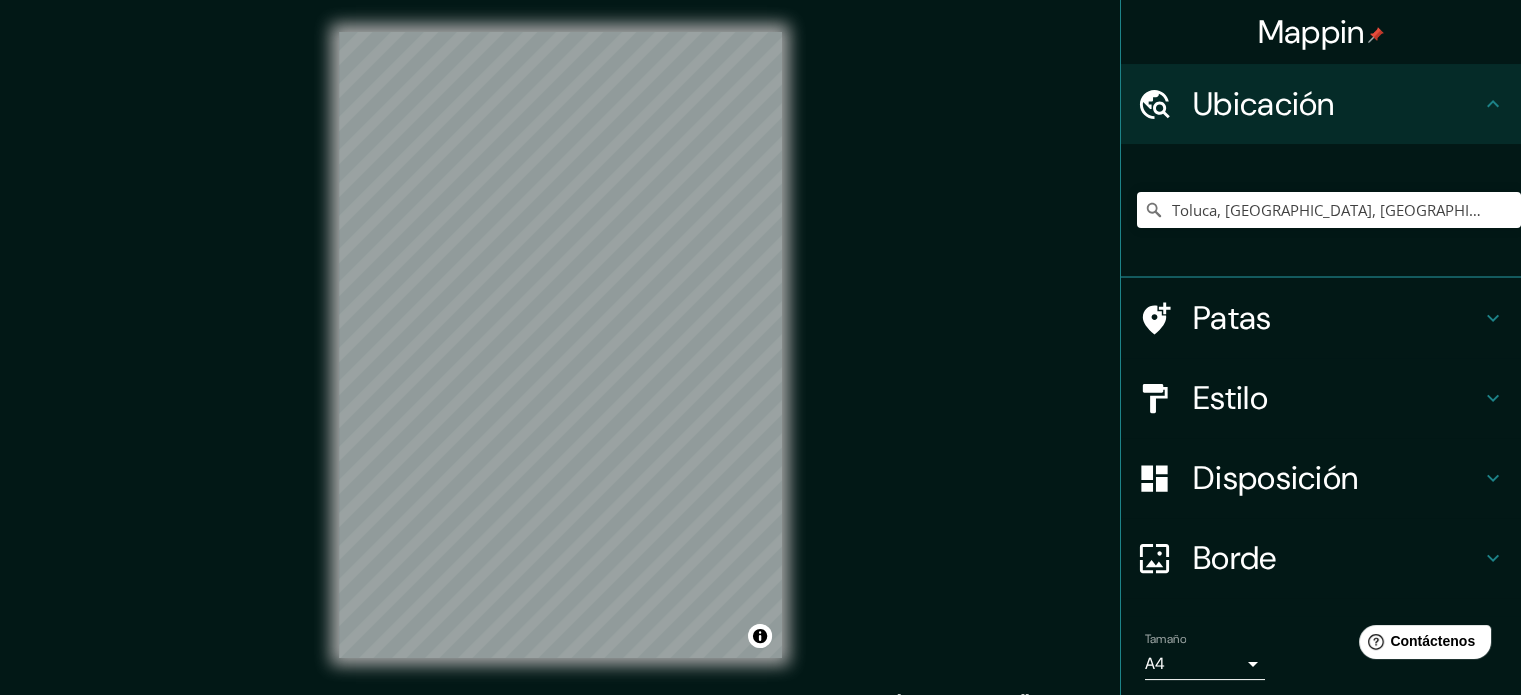 click on "Patas" at bounding box center (1337, 318) 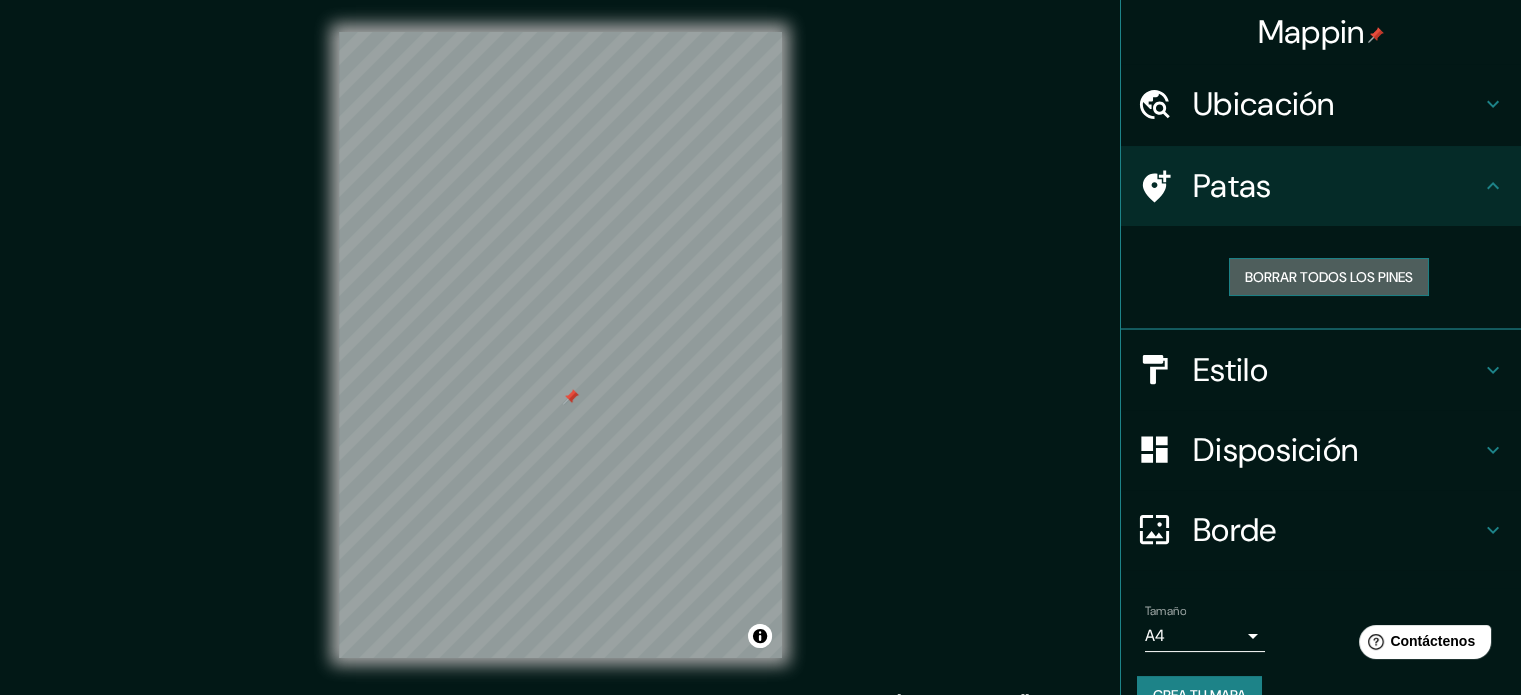 click on "Borrar todos los pines" at bounding box center [1329, 277] 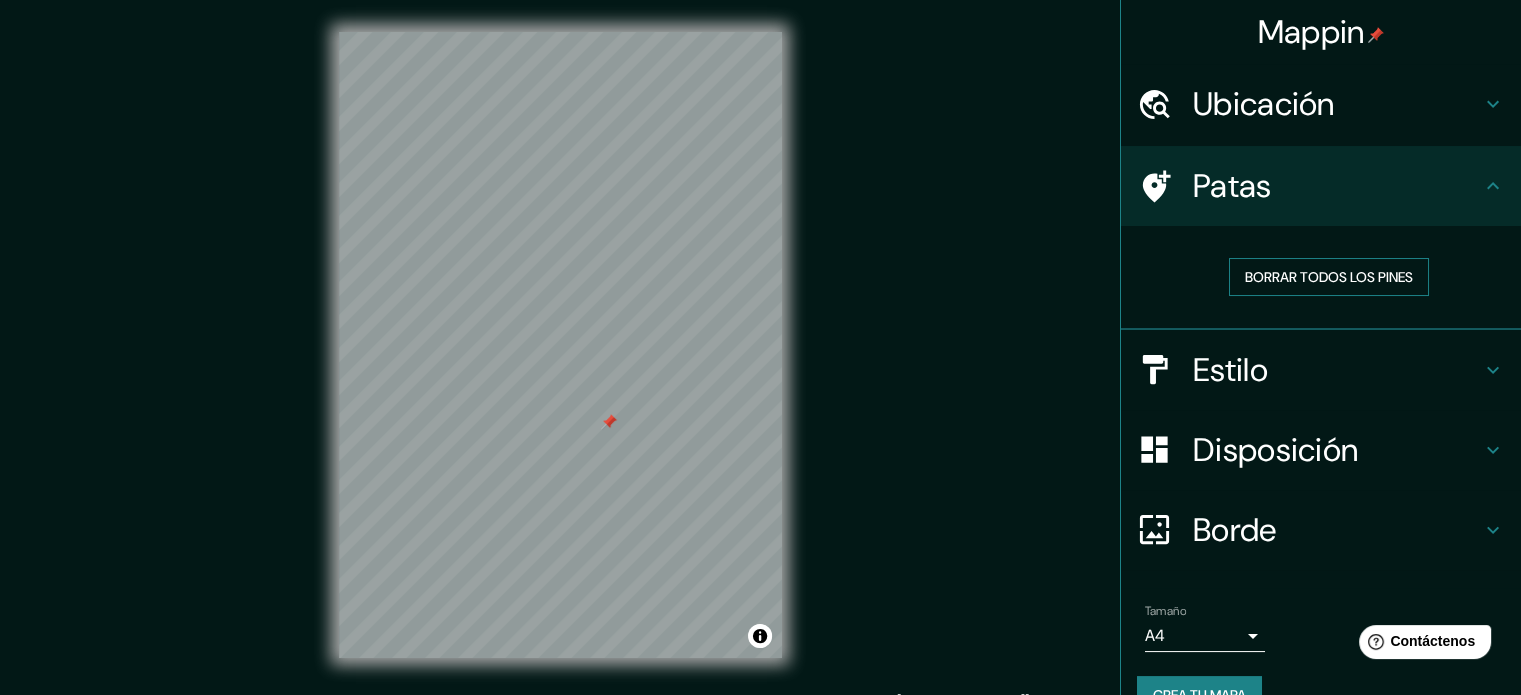 click on "Borrar todos los pines" at bounding box center [1329, 277] 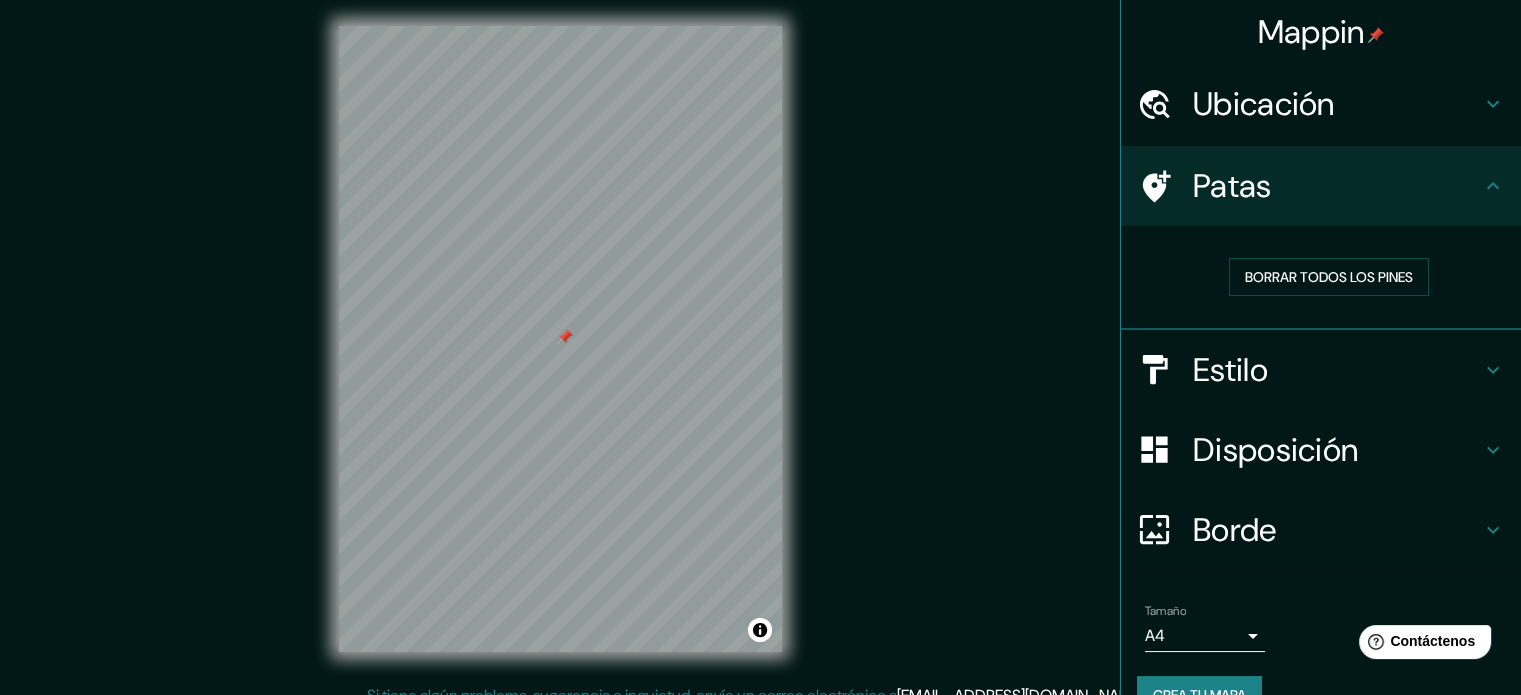 scroll, scrollTop: 0, scrollLeft: 0, axis: both 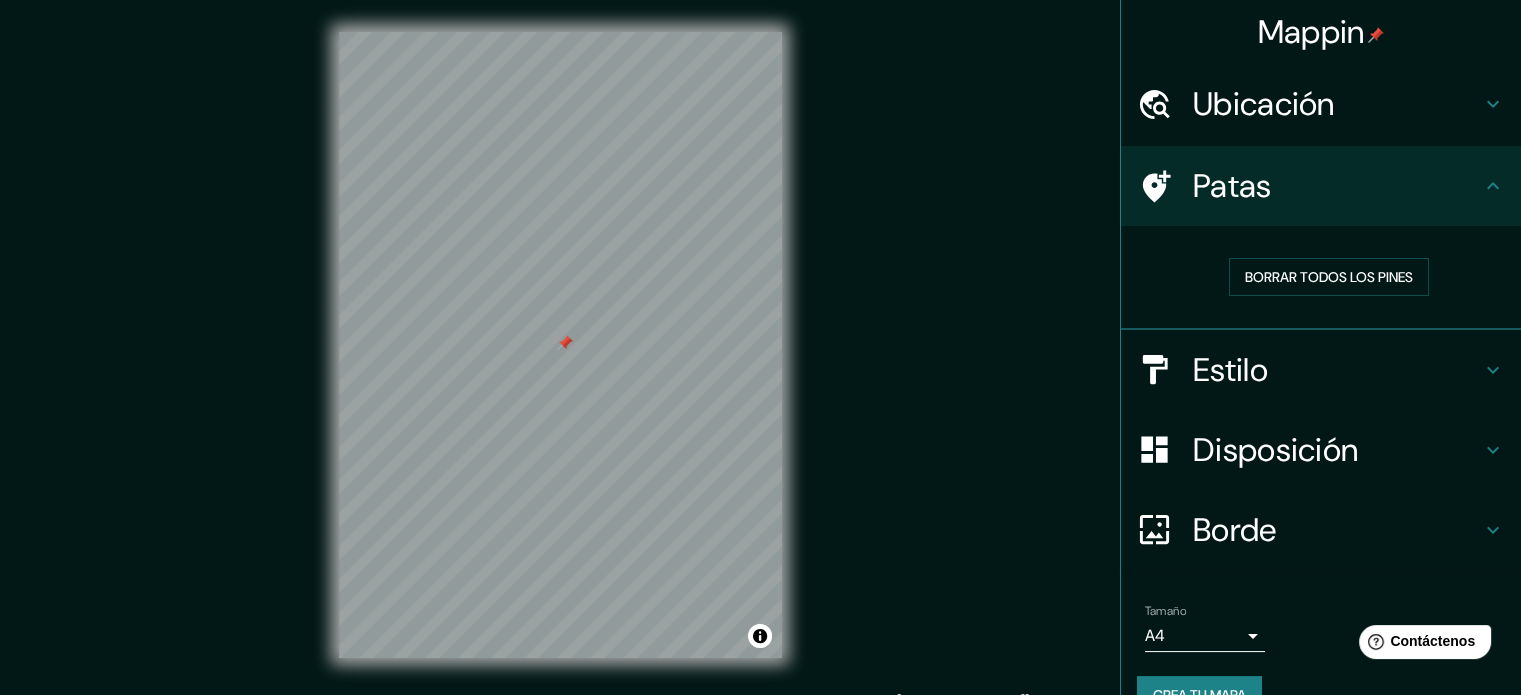 click on "Estilo" at bounding box center [1337, 370] 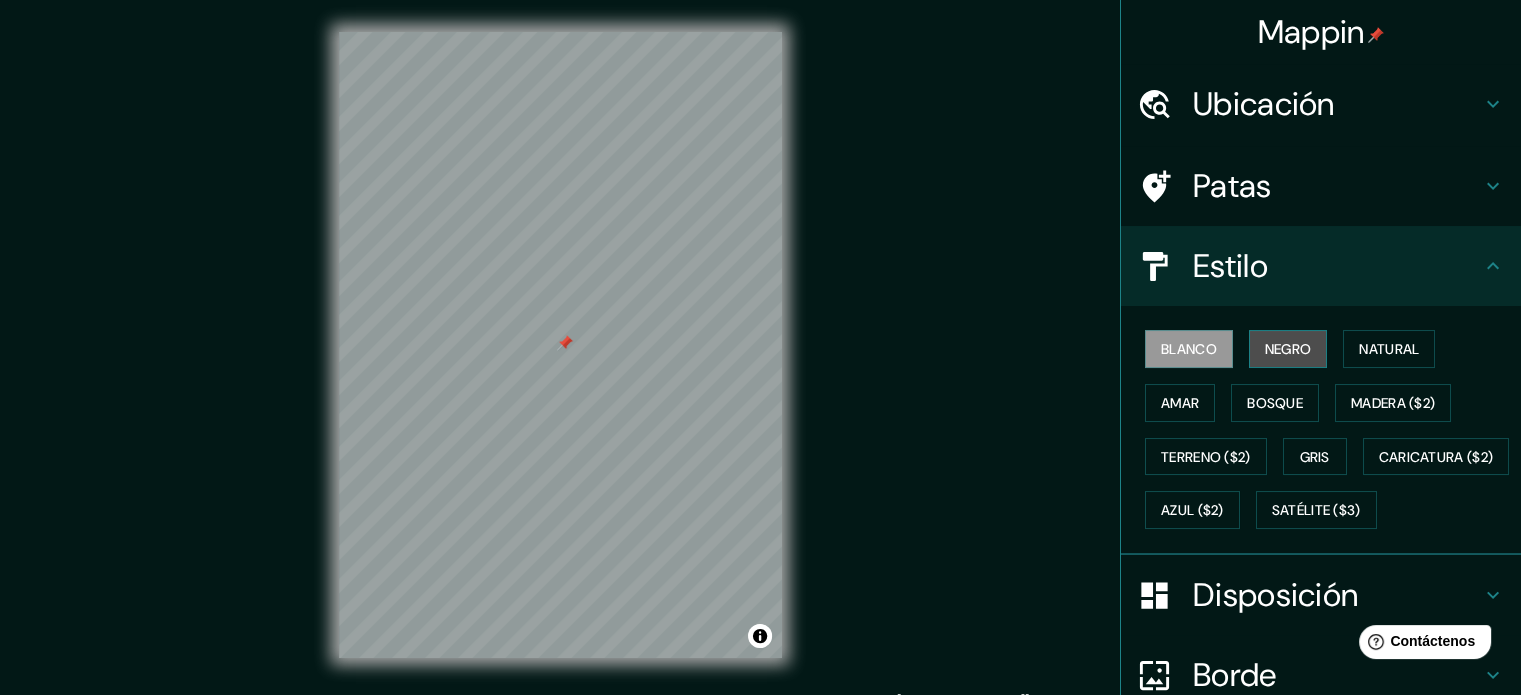 click on "Negro" at bounding box center [1288, 349] 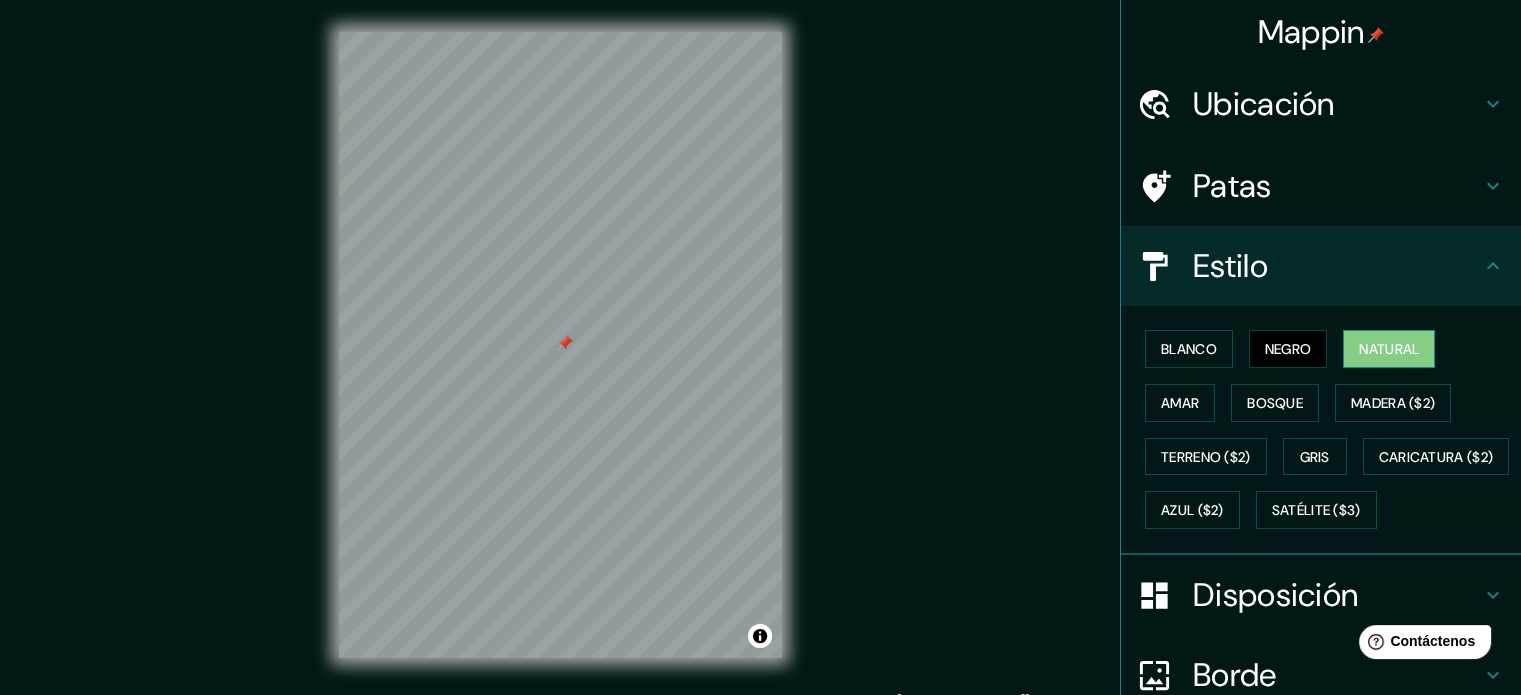 click on "Natural" at bounding box center (1389, 349) 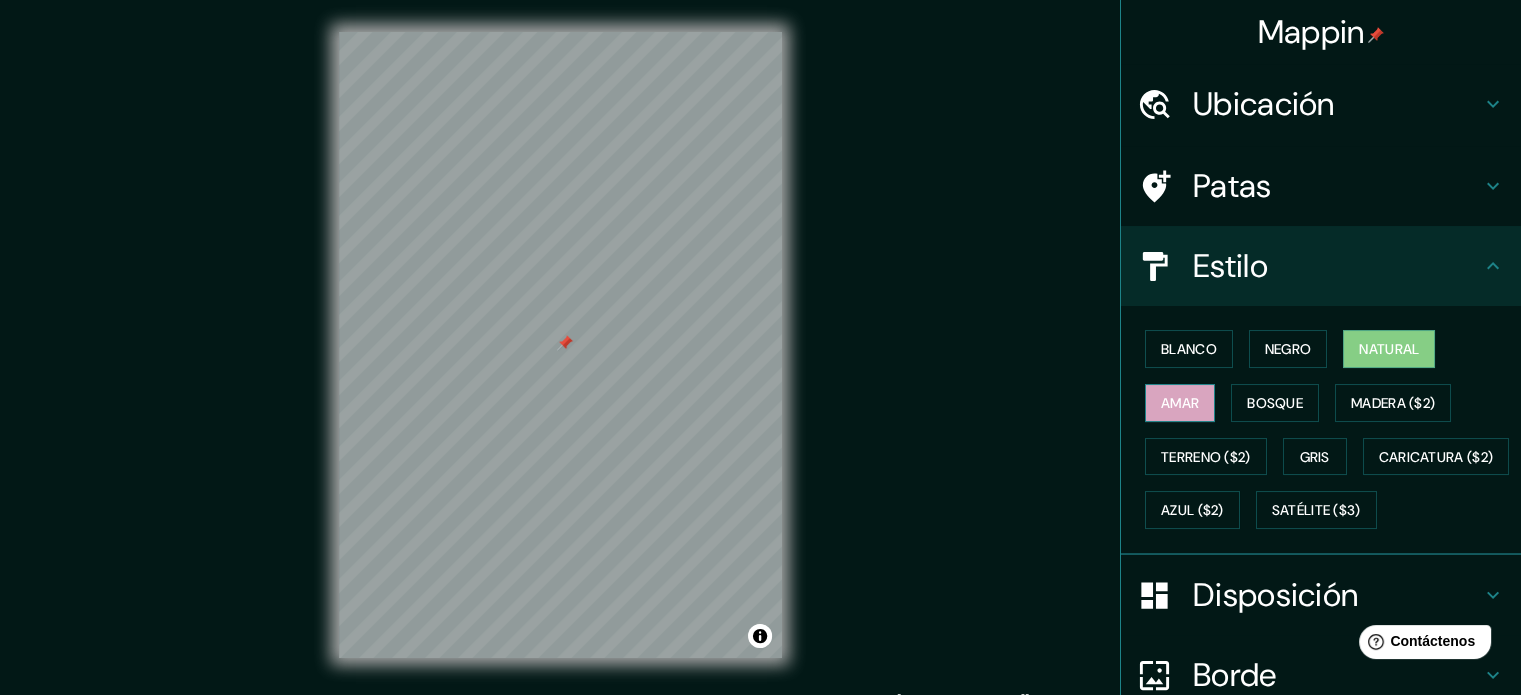 click on "Amar" at bounding box center (1180, 403) 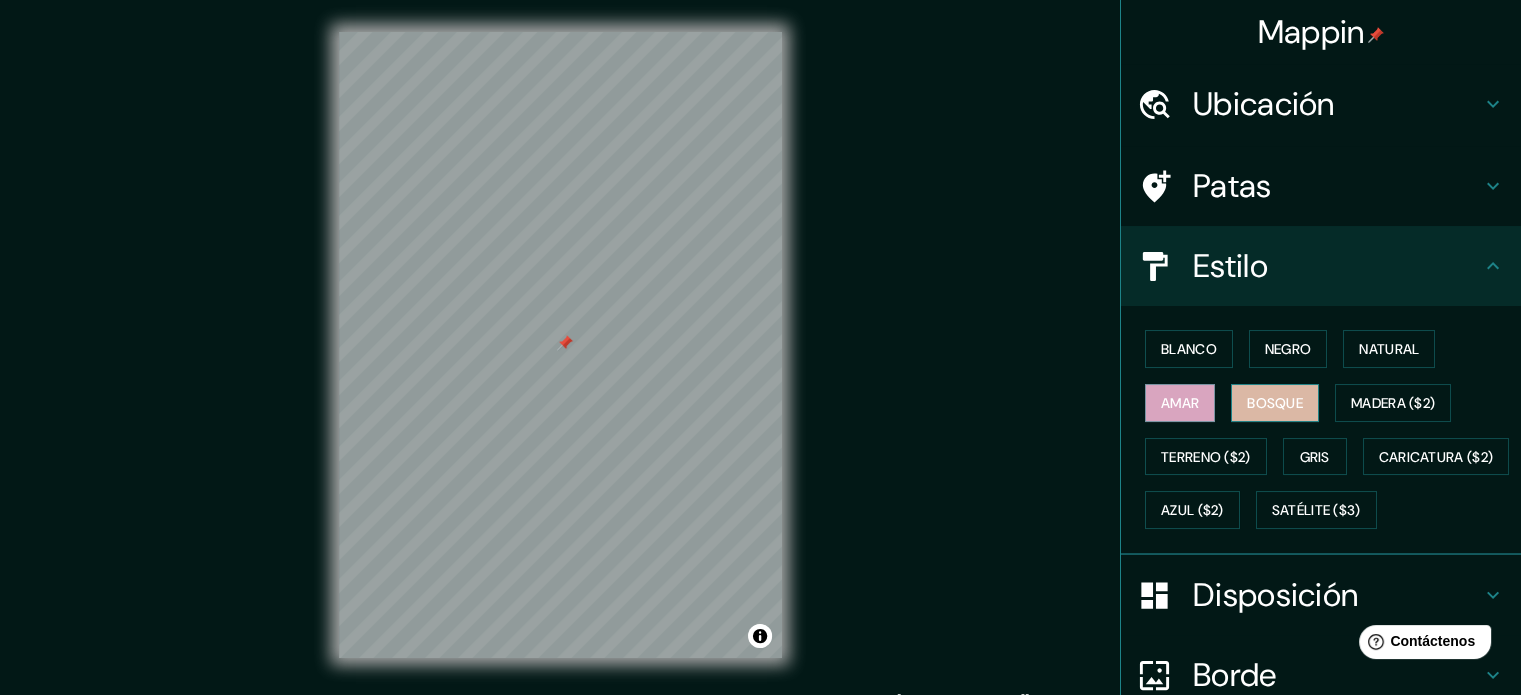 click on "Bosque" at bounding box center (1275, 403) 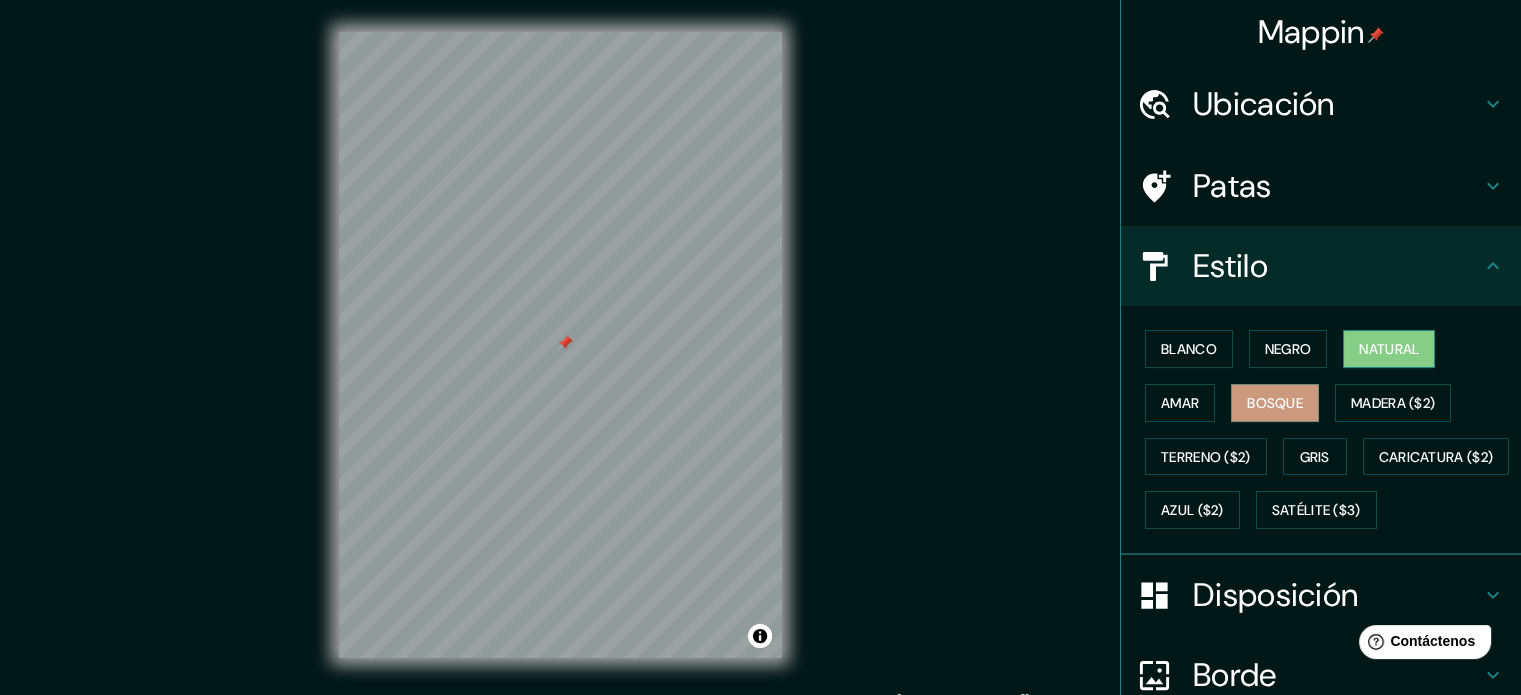 click on "Natural" at bounding box center (1389, 349) 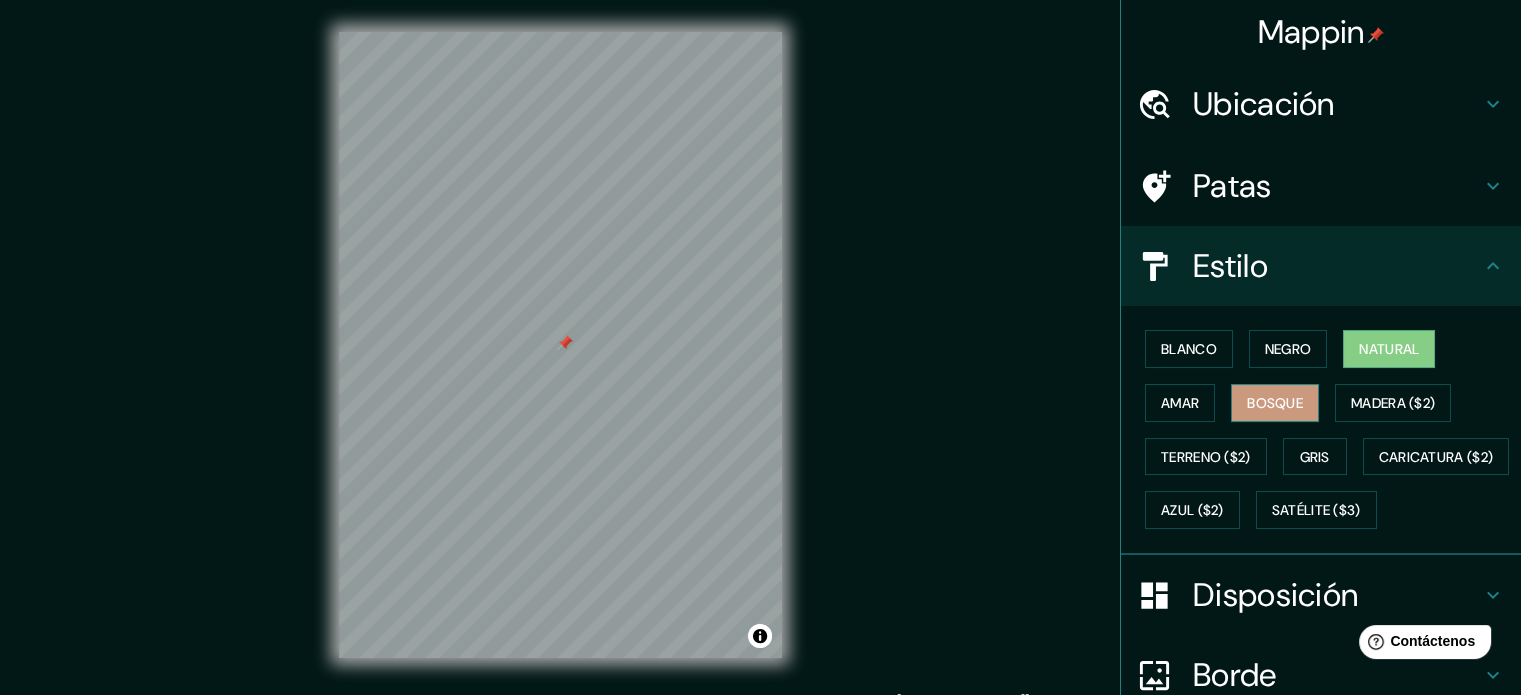 click on "Bosque" at bounding box center (1275, 403) 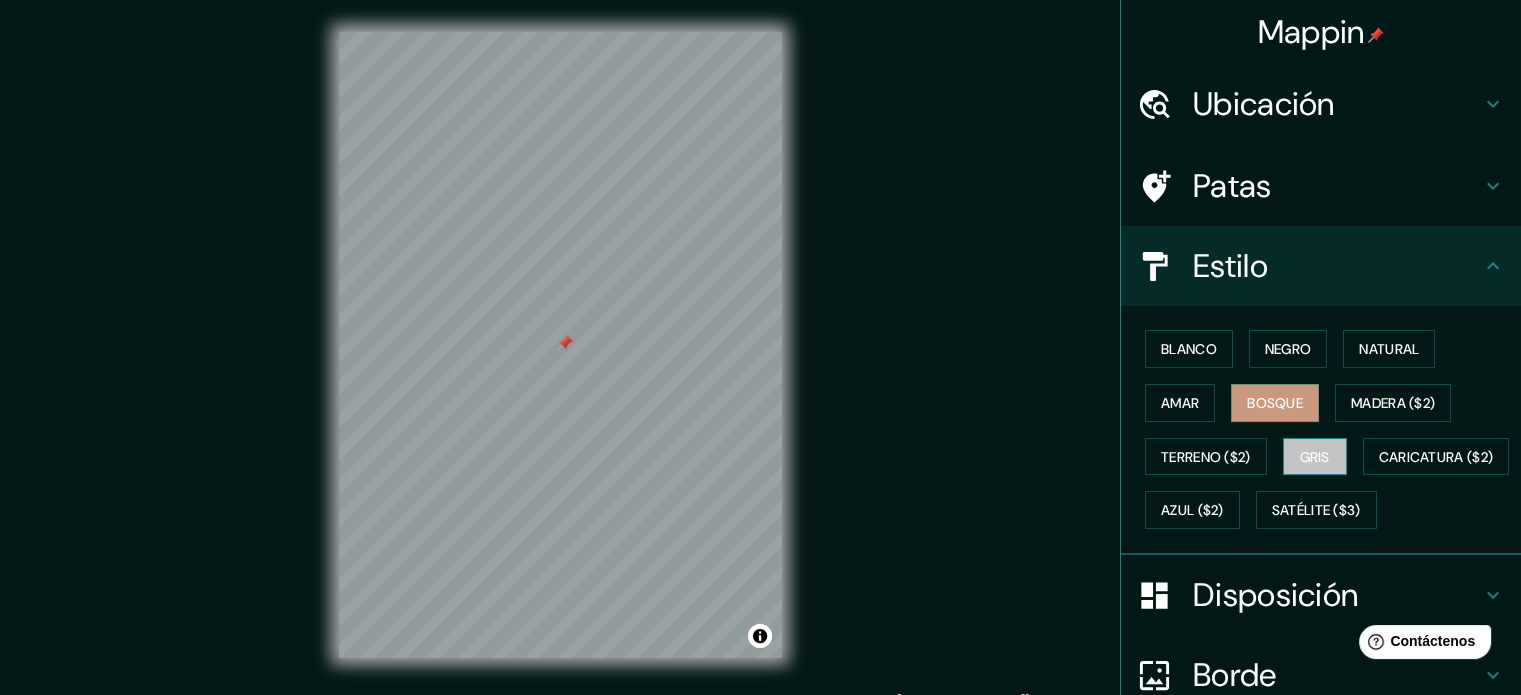click on "Gris" at bounding box center (1315, 457) 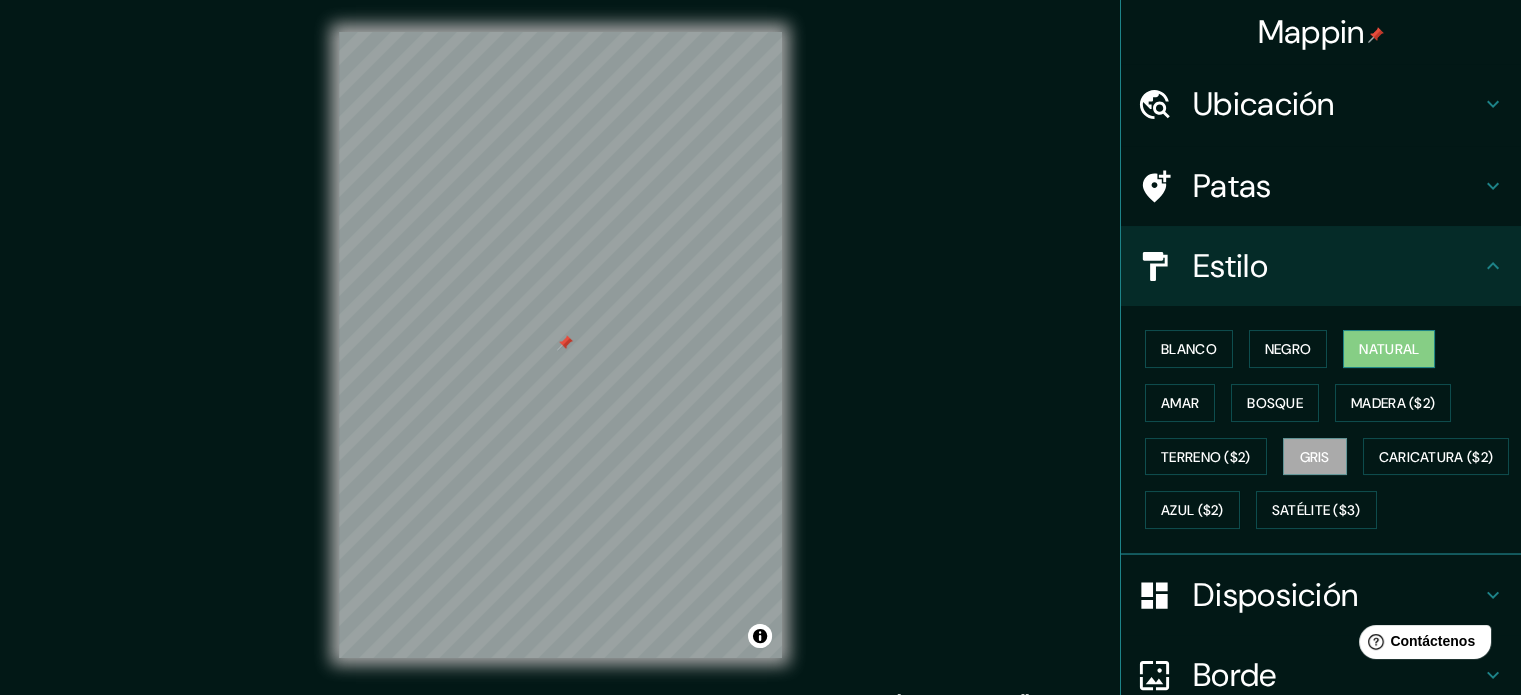 click on "Natural" at bounding box center [1389, 349] 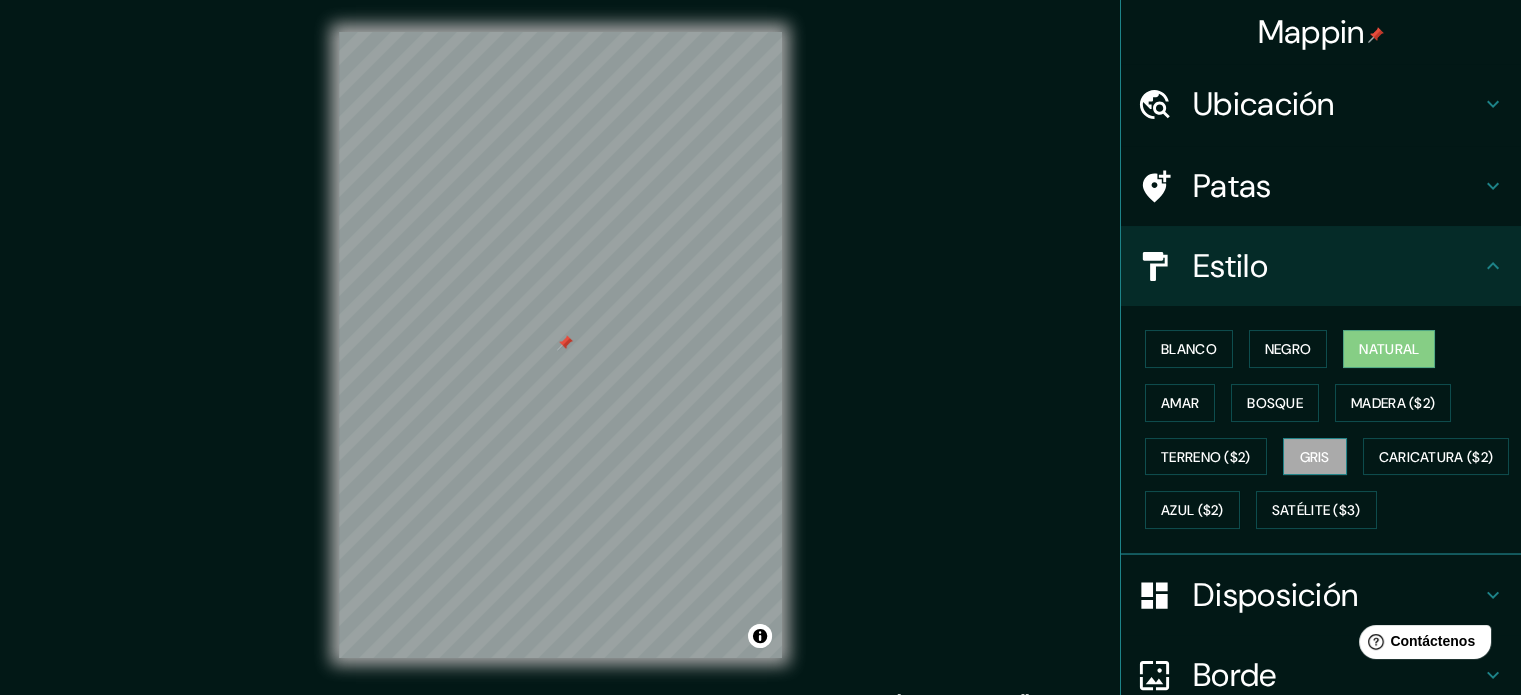 click on "Gris" at bounding box center [1315, 457] 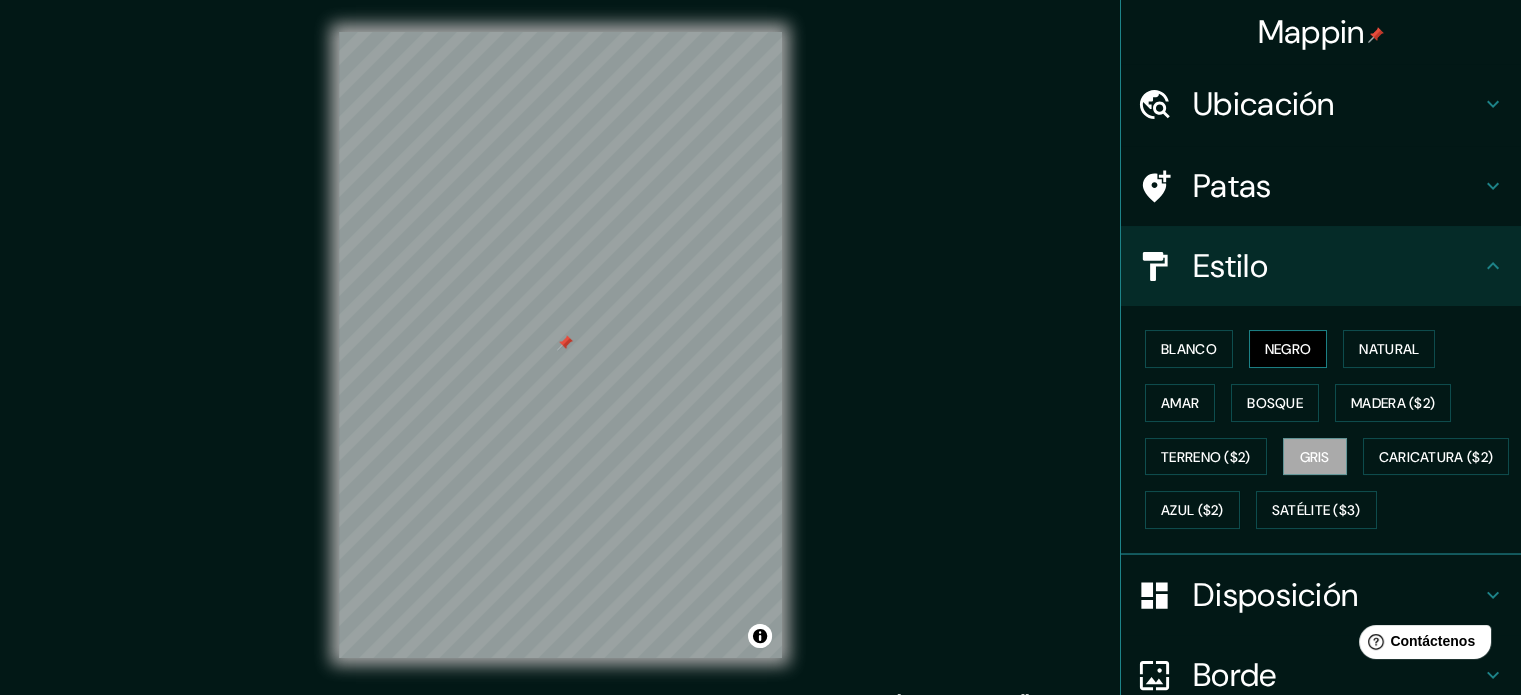 click on "Negro" at bounding box center [1288, 349] 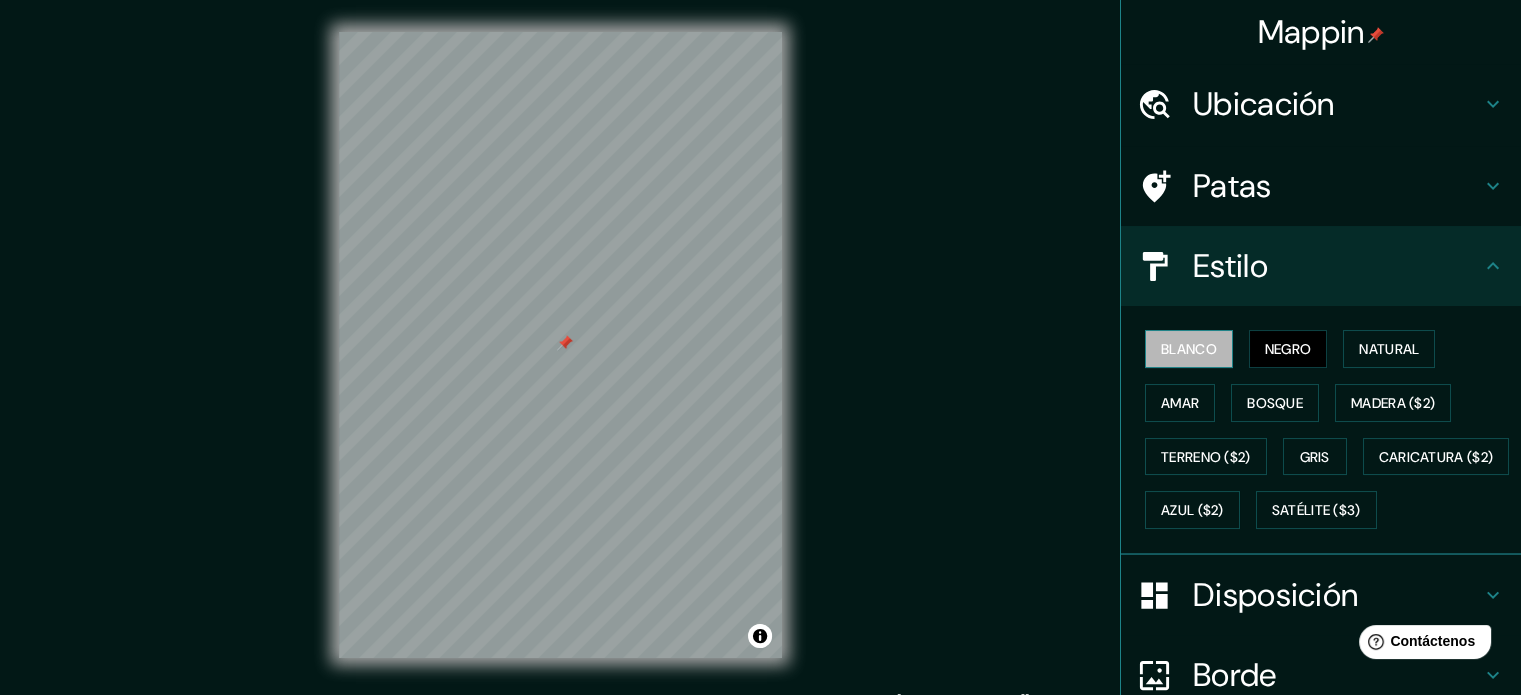 click on "Blanco" at bounding box center [1189, 349] 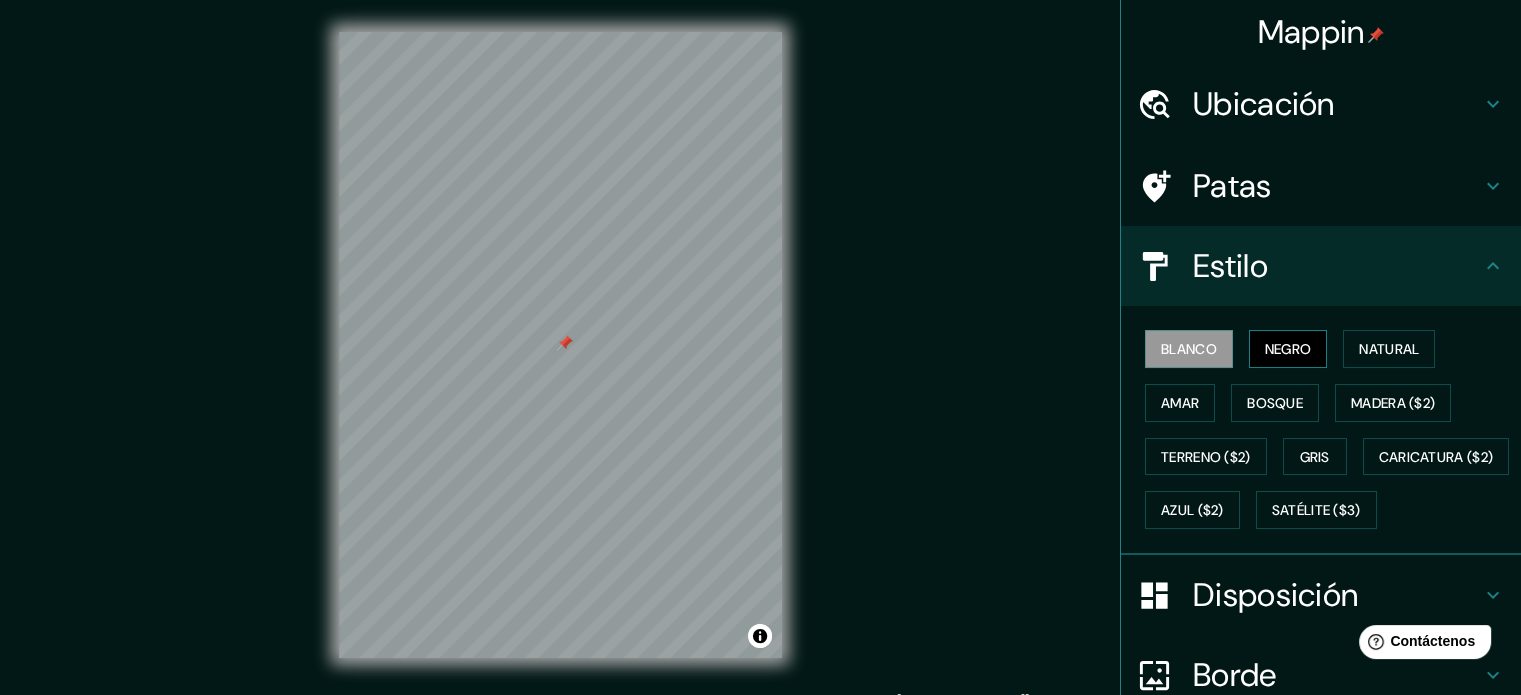 click on "Negro" at bounding box center [1288, 349] 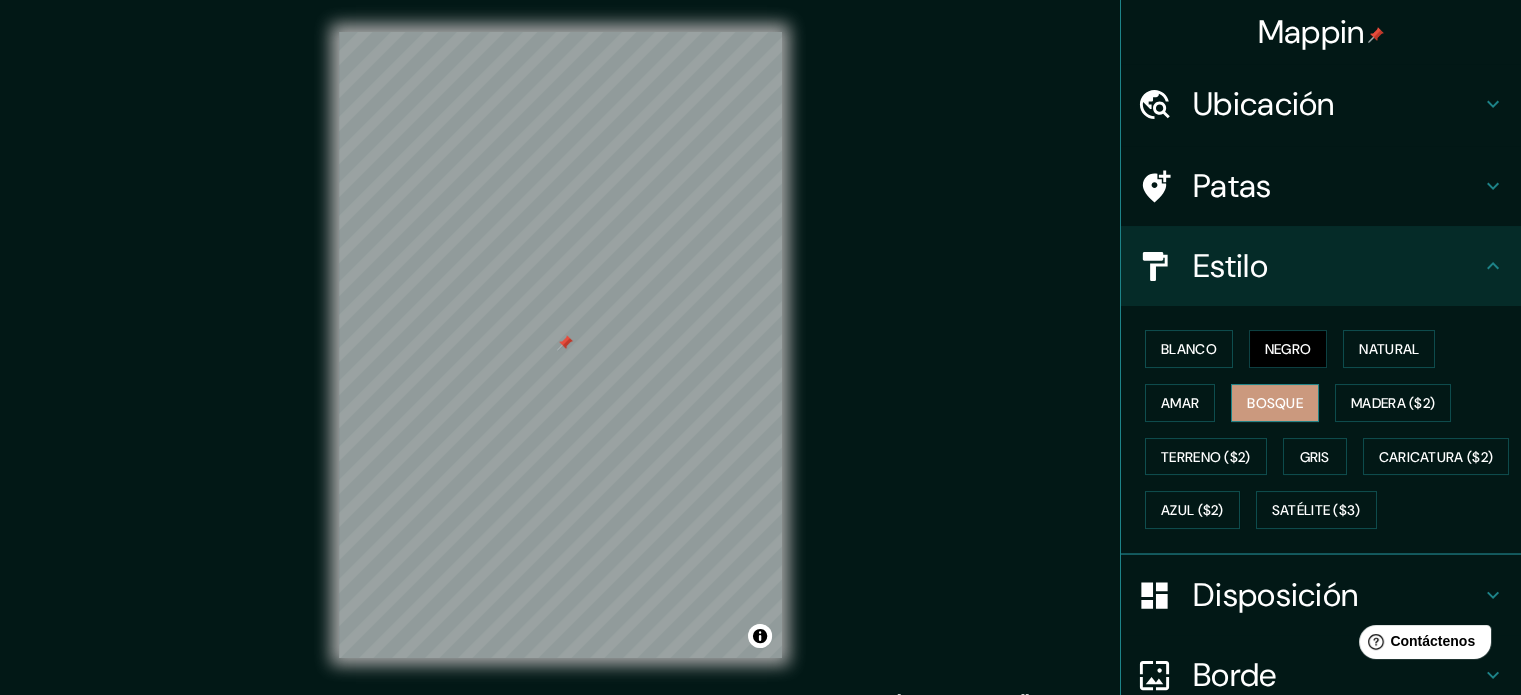 click on "Bosque" at bounding box center (1275, 403) 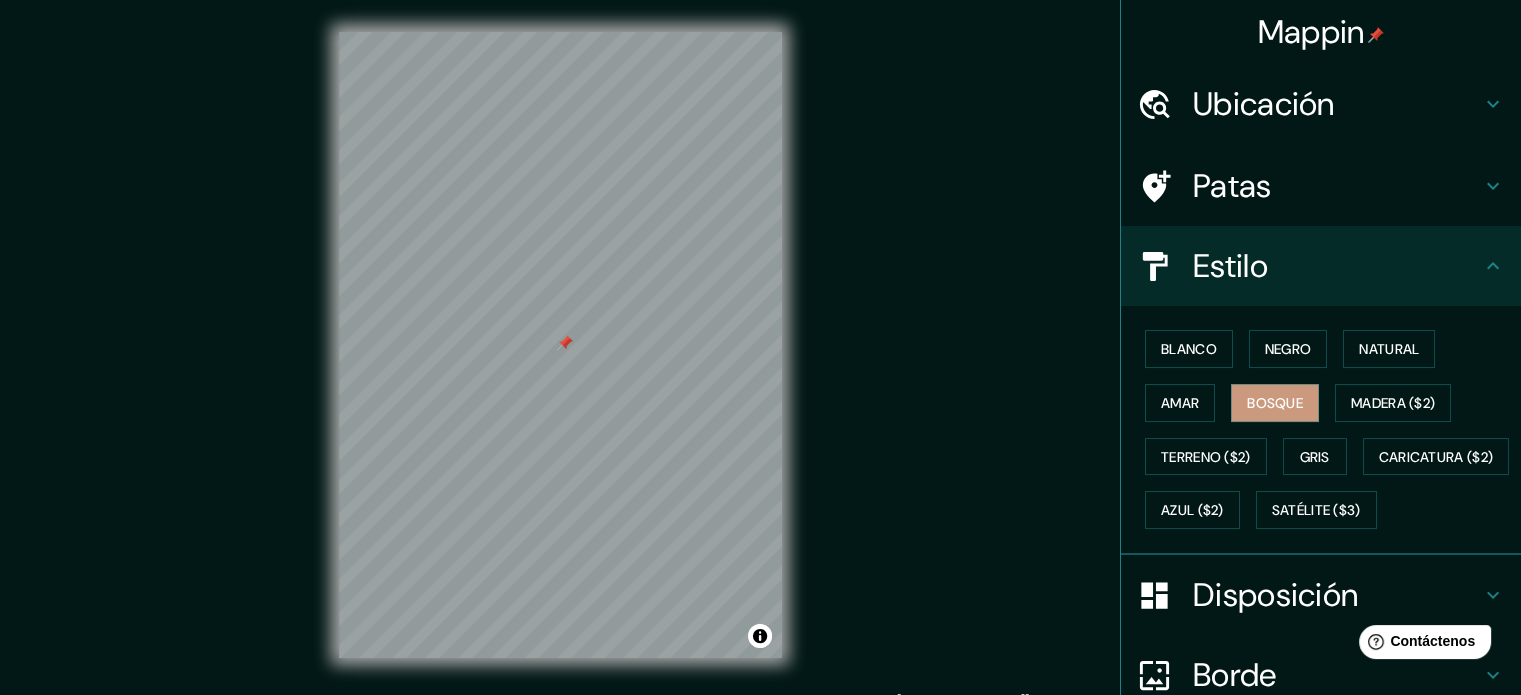 click on "Estilo" at bounding box center (1337, 266) 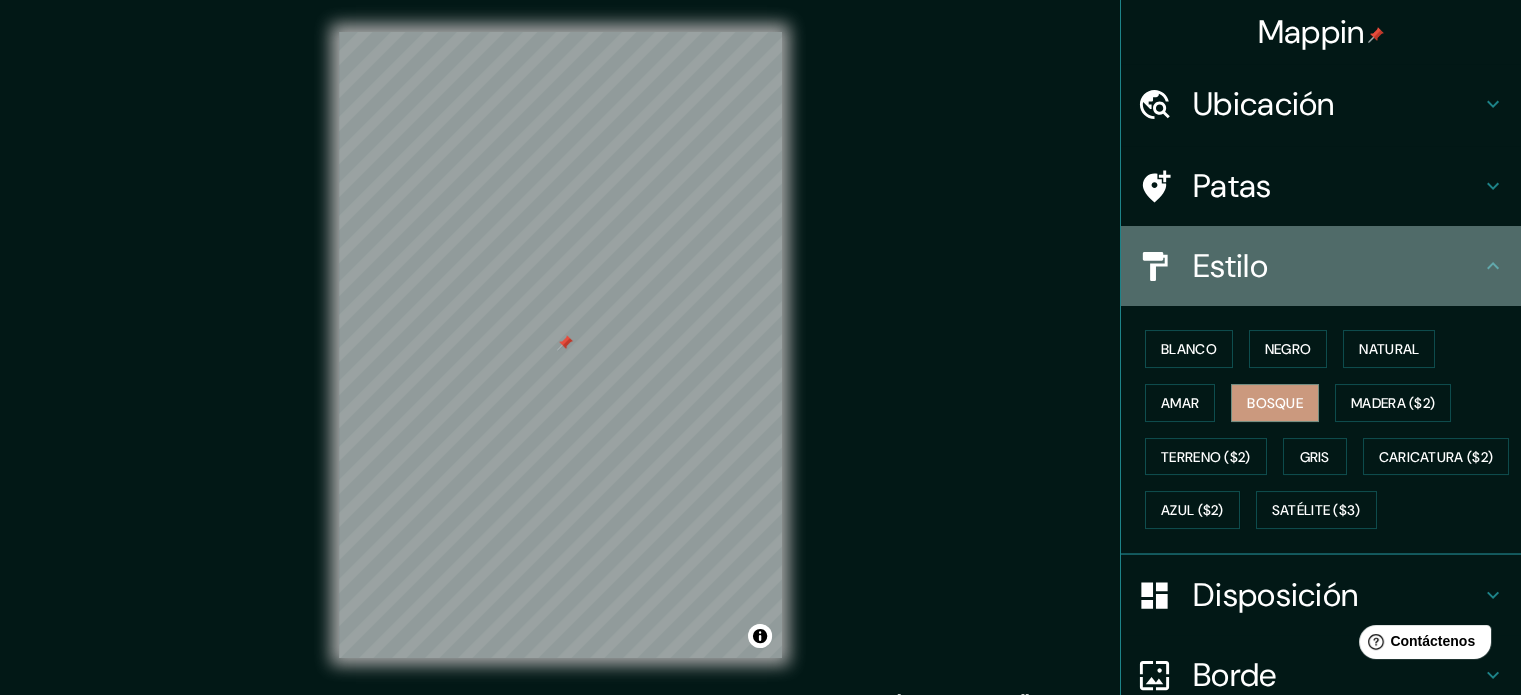 click 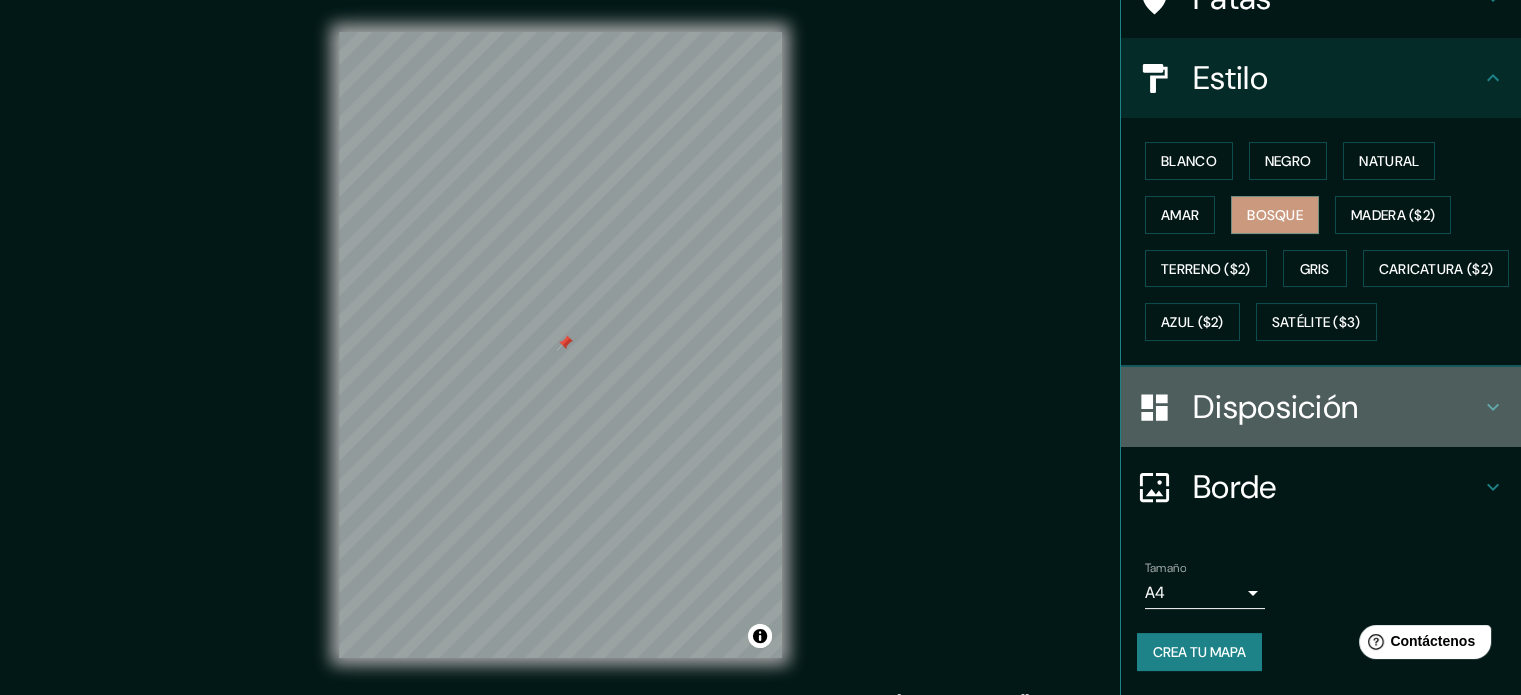 click on "Disposición" at bounding box center (1275, 407) 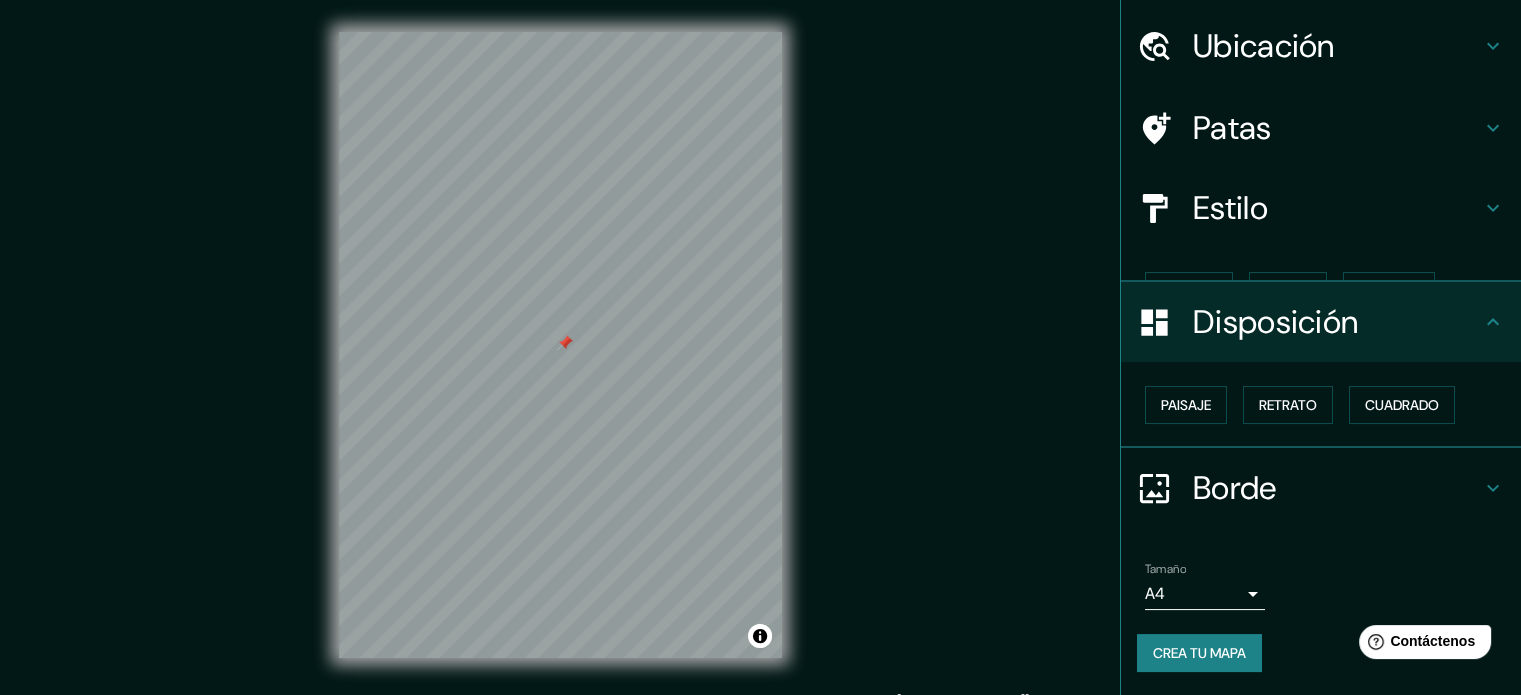 scroll, scrollTop: 24, scrollLeft: 0, axis: vertical 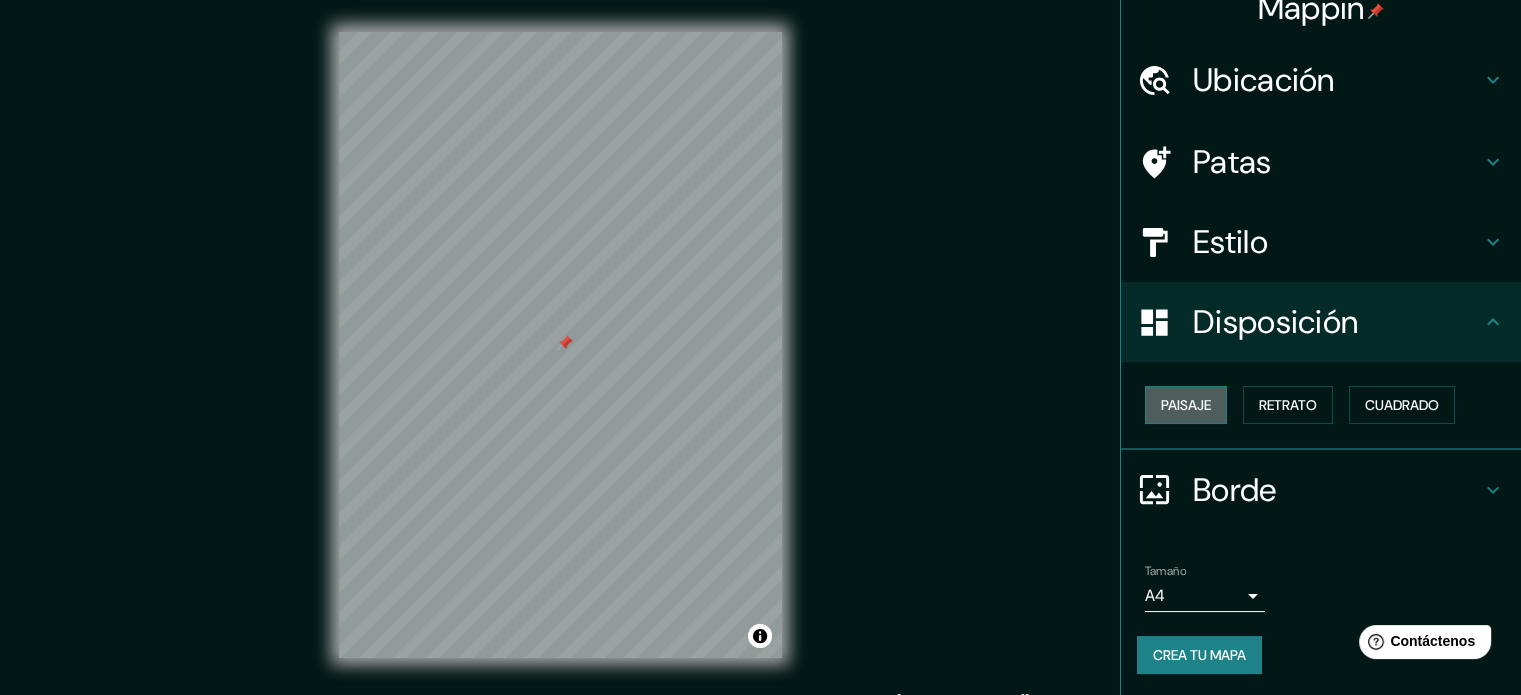 click on "Paisaje" at bounding box center [1186, 405] 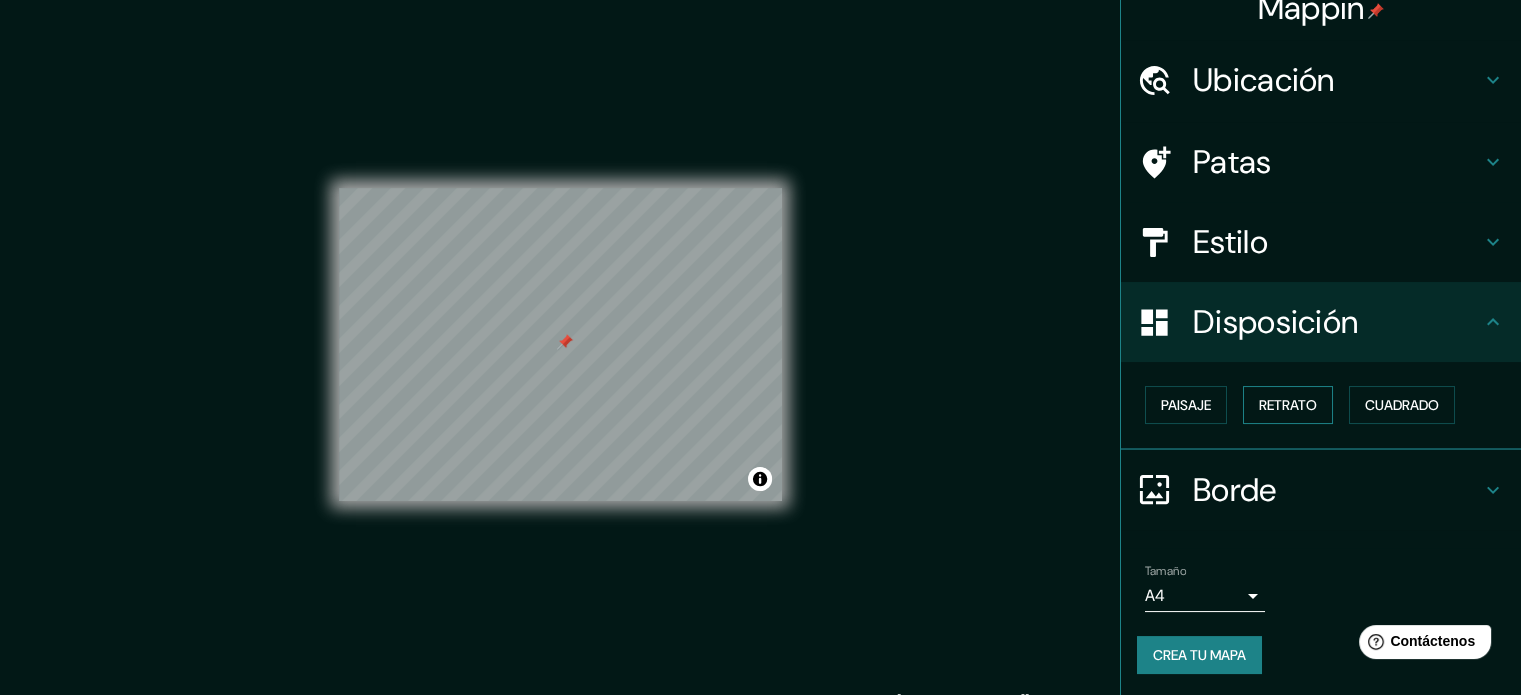 click on "Retrato" at bounding box center [1288, 405] 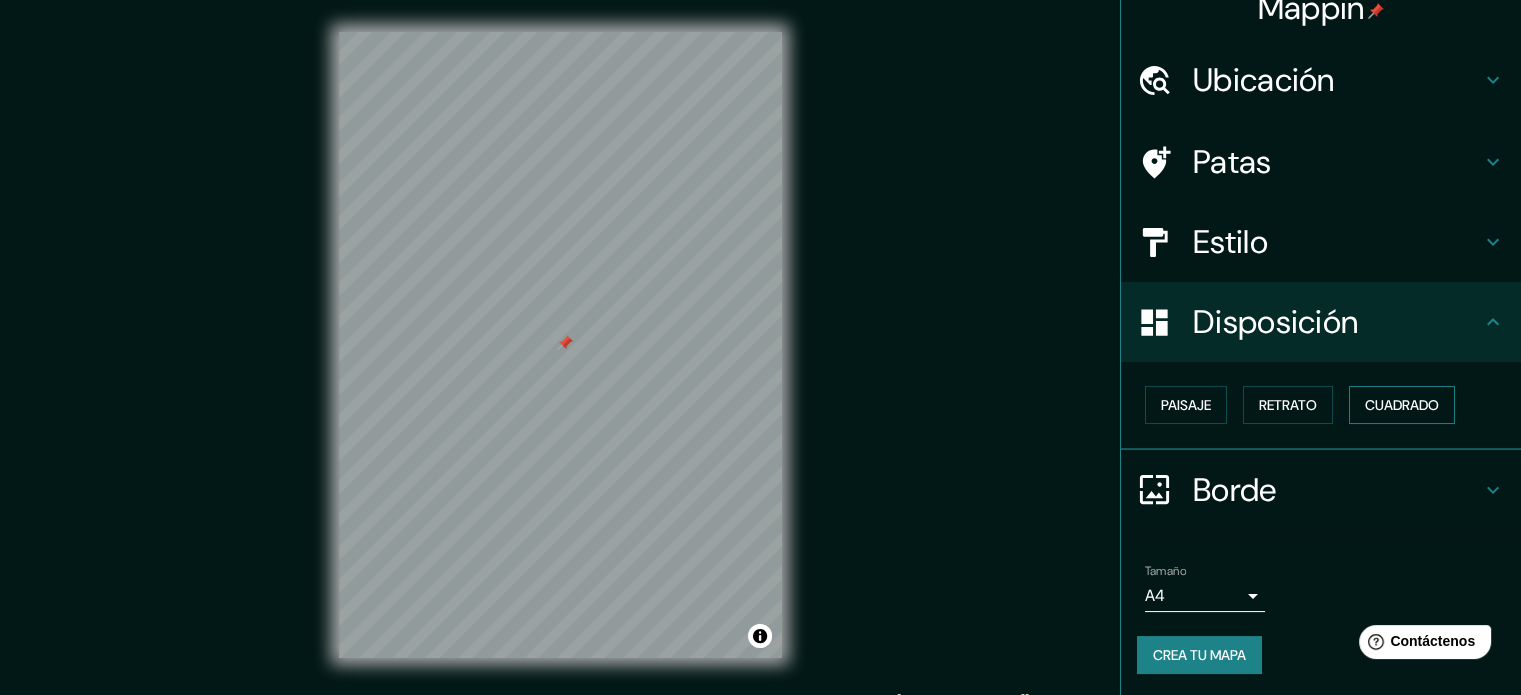 click on "Cuadrado" at bounding box center [1402, 405] 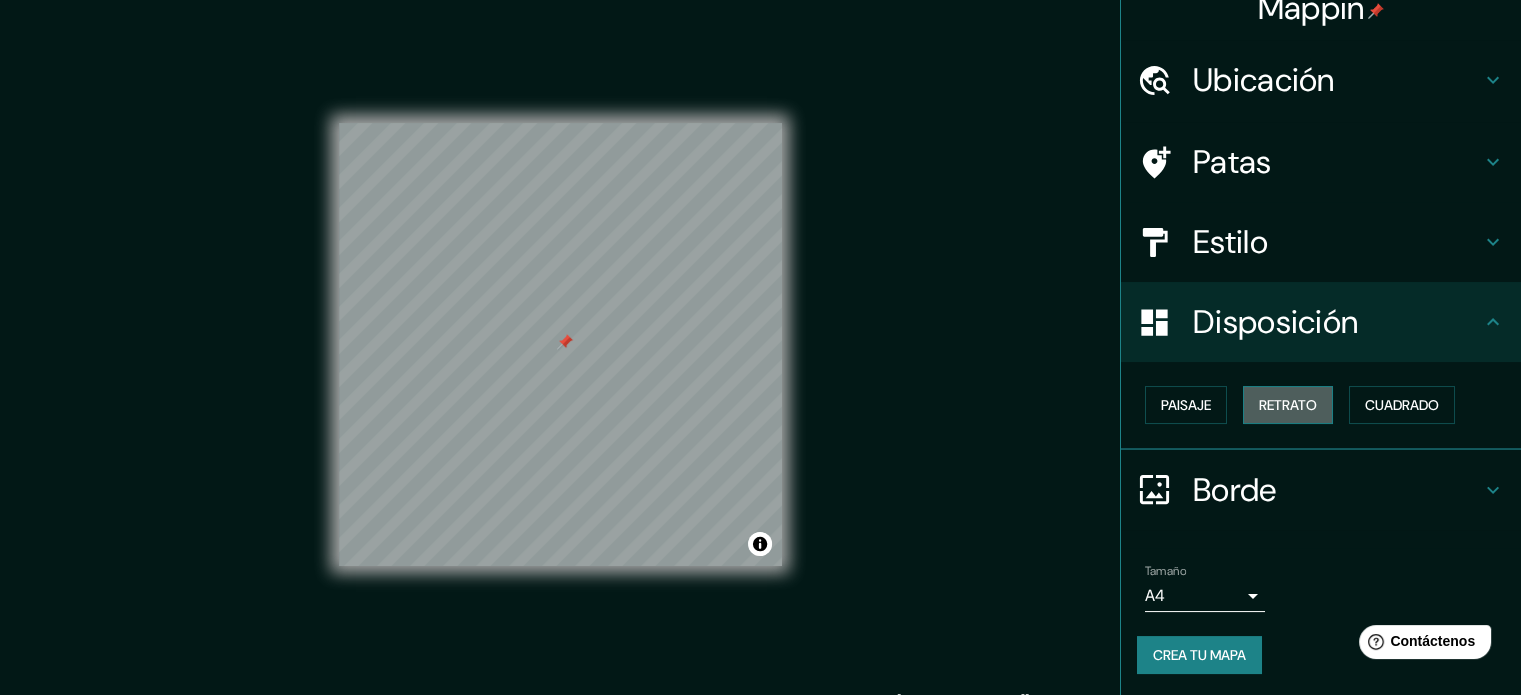 click on "Retrato" at bounding box center [1288, 405] 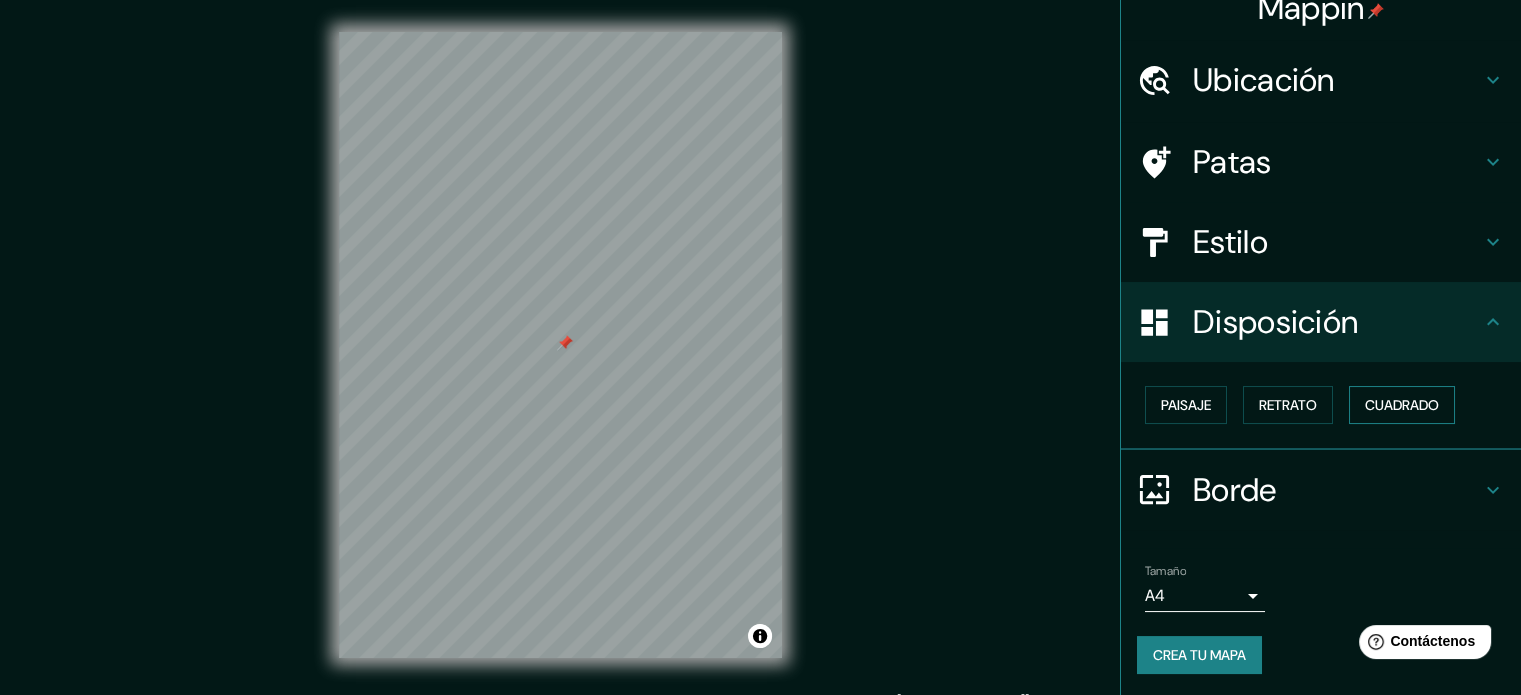 click on "Cuadrado" at bounding box center (1402, 405) 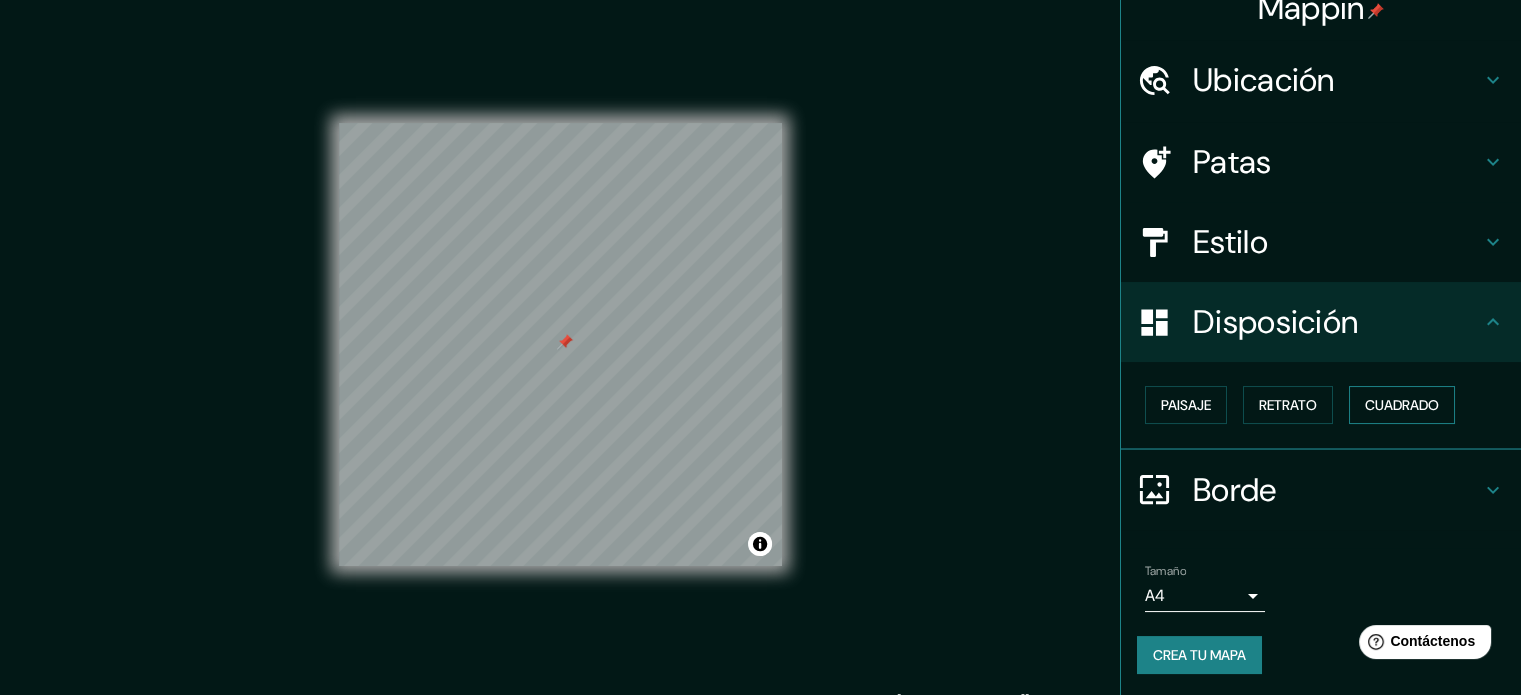 click on "Cuadrado" at bounding box center (1402, 405) 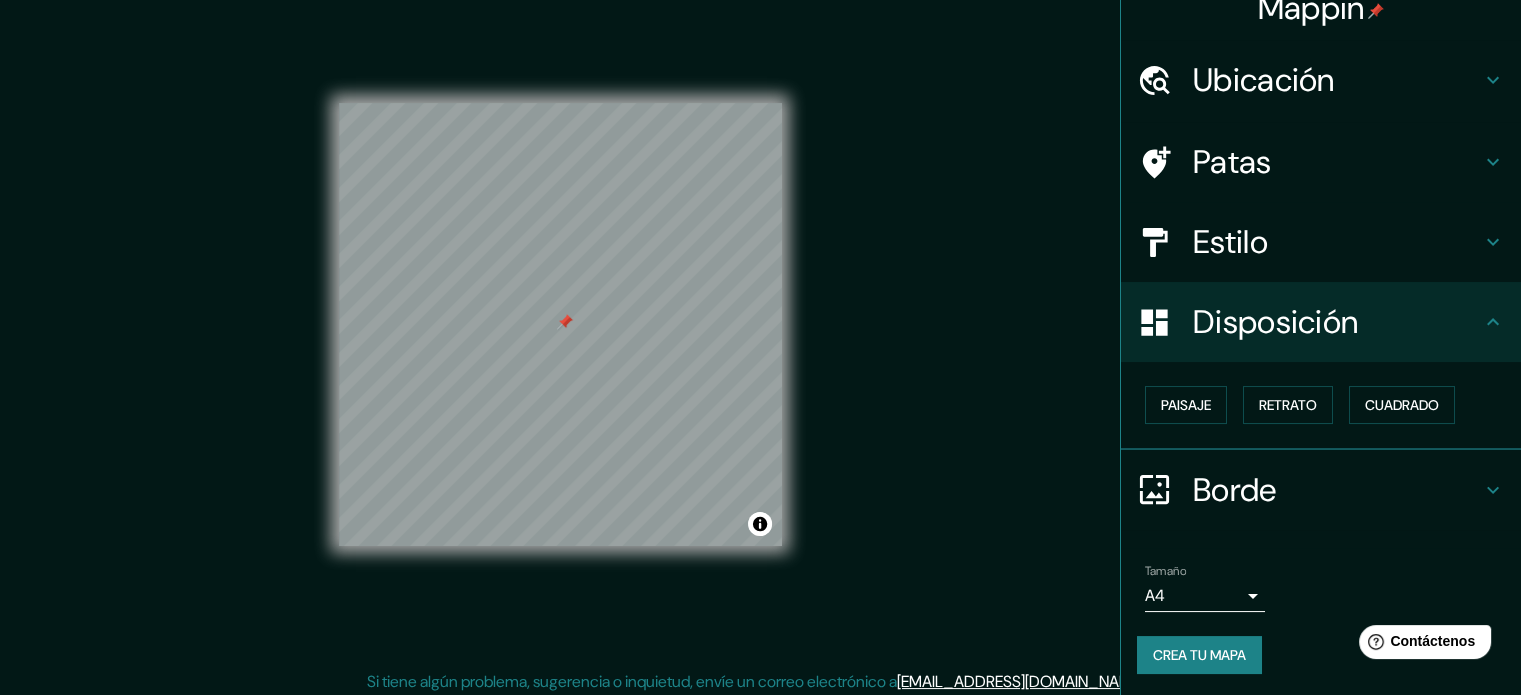 scroll, scrollTop: 26, scrollLeft: 0, axis: vertical 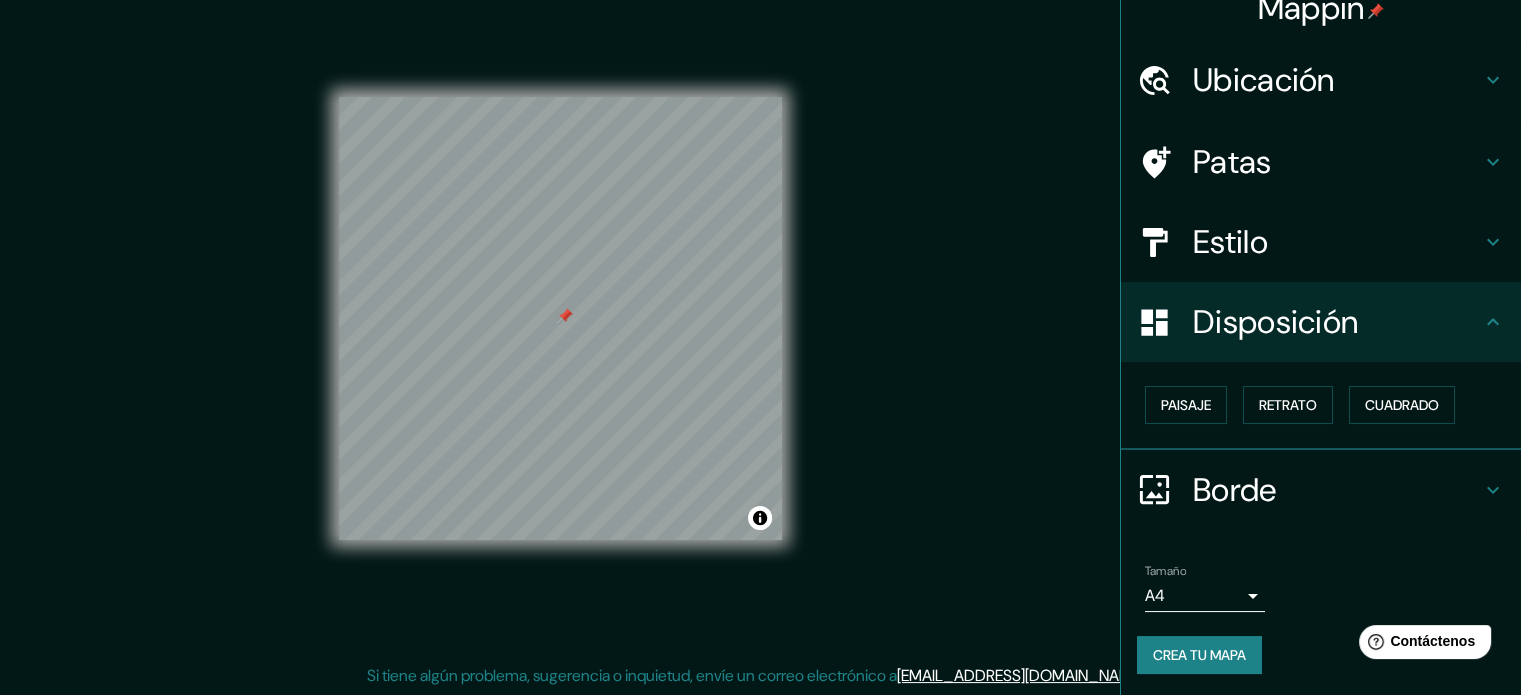 click on "Mappin Ubicación Toluca, Estado de México, México Patas Estilo Disposición Paisaje Retrato Cuadrado Borde Elige un borde.  Consejo  : puedes opacar las capas del marco para crear efectos geniales. Ninguno Simple Transparente Elegante Tamaño A4 single Crea tu mapa © Mapbox   © OpenStreetMap   Improve this map Si tiene algún problema, sugerencia o inquietud, envíe un correo electrónico a  help@mappin.pro  .   . . Texto original Valora esta traducción Tu opinión servirá para ayudar a mejorar el Traductor de Google" at bounding box center [760, 321] 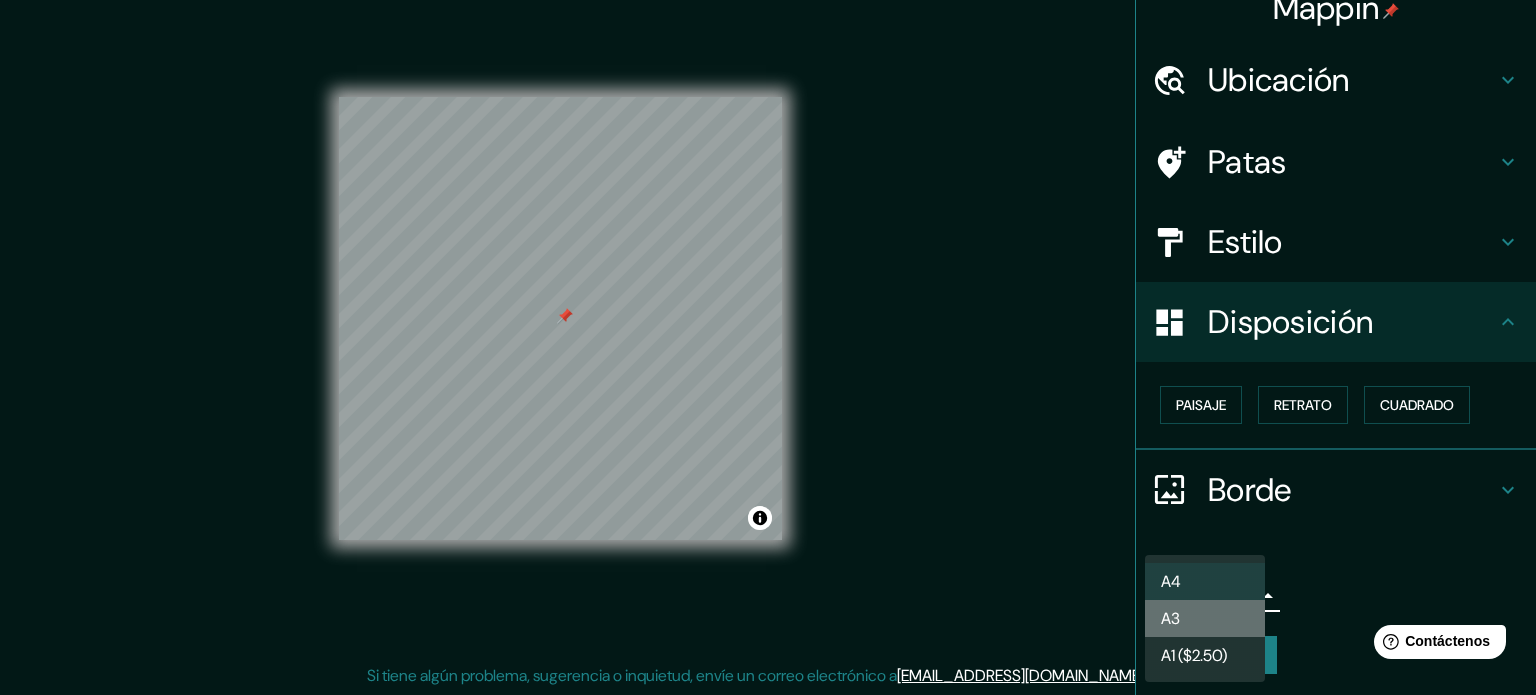 click on "A3" at bounding box center (1205, 618) 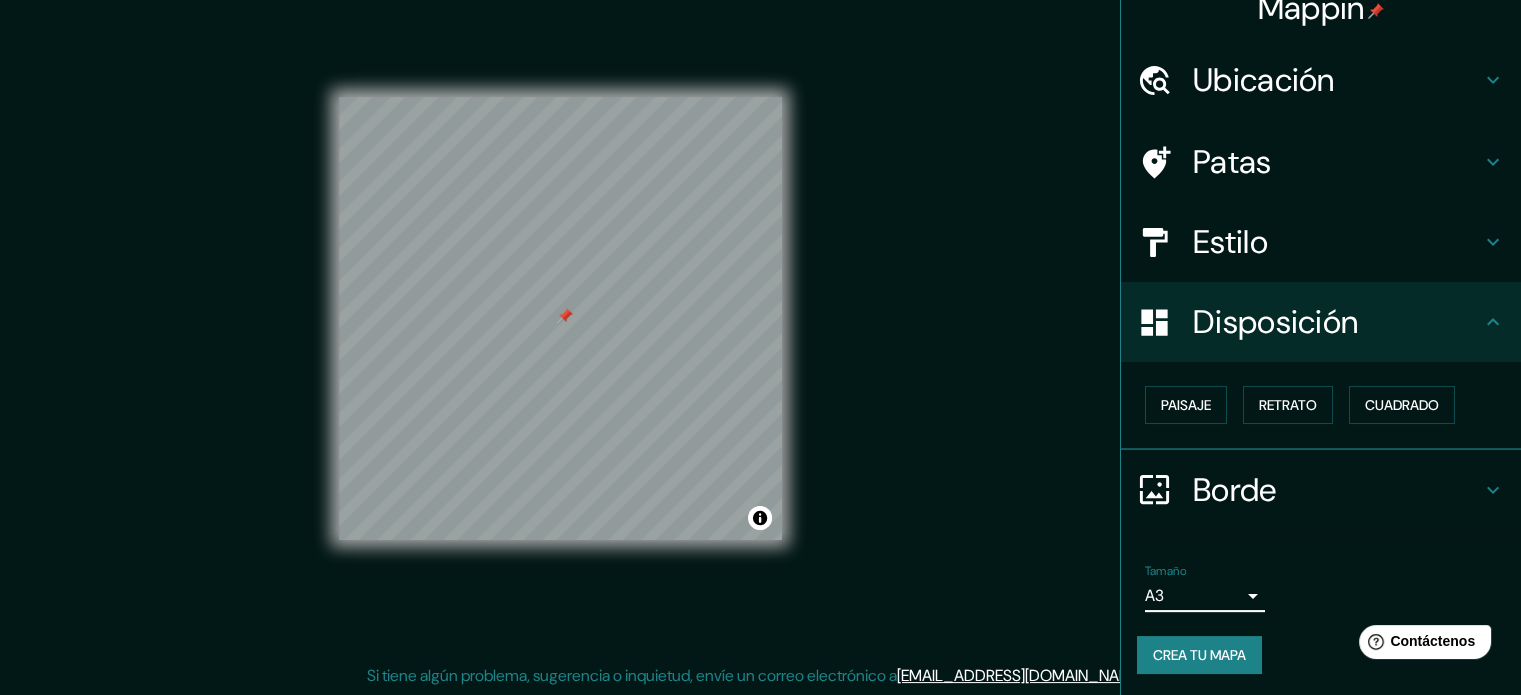 click on "Mappin Ubicación Toluca, Estado de México, México Patas Estilo Disposición Paisaje Retrato Cuadrado Borde Elige un borde.  Consejo  : puedes opacar las capas del marco para crear efectos geniales. Ninguno Simple Transparente Elegante Tamaño A3 a4 Crea tu mapa © Mapbox   © OpenStreetMap   Improve this map Si tiene algún problema, sugerencia o inquietud, envíe un correo electrónico a  help@mappin.pro  .   . . Texto original Valora esta traducción Tu opinión servirá para ayudar a mejorar el Traductor de Google" at bounding box center [760, 321] 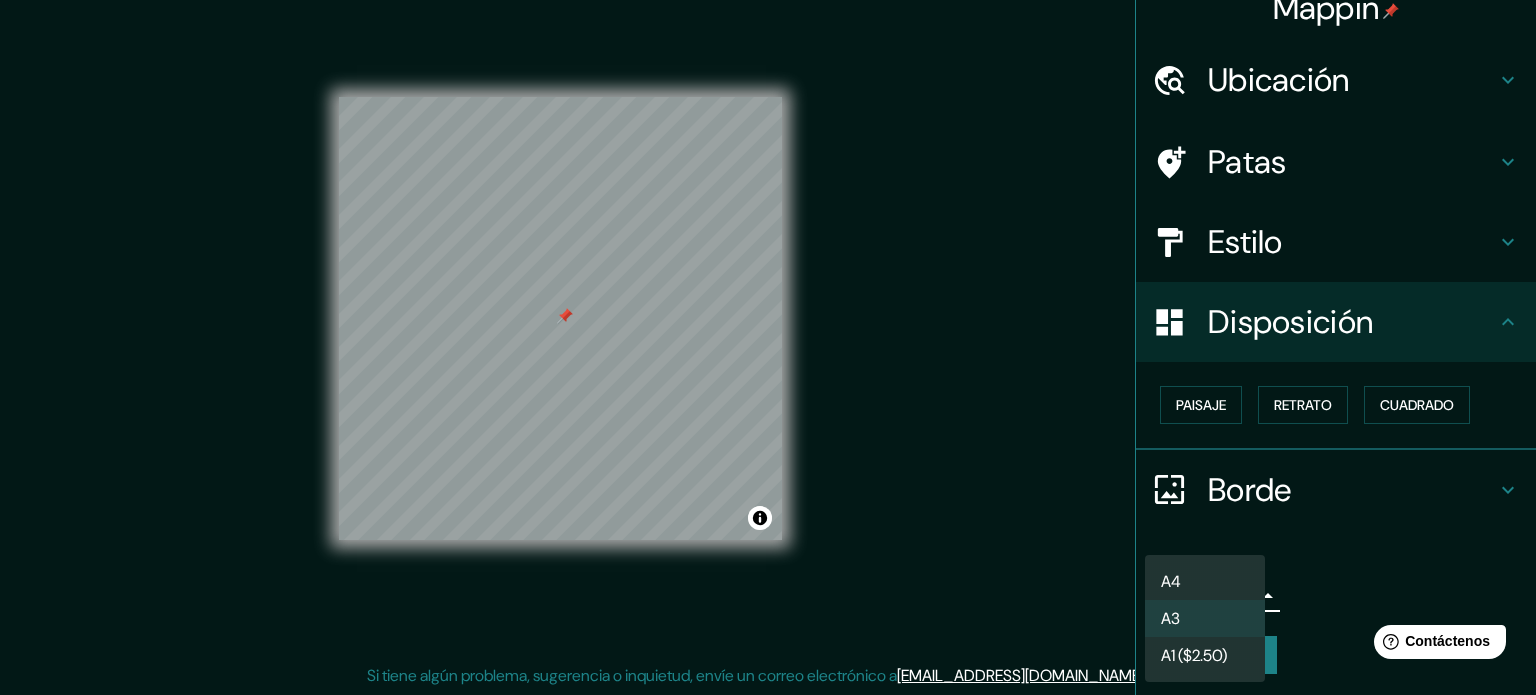 click on "A4" at bounding box center [1205, 581] 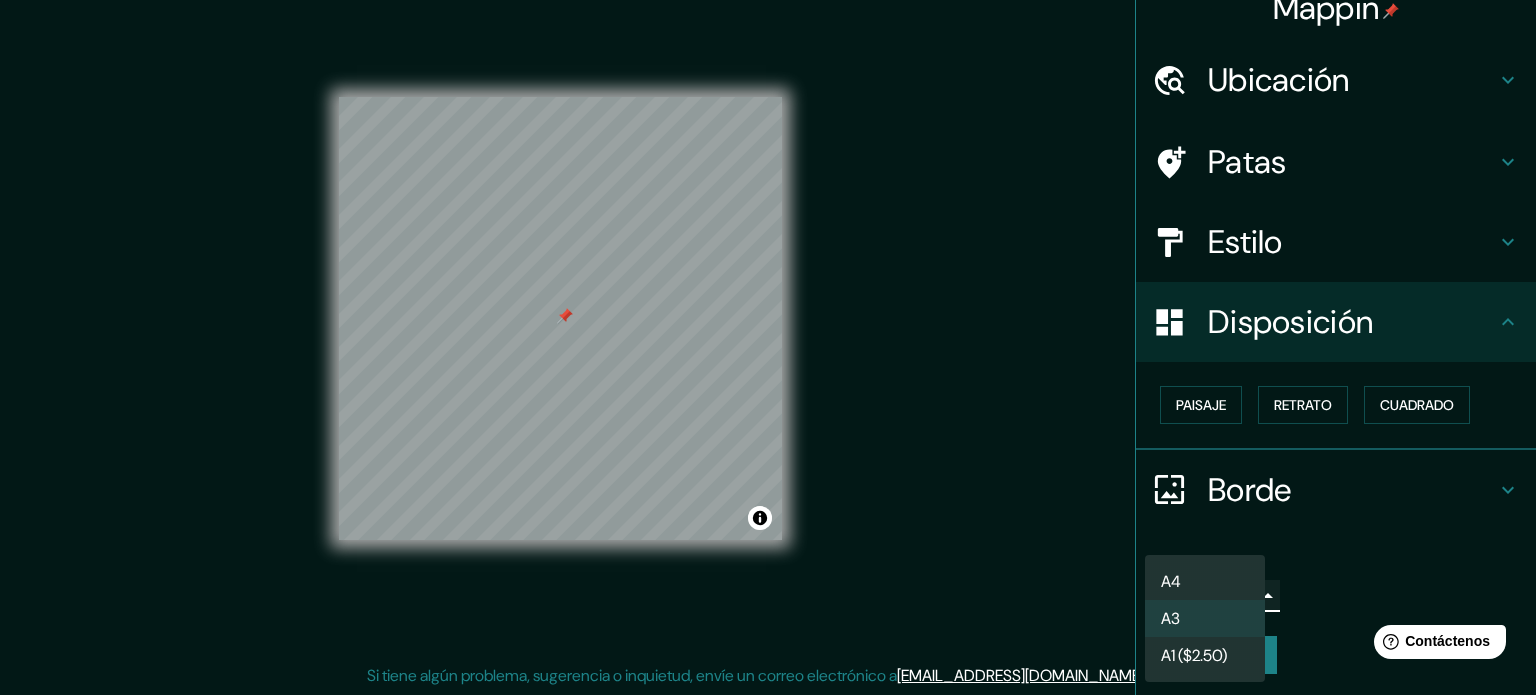 type on "single" 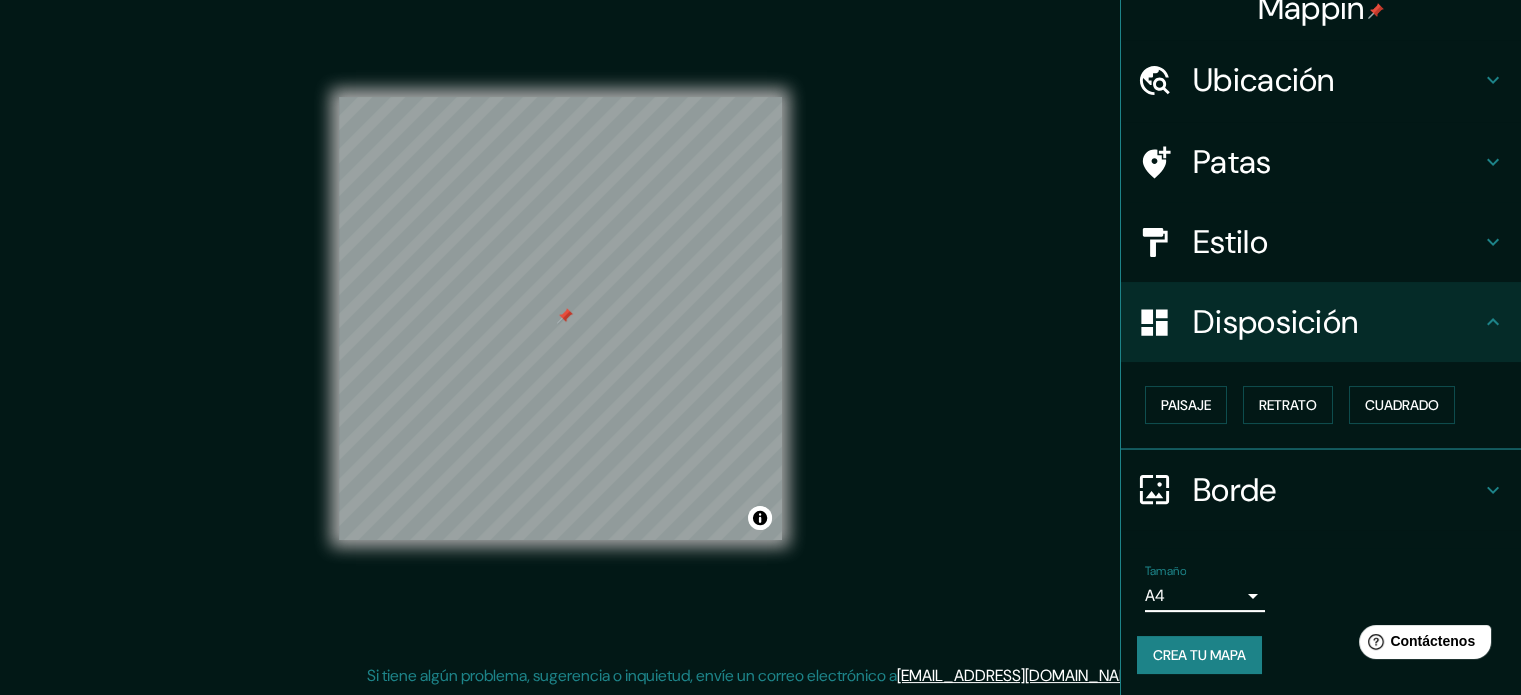 click on "Borde" at bounding box center (1337, 490) 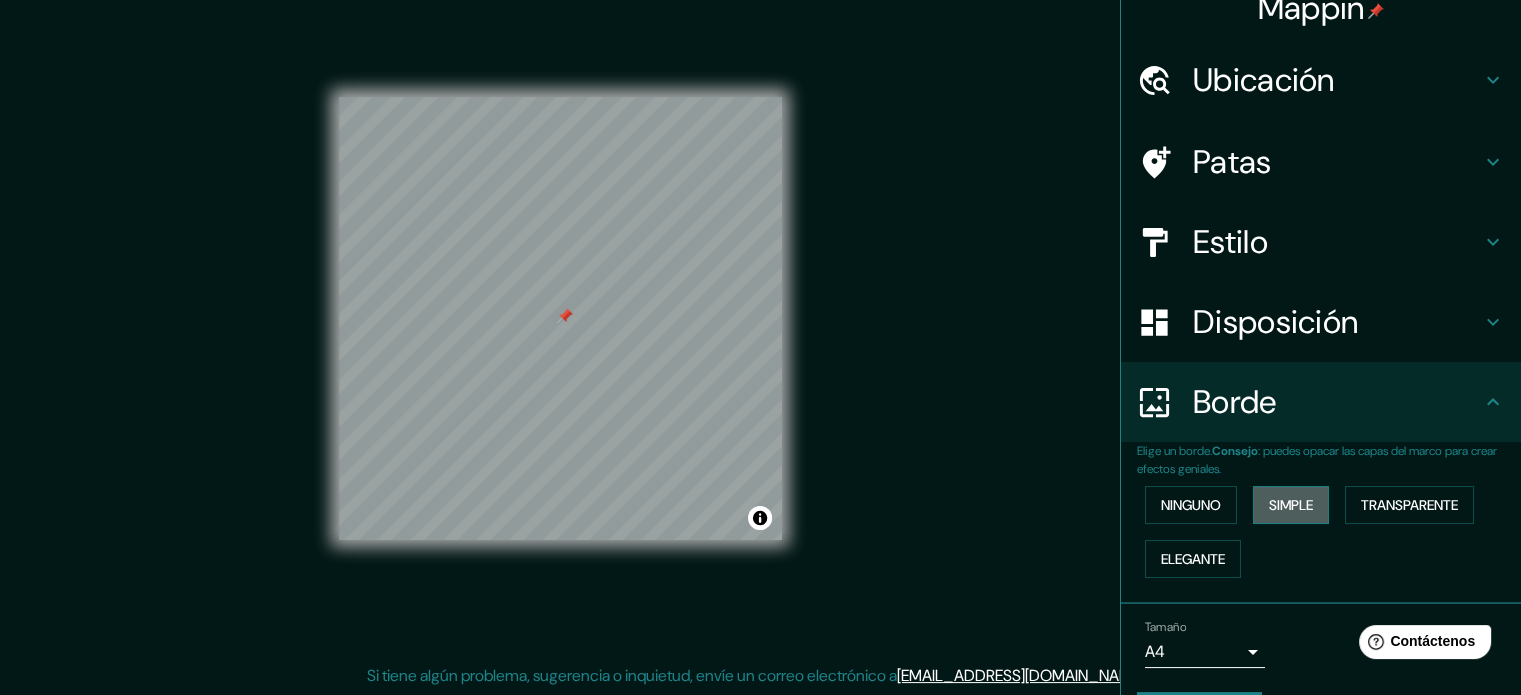click on "Simple" at bounding box center (1291, 505) 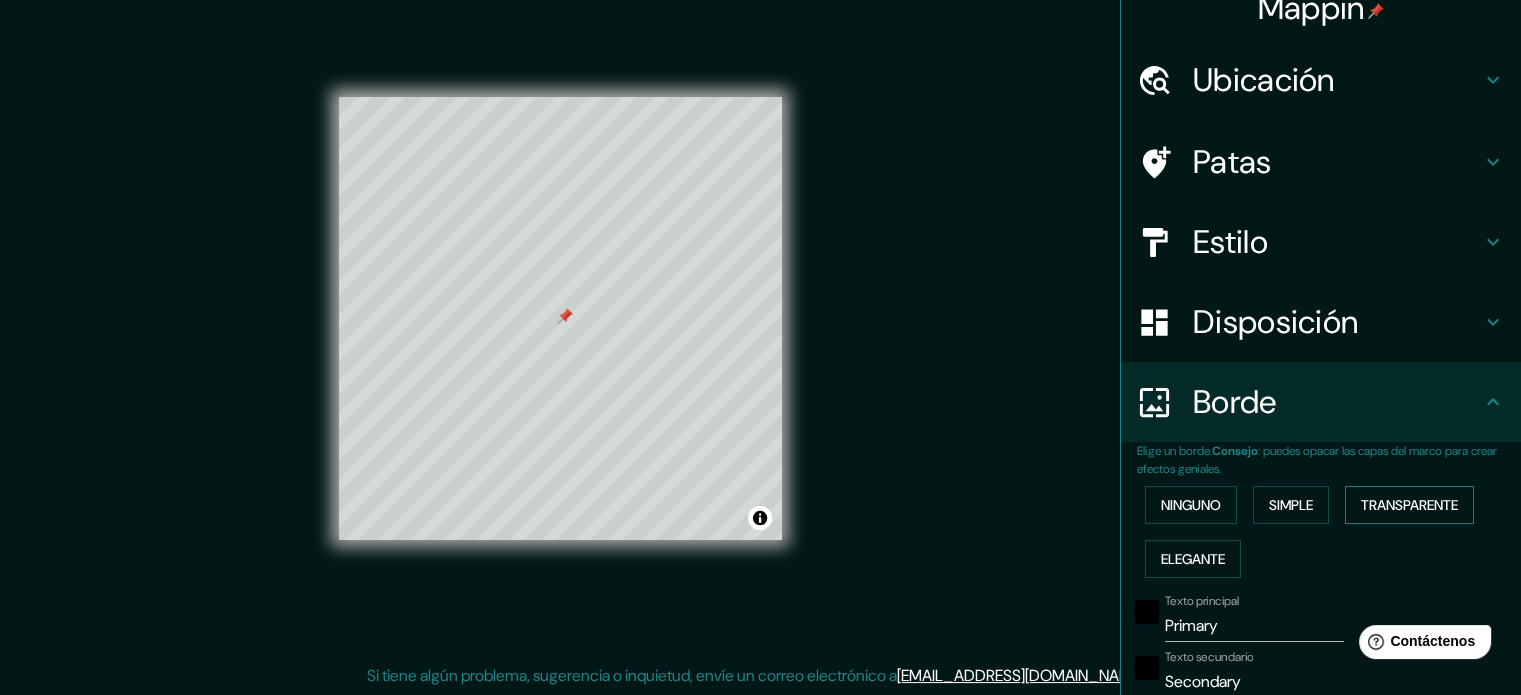 click on "Transparente" at bounding box center (1409, 505) 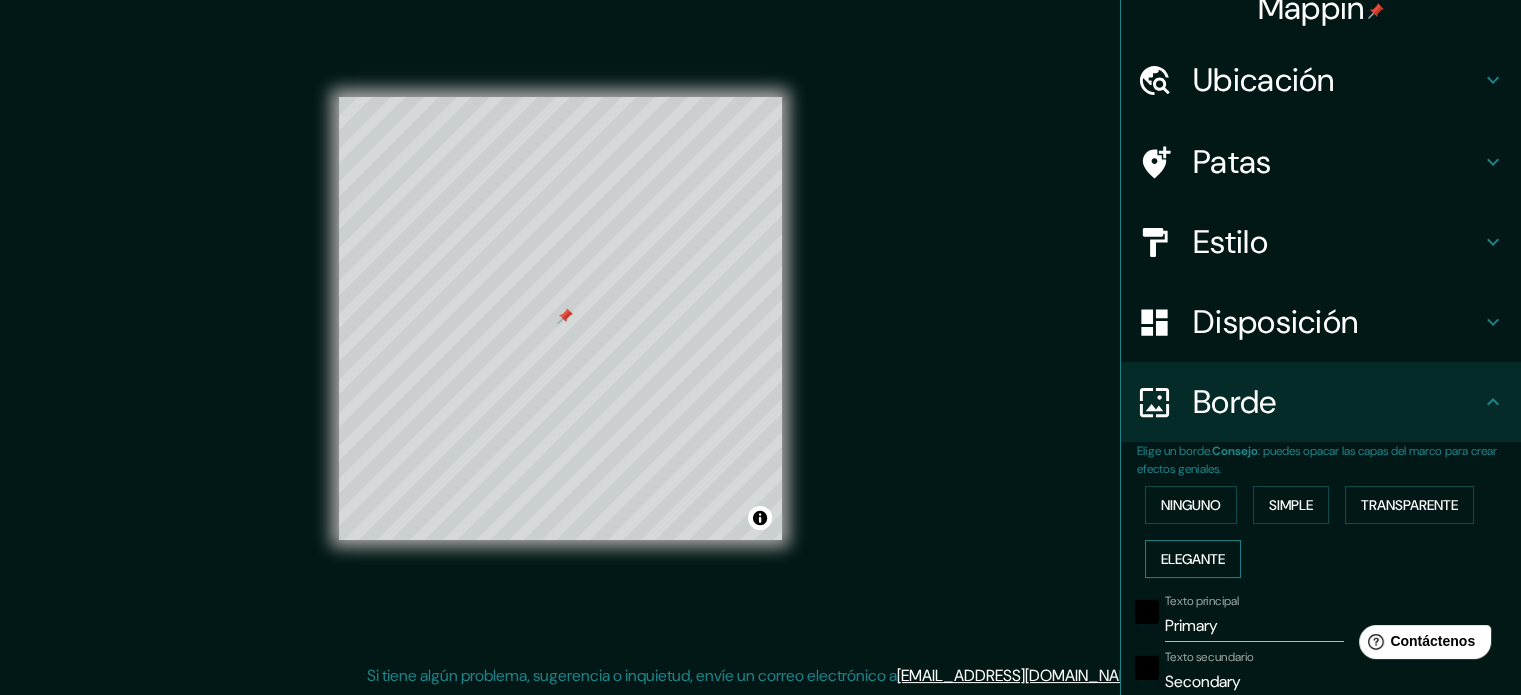 click on "Elegante" at bounding box center [1193, 559] 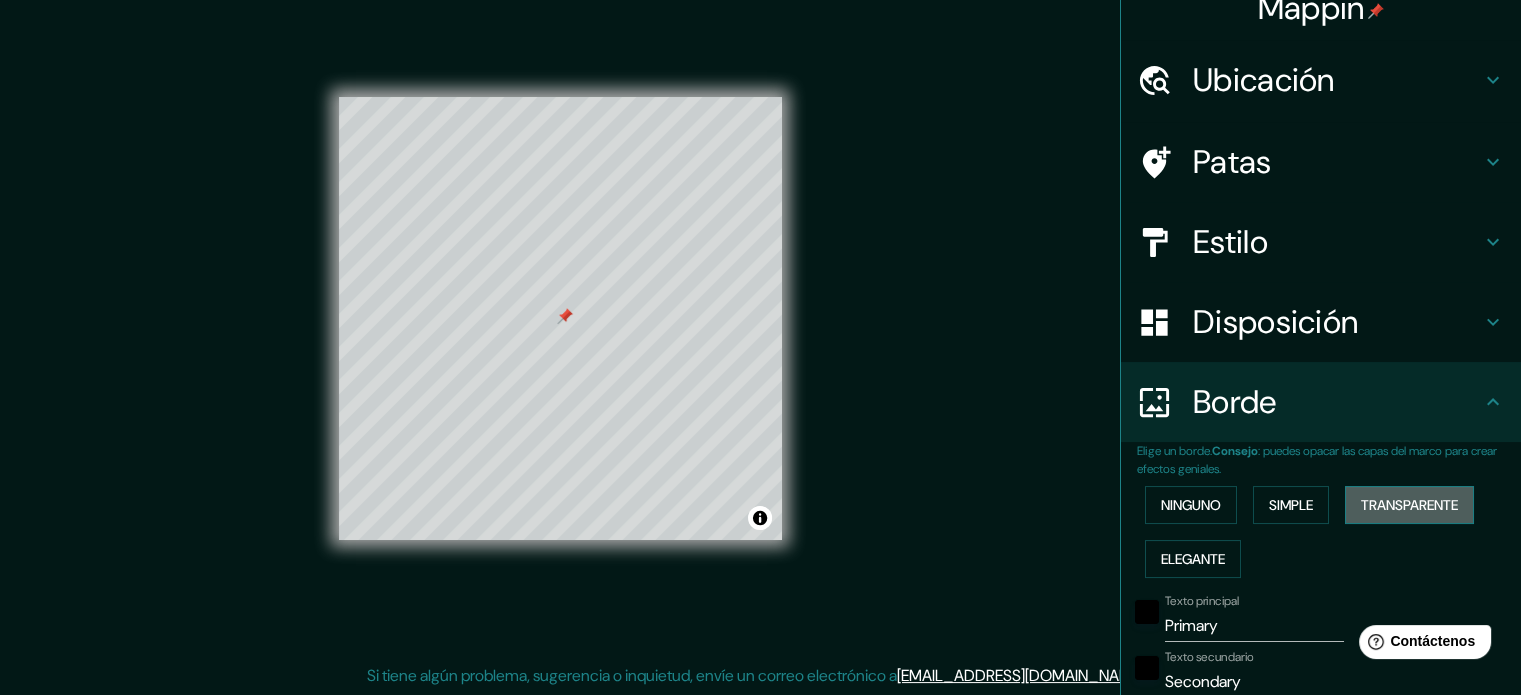 click on "Transparente" at bounding box center (1409, 505) 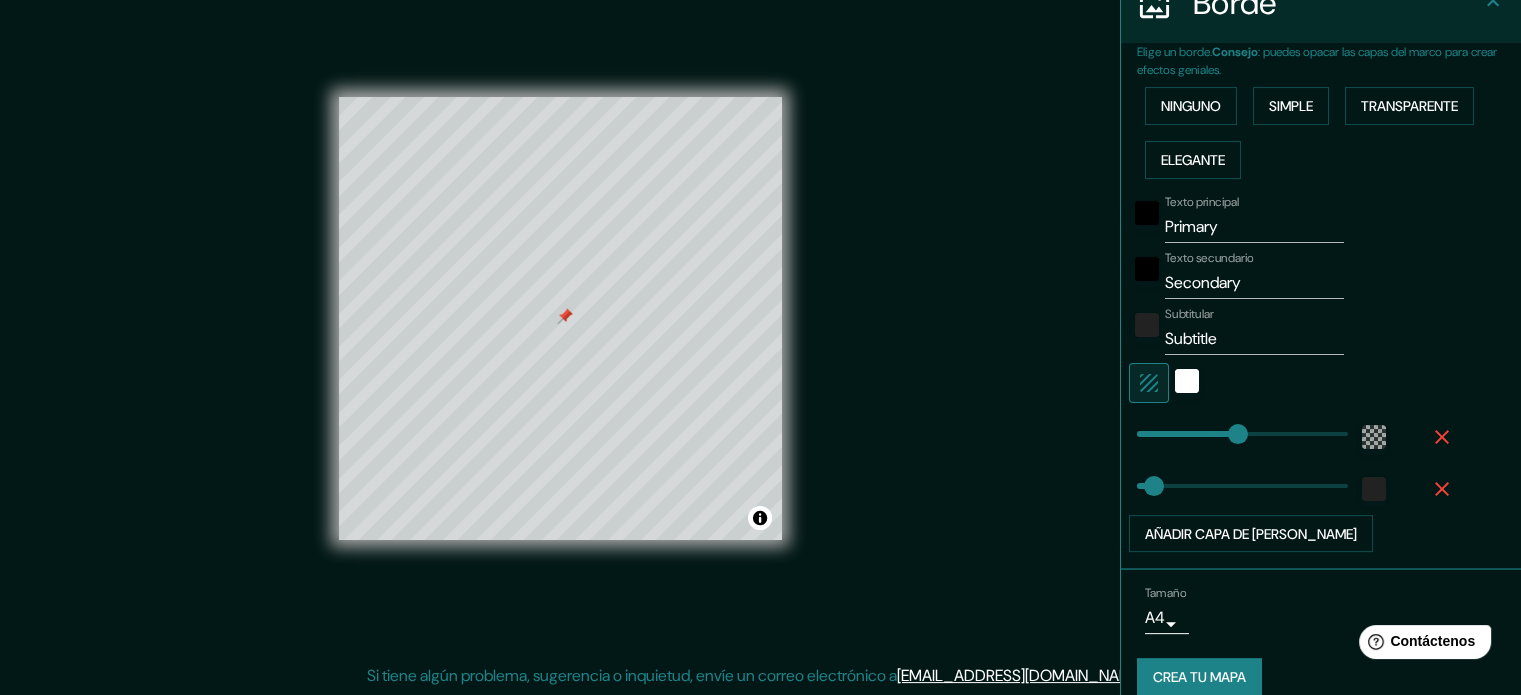 scroll, scrollTop: 424, scrollLeft: 0, axis: vertical 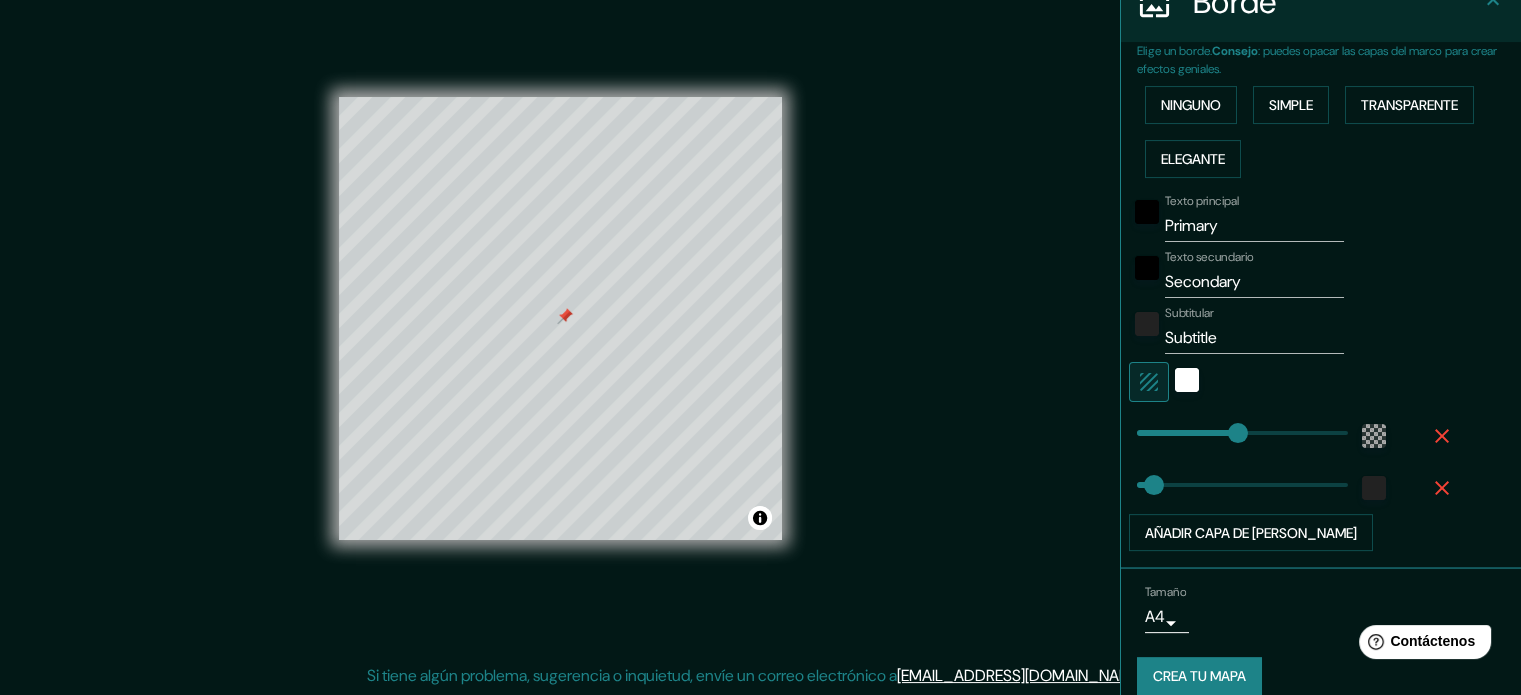 click on "Primary" at bounding box center (1254, 226) 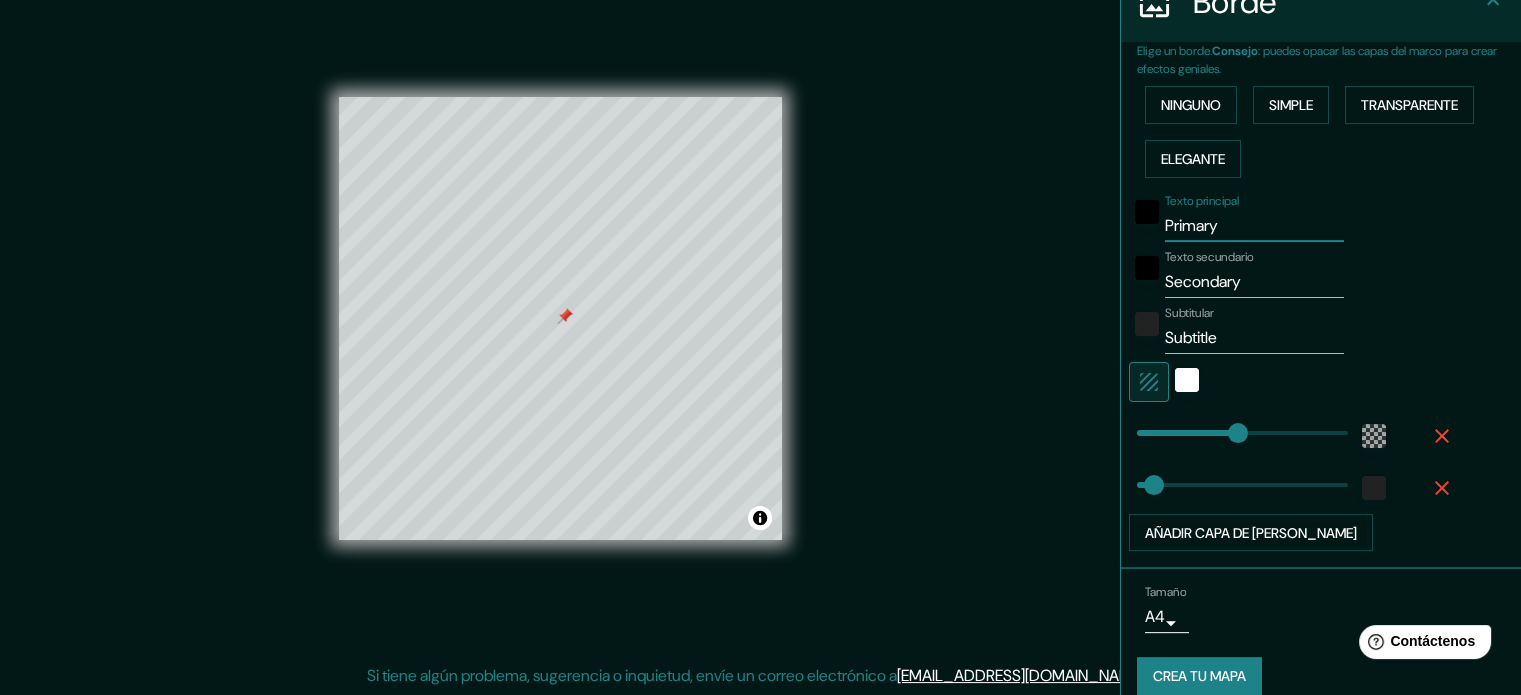 type on "Primar" 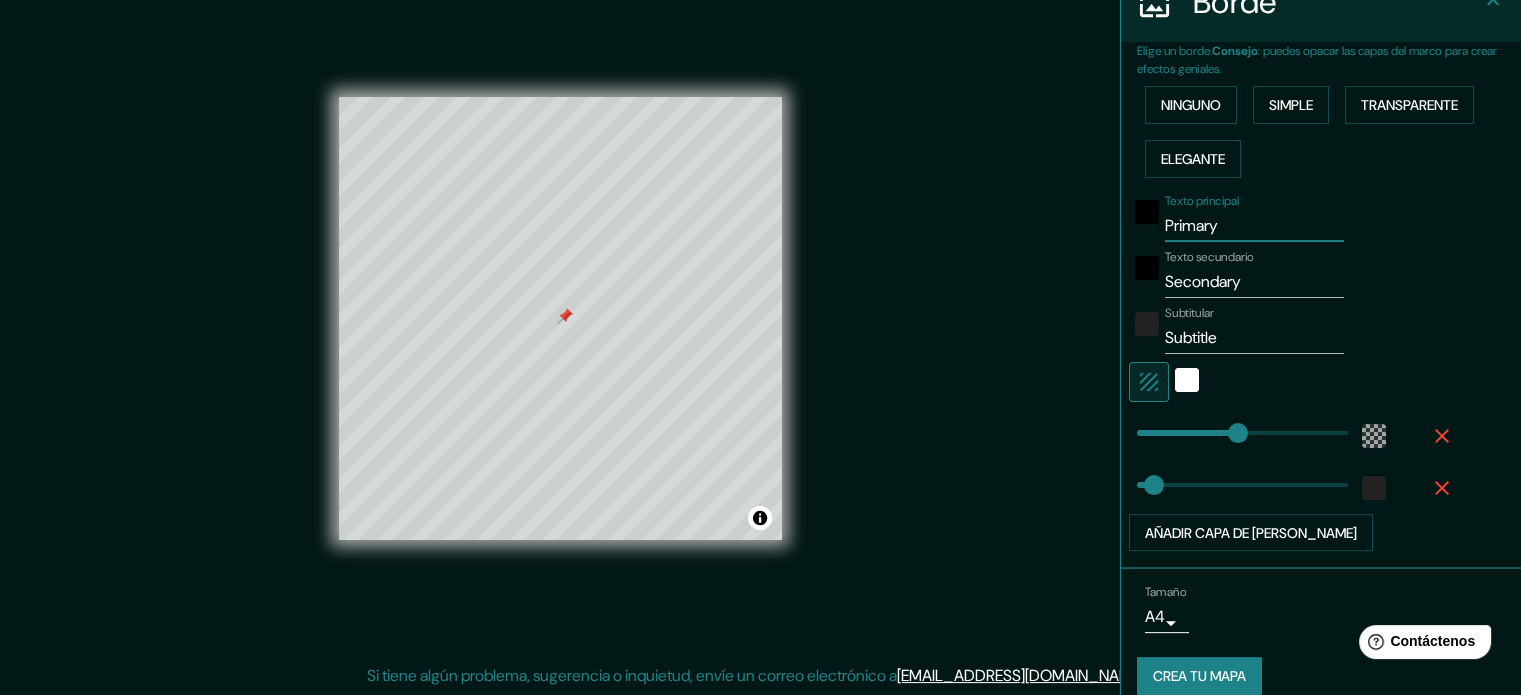 type on "213" 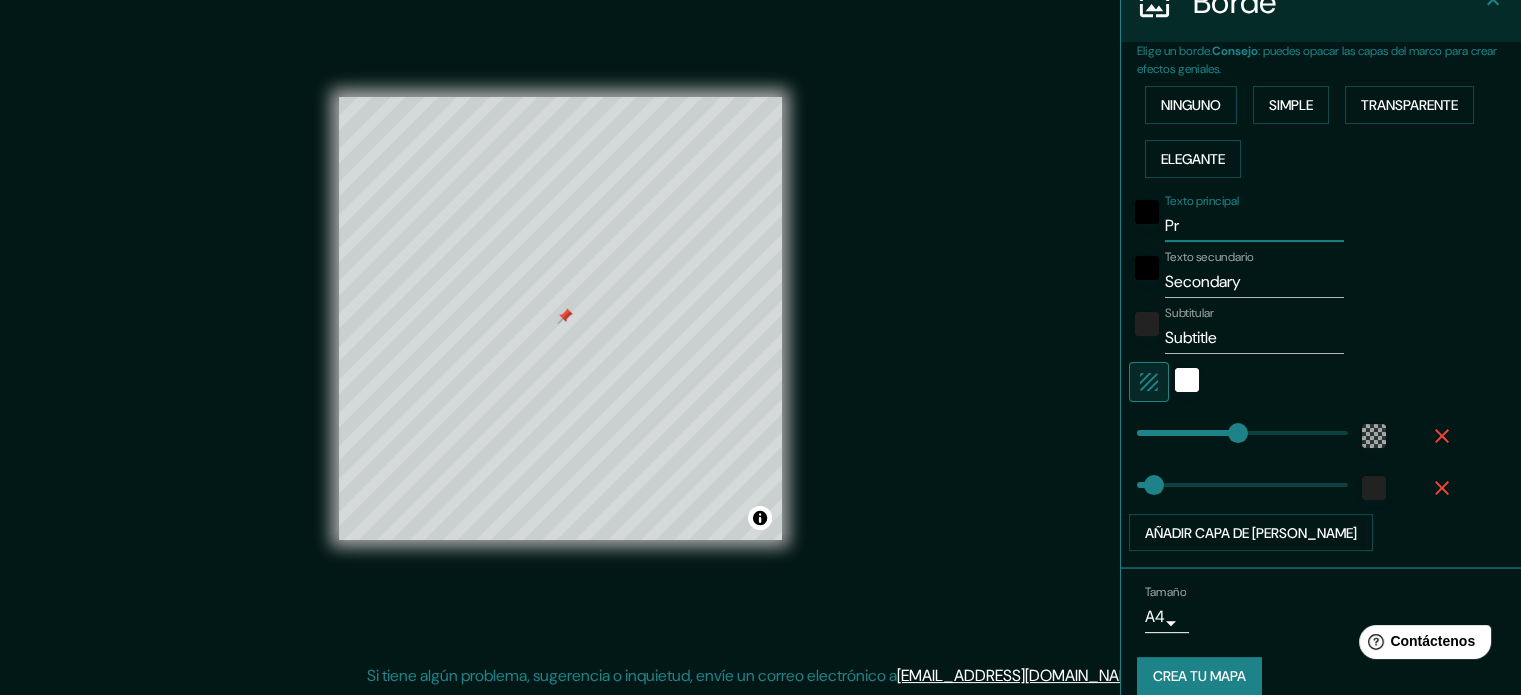 type on "P" 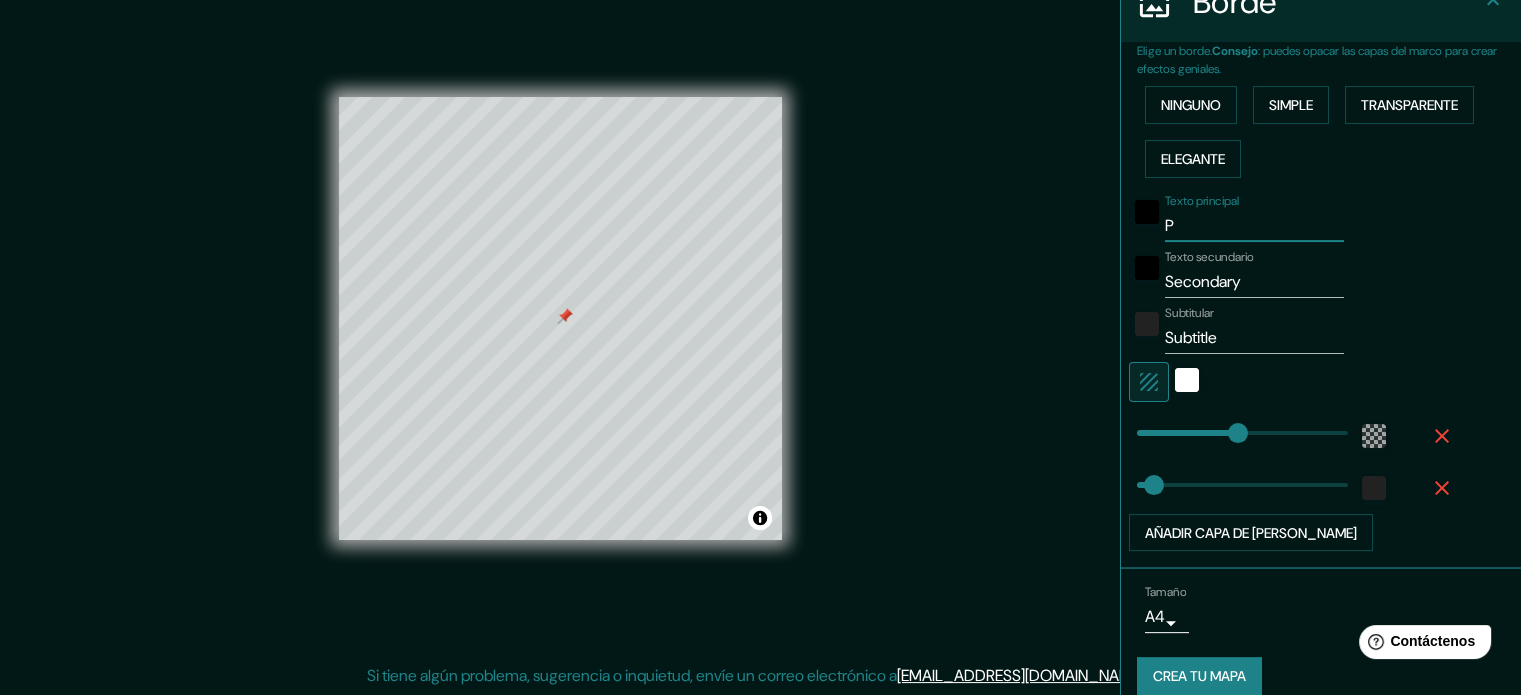 type 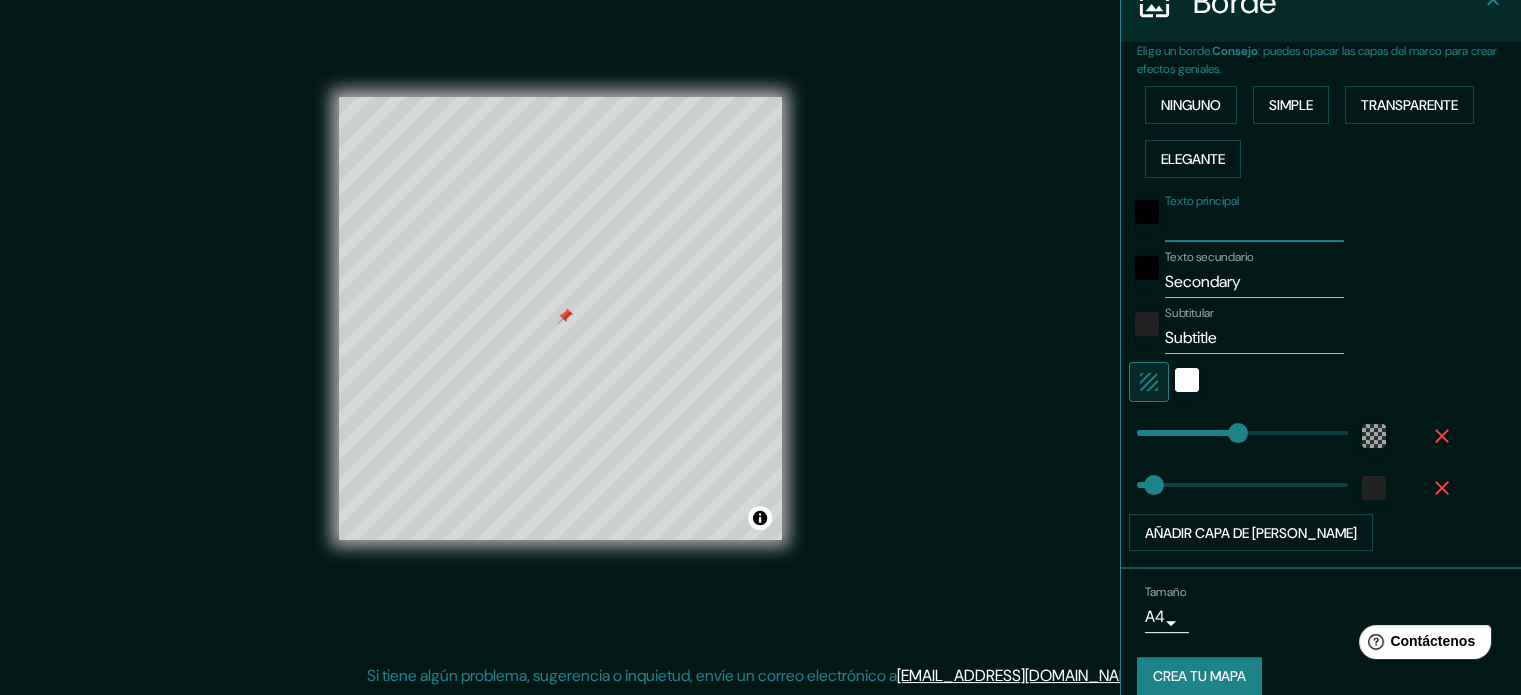 type on "213" 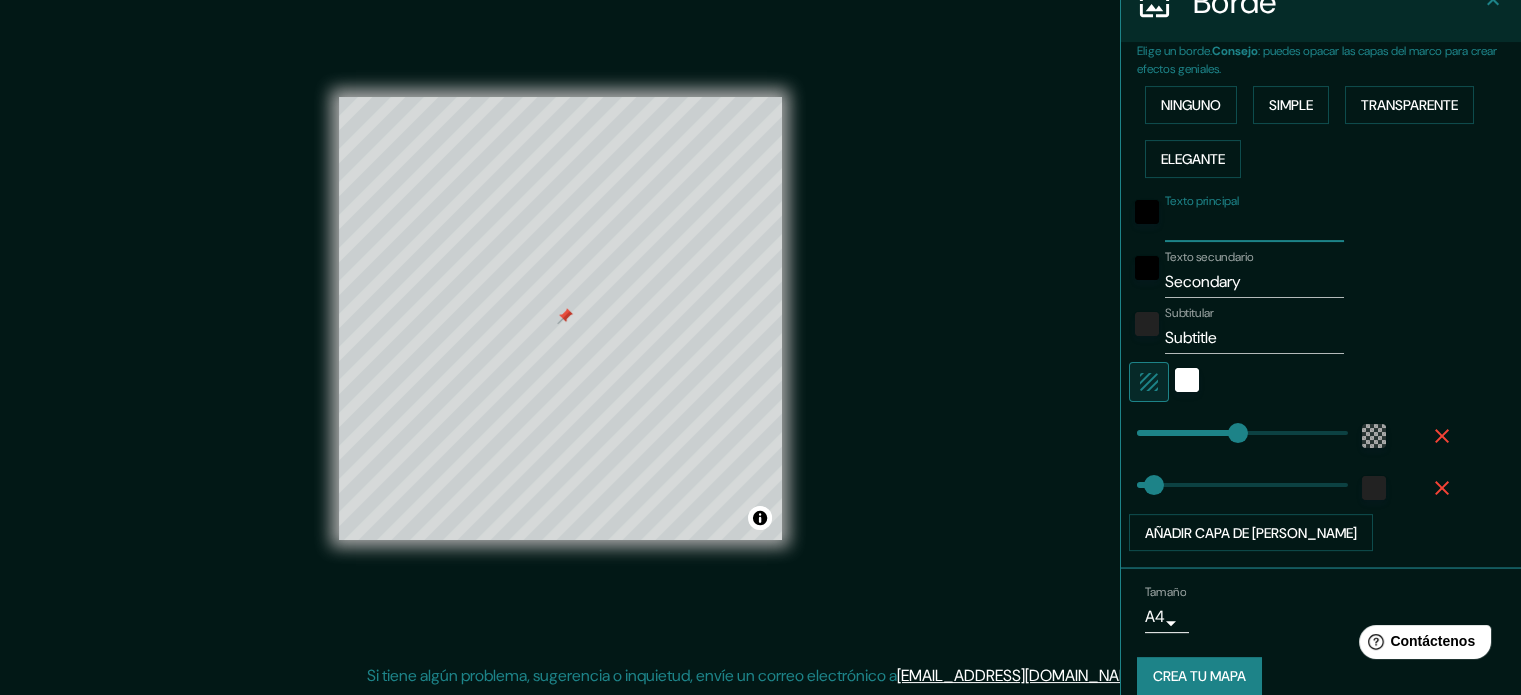 type on "G" 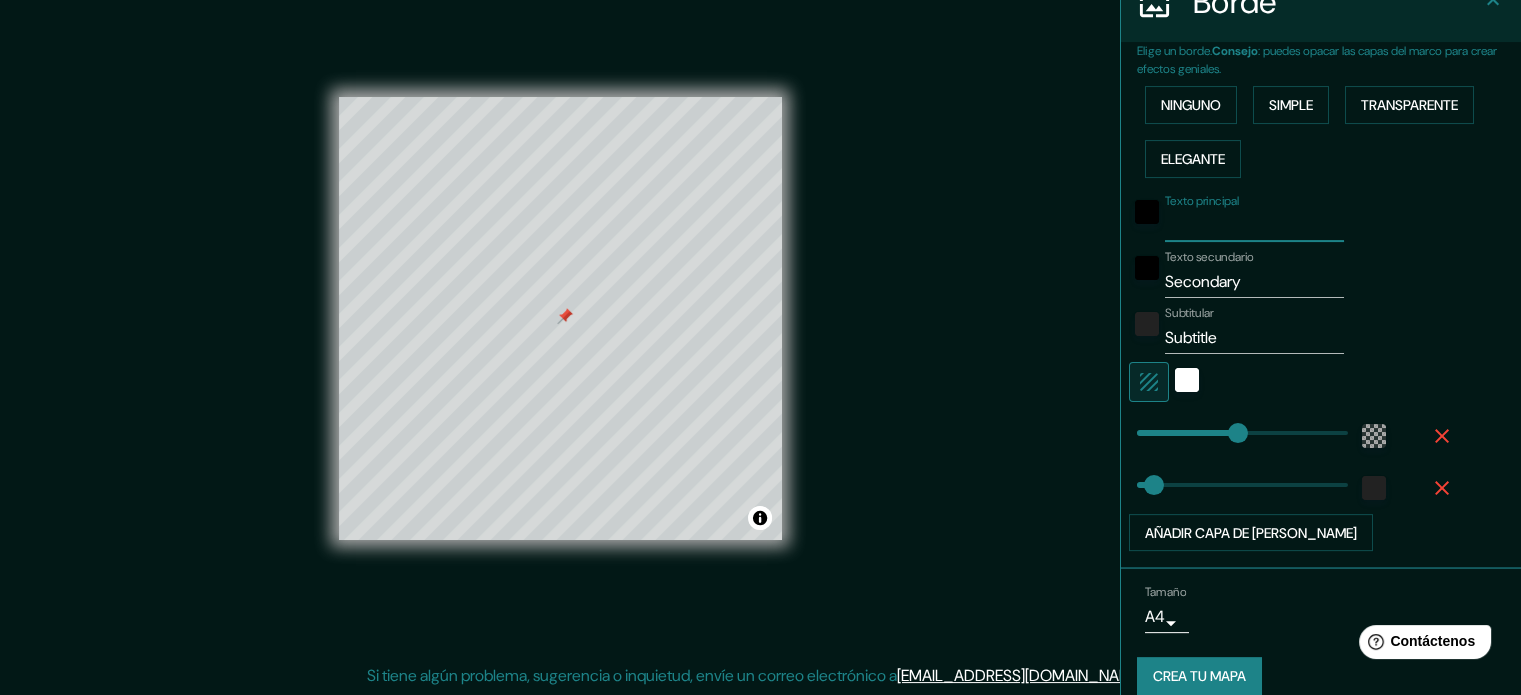 type on "213" 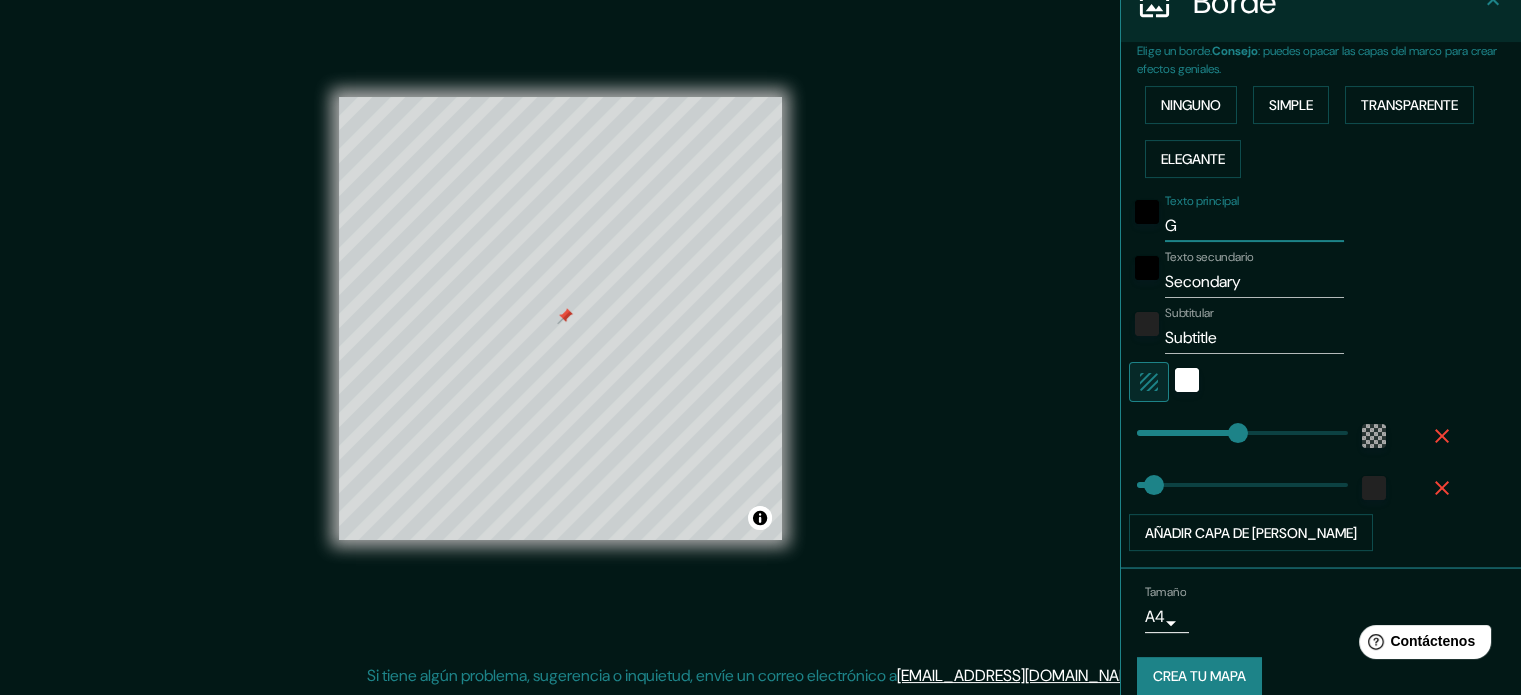 type on "GR" 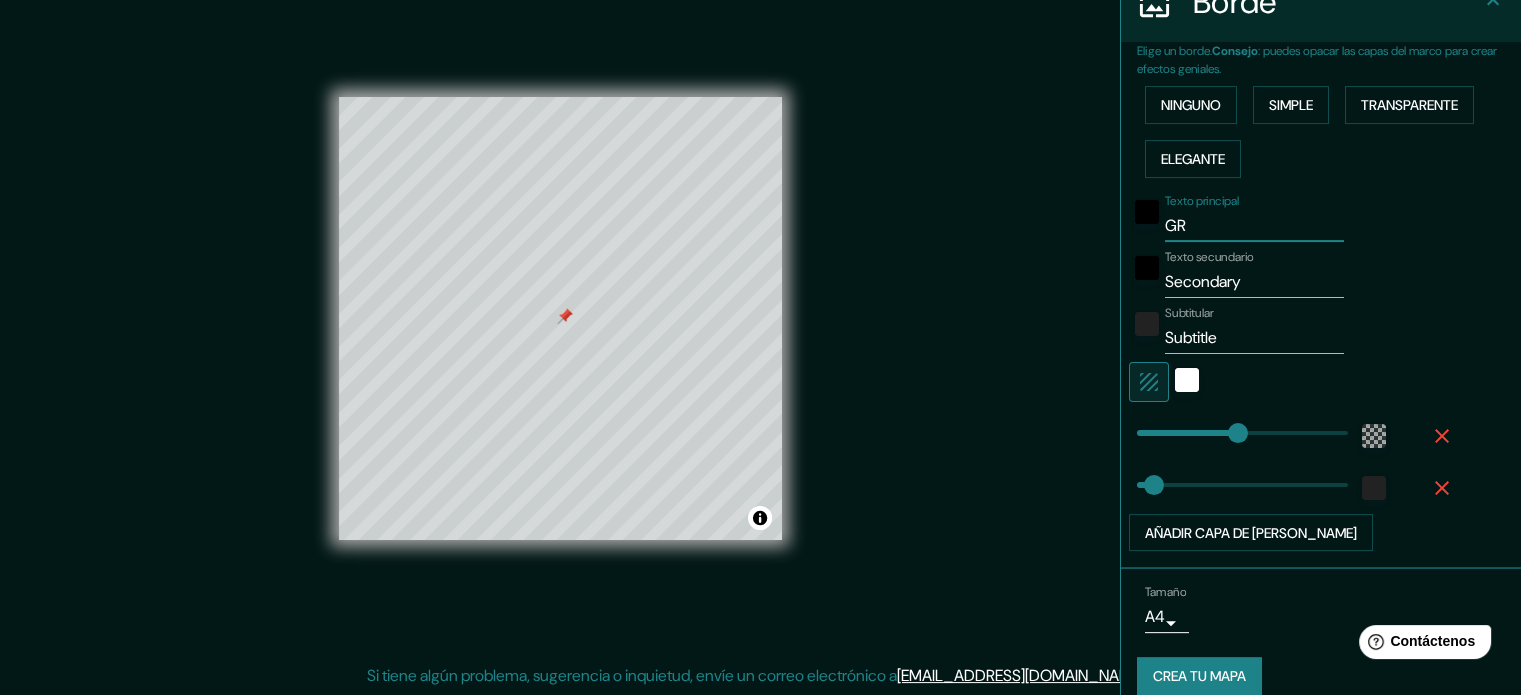 type on "GRA" 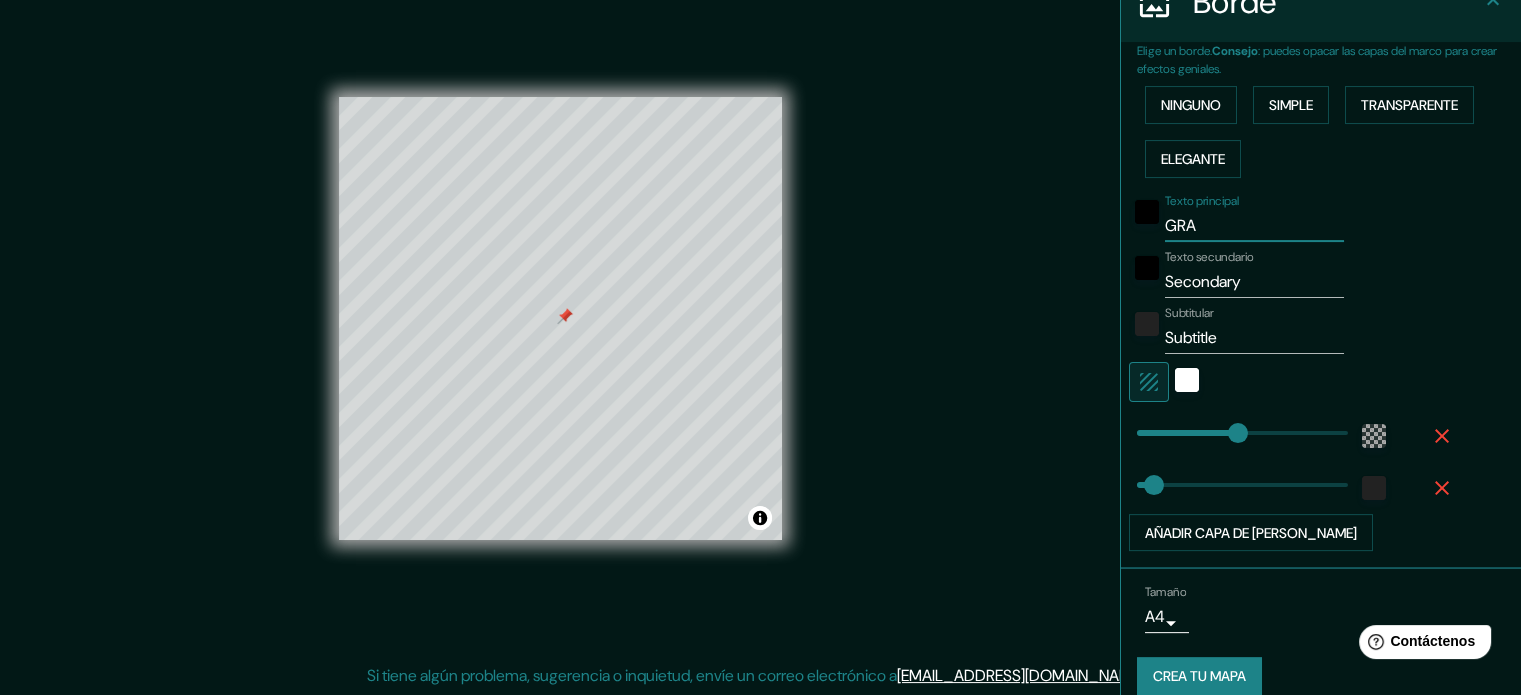 type on "GRAN" 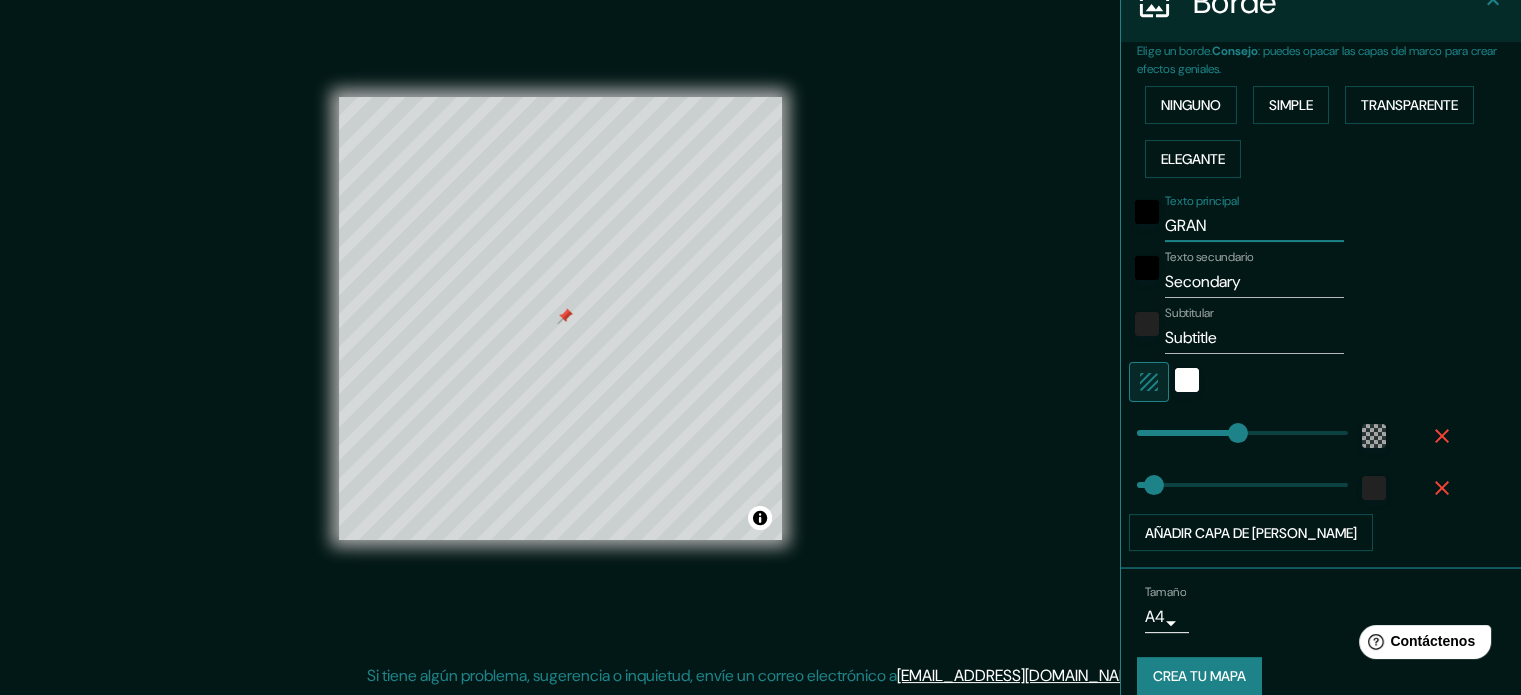 type on "GRAND" 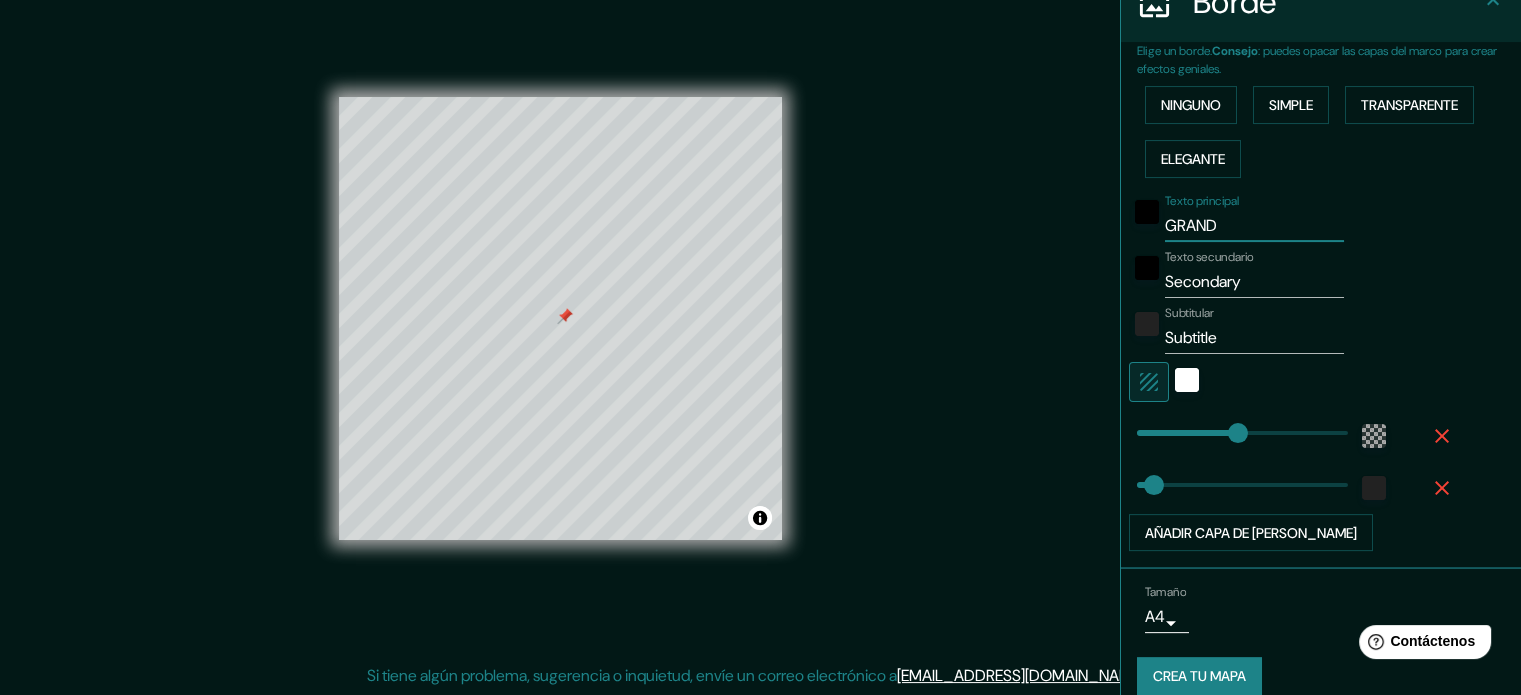type on "GRAN" 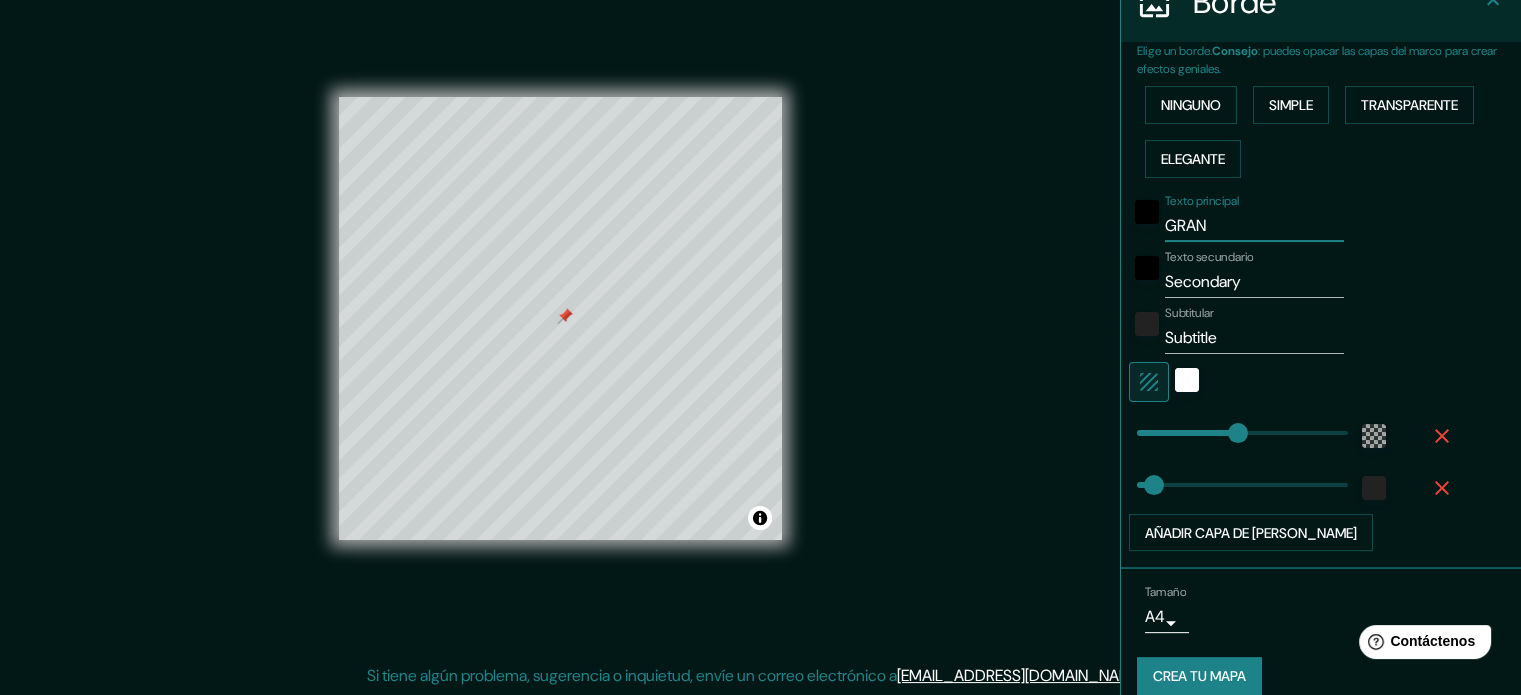 type on "GRA" 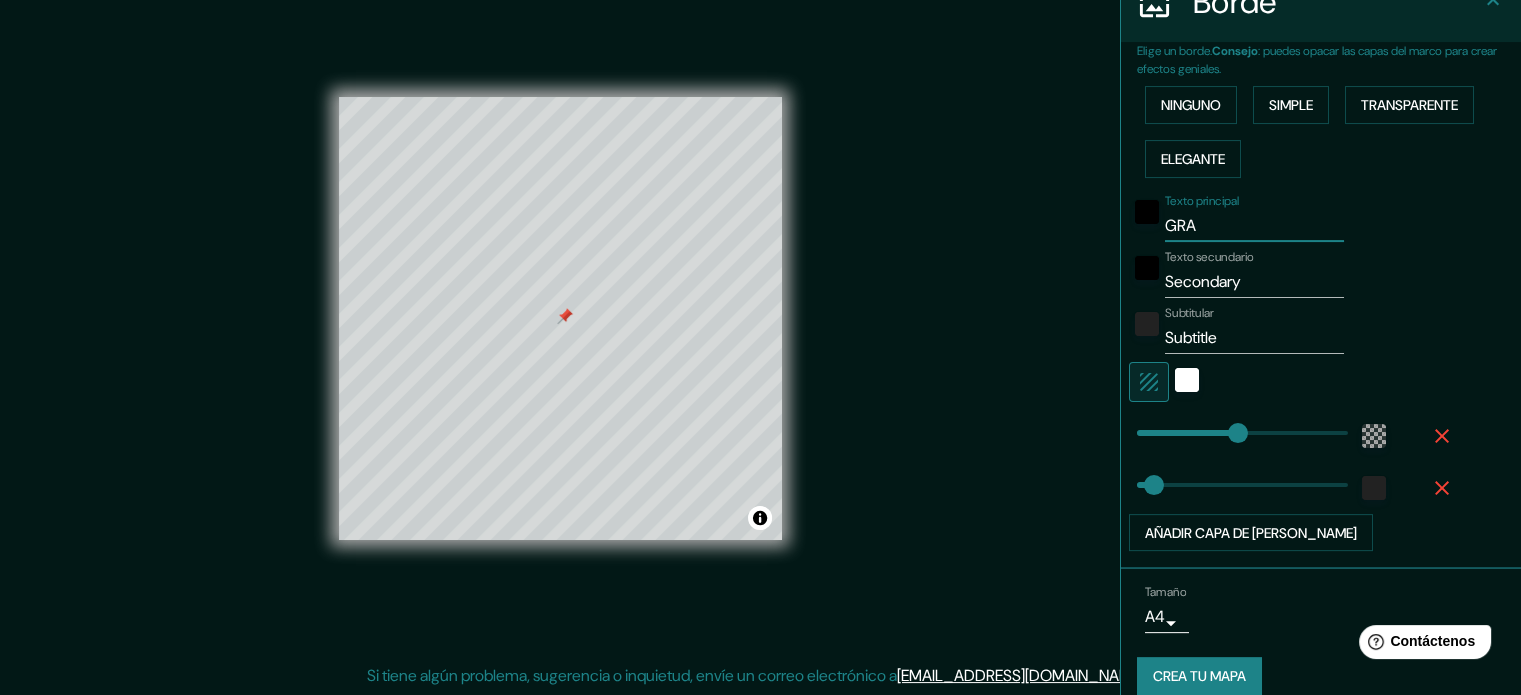 type on "GR" 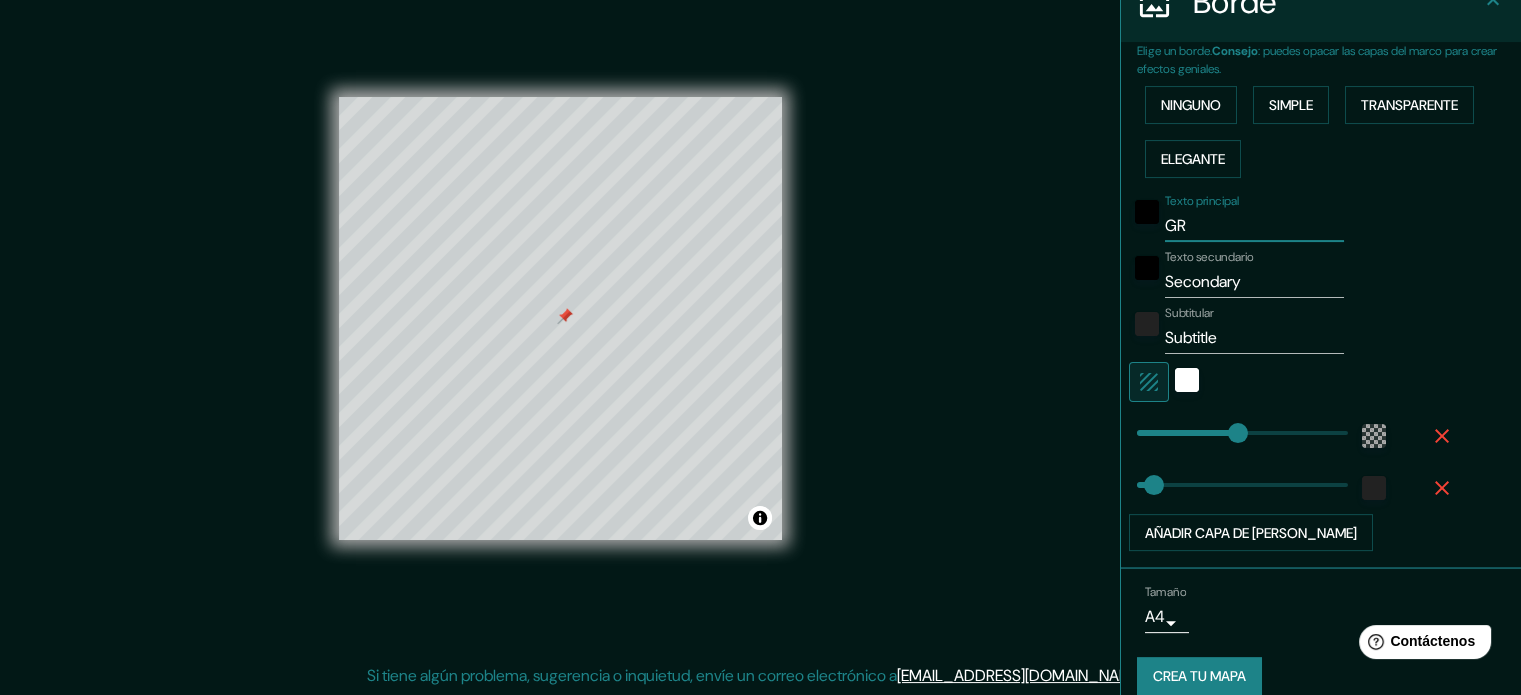 type on "G" 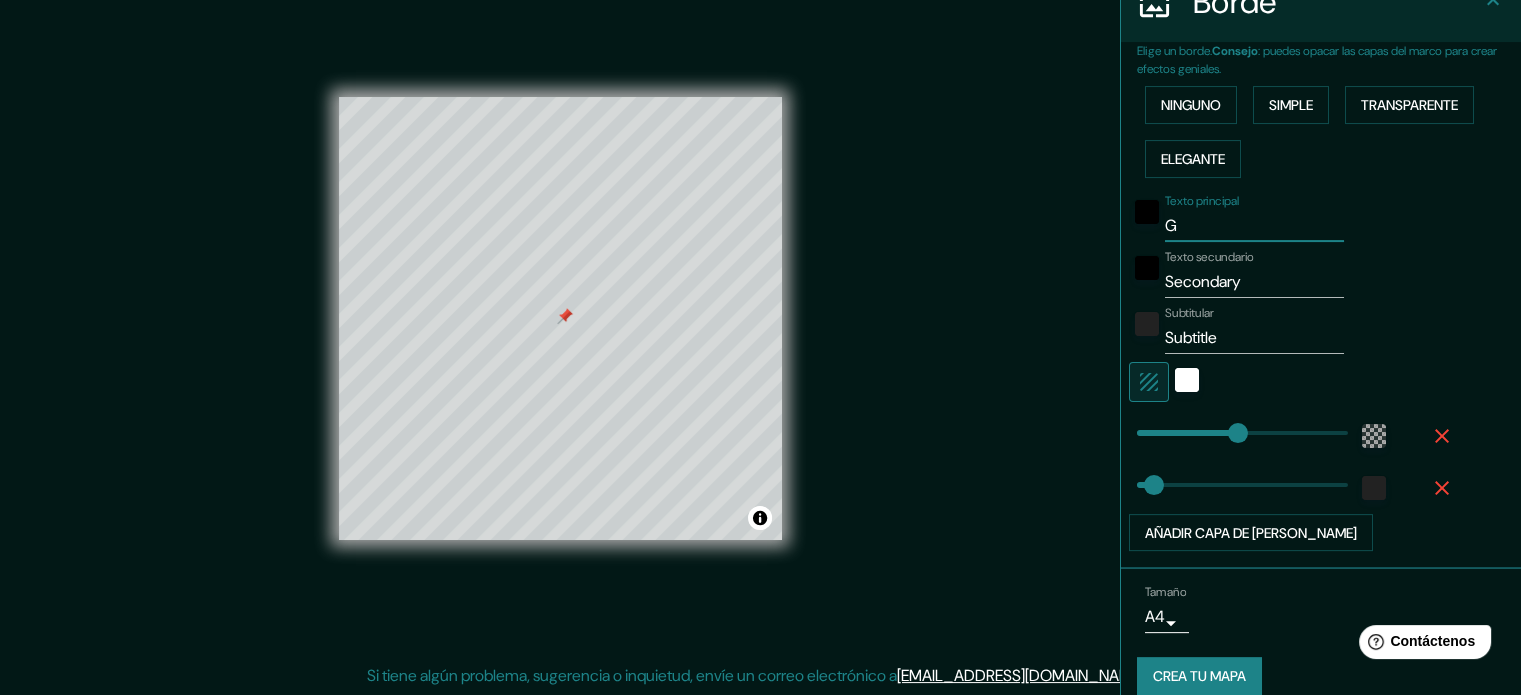 type 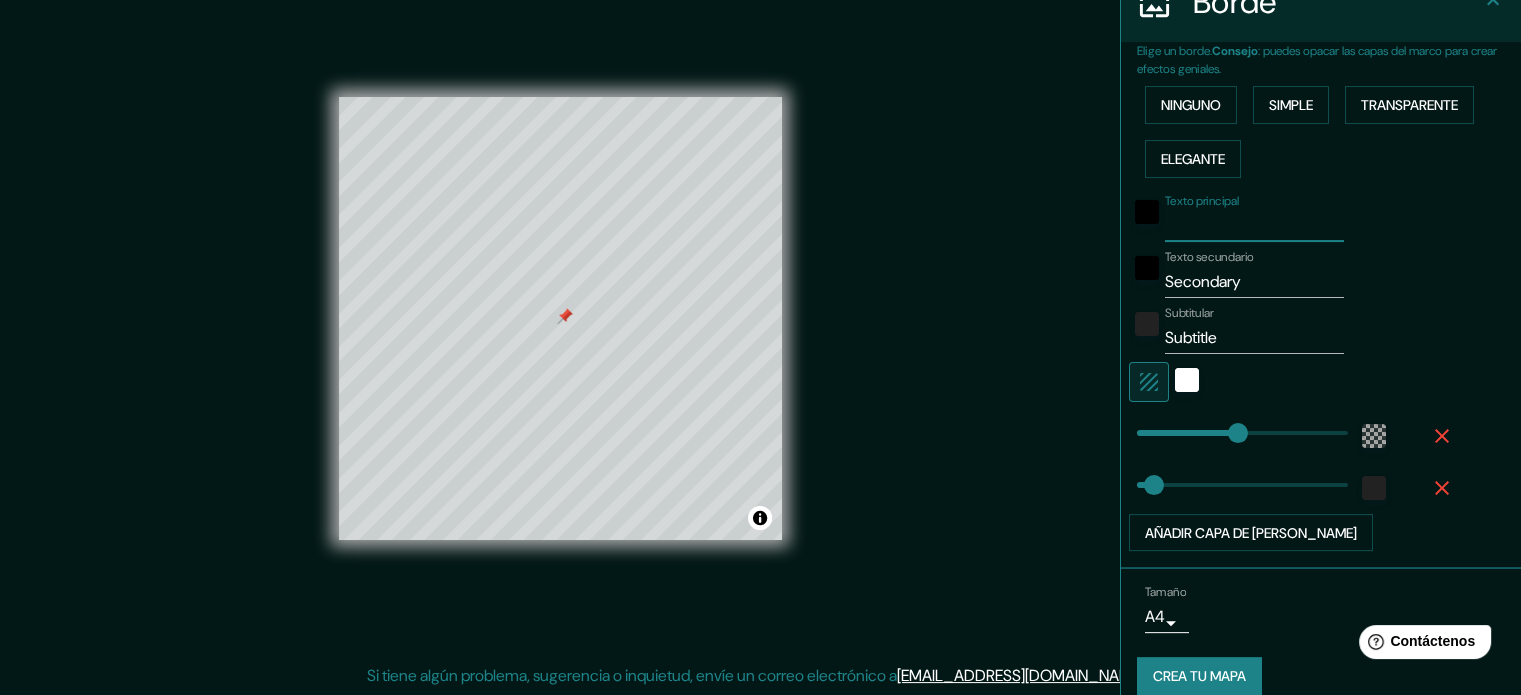 type on "D" 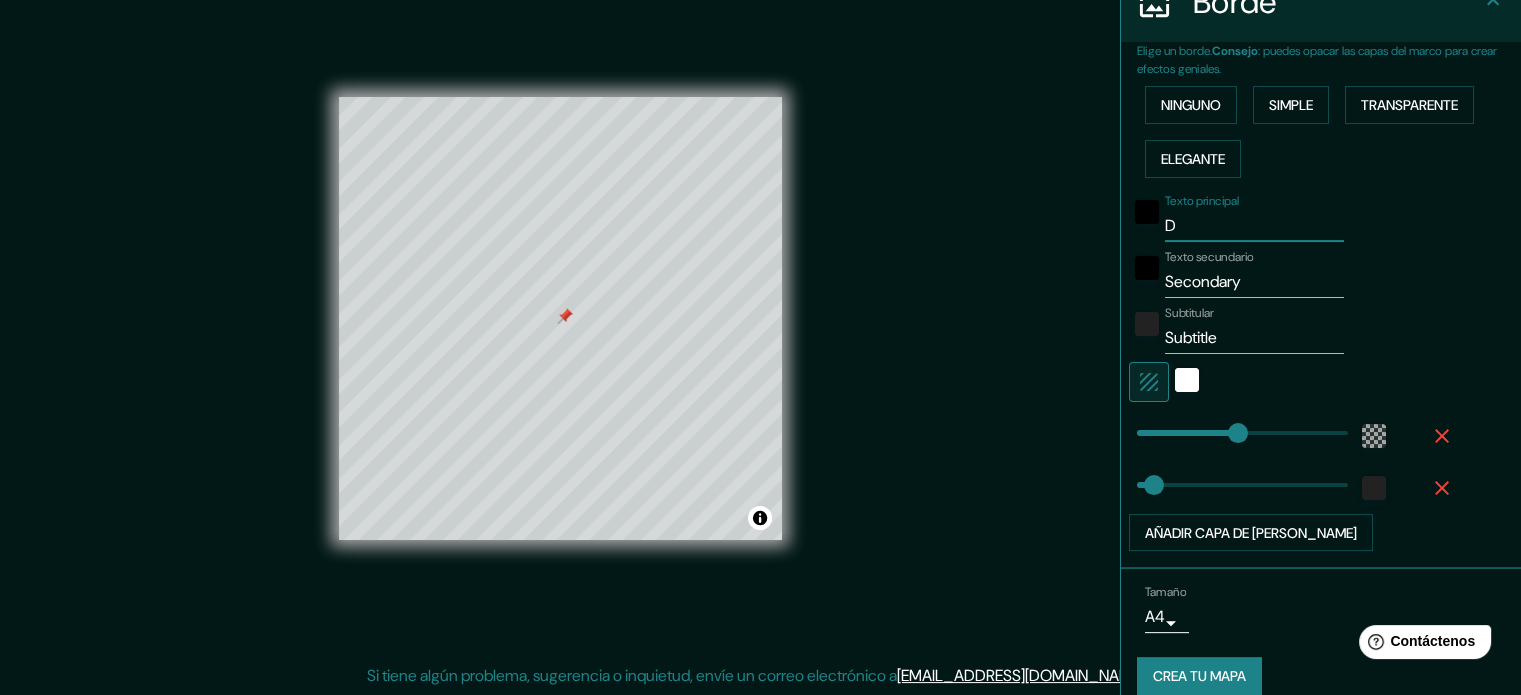 type on "DA" 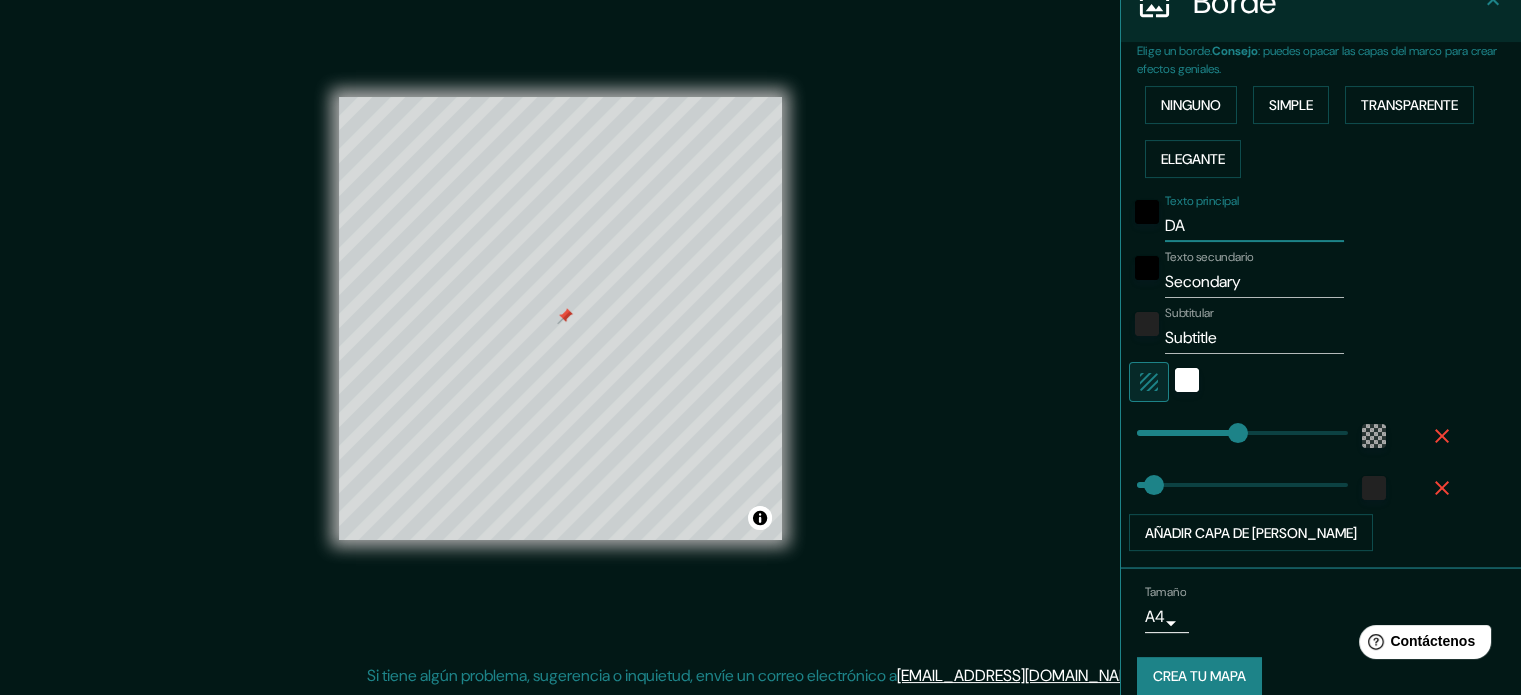 type on "DAR" 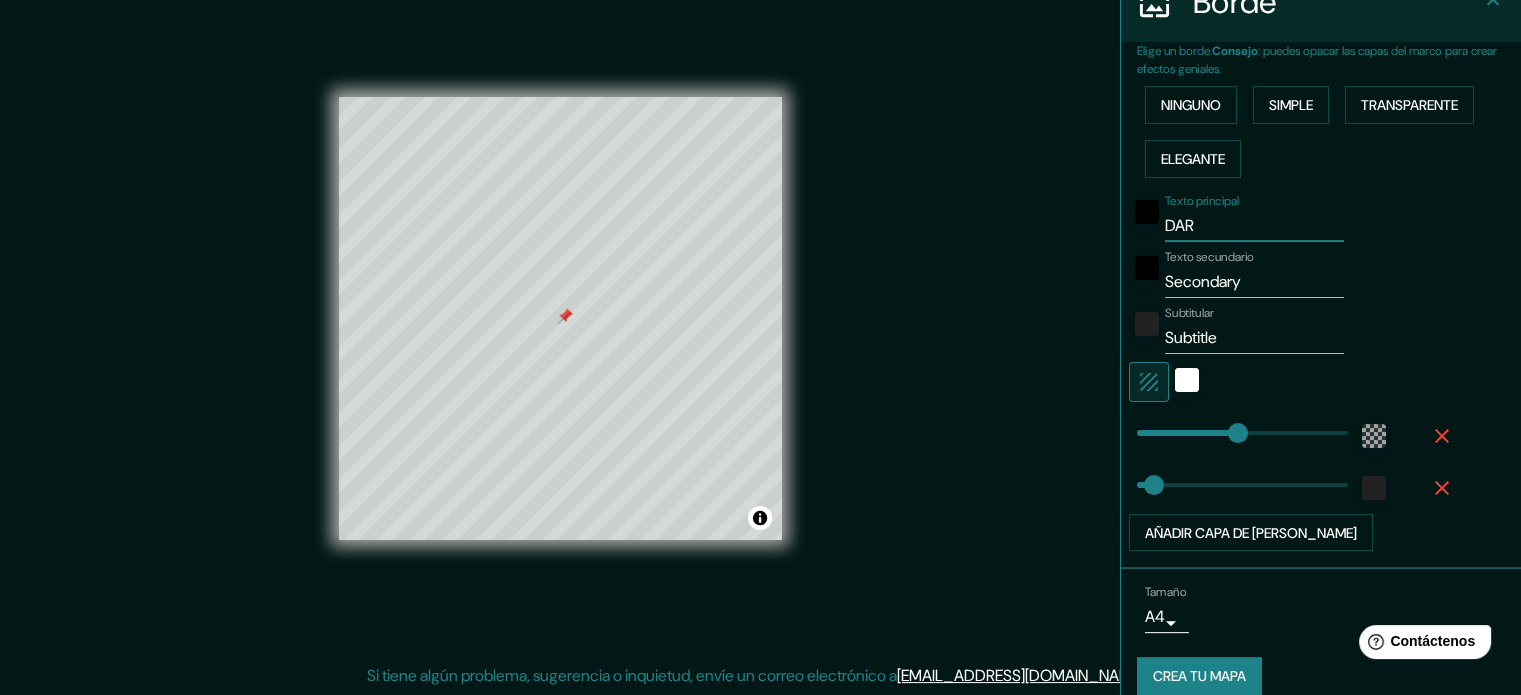 type on "DARE" 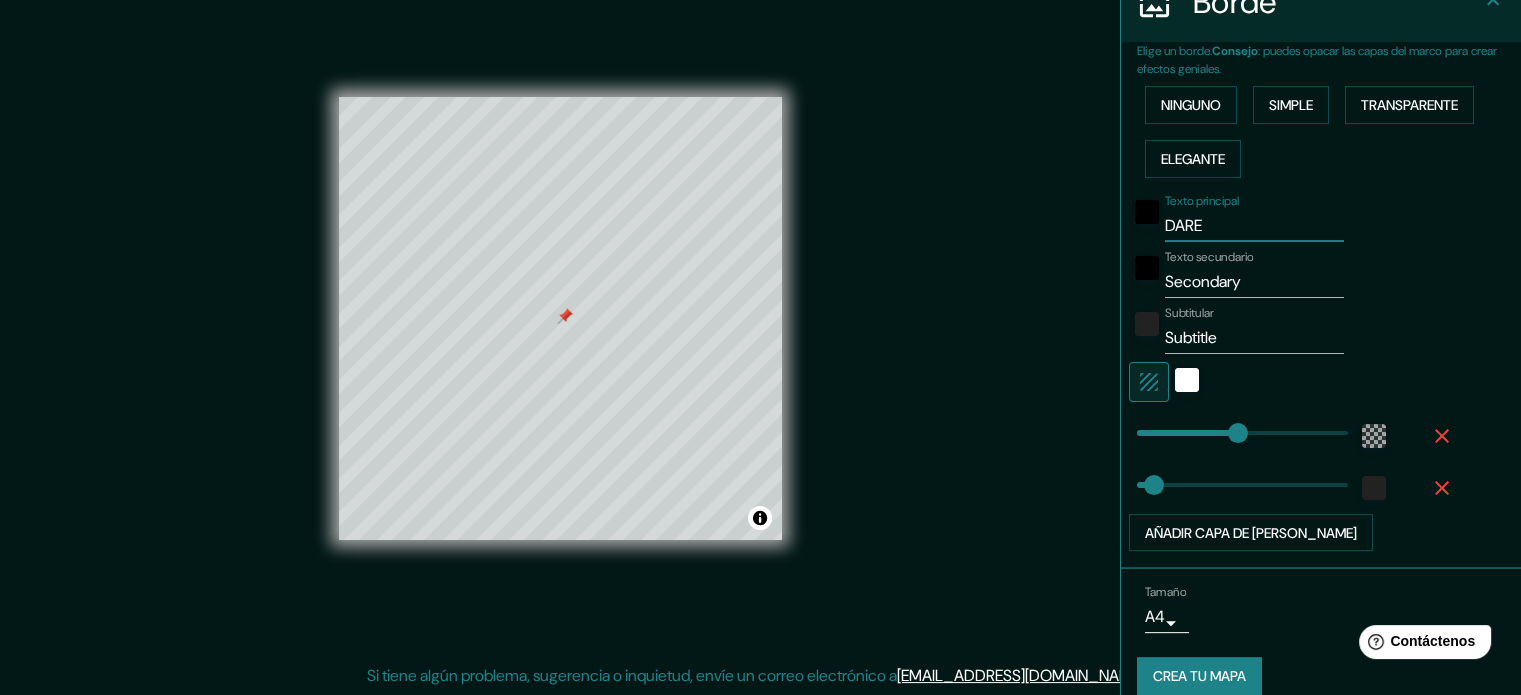 type on "DAREZ" 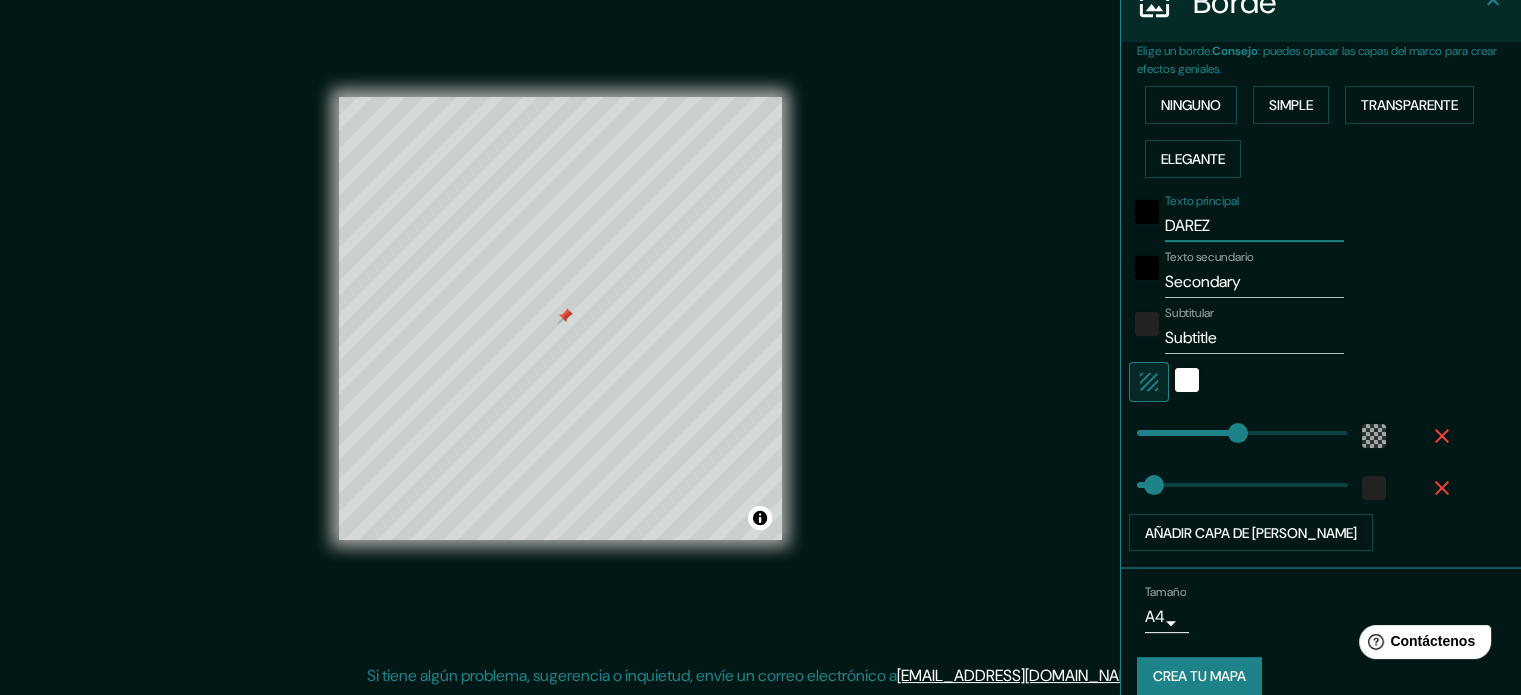 type on "DARE" 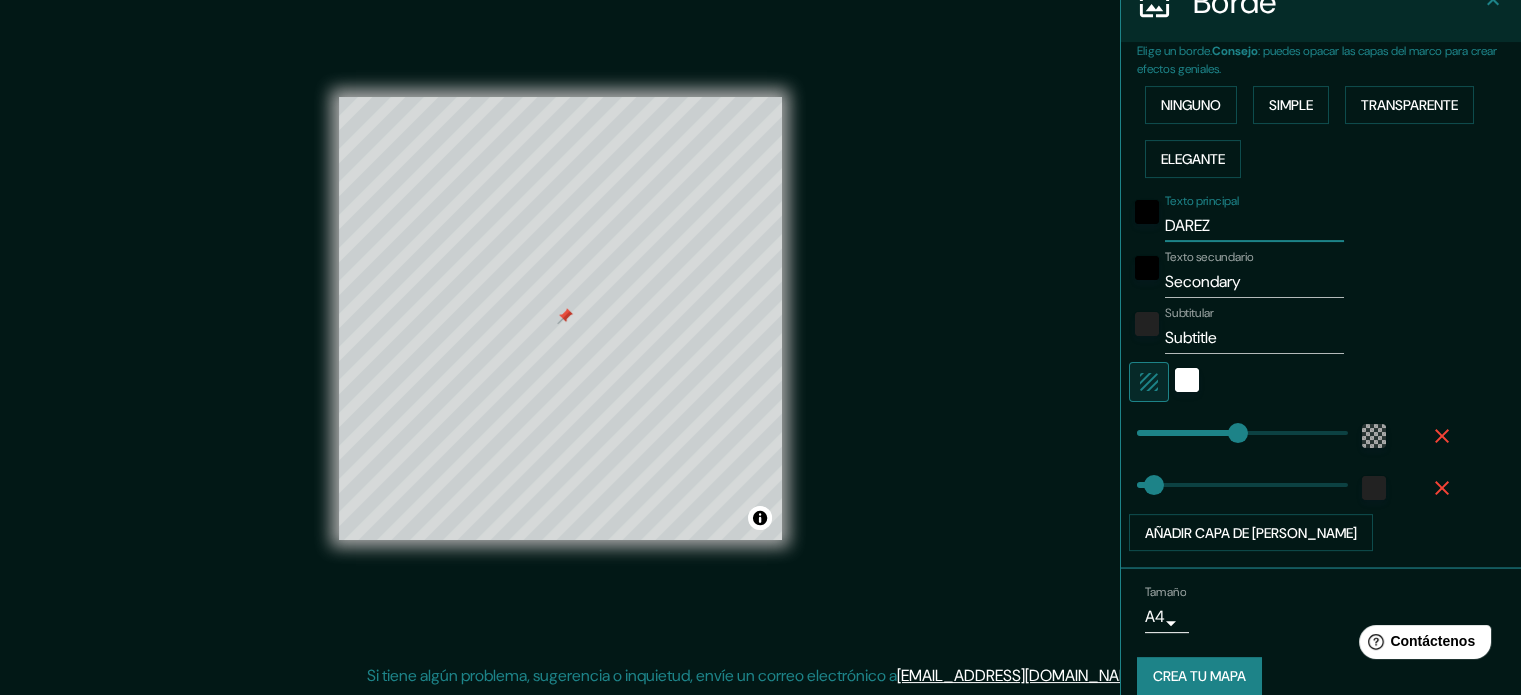 type on "213" 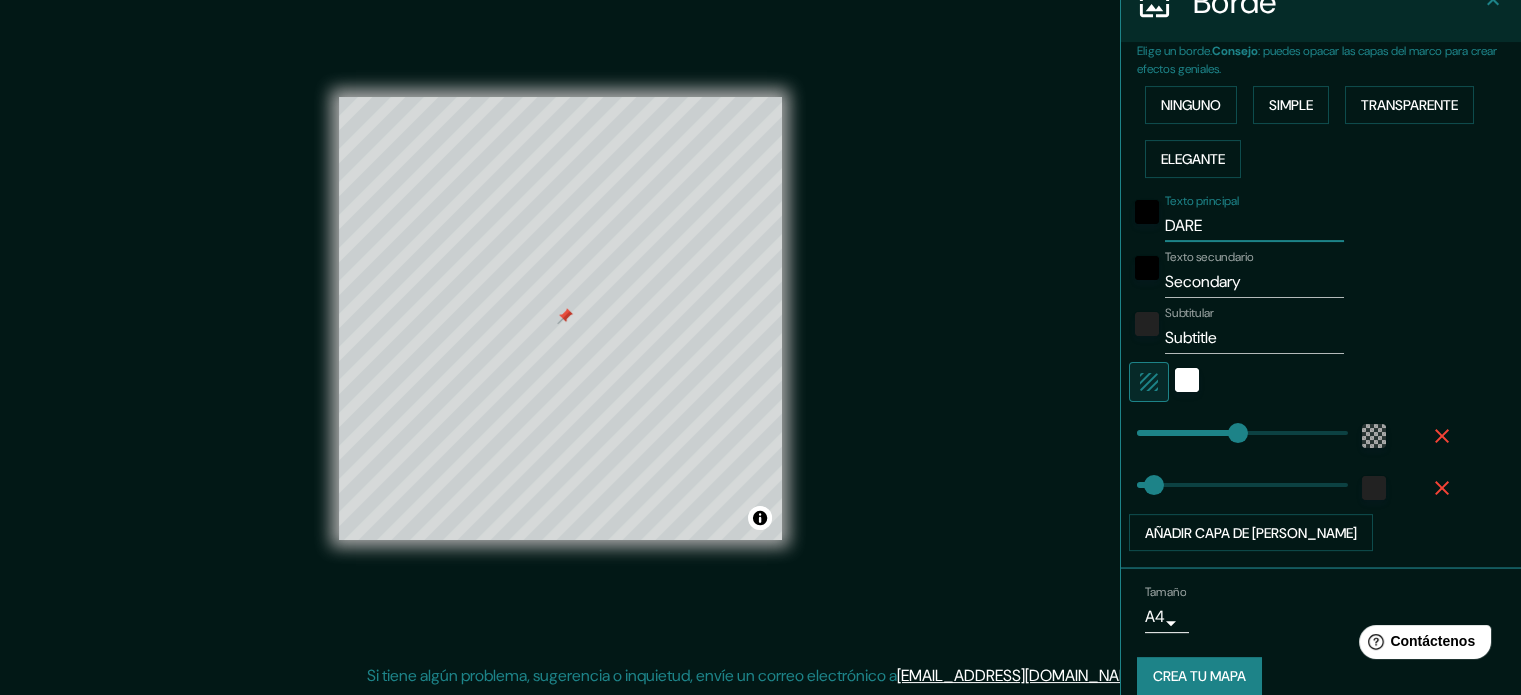 type on "DAR" 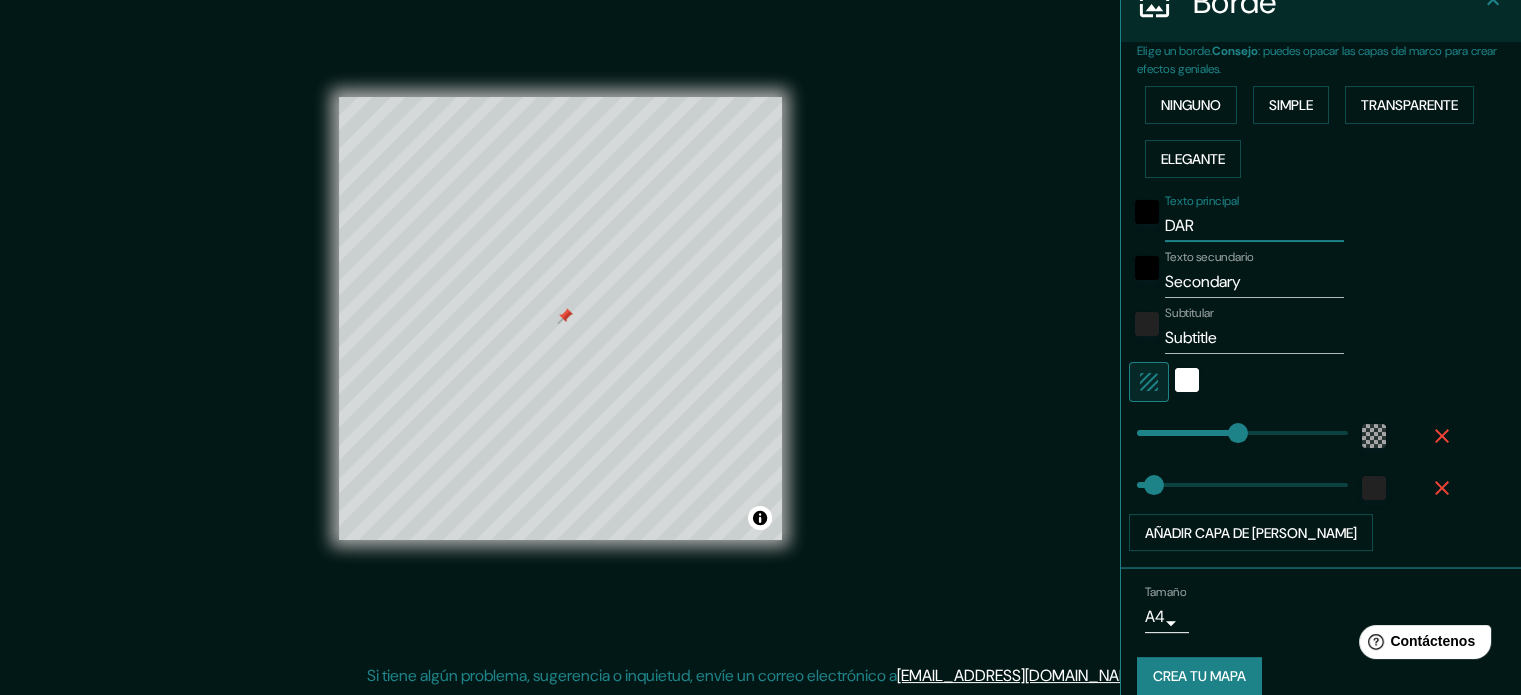 type on "DA" 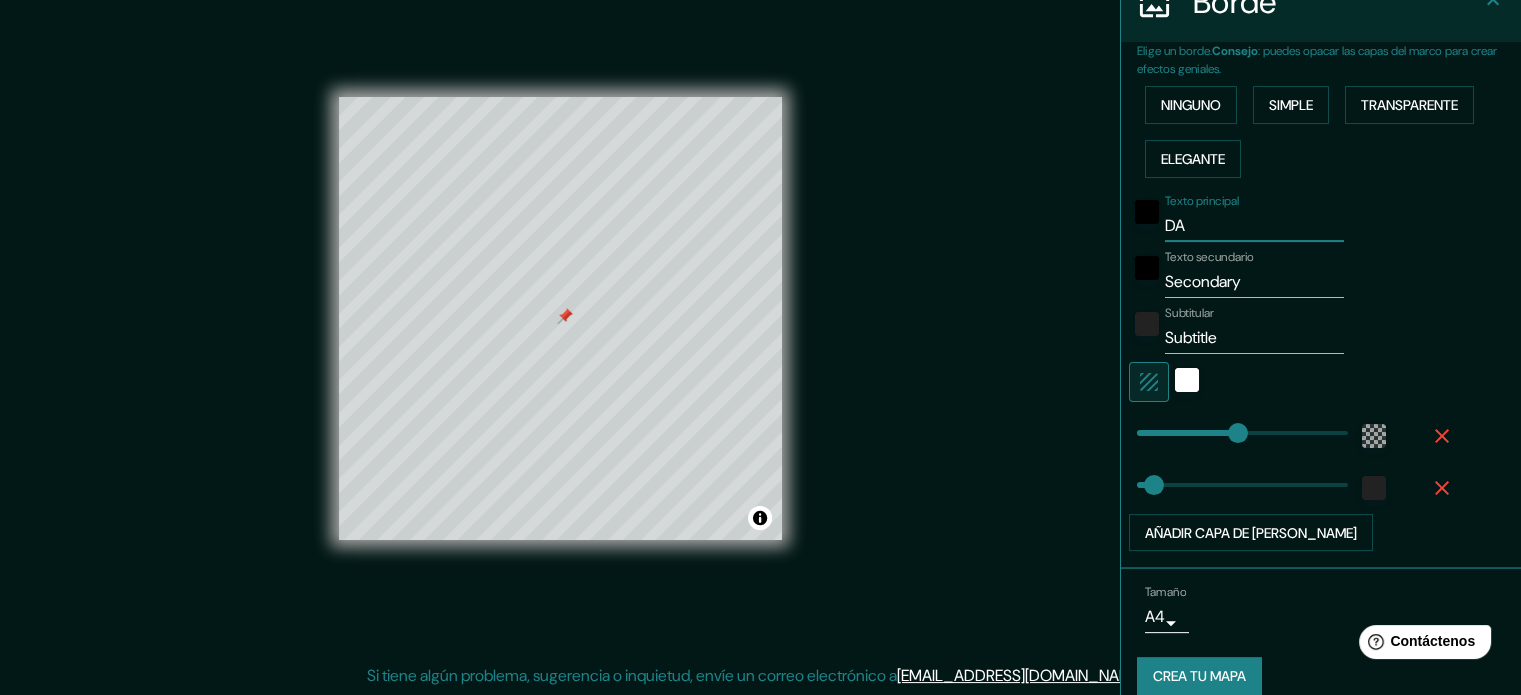 type on "D" 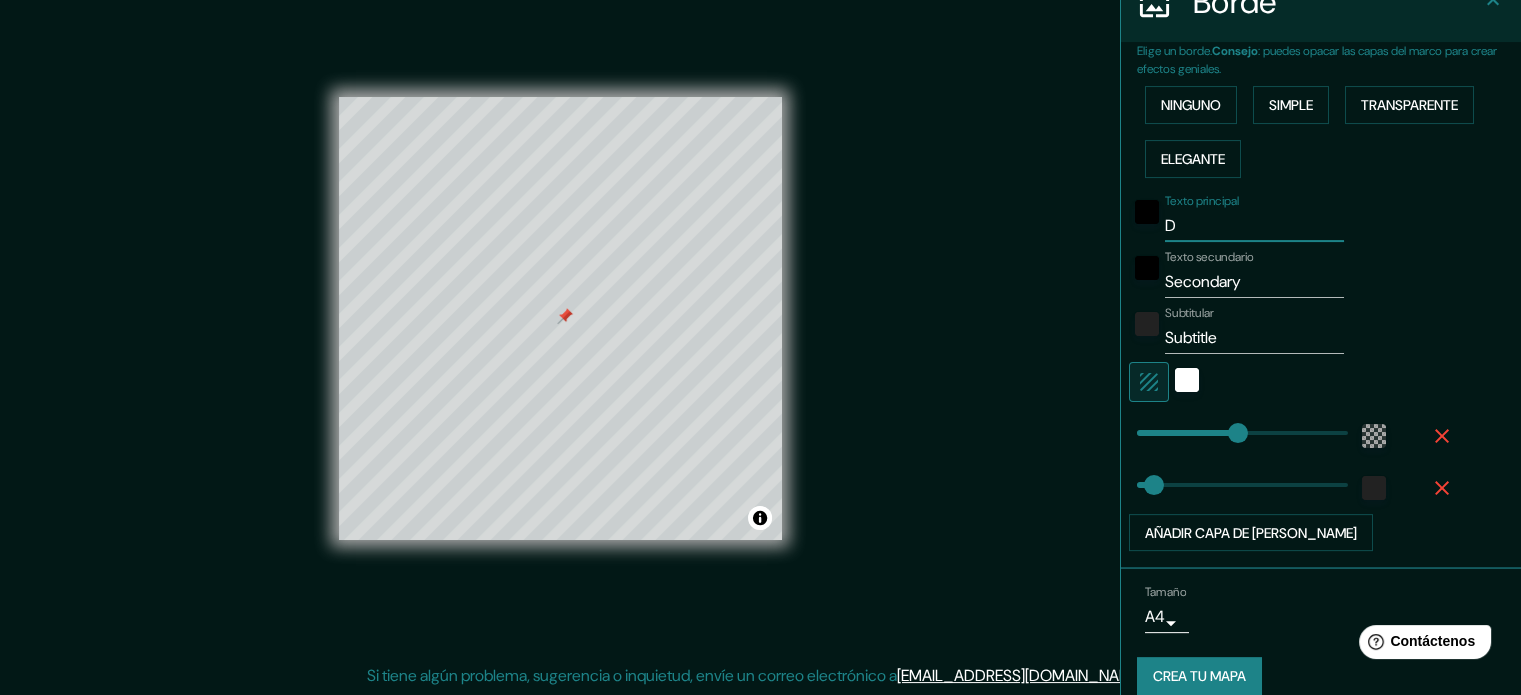 type 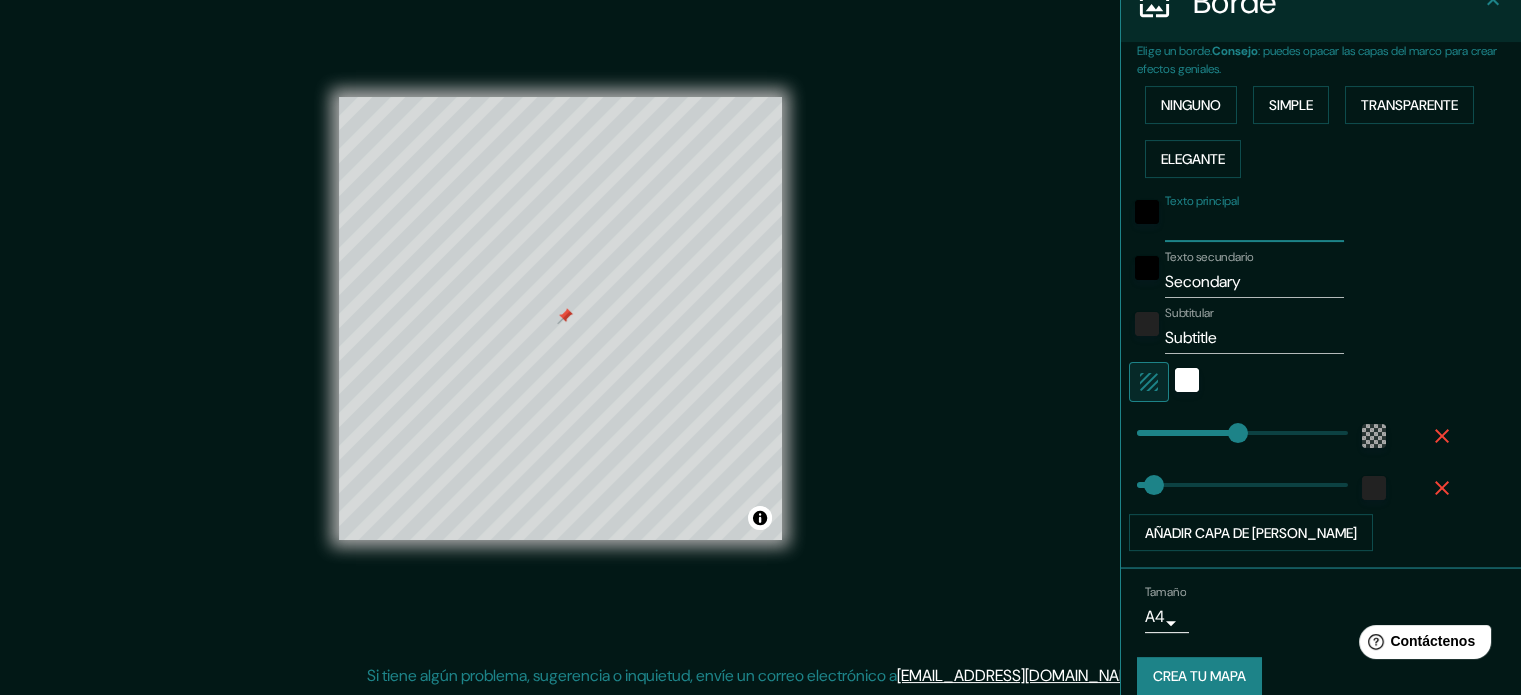 type on "P" 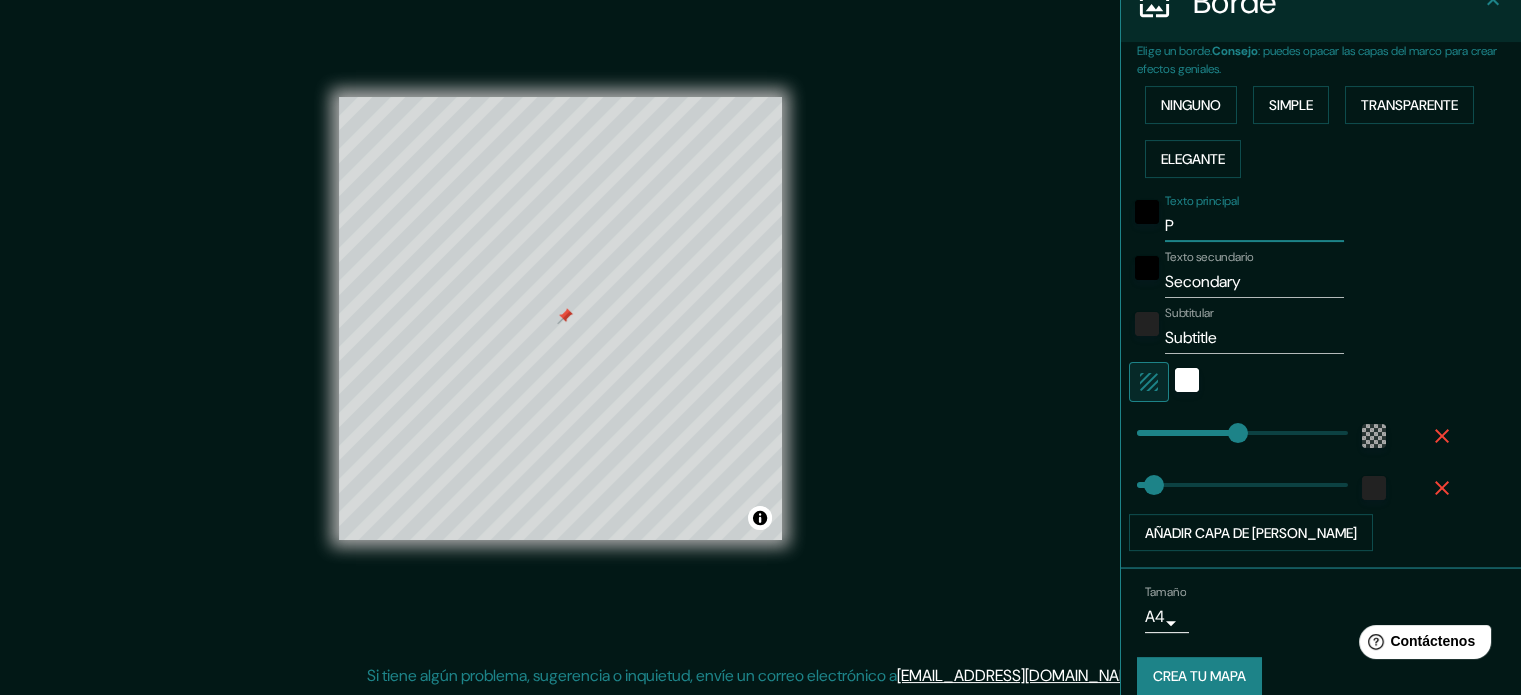 type on "213" 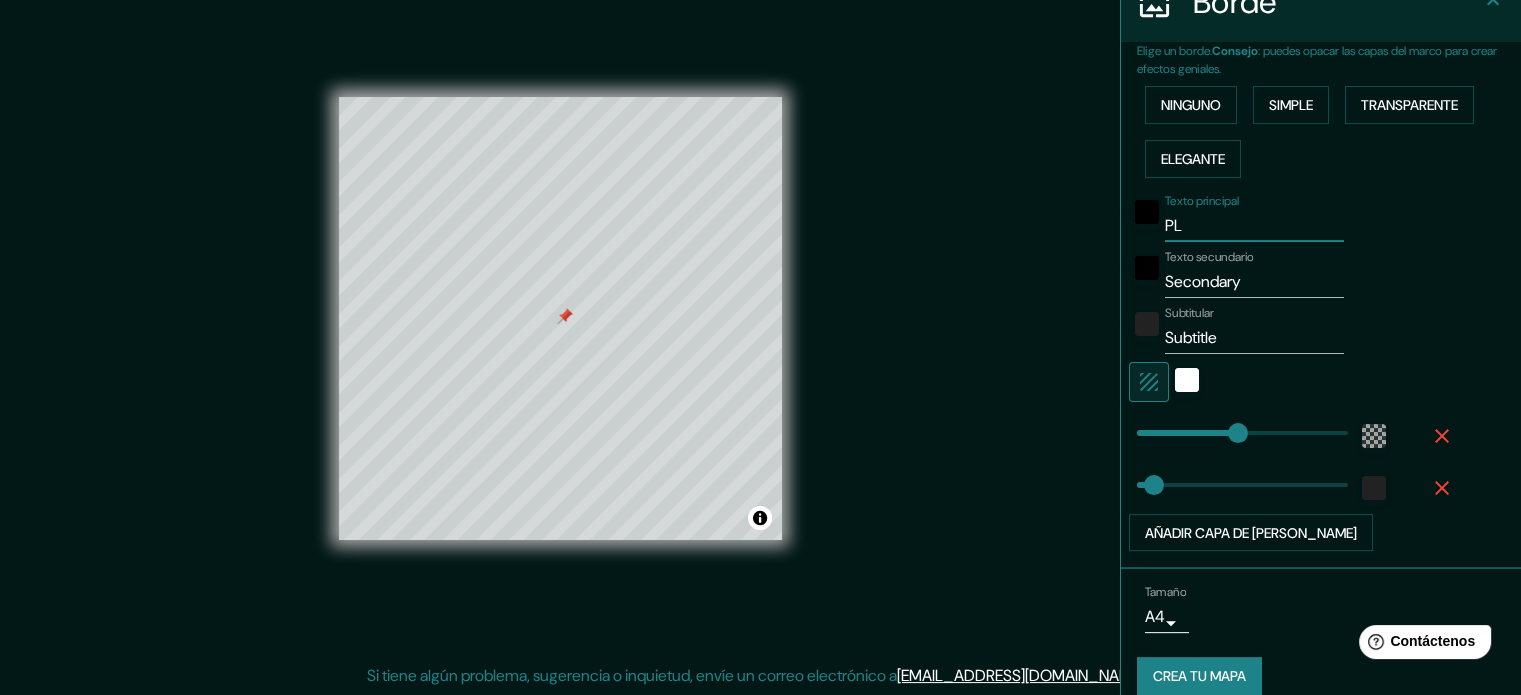 type on "PLa" 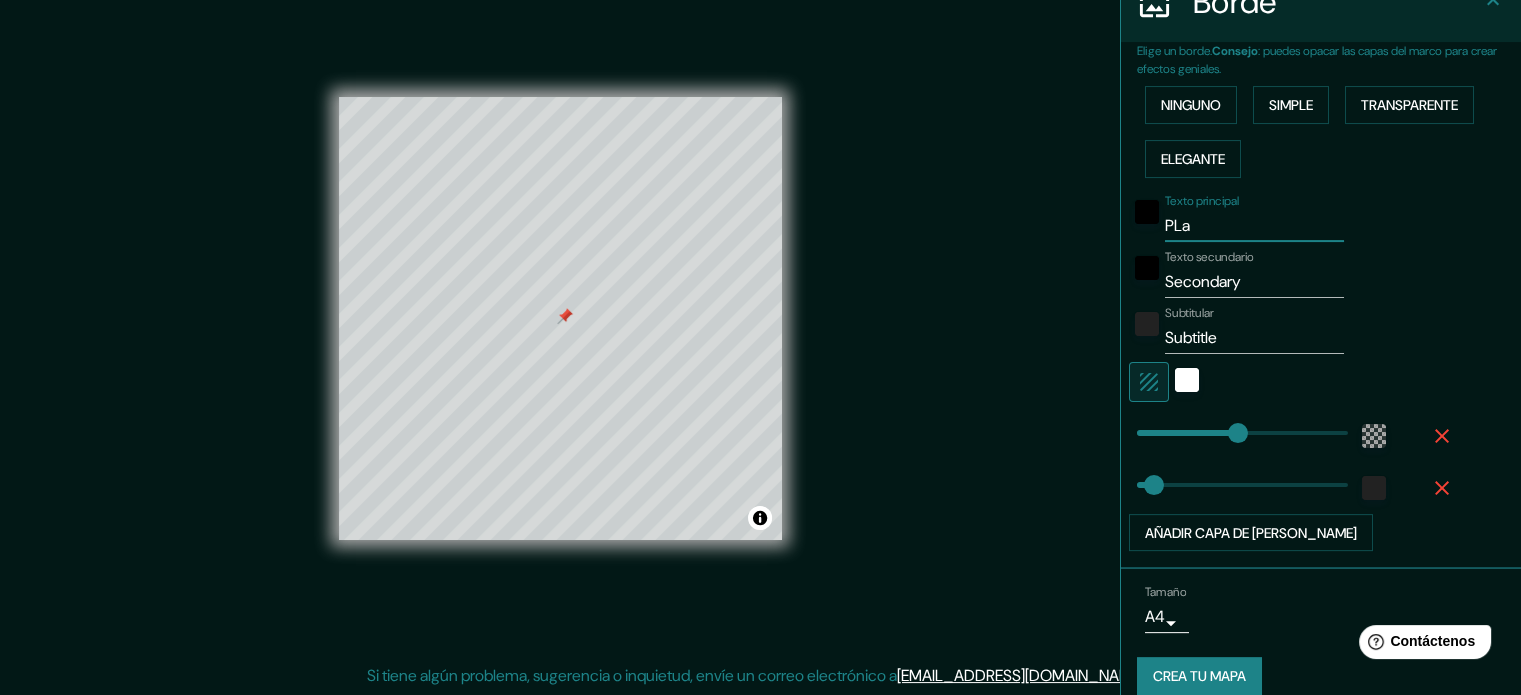 type on "PLaz" 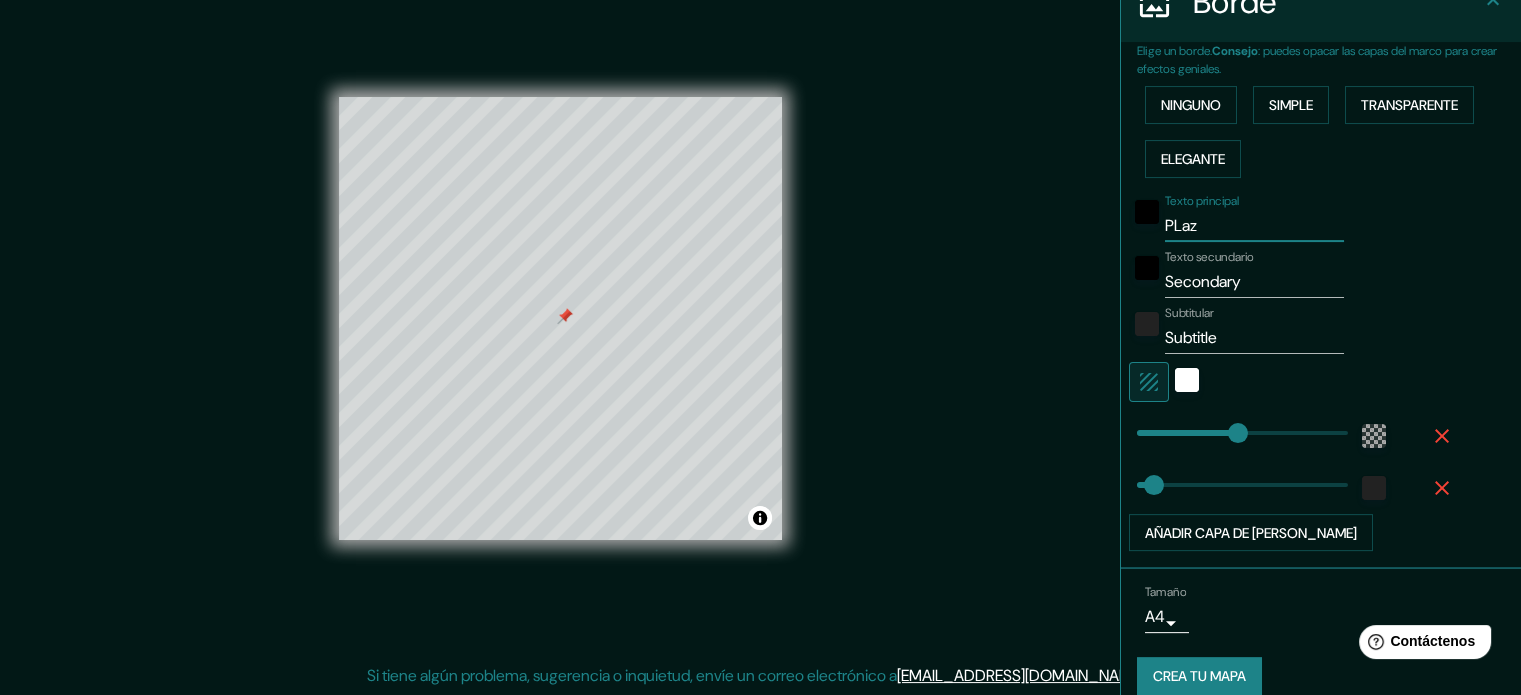 type on "PLaza" 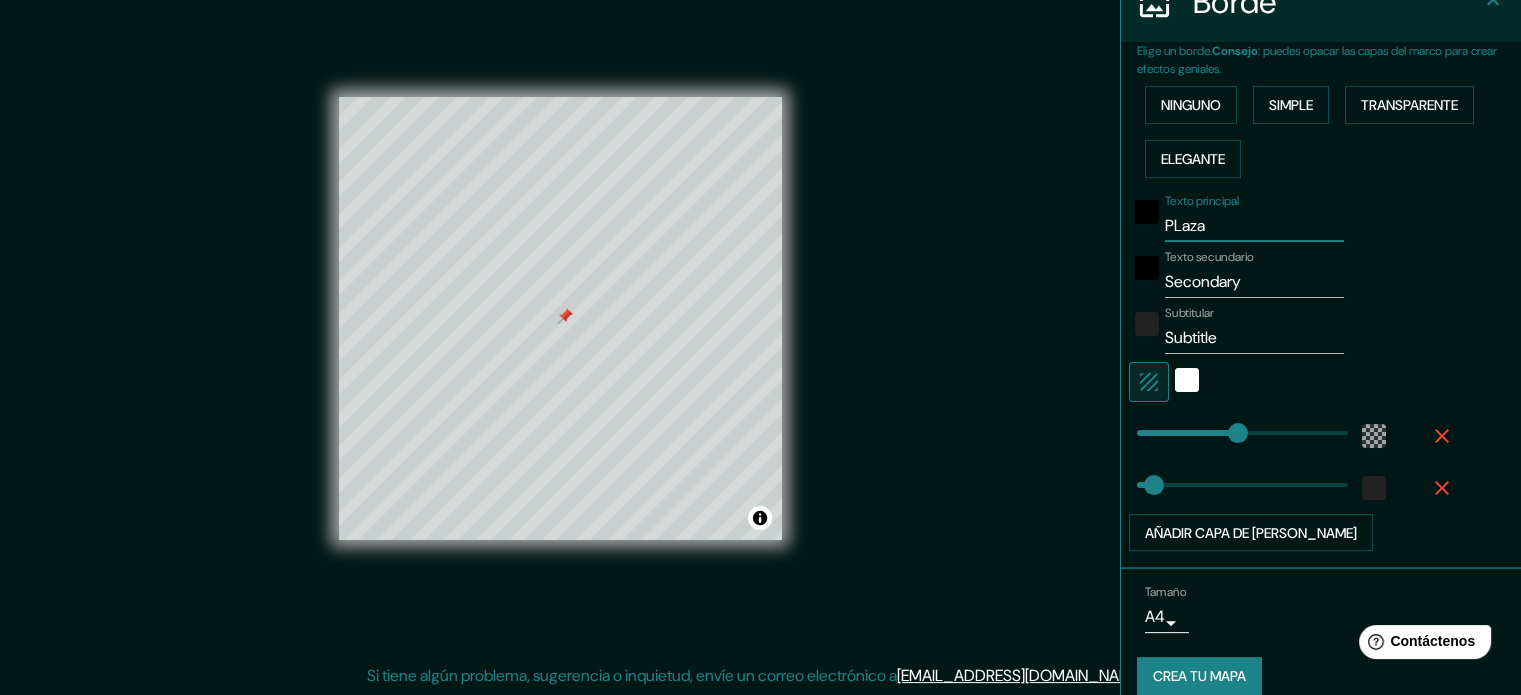 type on "PLaza" 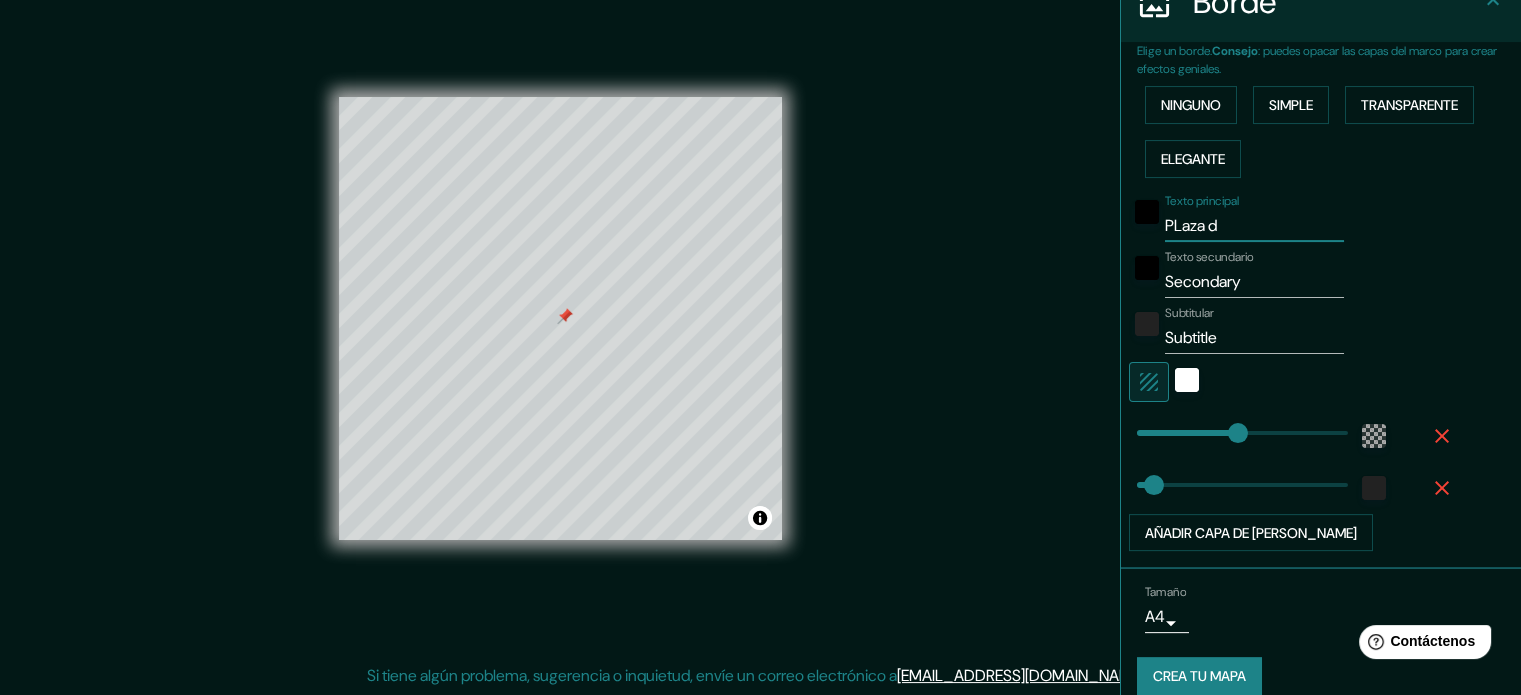 type on "PLaza da" 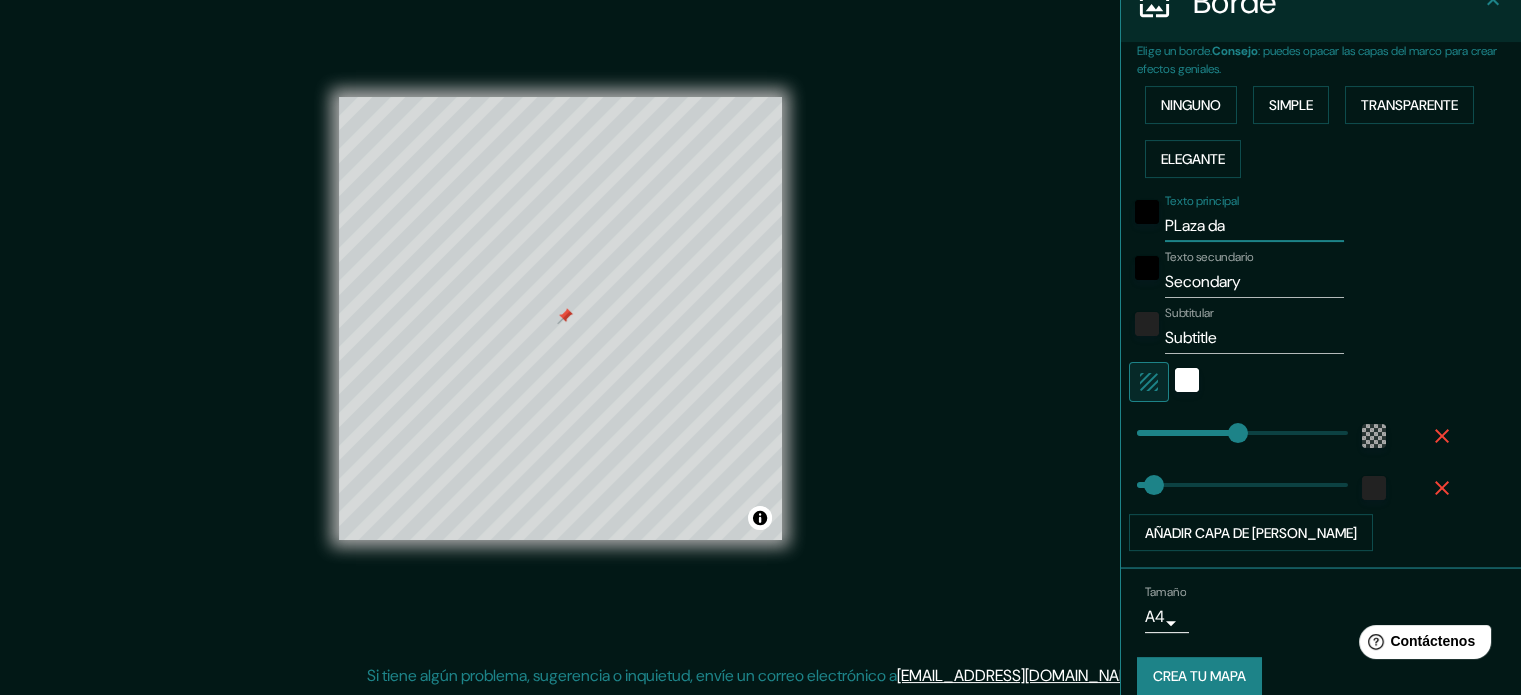 type on "PLaza dar" 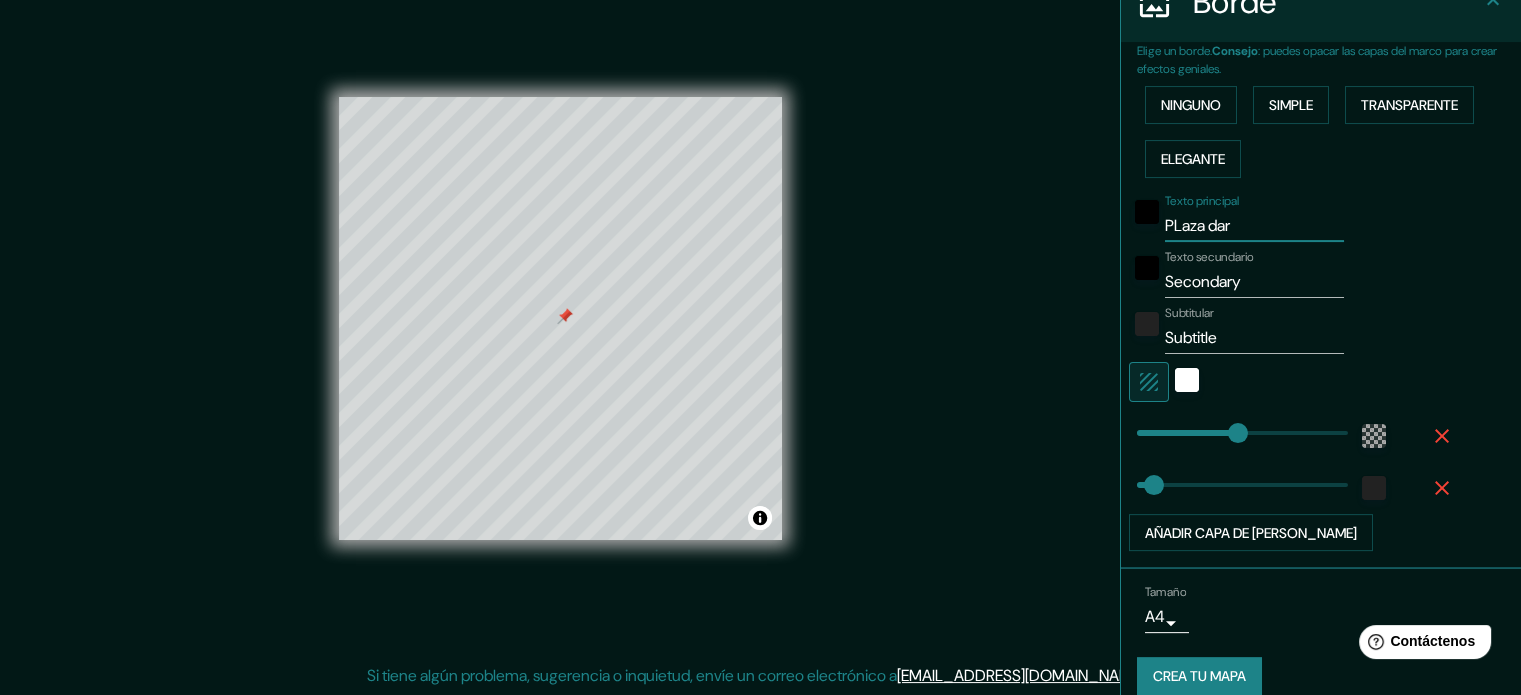 type on "PLaza dare" 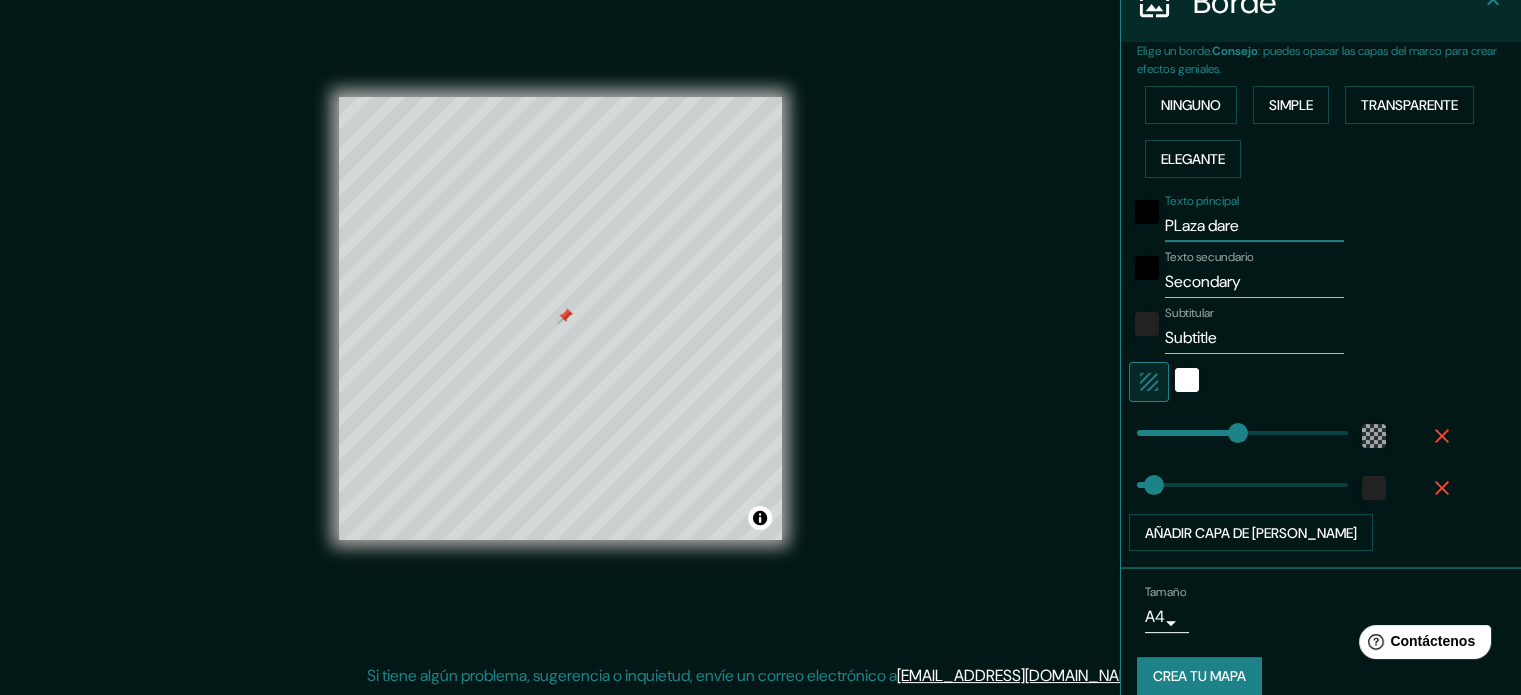 type on "PLaza darez" 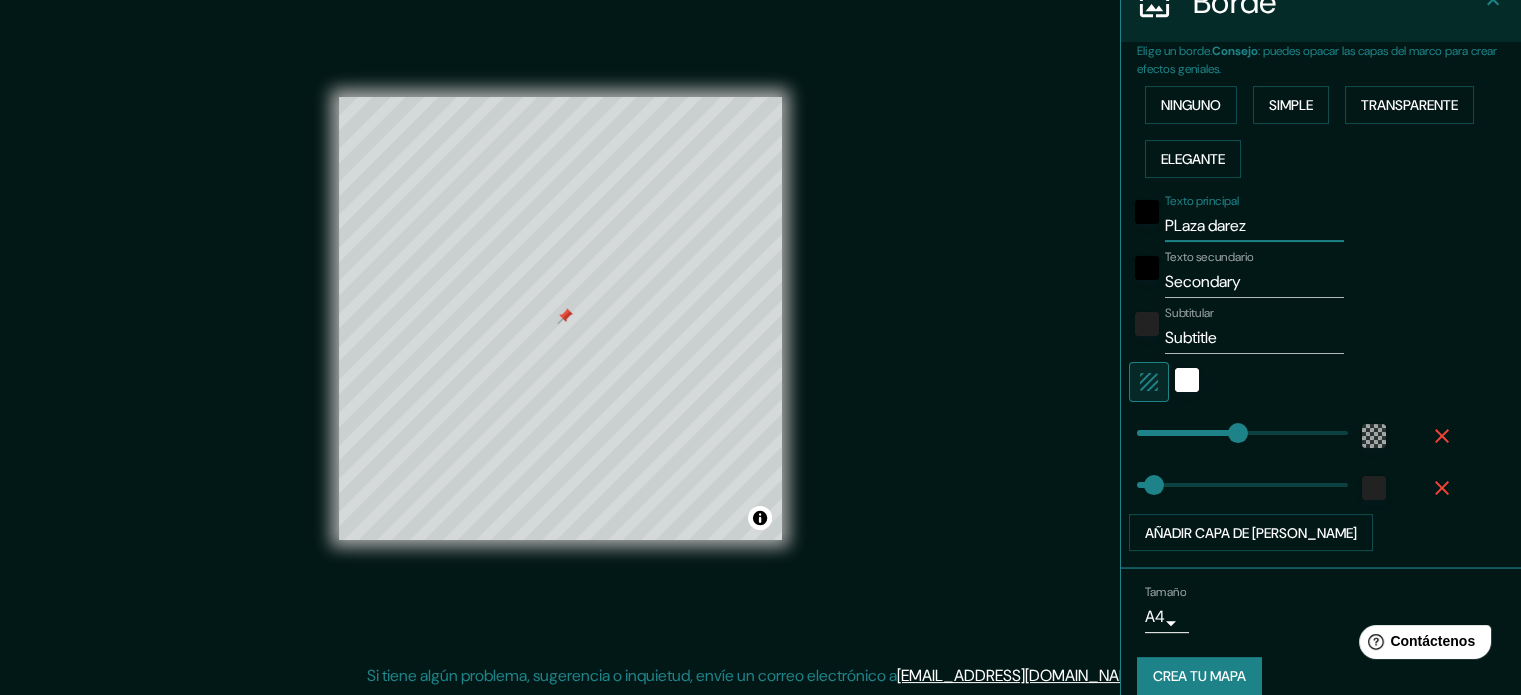type on "PLaza darez" 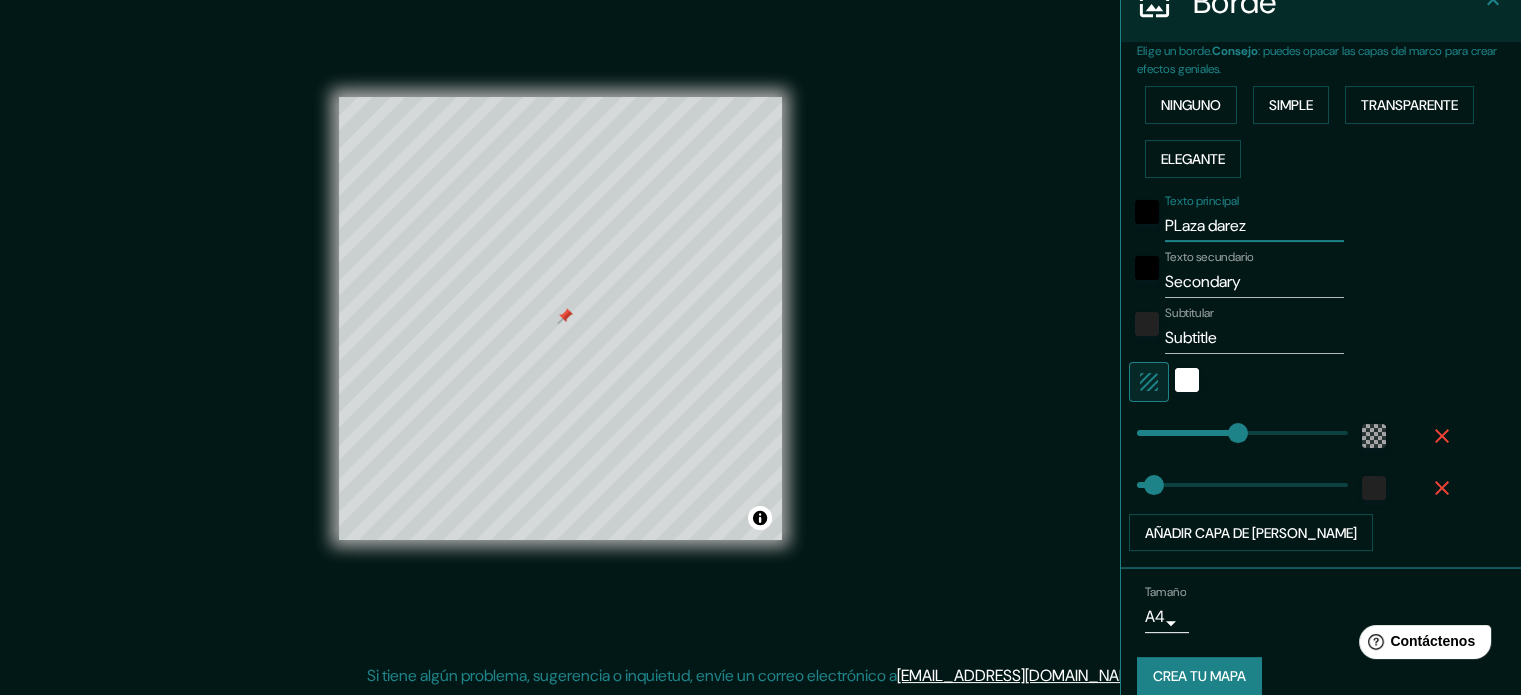 click on "Secondary" at bounding box center (1254, 282) 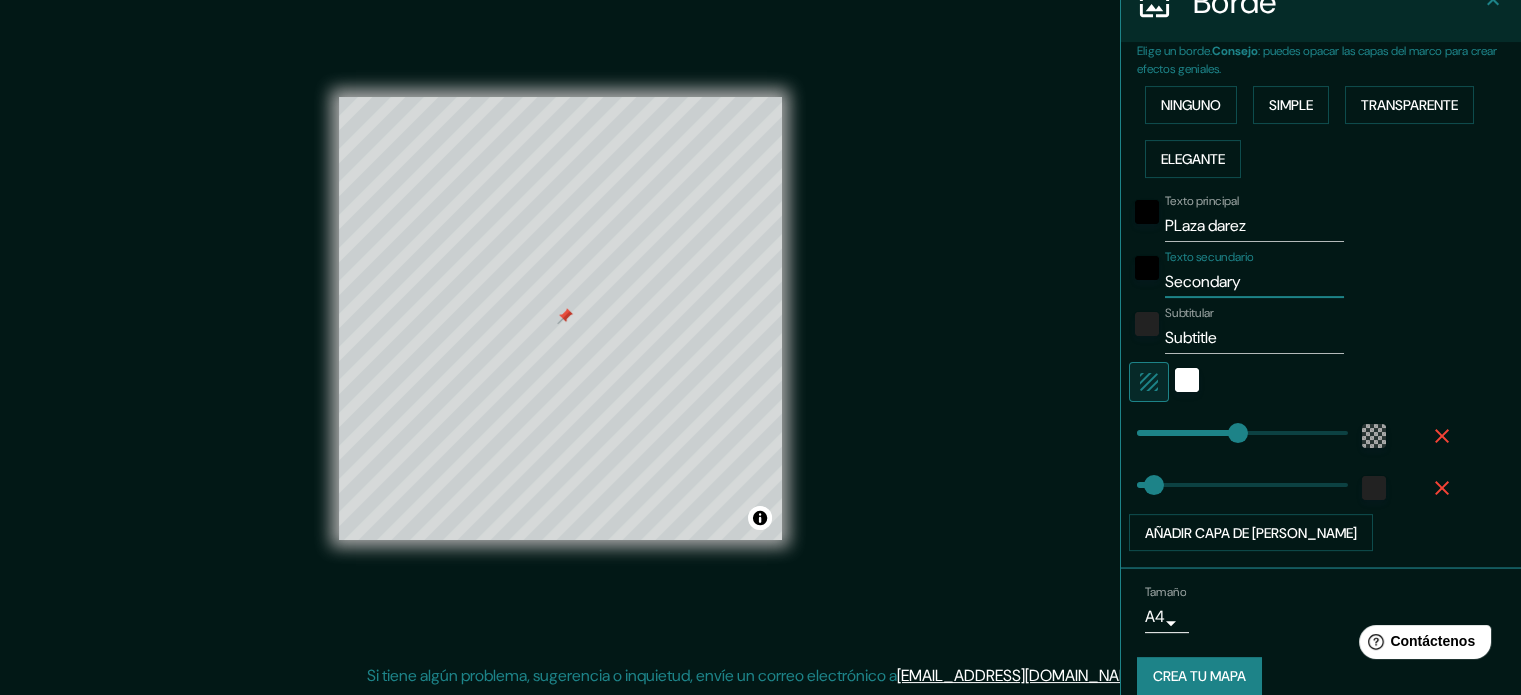 type on "Secondar" 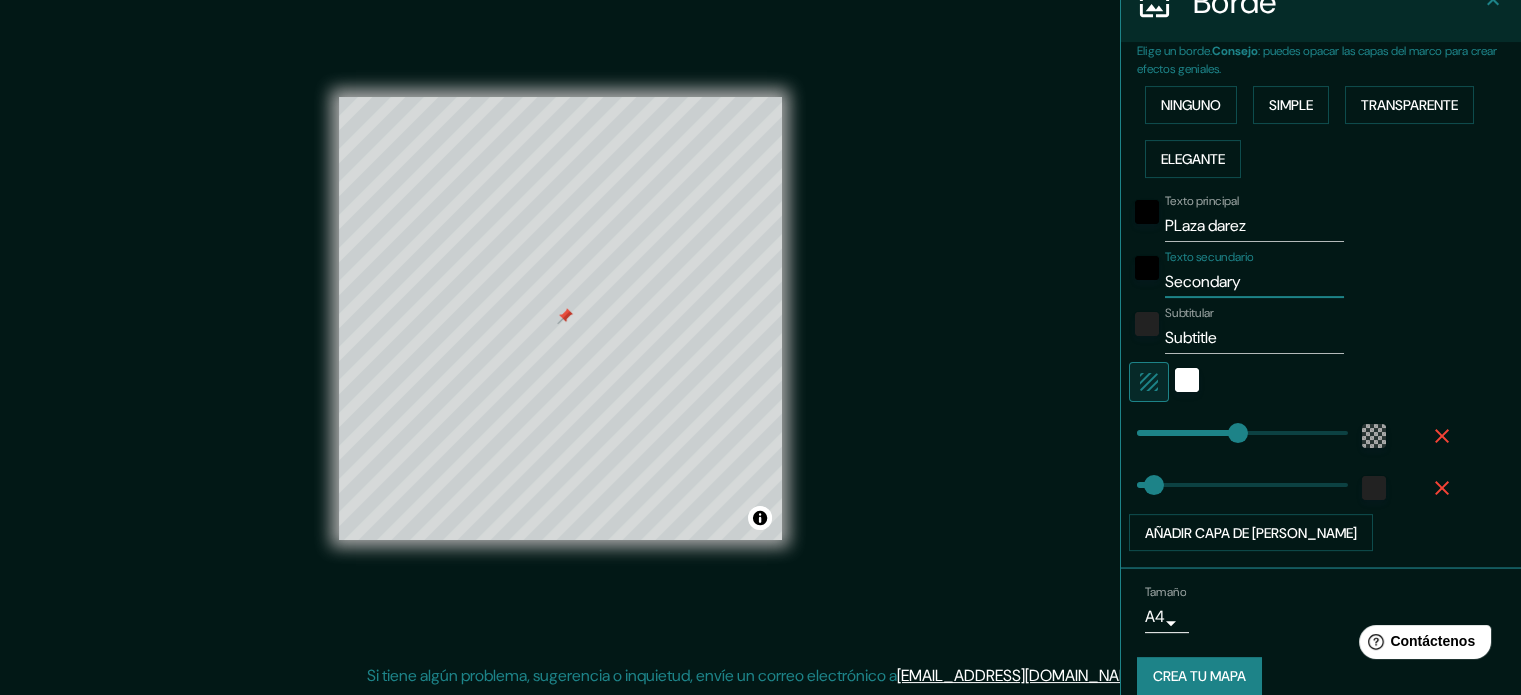 type on "213" 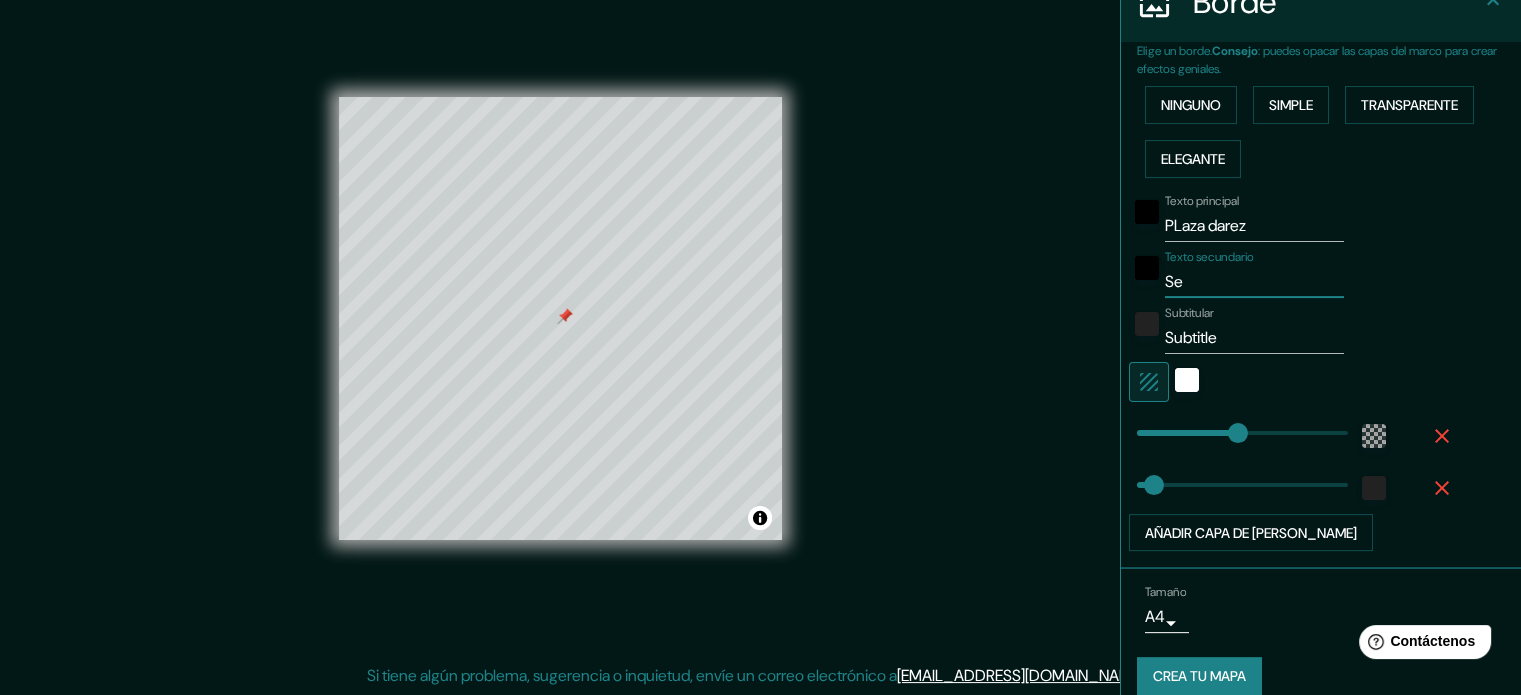 type on "S" 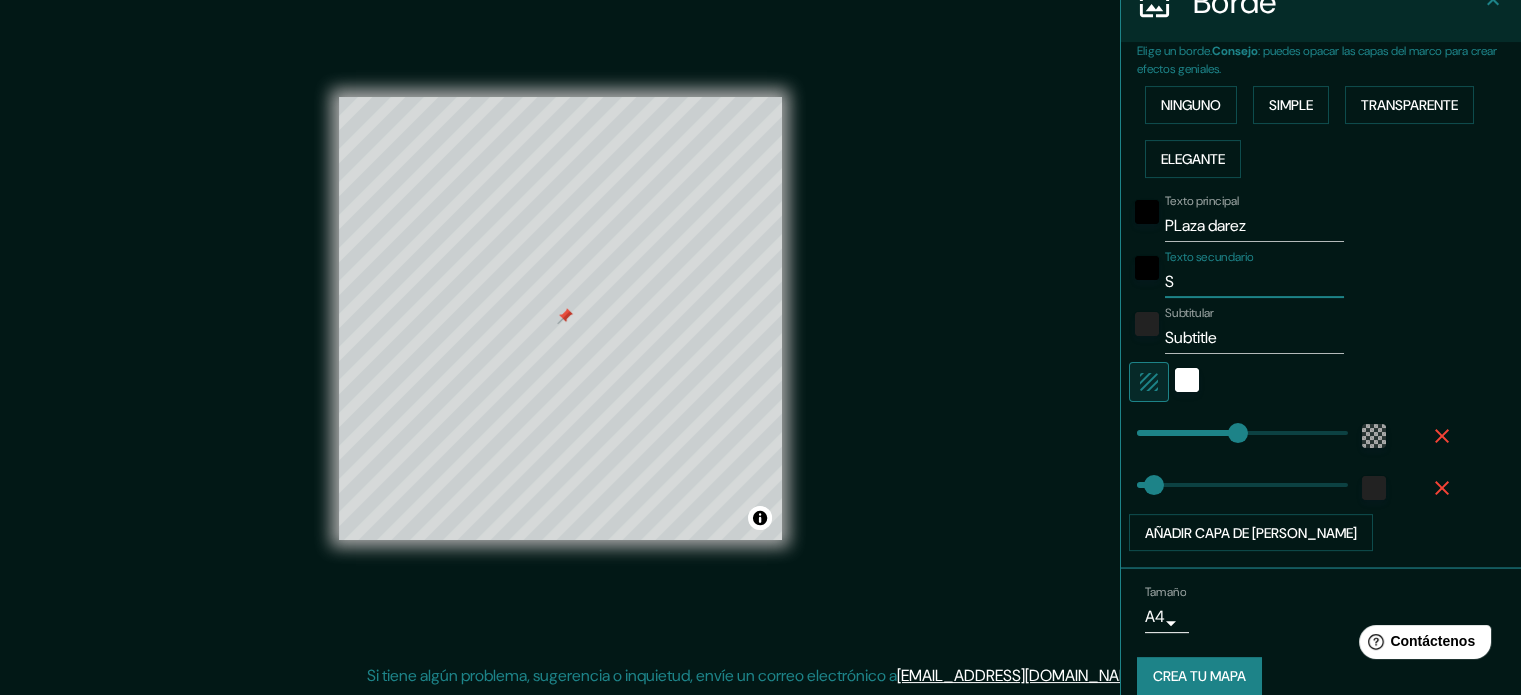 type 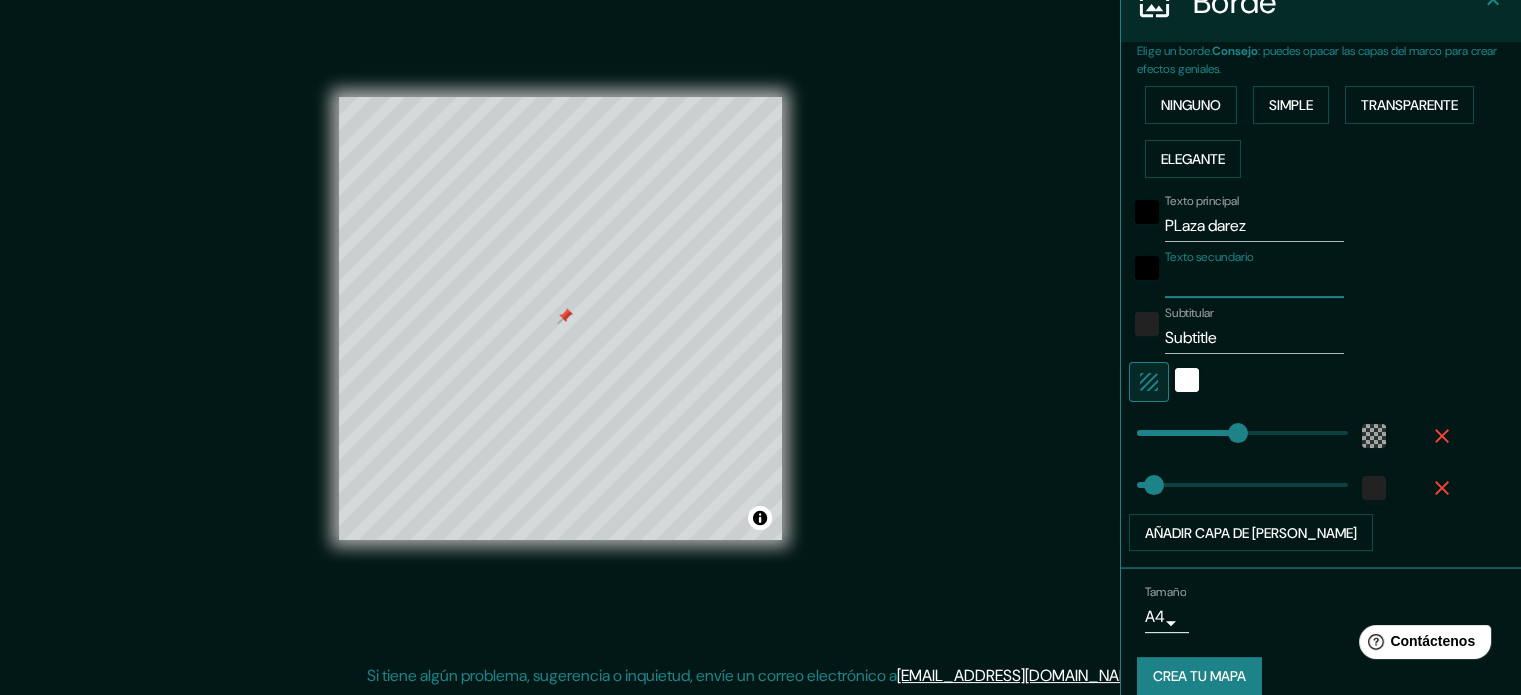 type on "213" 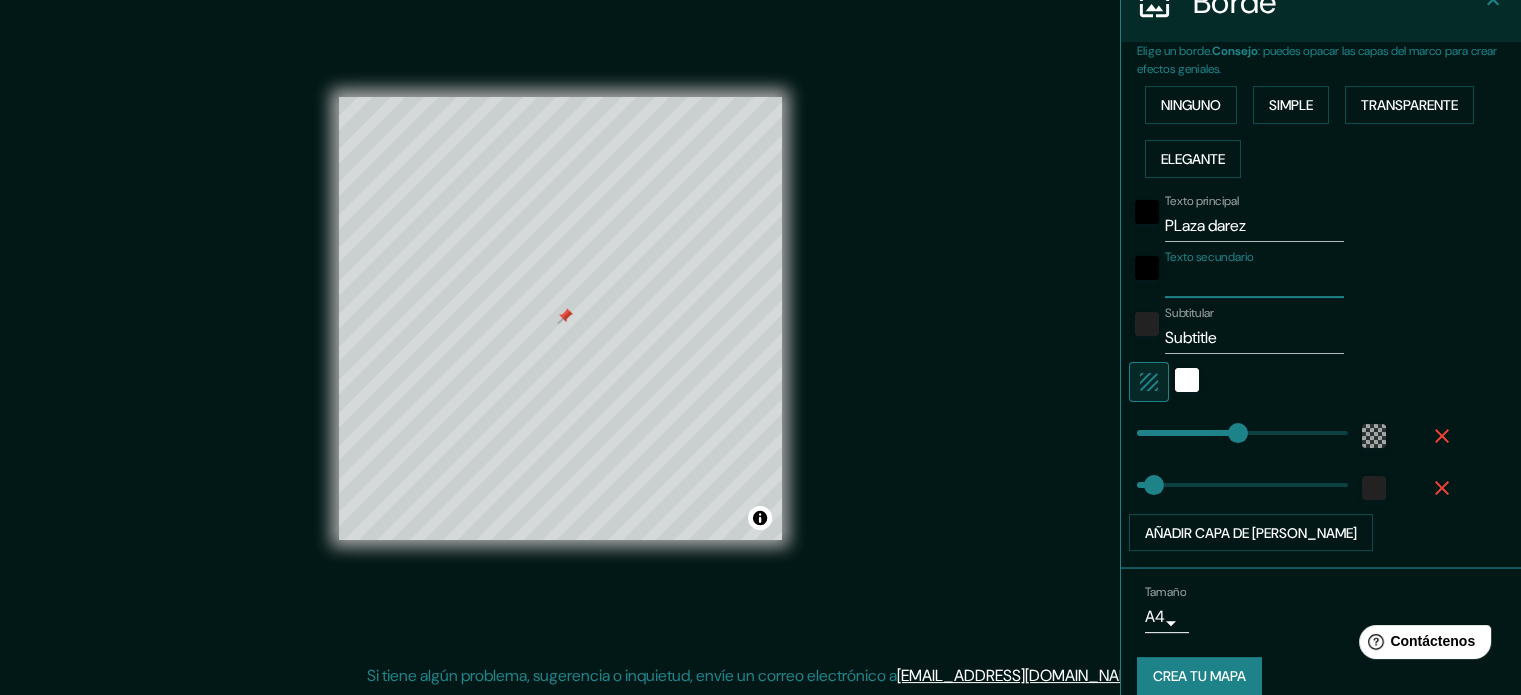 type 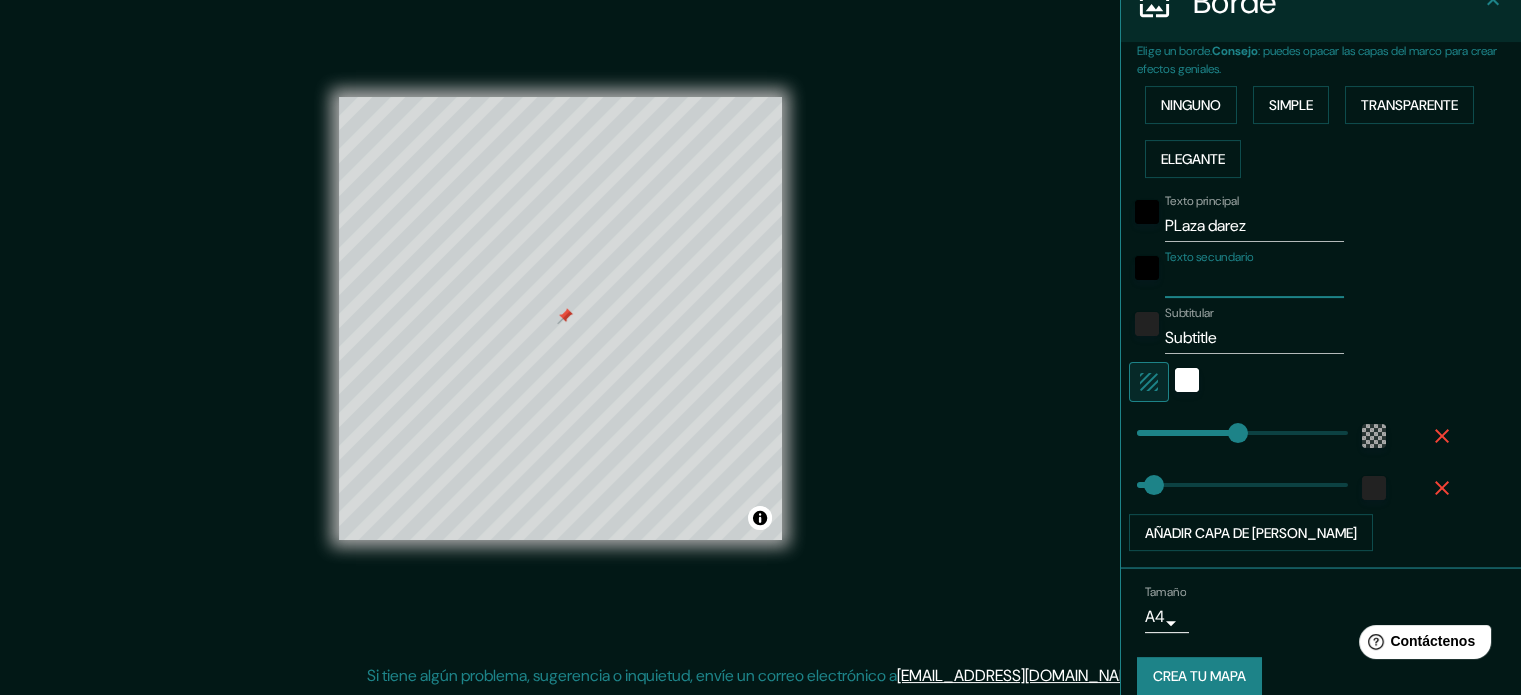 click on "Subtitle" at bounding box center [1254, 338] 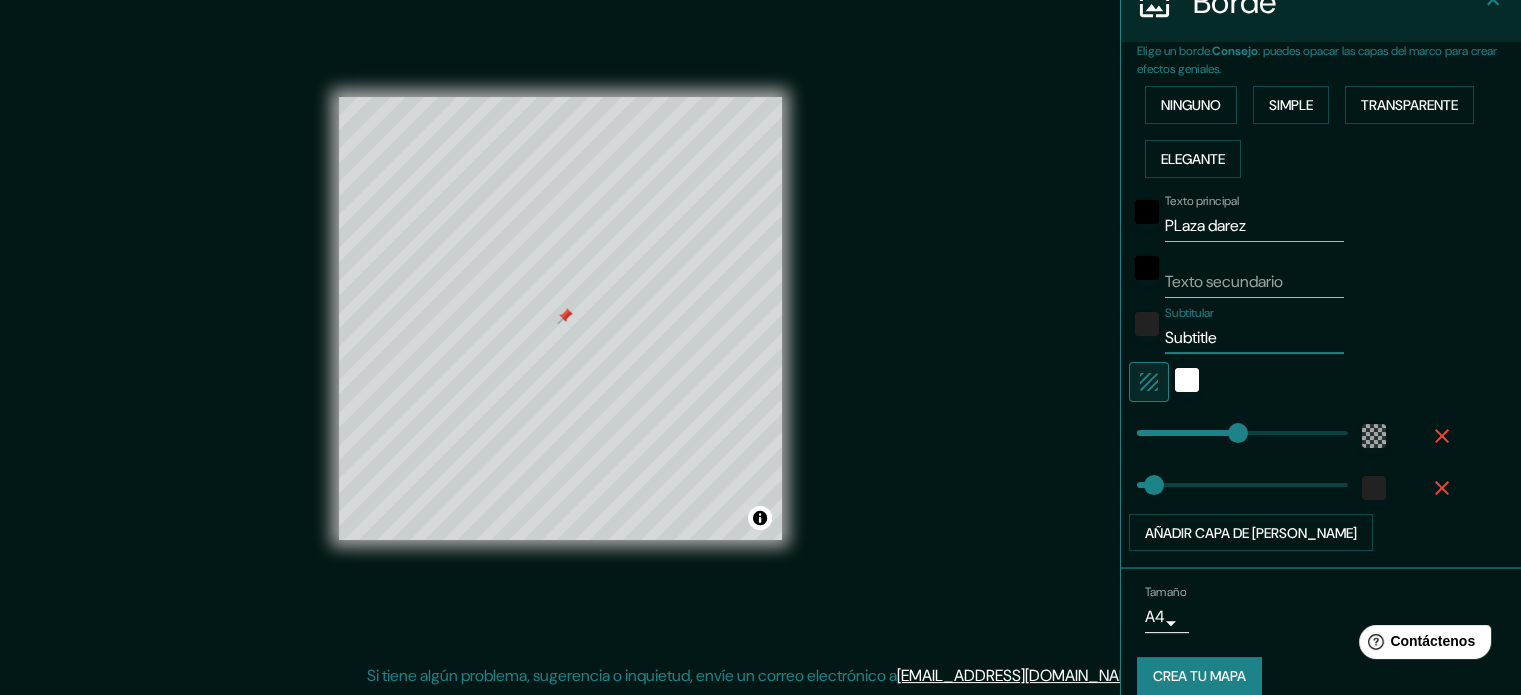 click on "Texto secundario" at bounding box center [1254, 282] 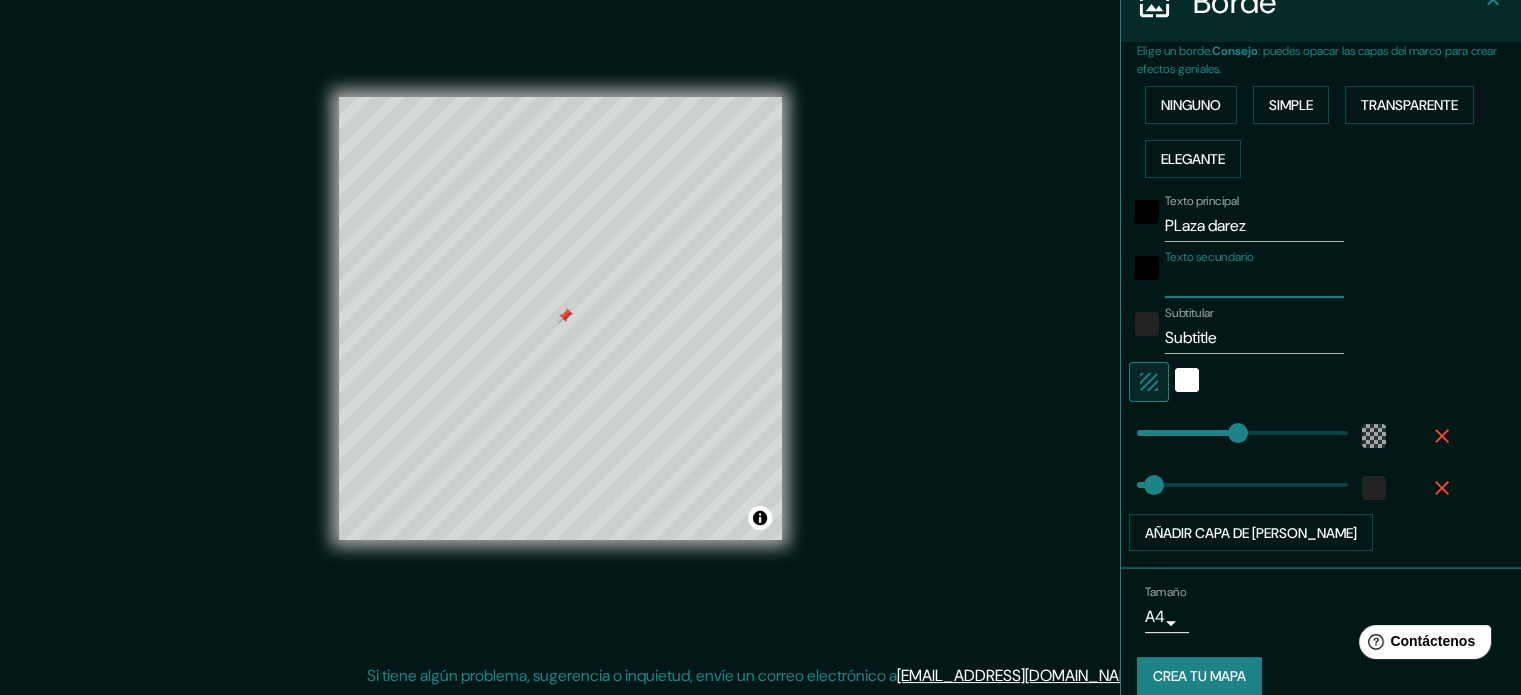 paste on "Av. Benito Juárez Garcia Sur 211," 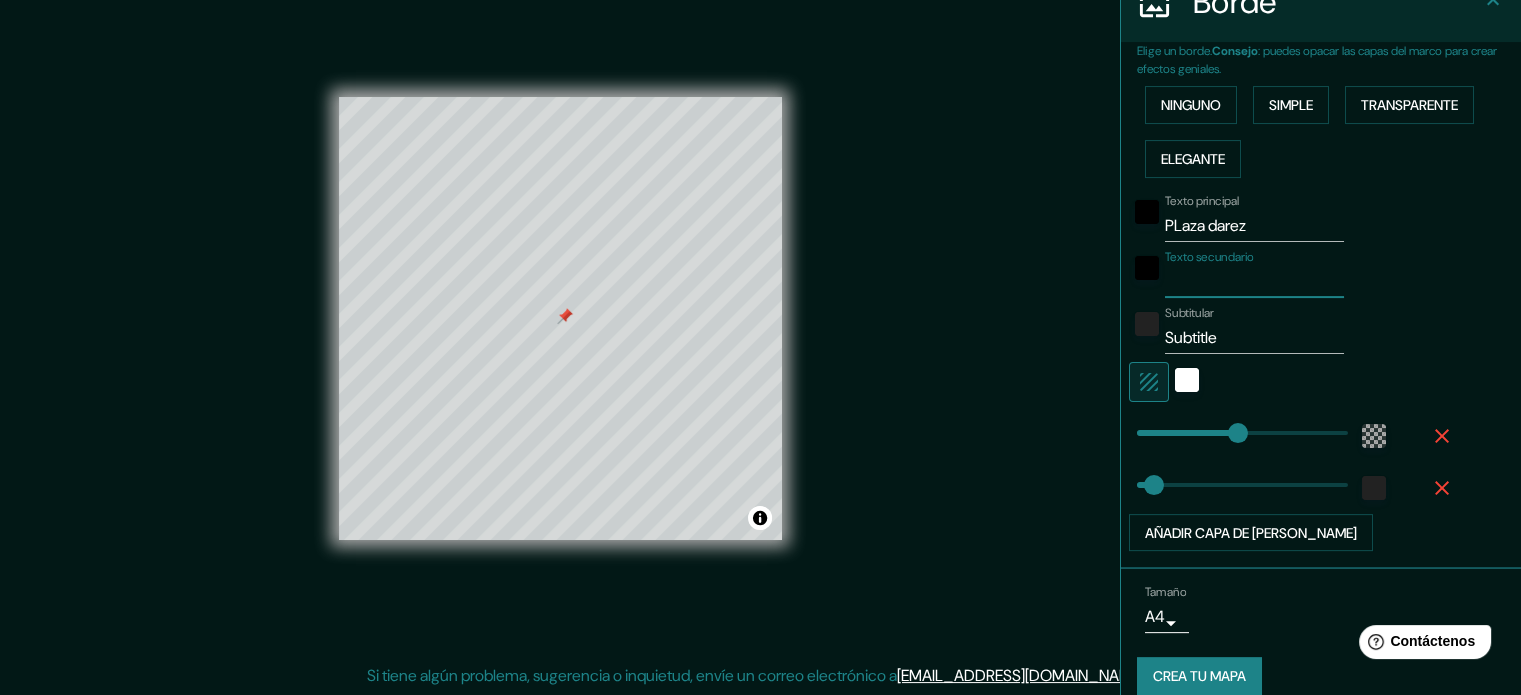 type on "Av. Benito Juárez Garcia Sur 211," 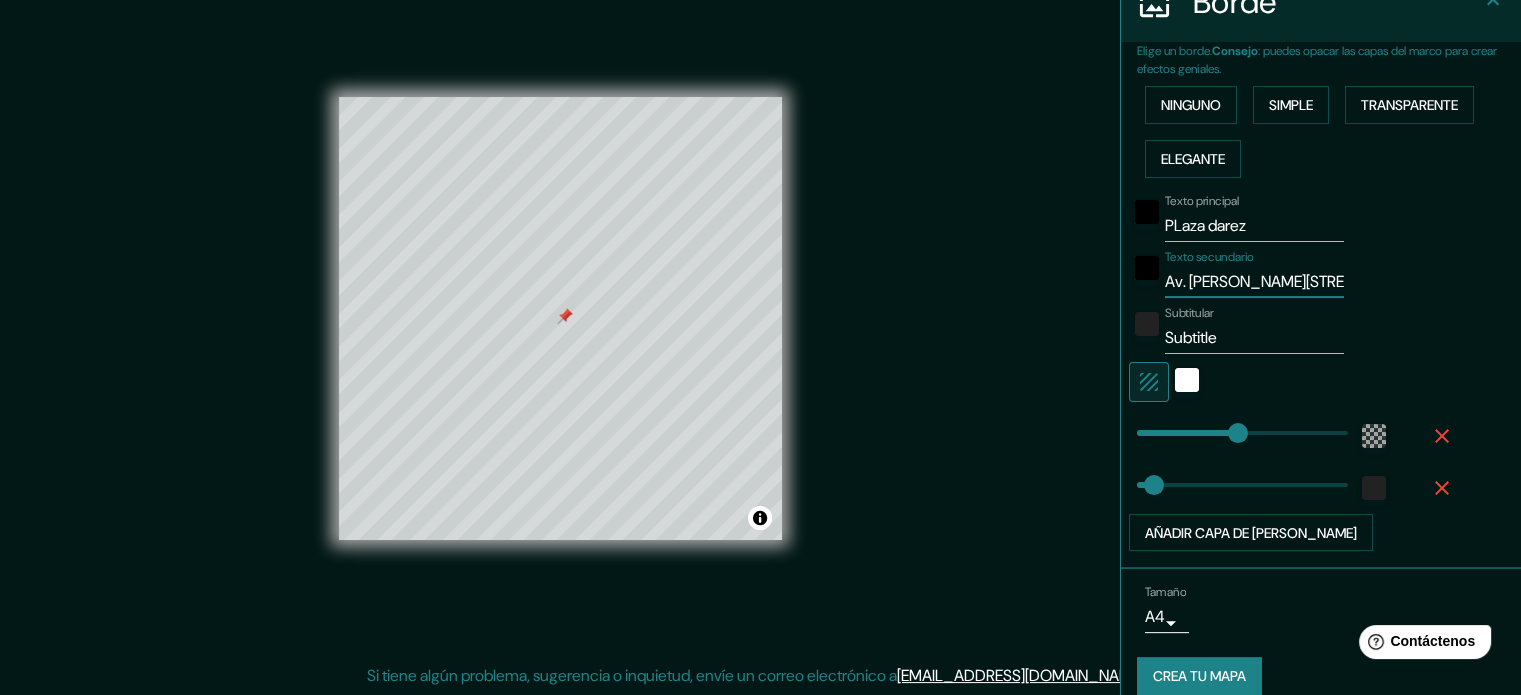 type on "213" 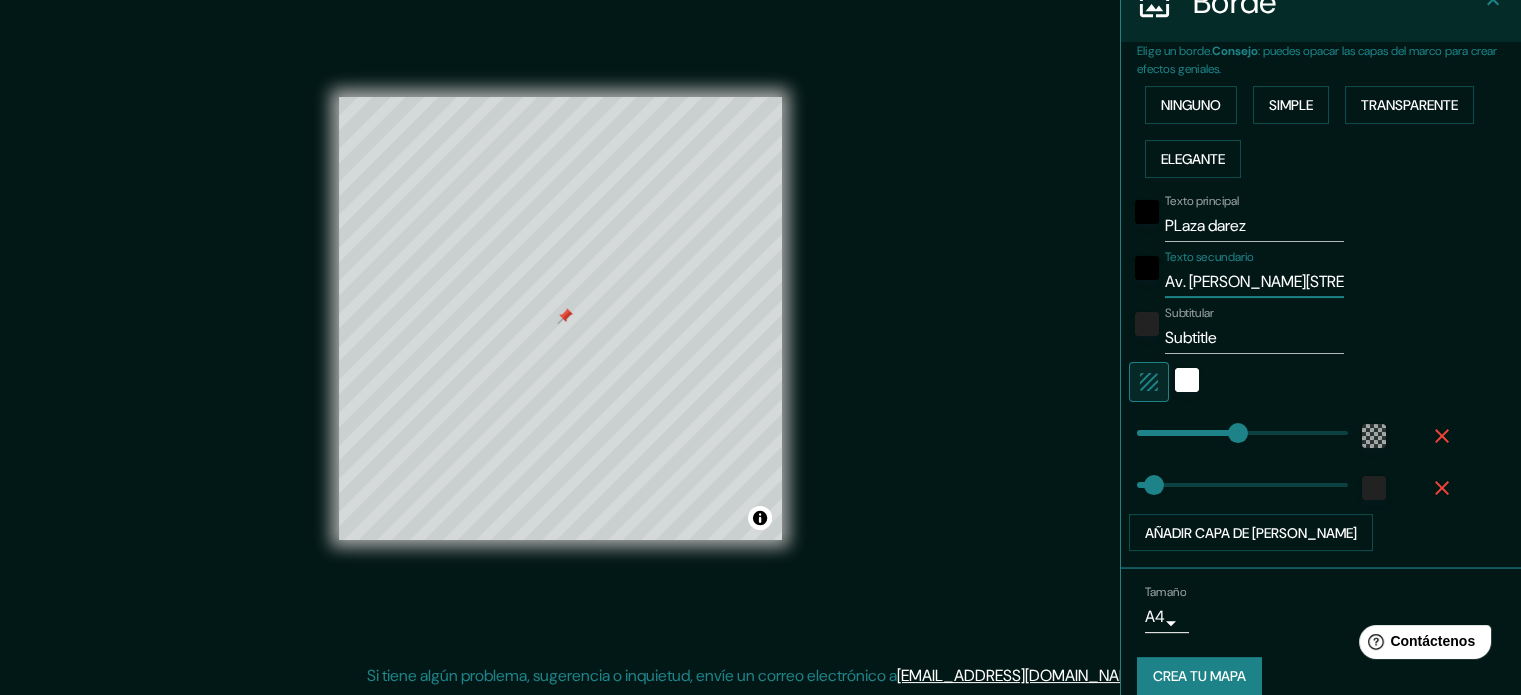 scroll, scrollTop: 0, scrollLeft: 60, axis: horizontal 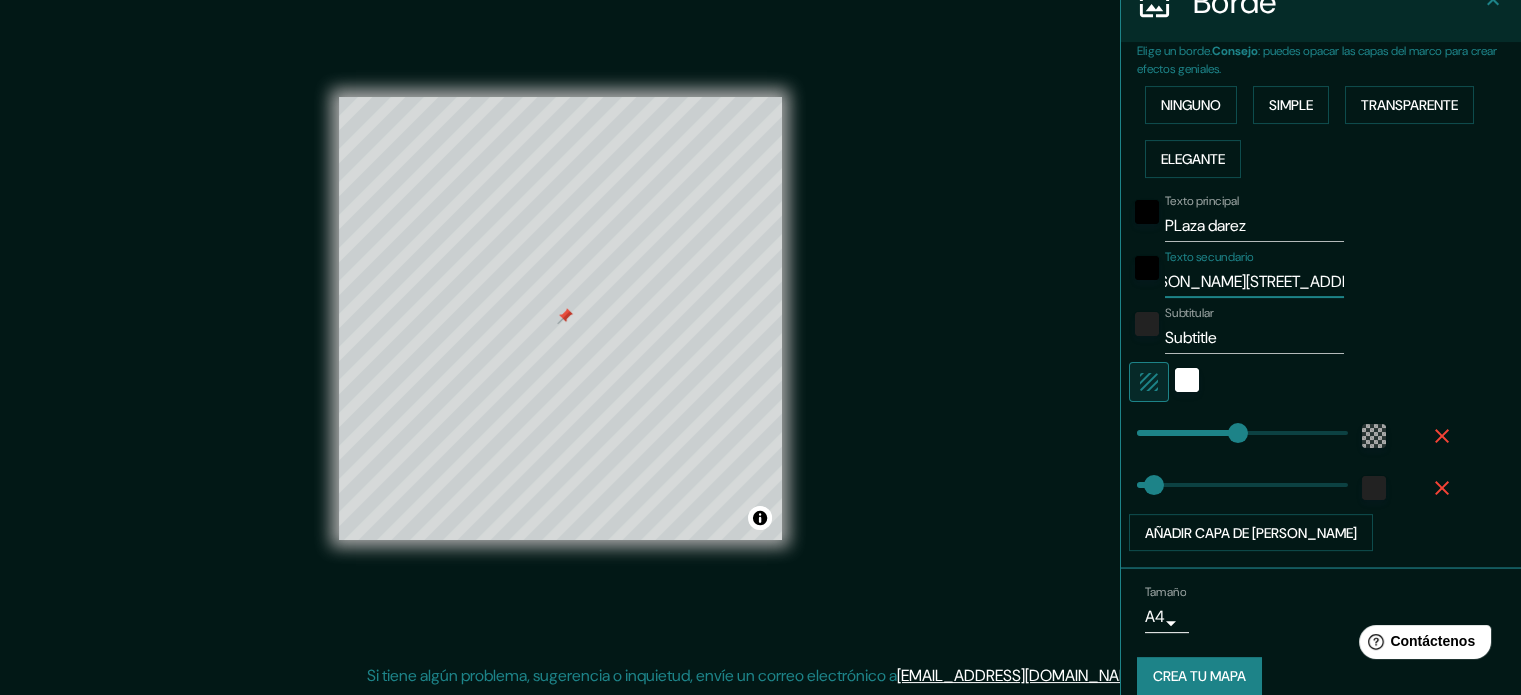 type on "Av. Benito Juárez Garcia Sur 211," 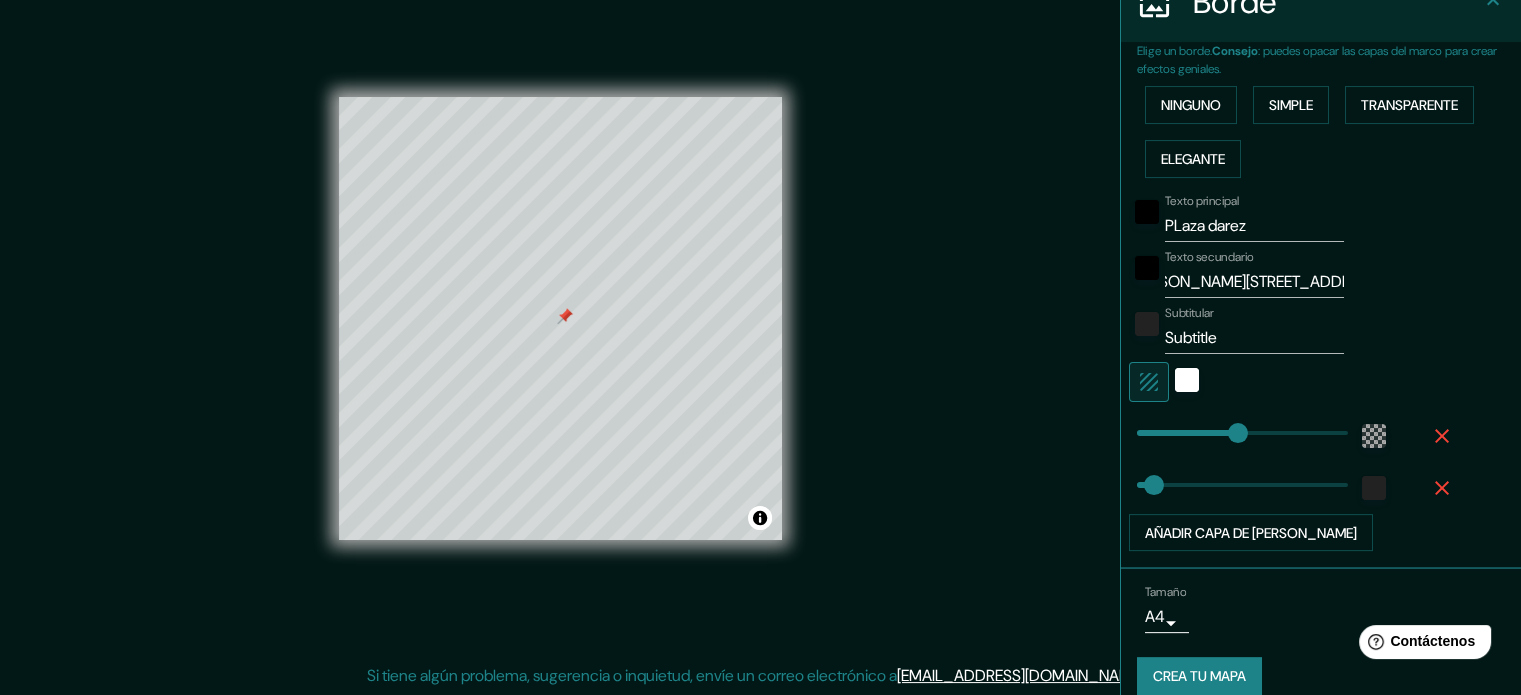 scroll, scrollTop: 0, scrollLeft: 0, axis: both 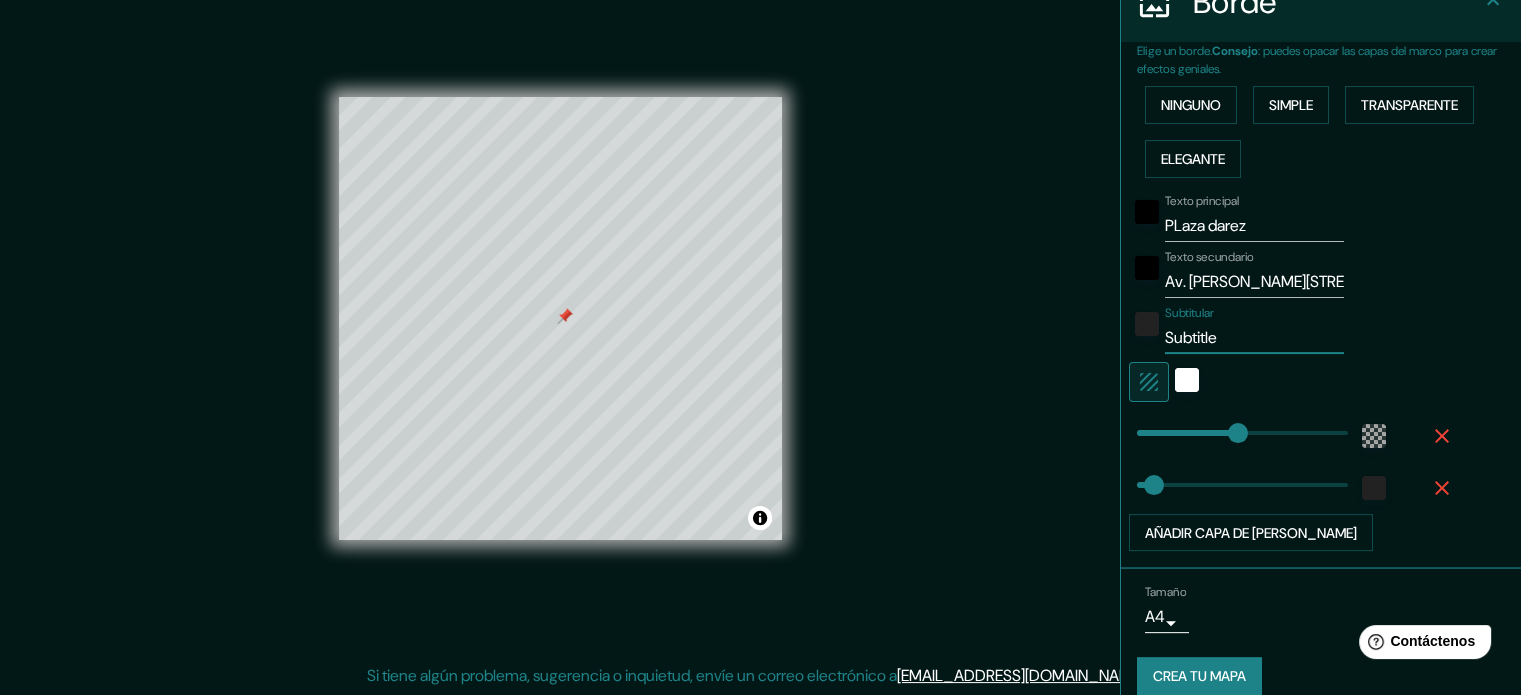 click on "Subtitle" at bounding box center (1254, 338) 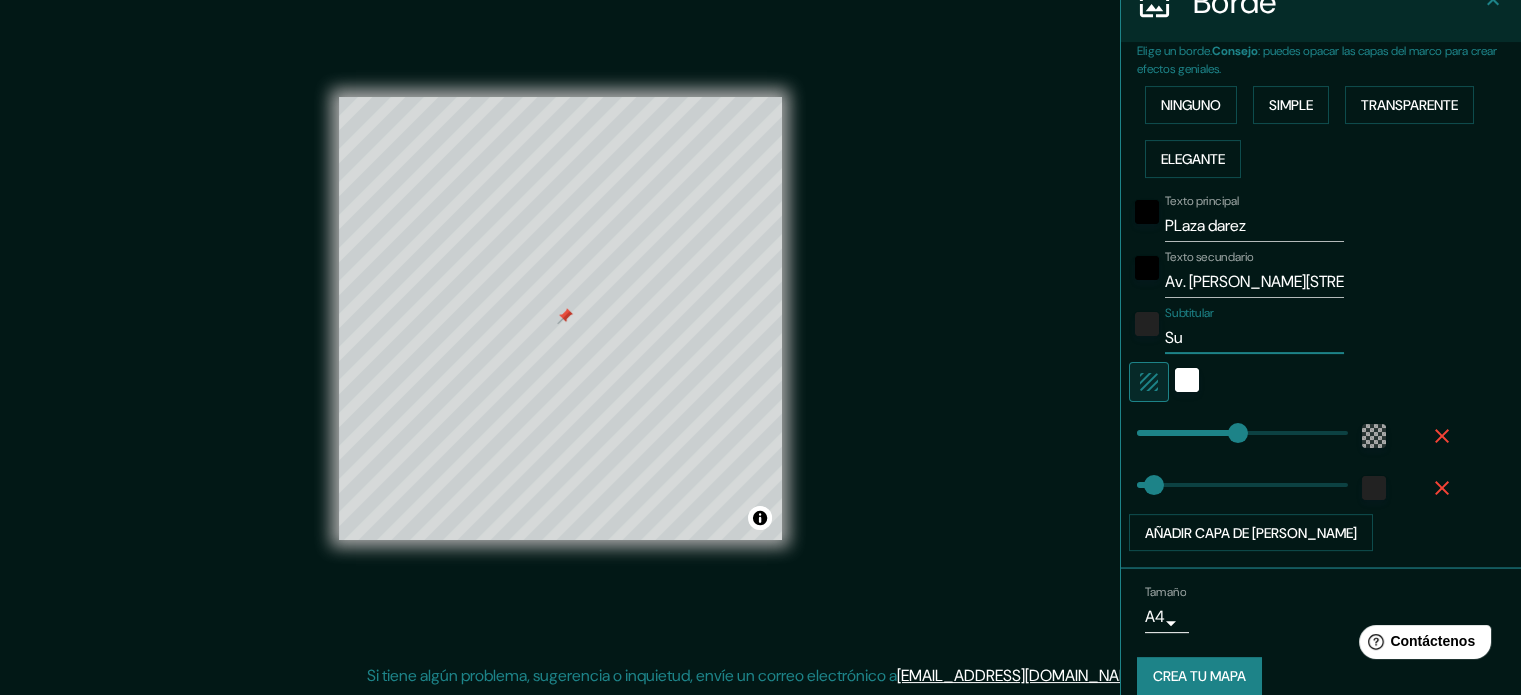 type on "S" 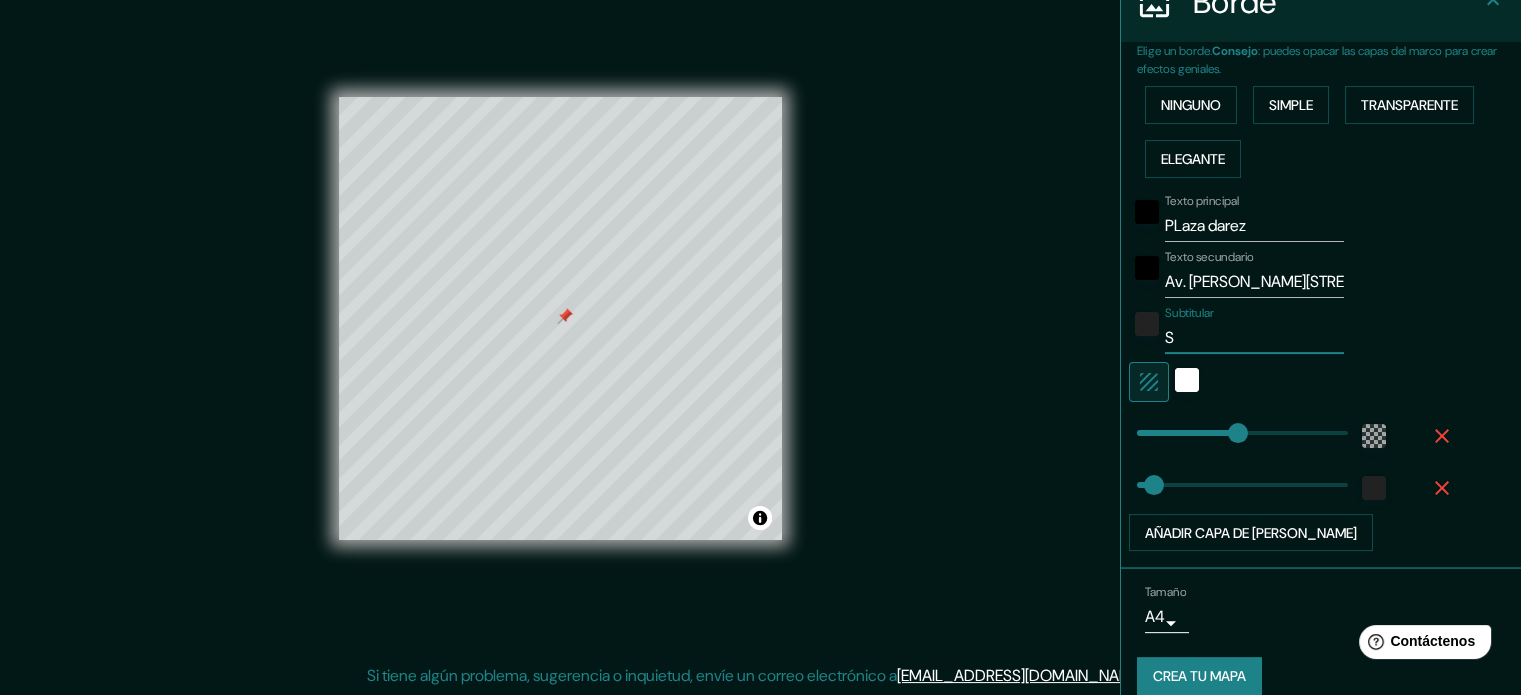 type 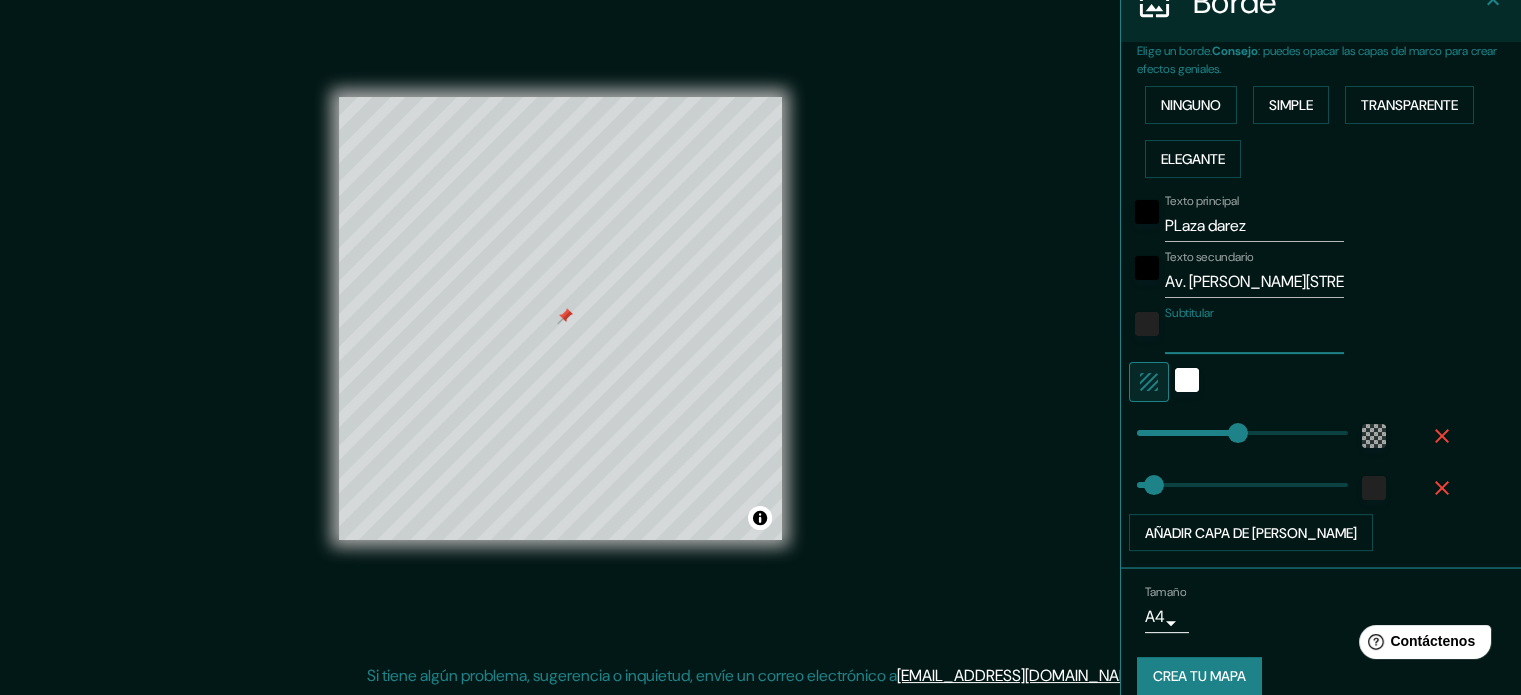 type on "213" 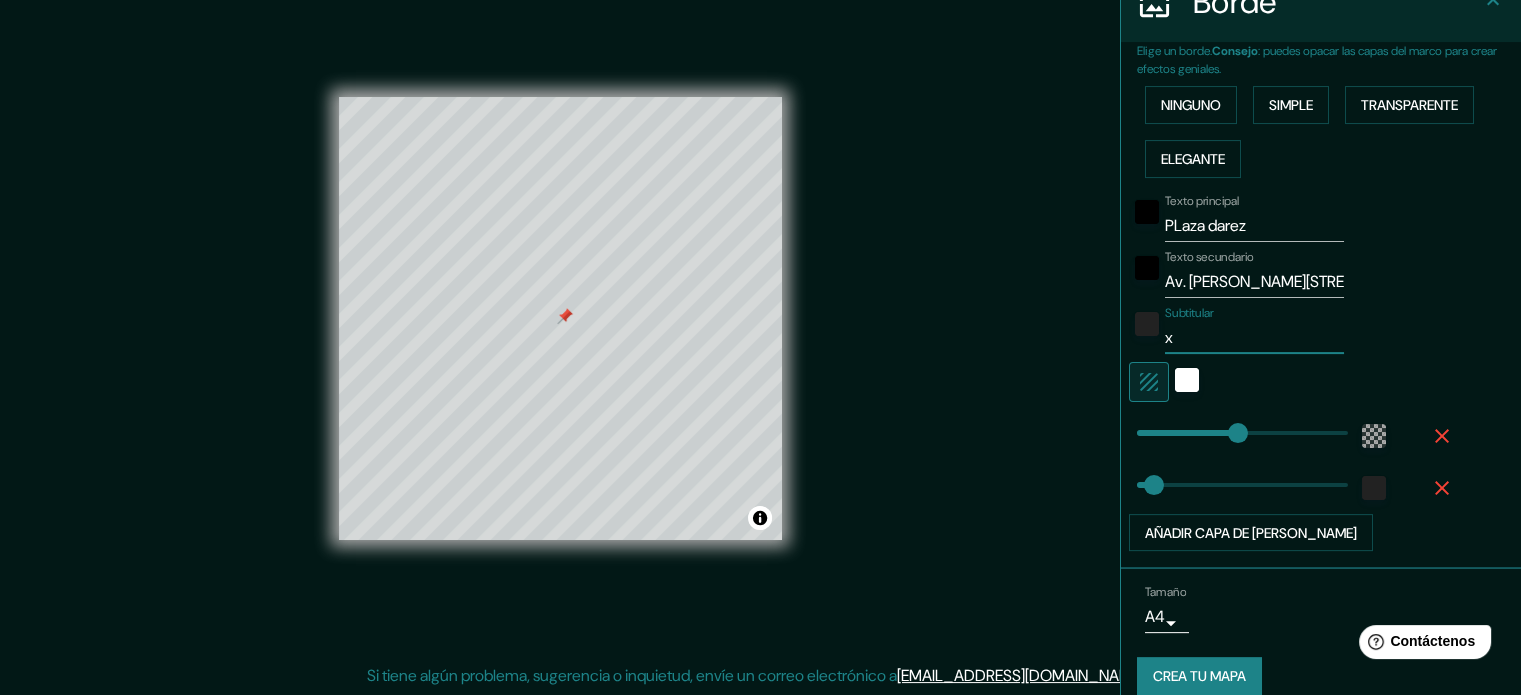 type on "xd" 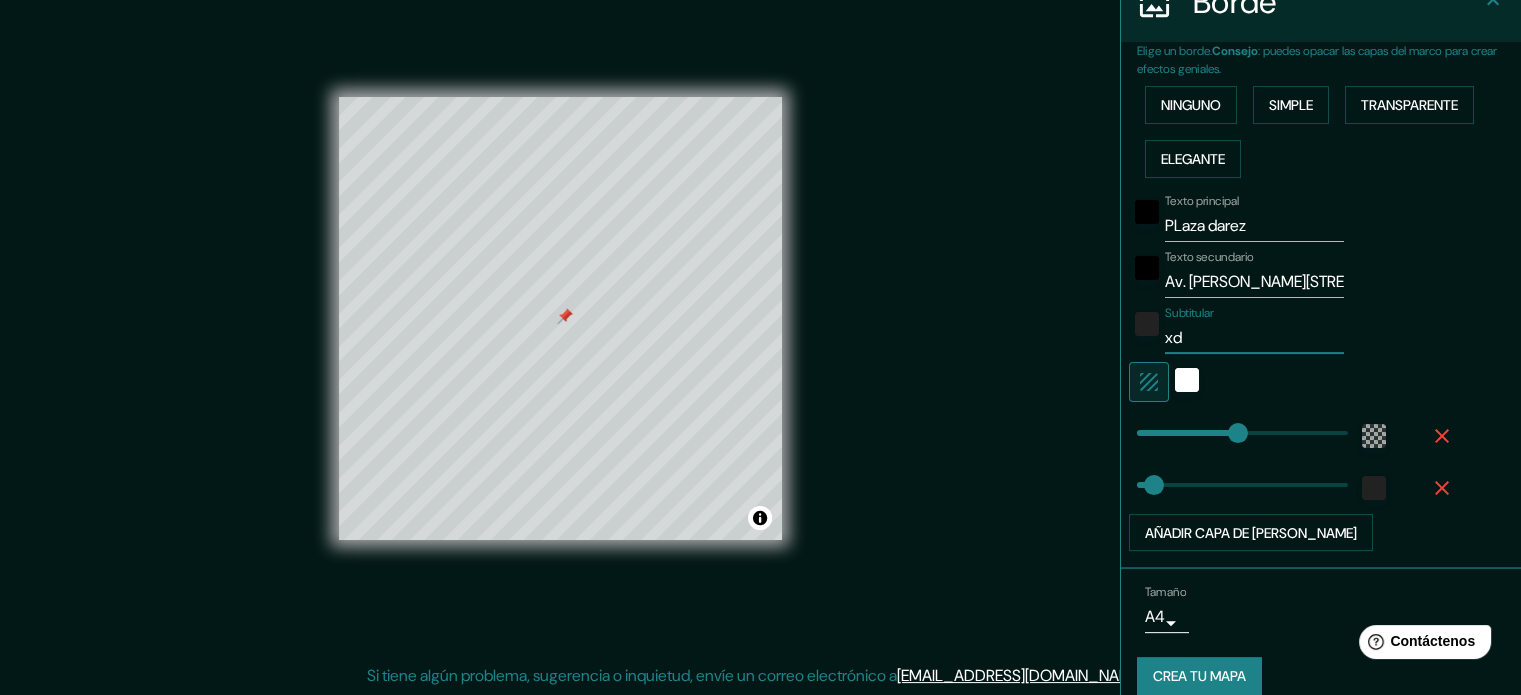 type on "x" 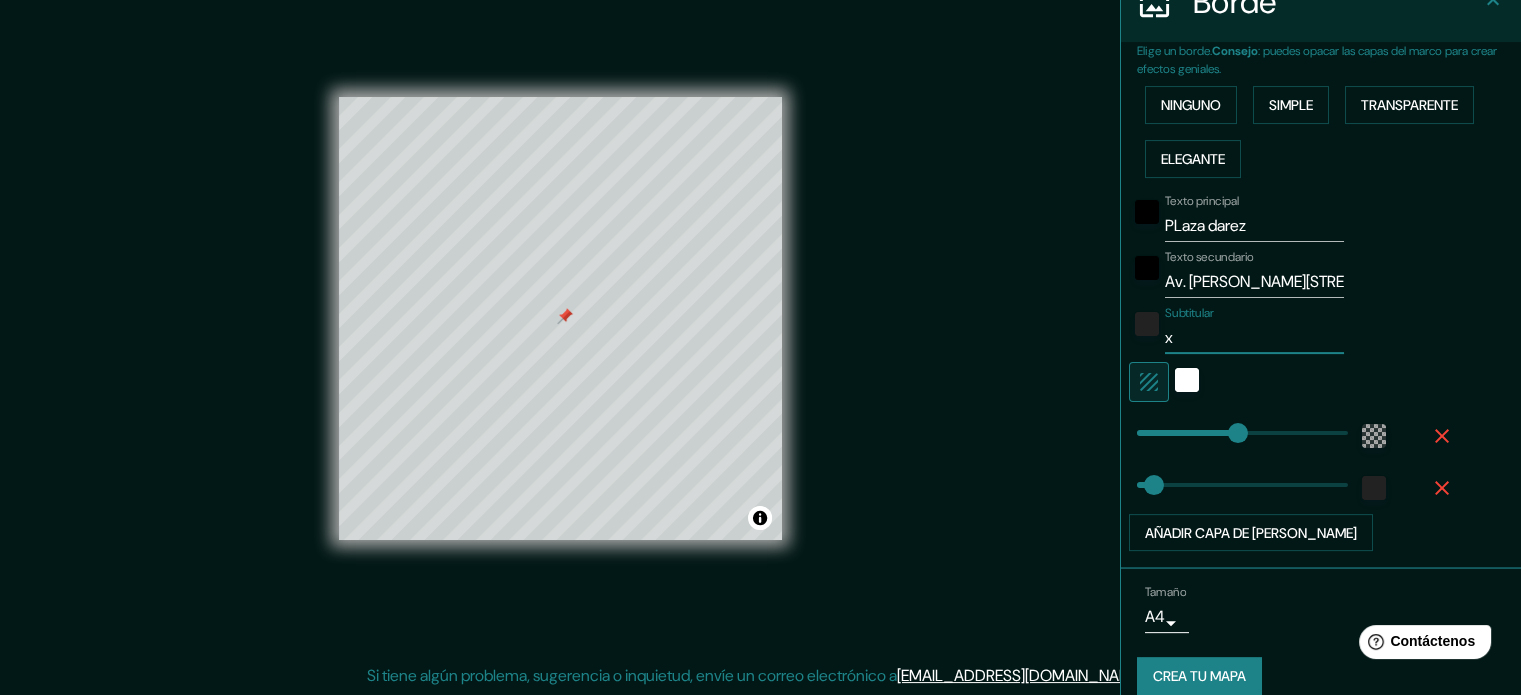 type 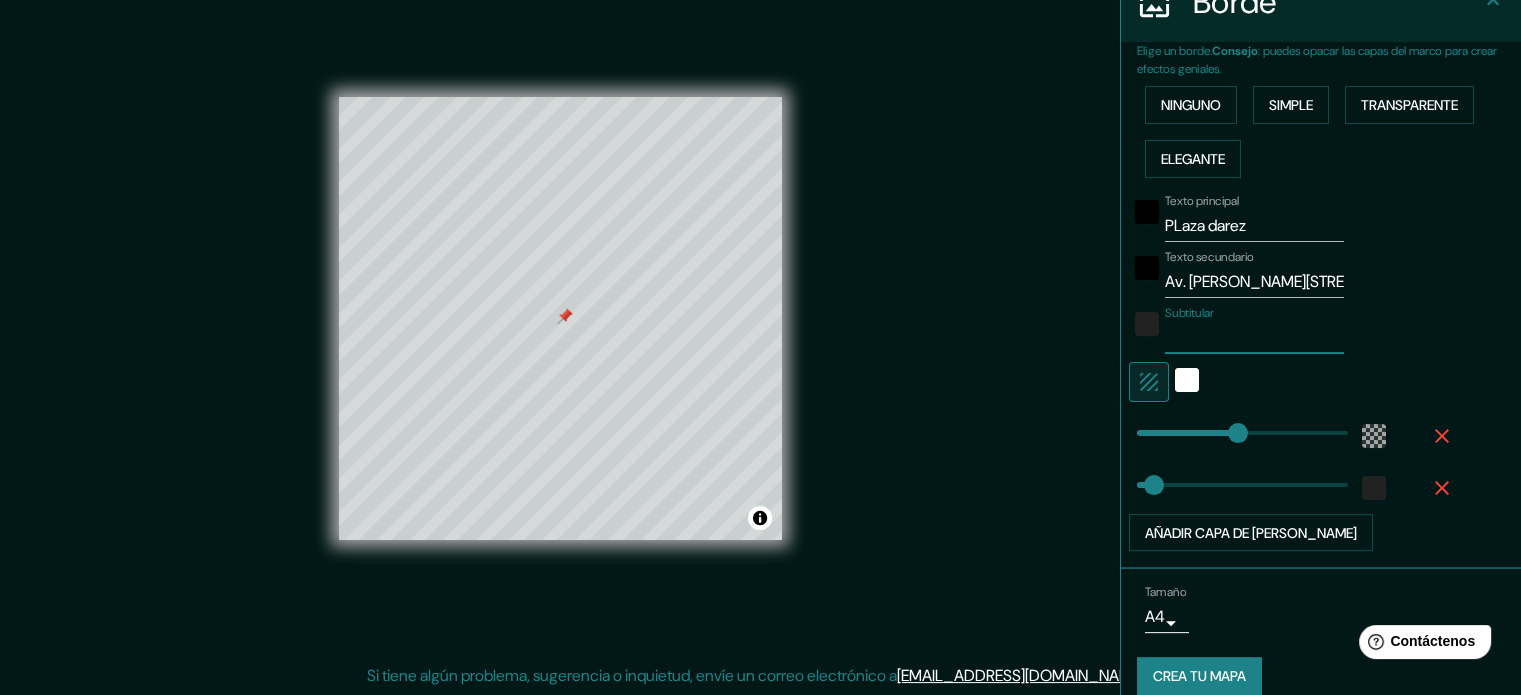 type on "213" 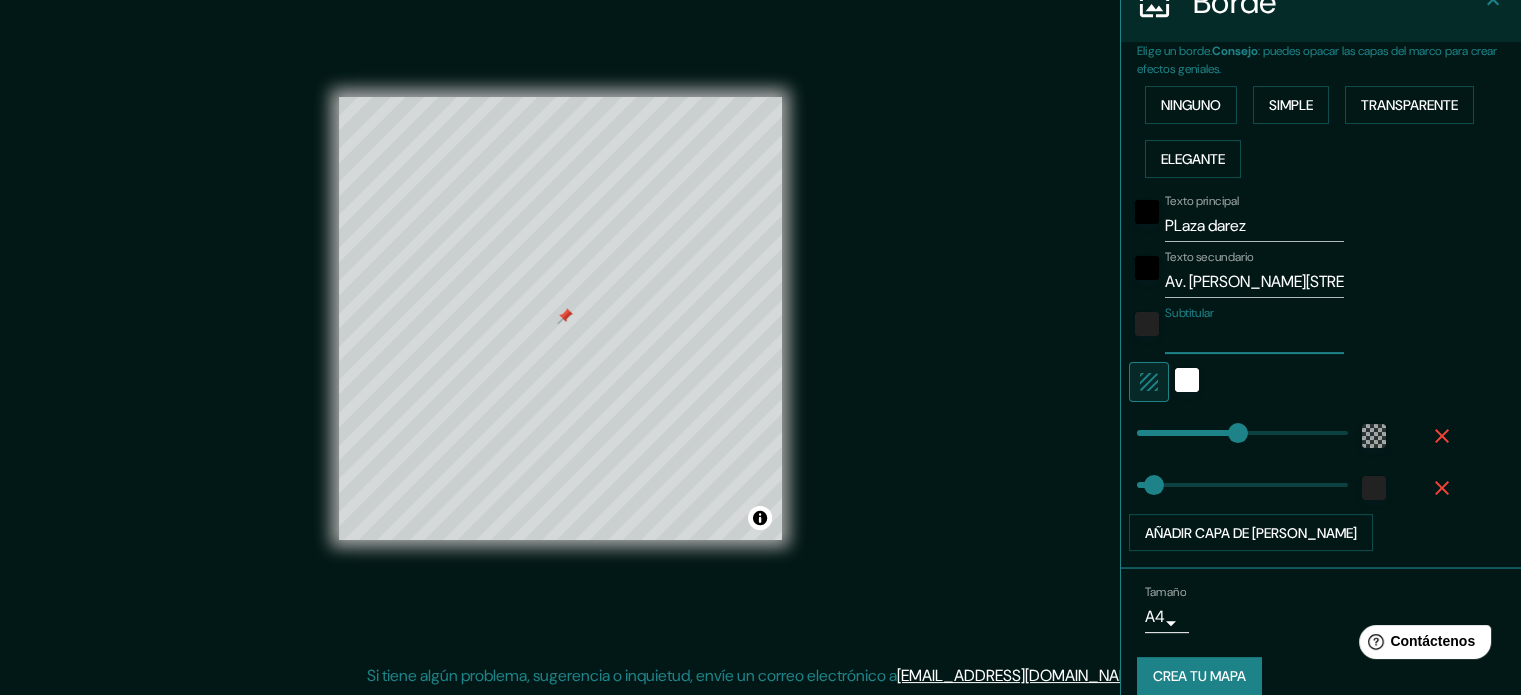 type 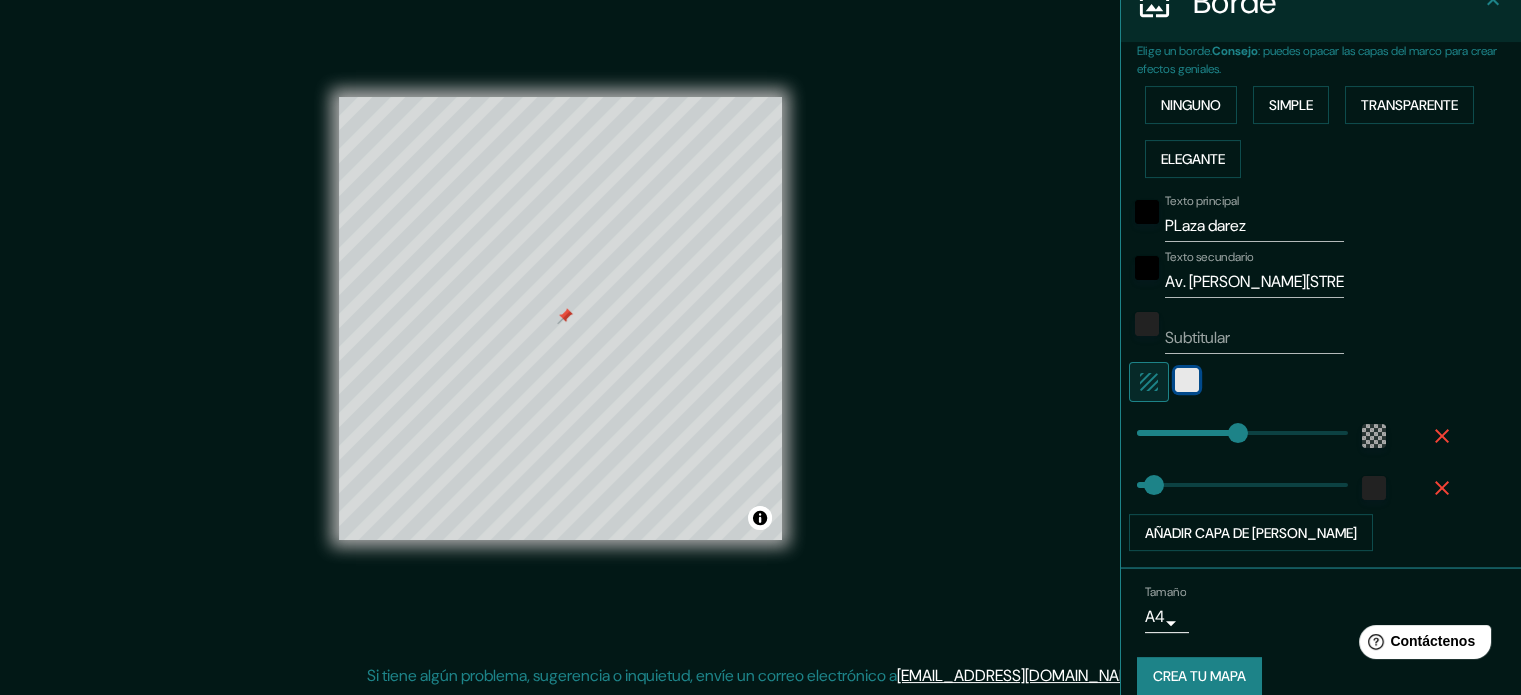 click at bounding box center (1187, 380) 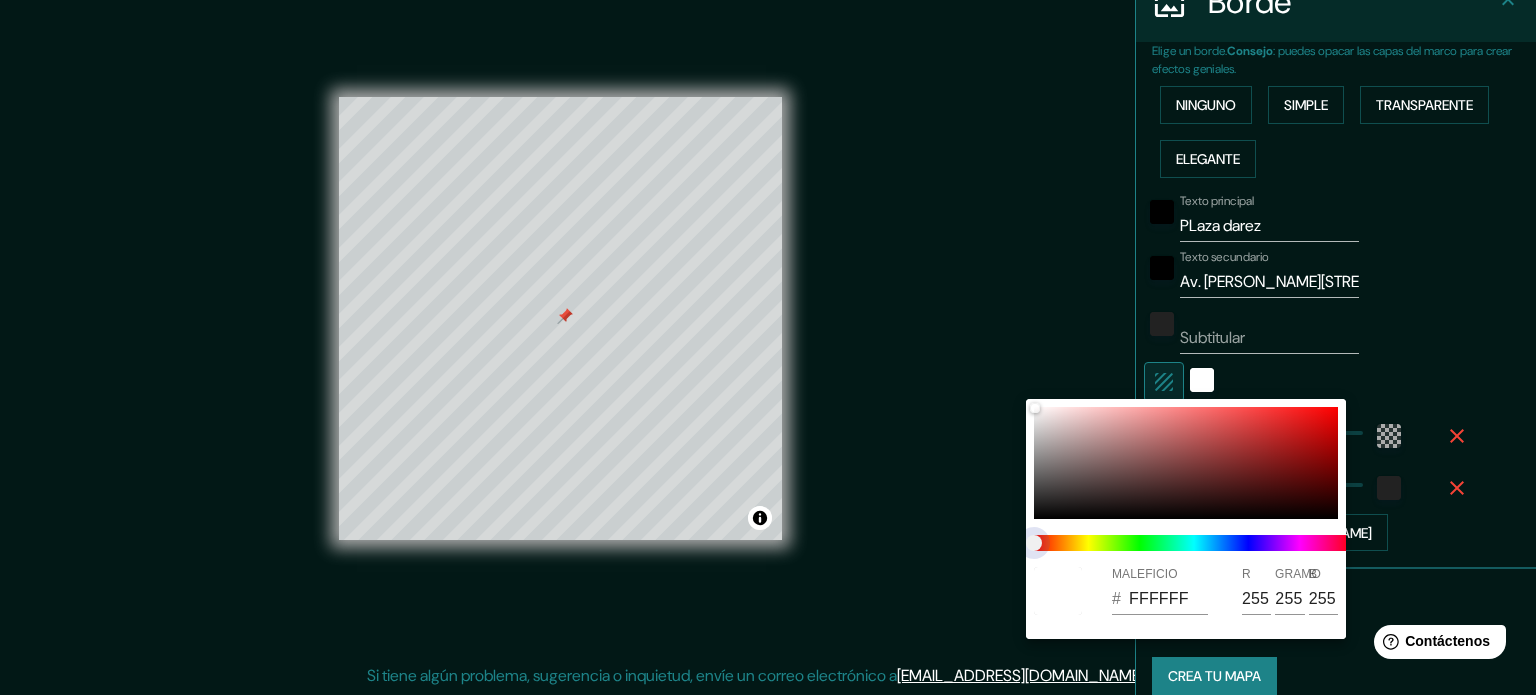 type on "213" 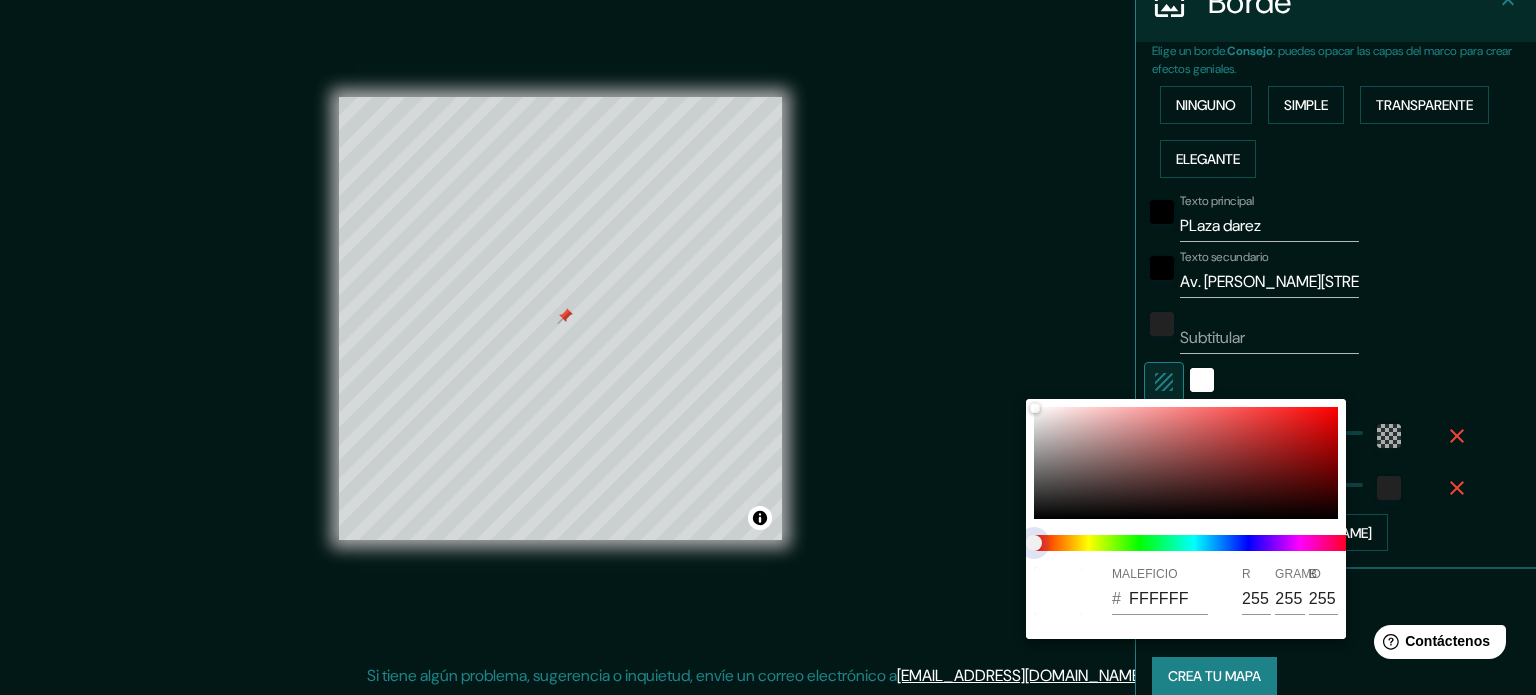 type on "213" 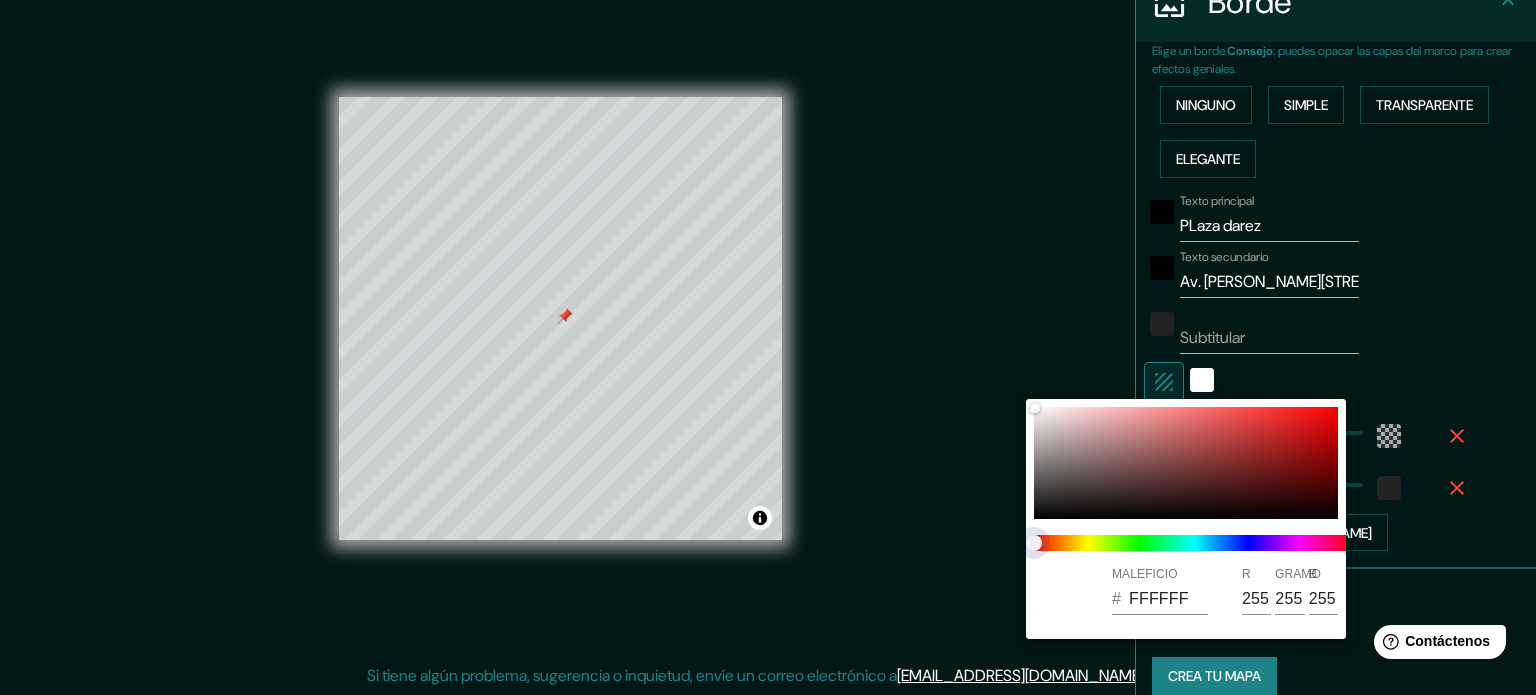 type on "213" 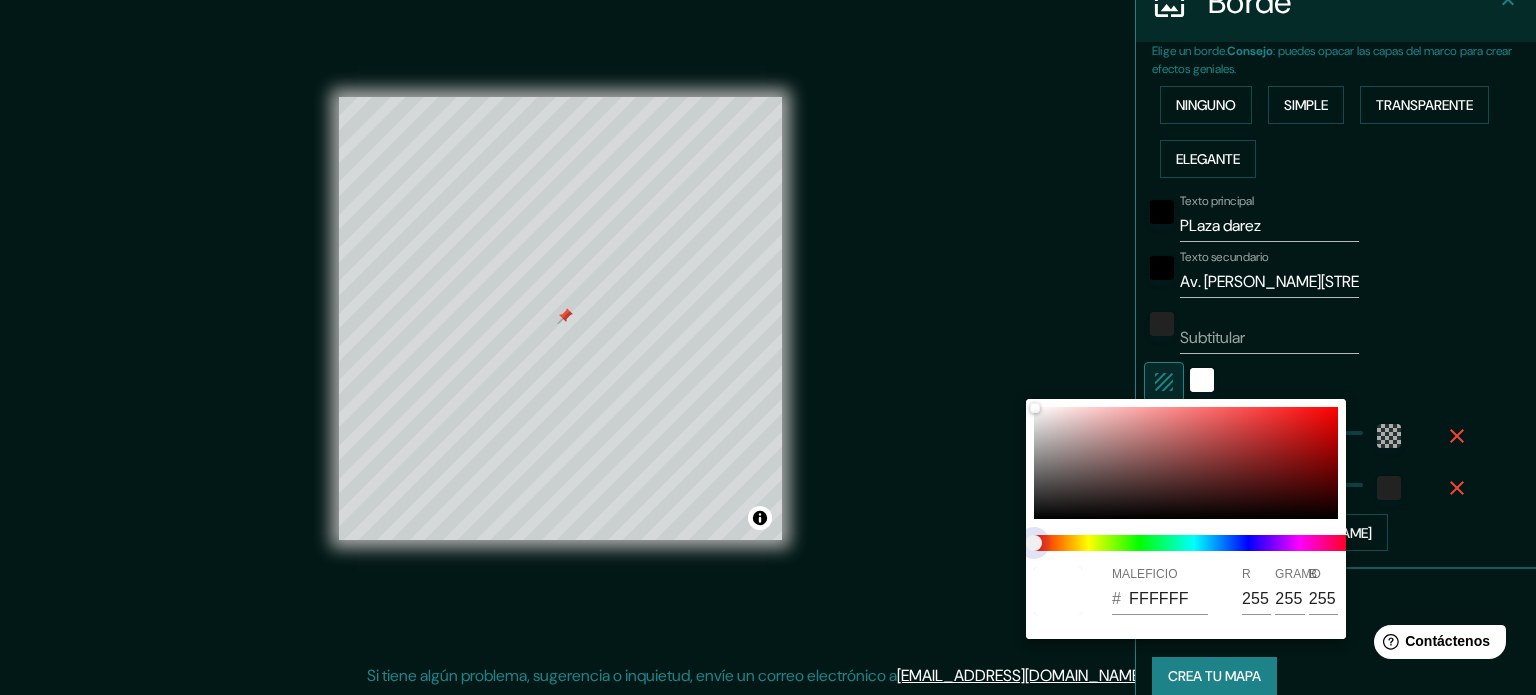 type on "213" 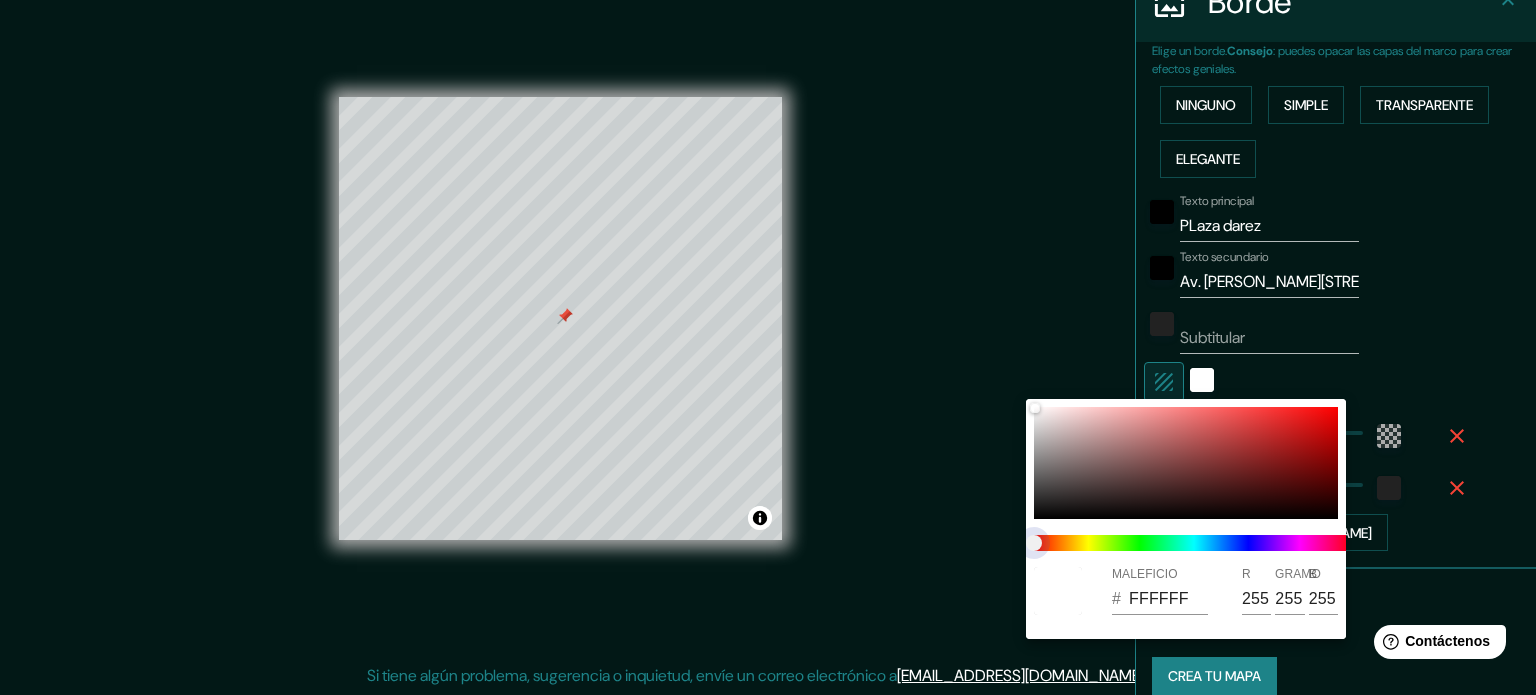 type on "213" 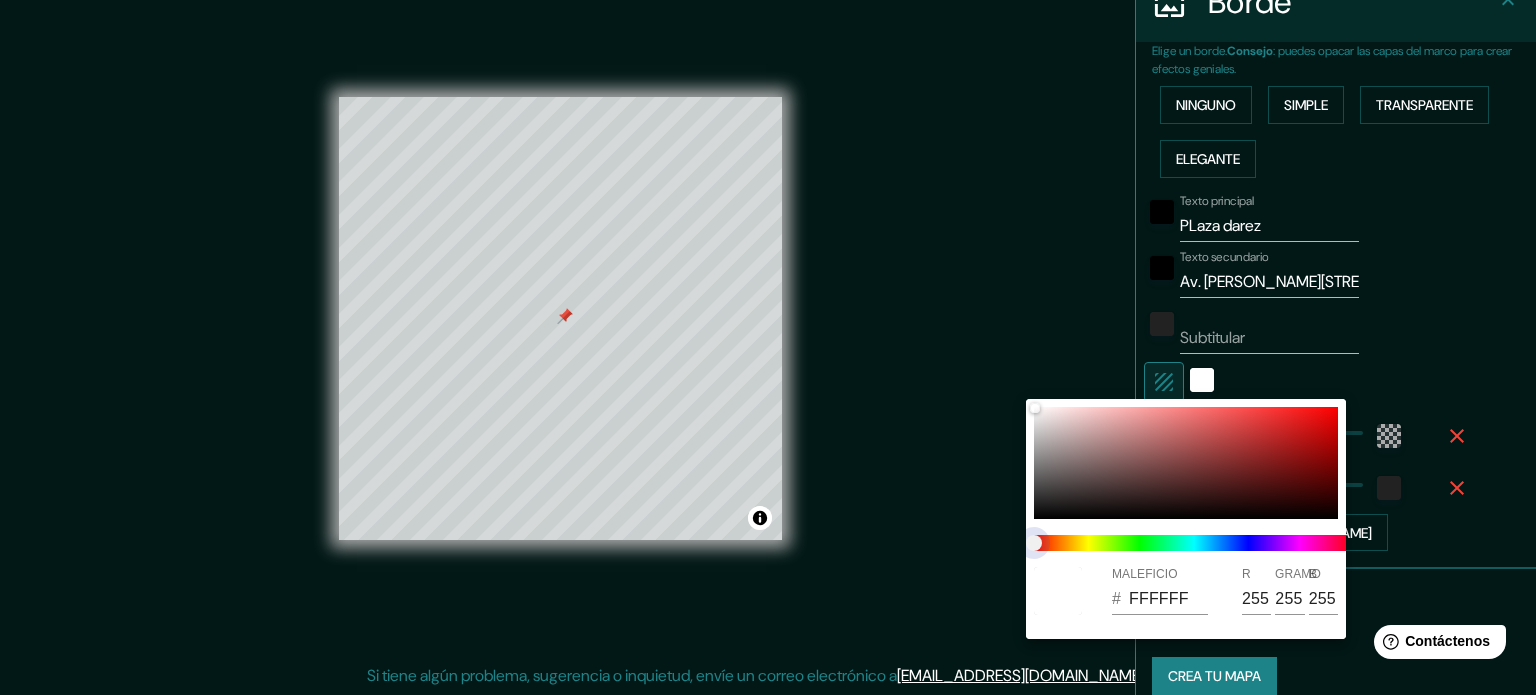 type on "213" 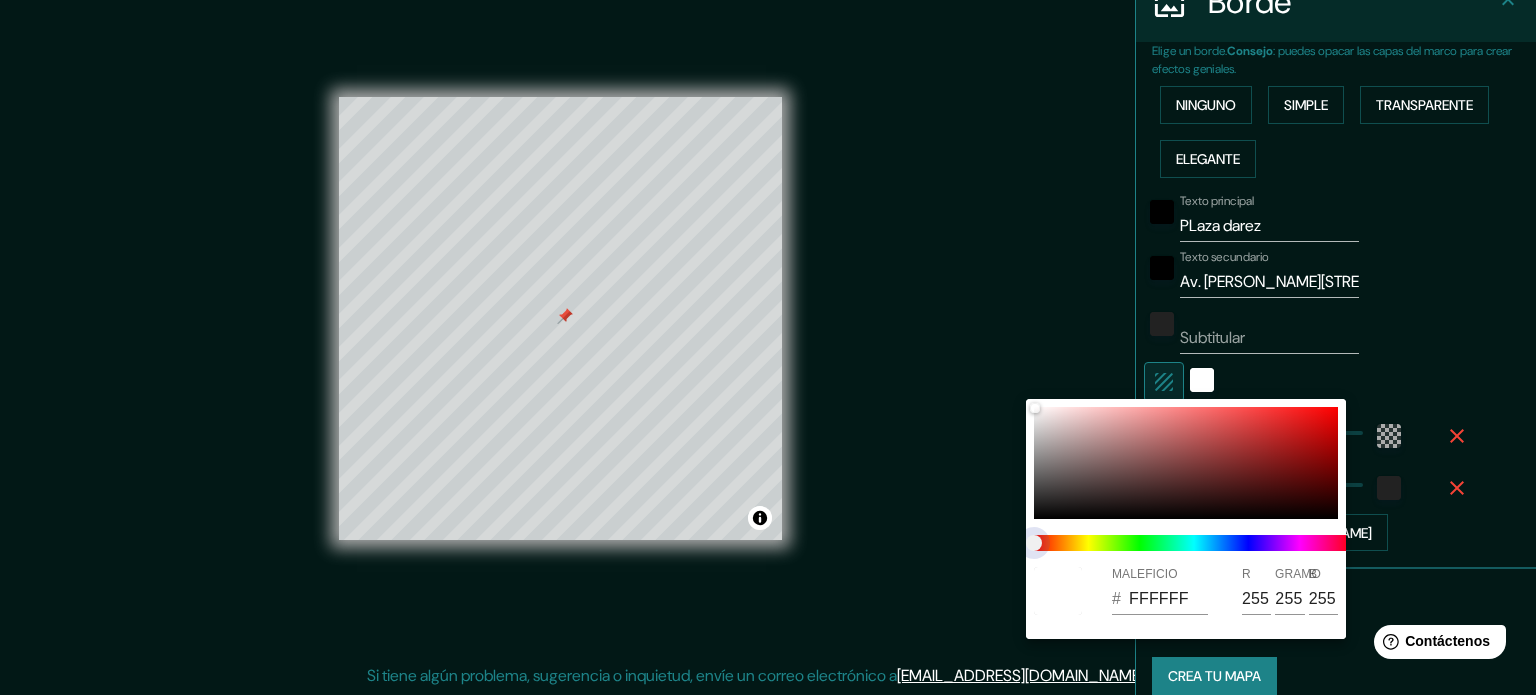 type on "213" 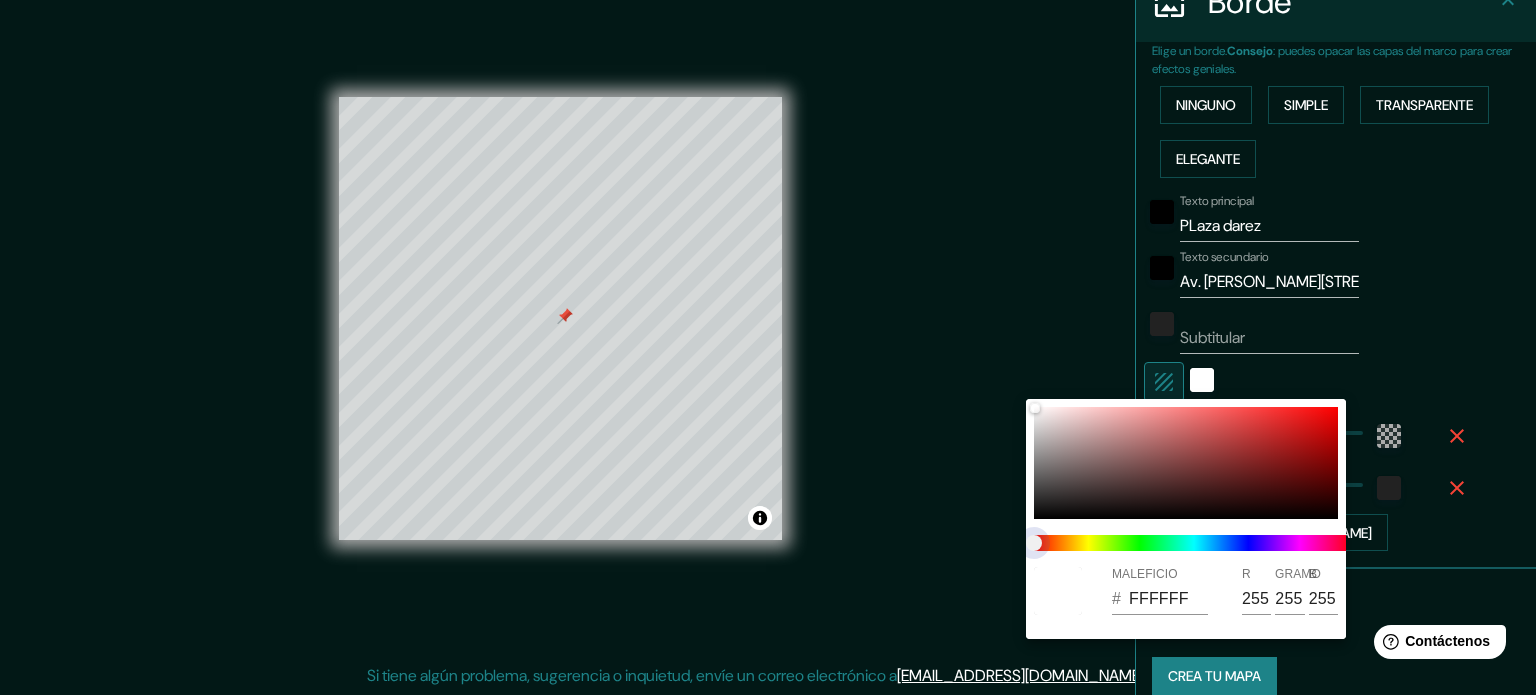 drag, startPoint x: 1042, startPoint y: 535, endPoint x: 1061, endPoint y: 536, distance: 19.026299 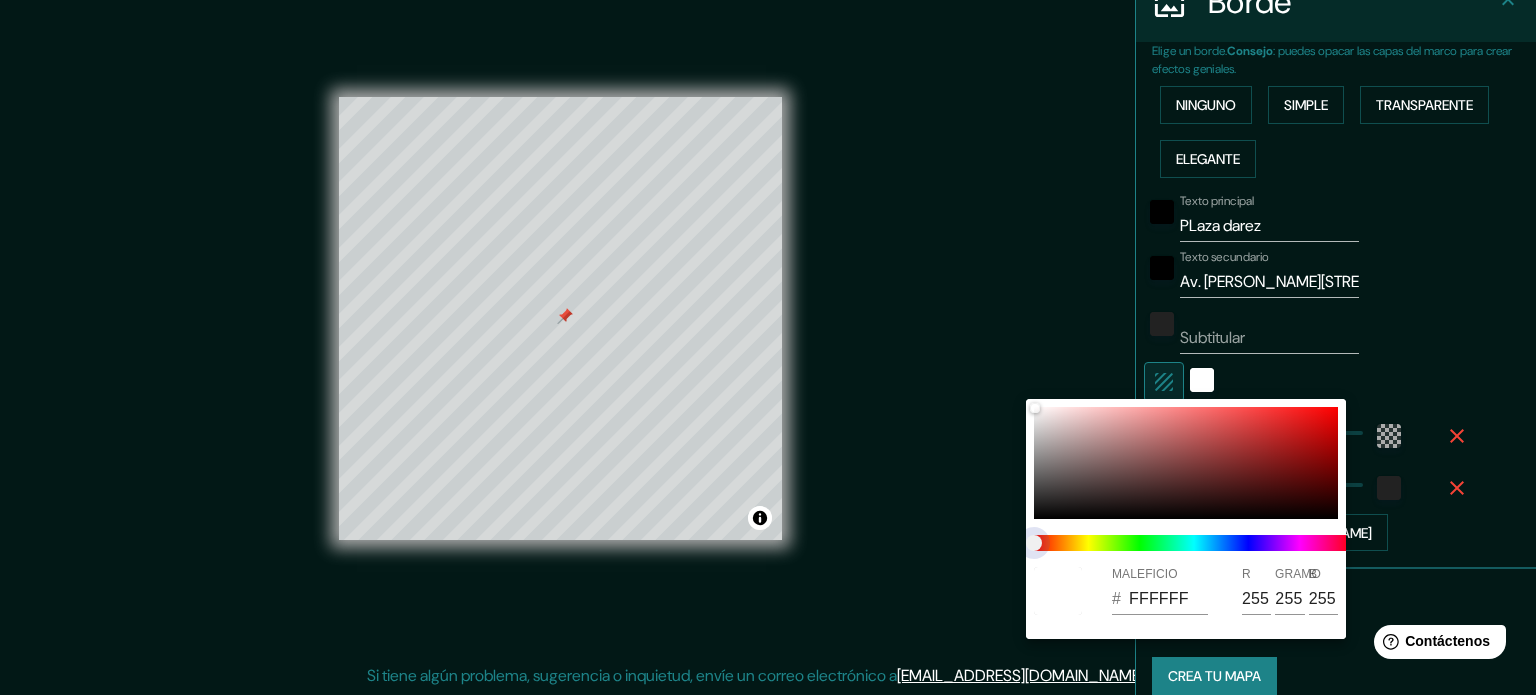 type on "213" 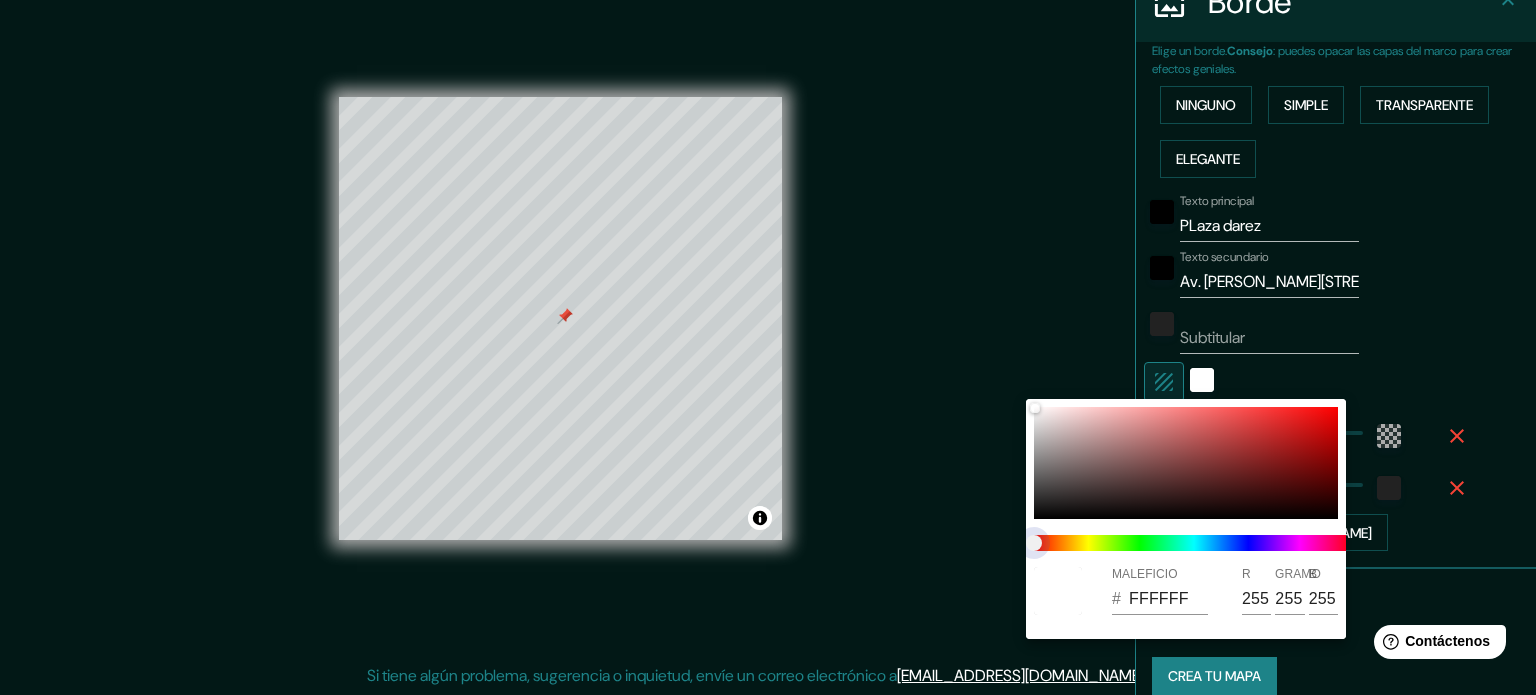 drag, startPoint x: 1031, startPoint y: 535, endPoint x: 1057, endPoint y: 538, distance: 26.172504 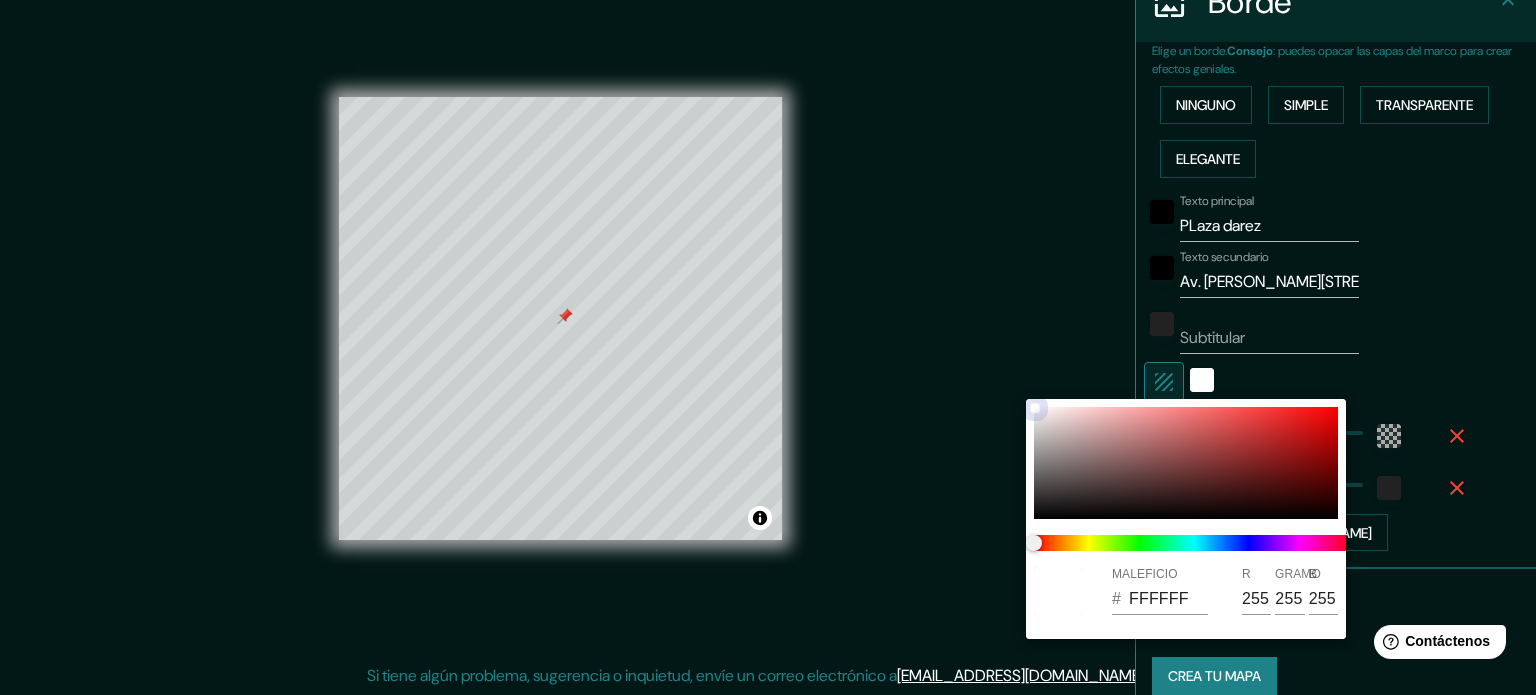 type on "213" 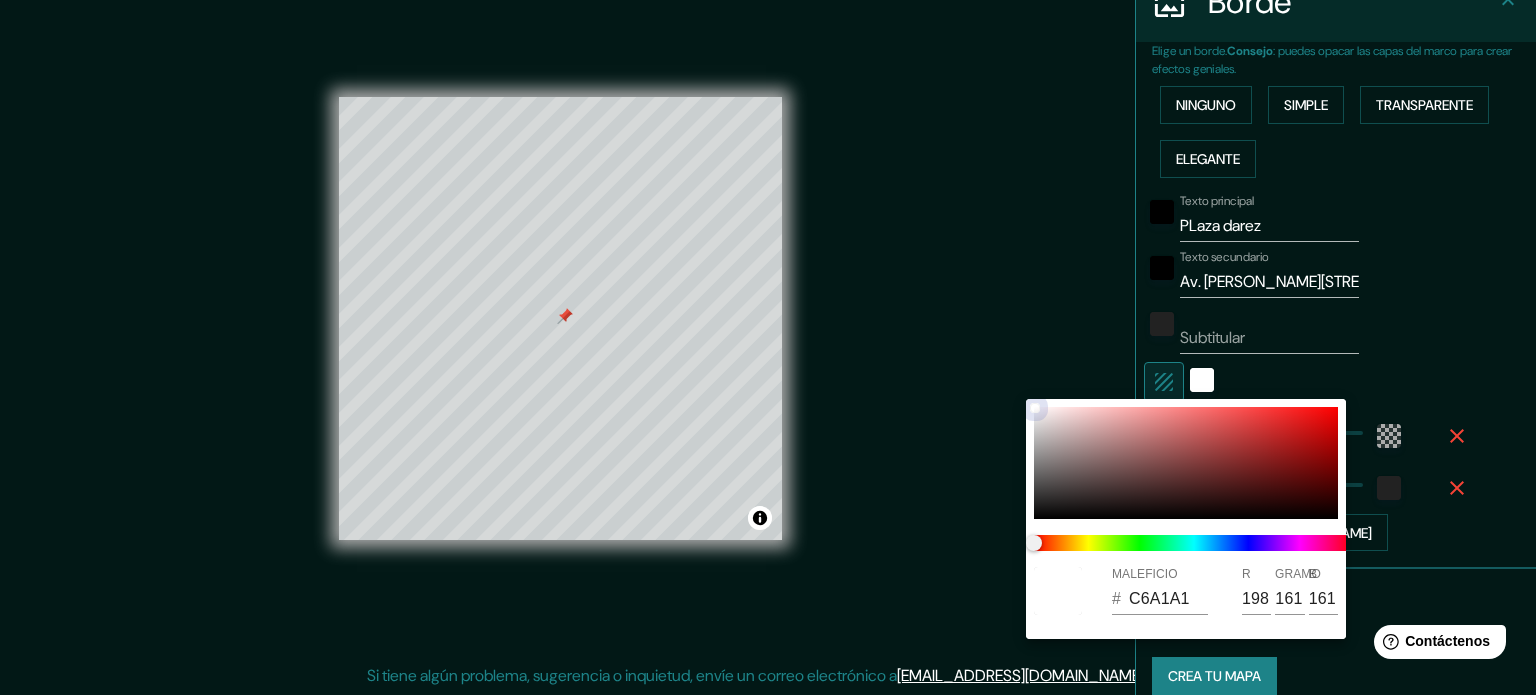type on "213" 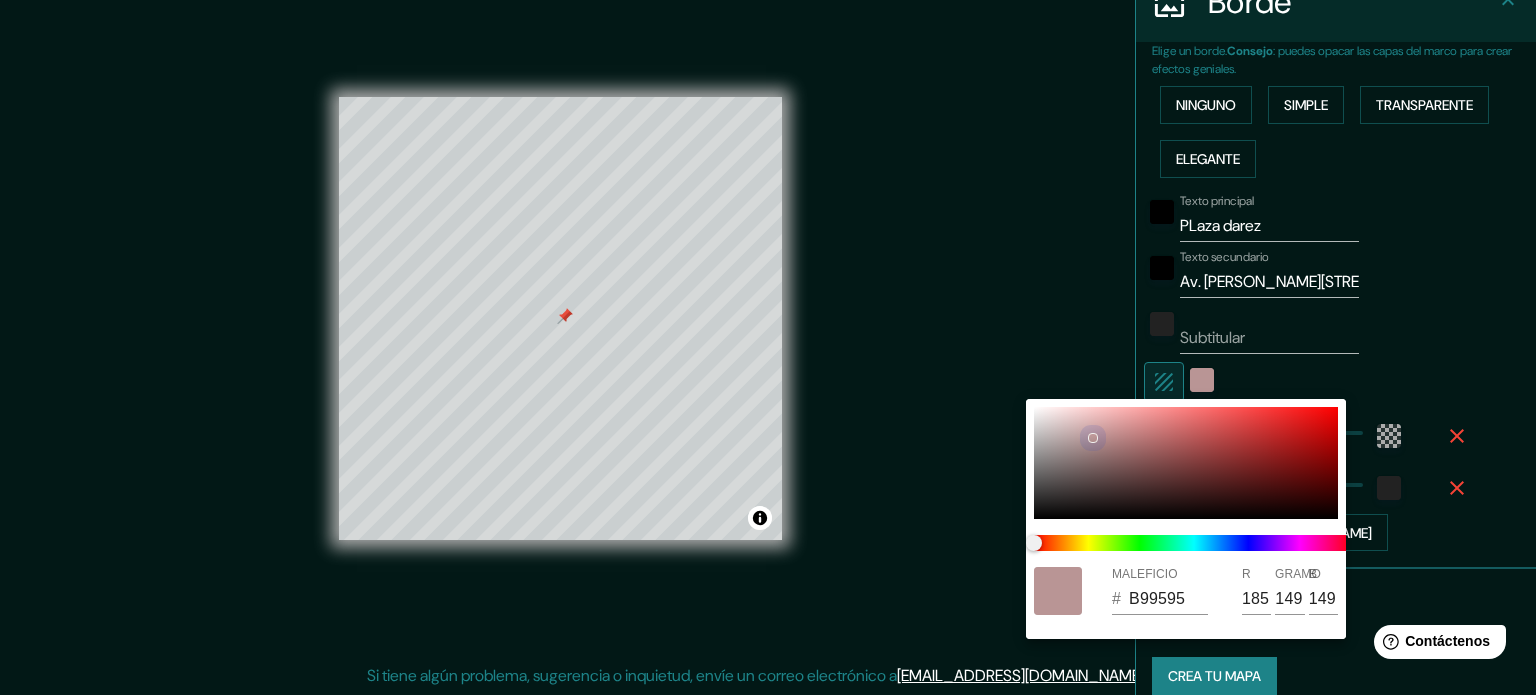 type on "213" 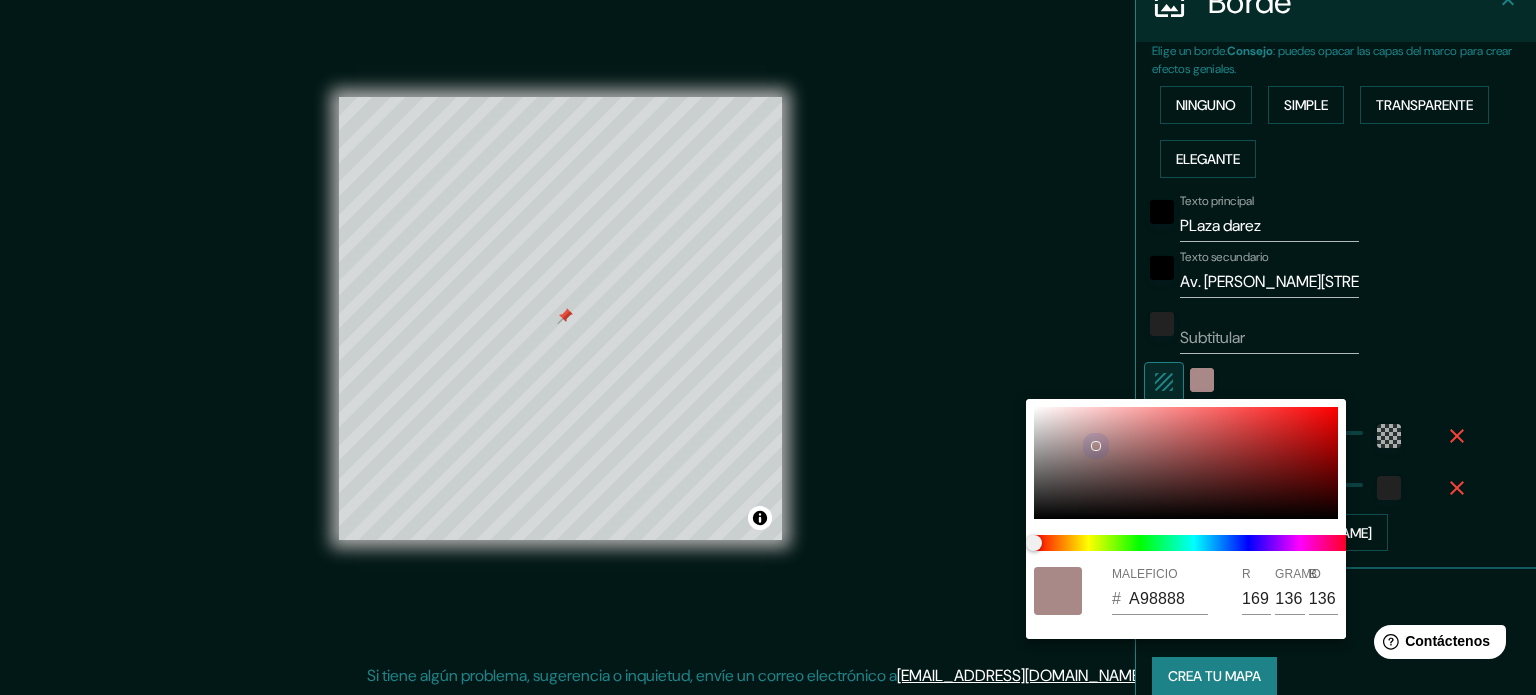 type on "213" 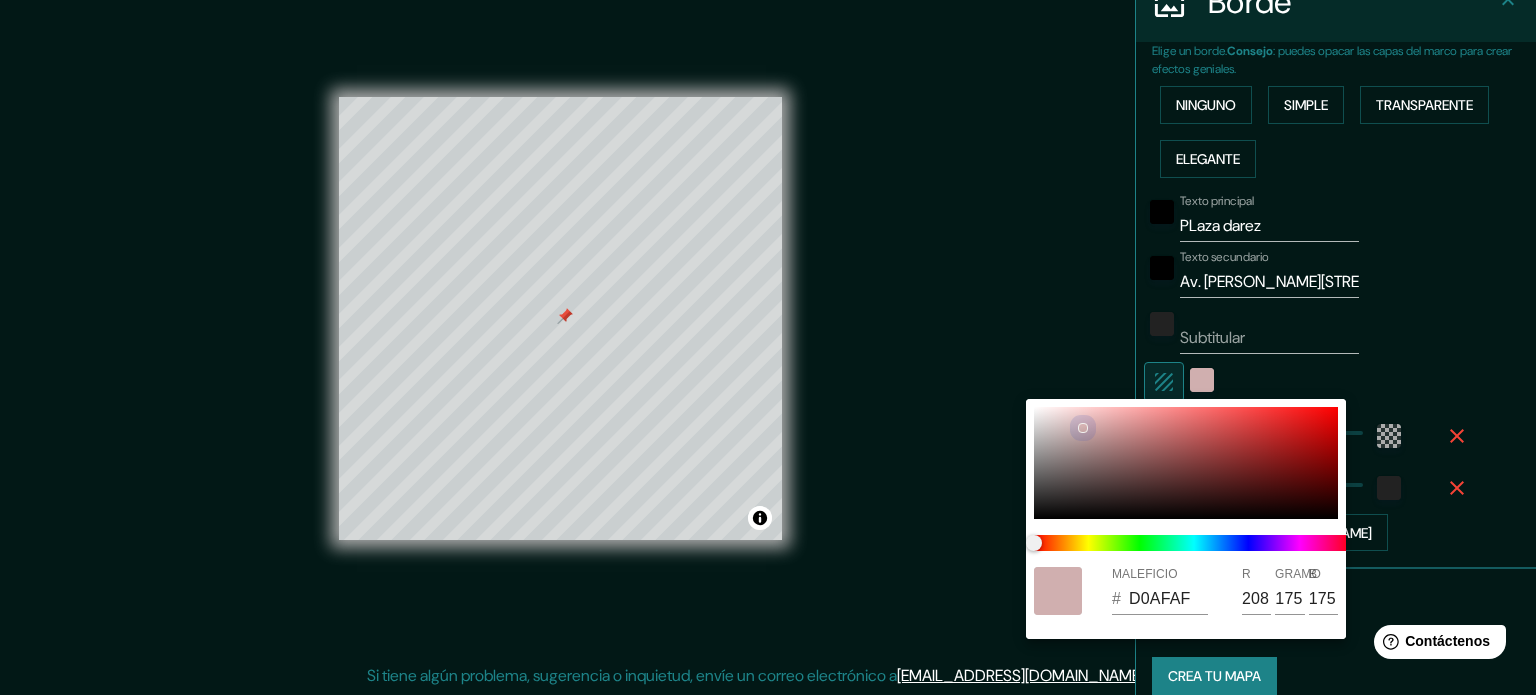 type on "213" 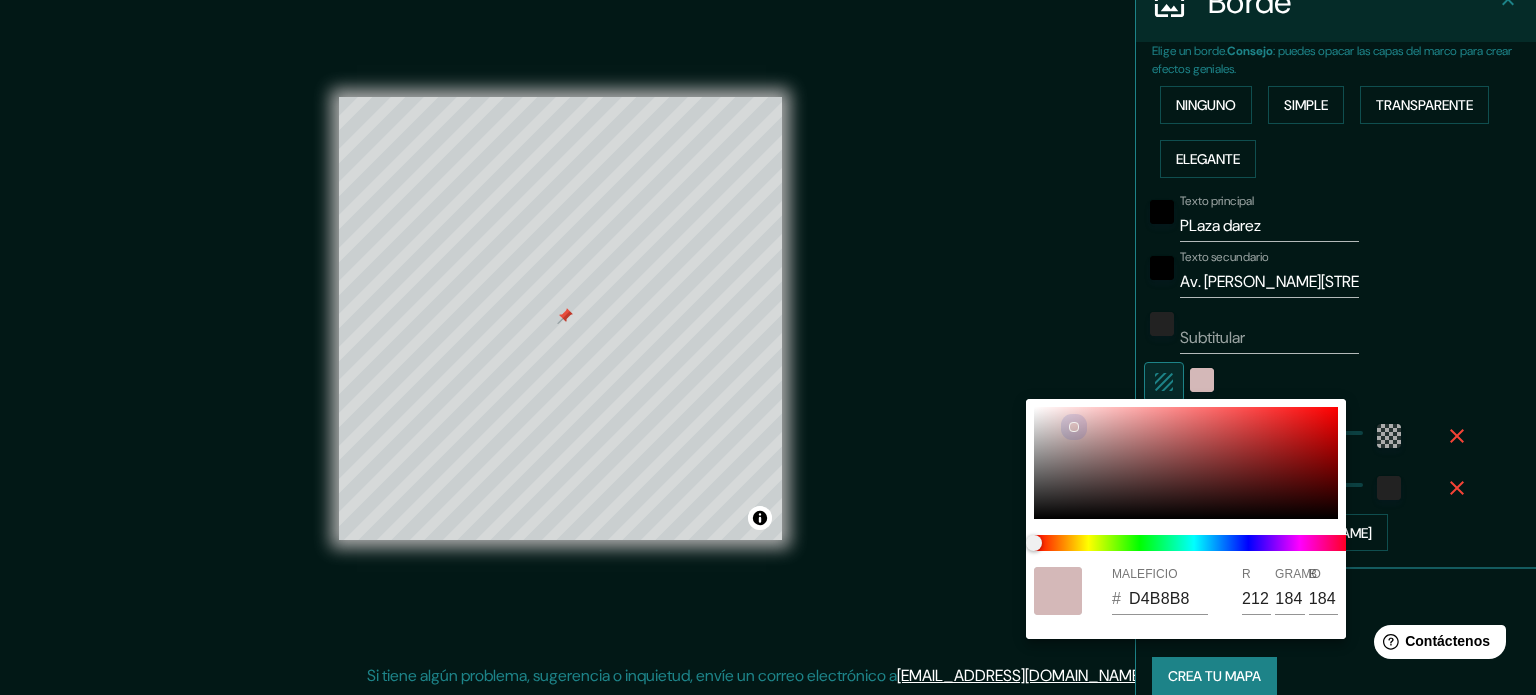type on "213" 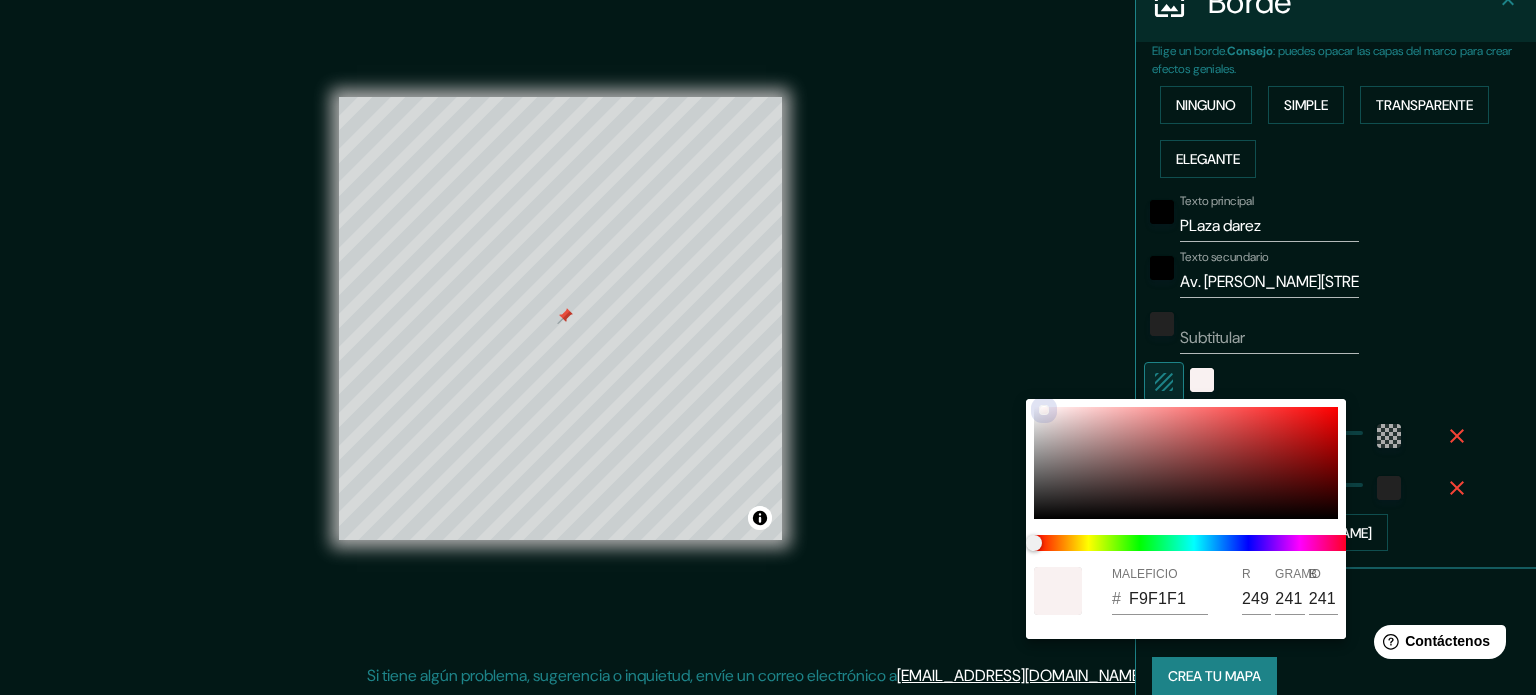 type 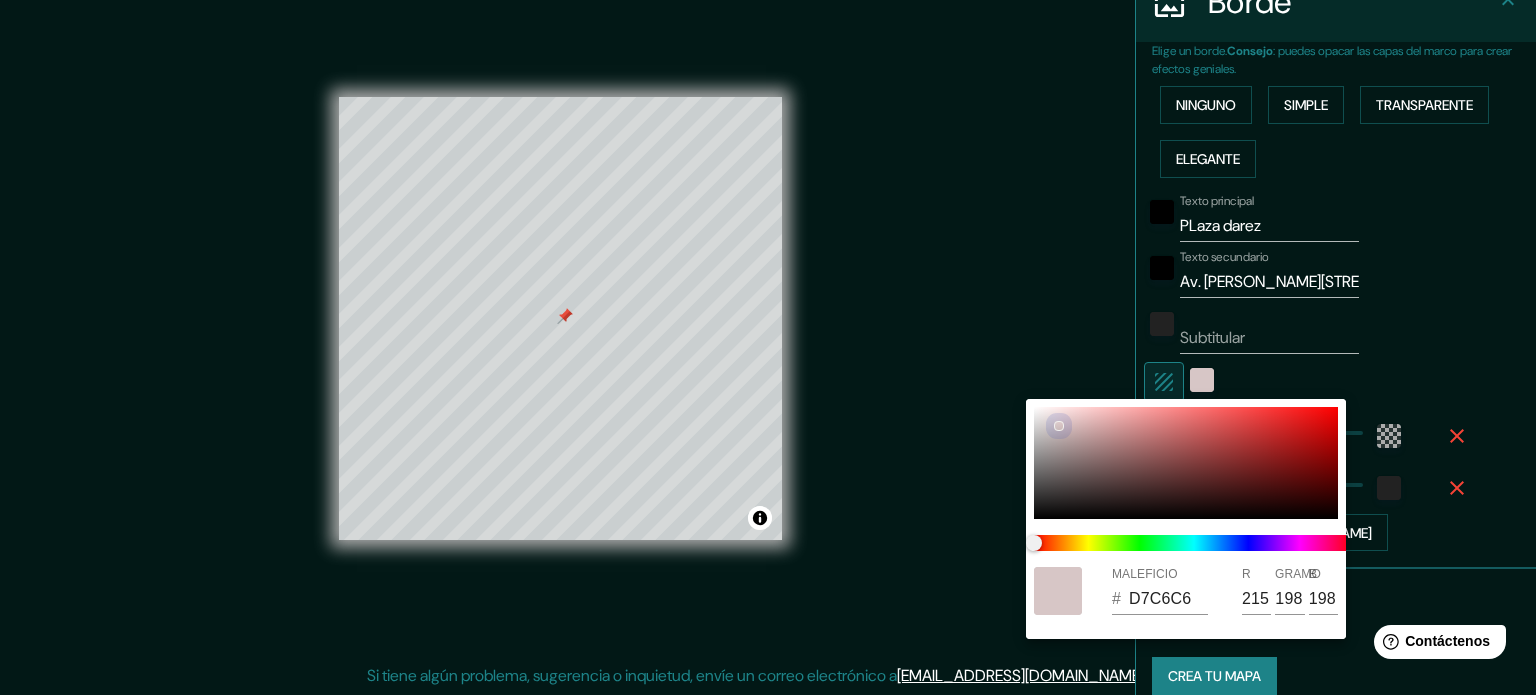 drag, startPoint x: 1068, startPoint y: 423, endPoint x: 1058, endPoint y: 425, distance: 10.198039 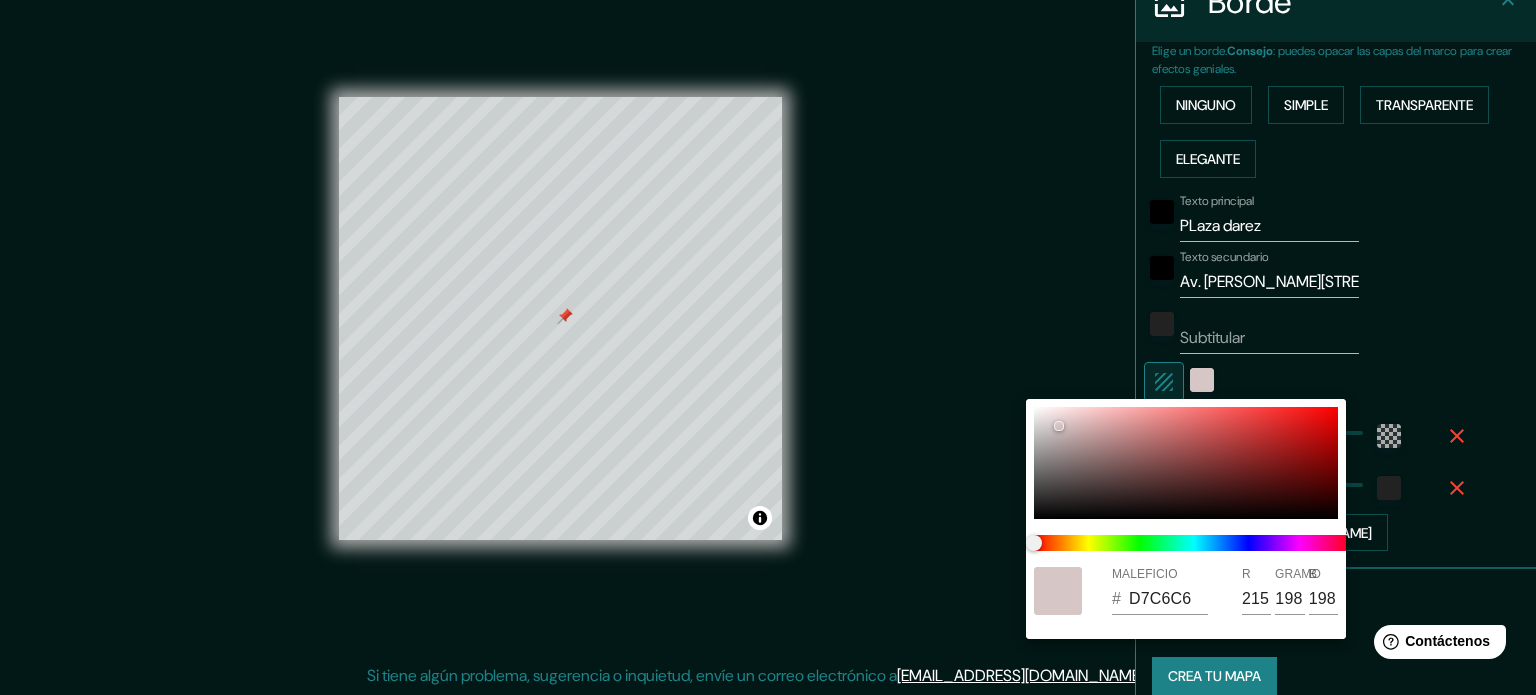click at bounding box center (768, 347) 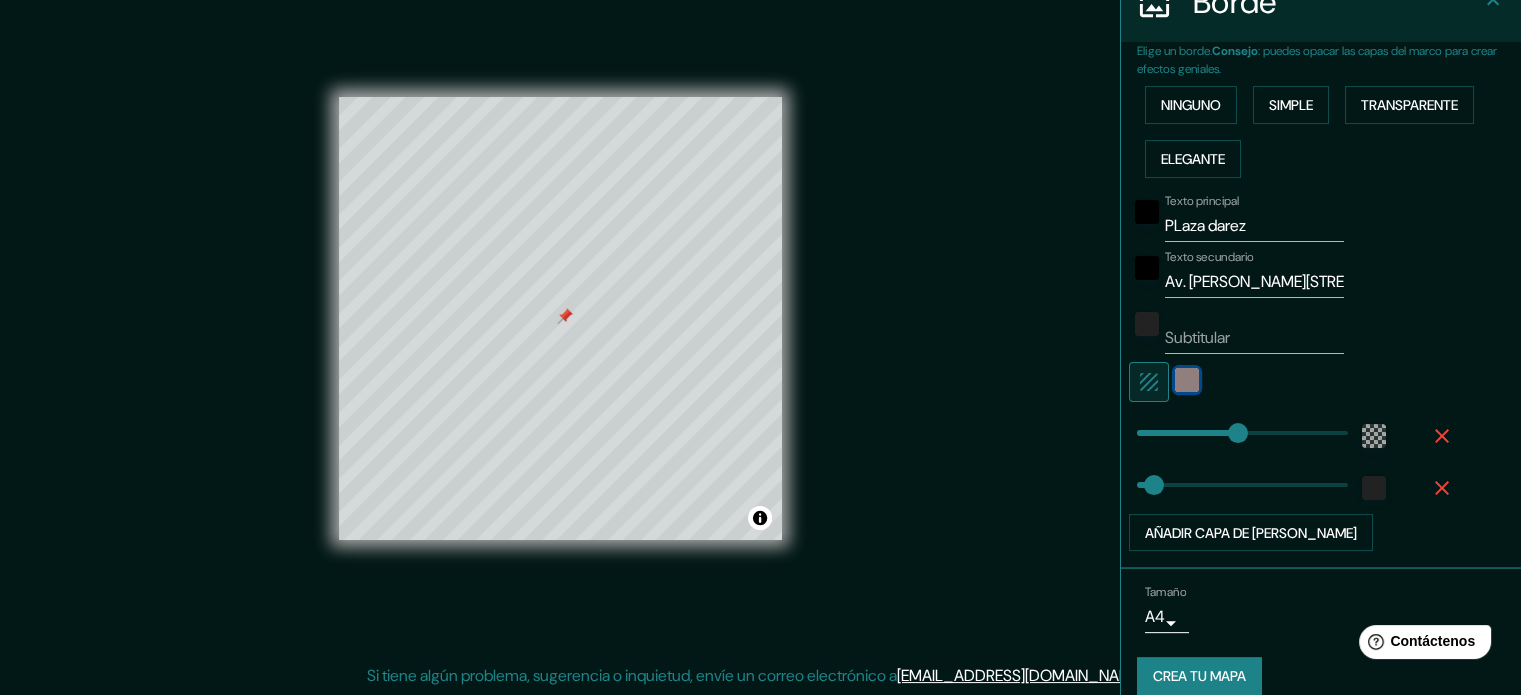 click at bounding box center [1187, 380] 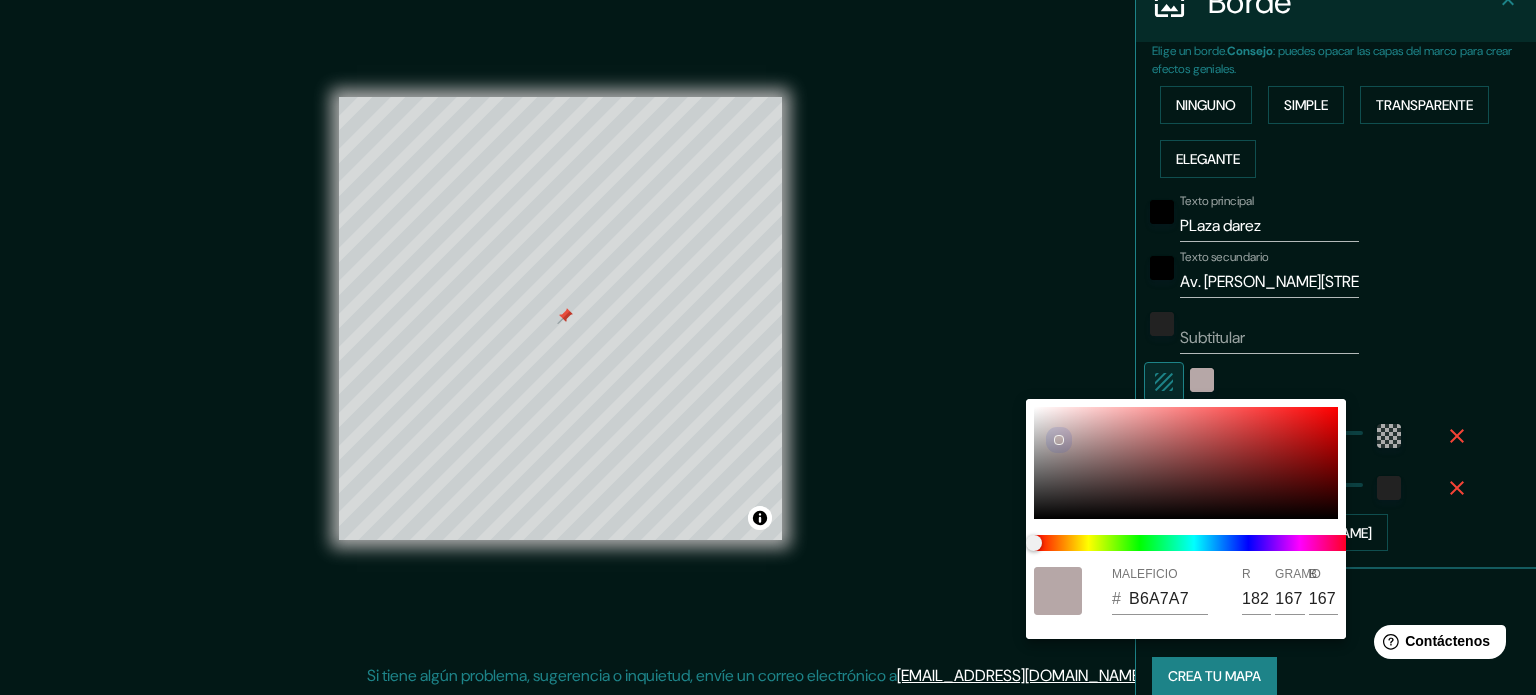 drag, startPoint x: 1059, startPoint y: 425, endPoint x: 1059, endPoint y: 439, distance: 14 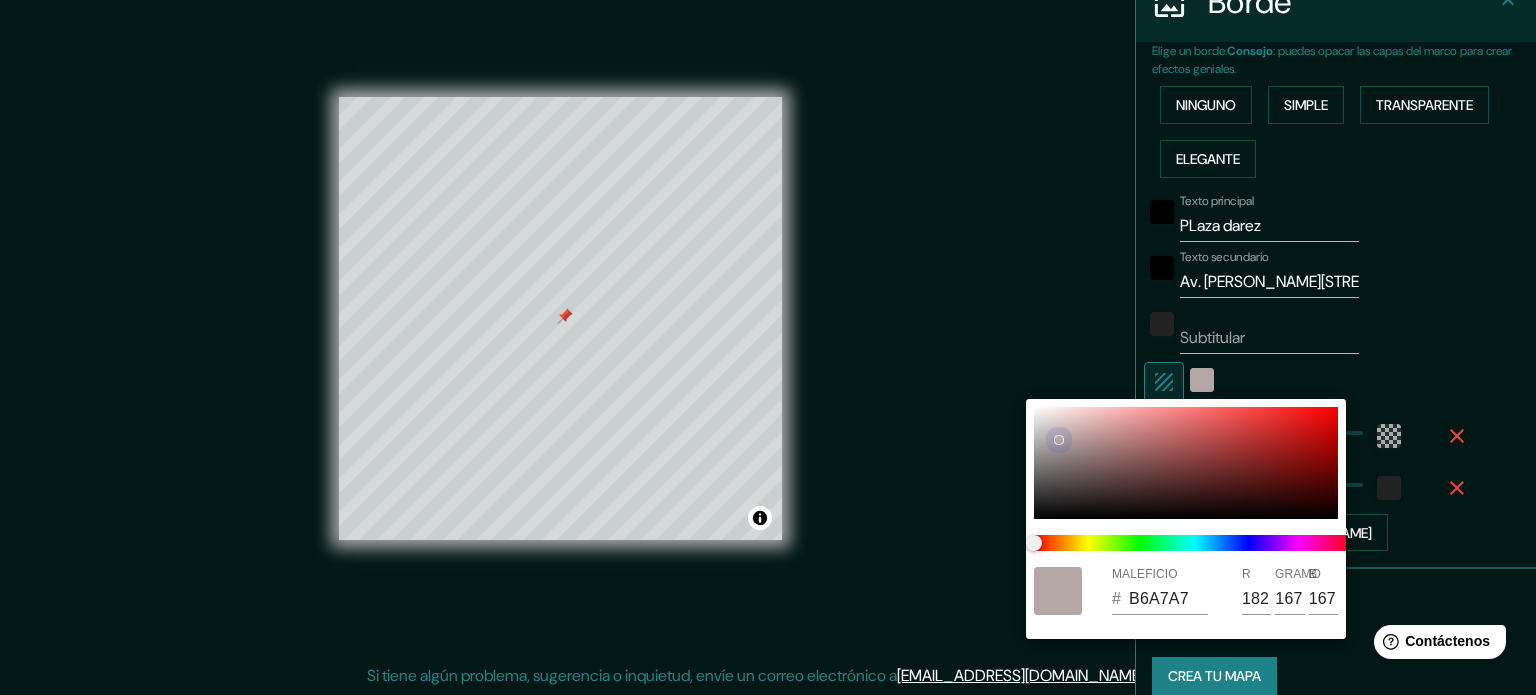 click at bounding box center [1059, 440] 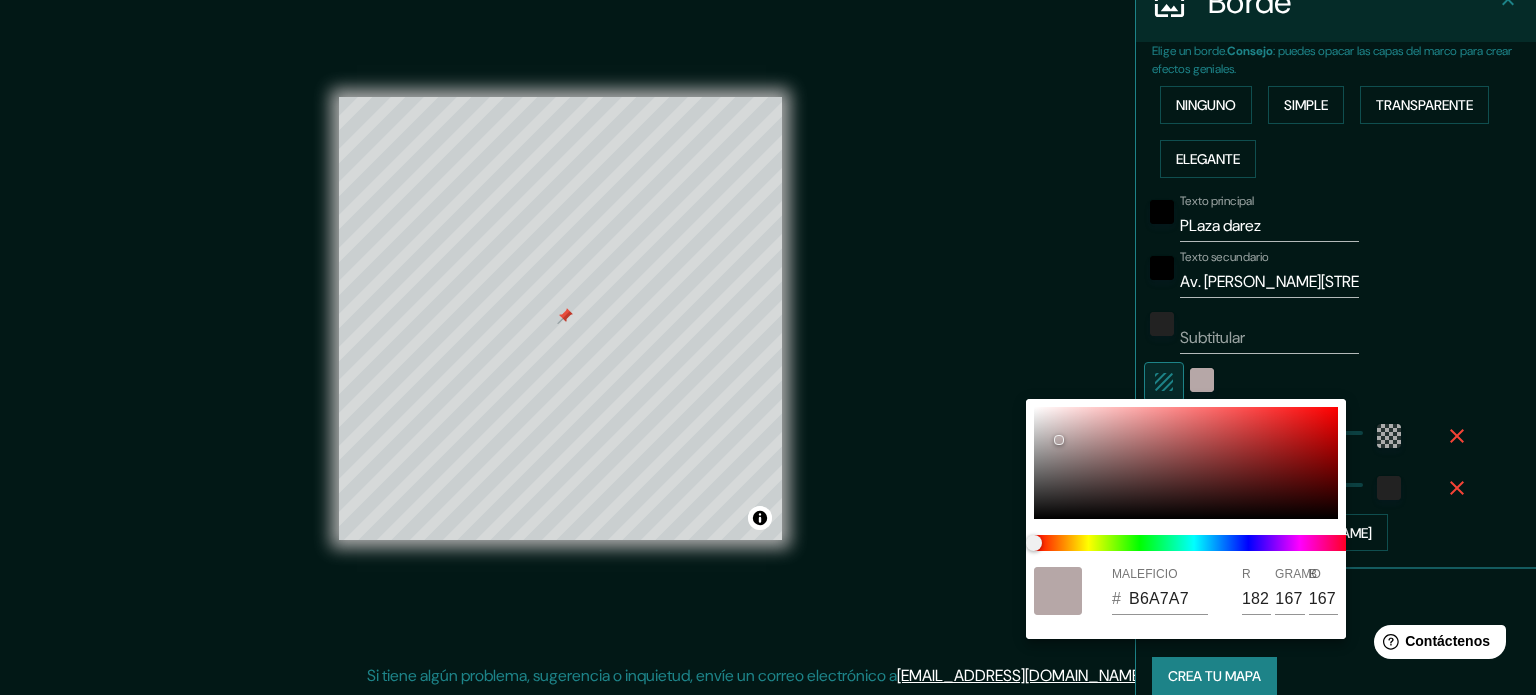 click at bounding box center (768, 347) 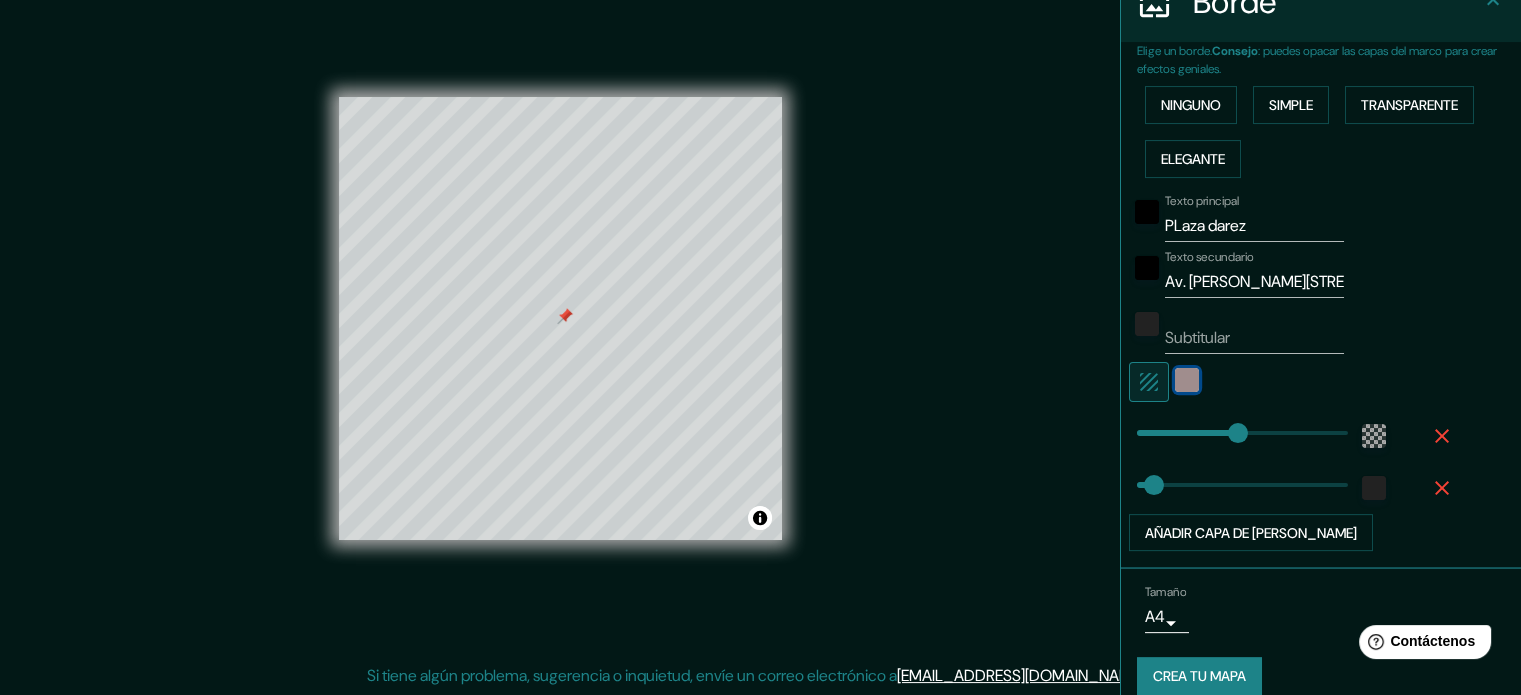 click at bounding box center [1187, 380] 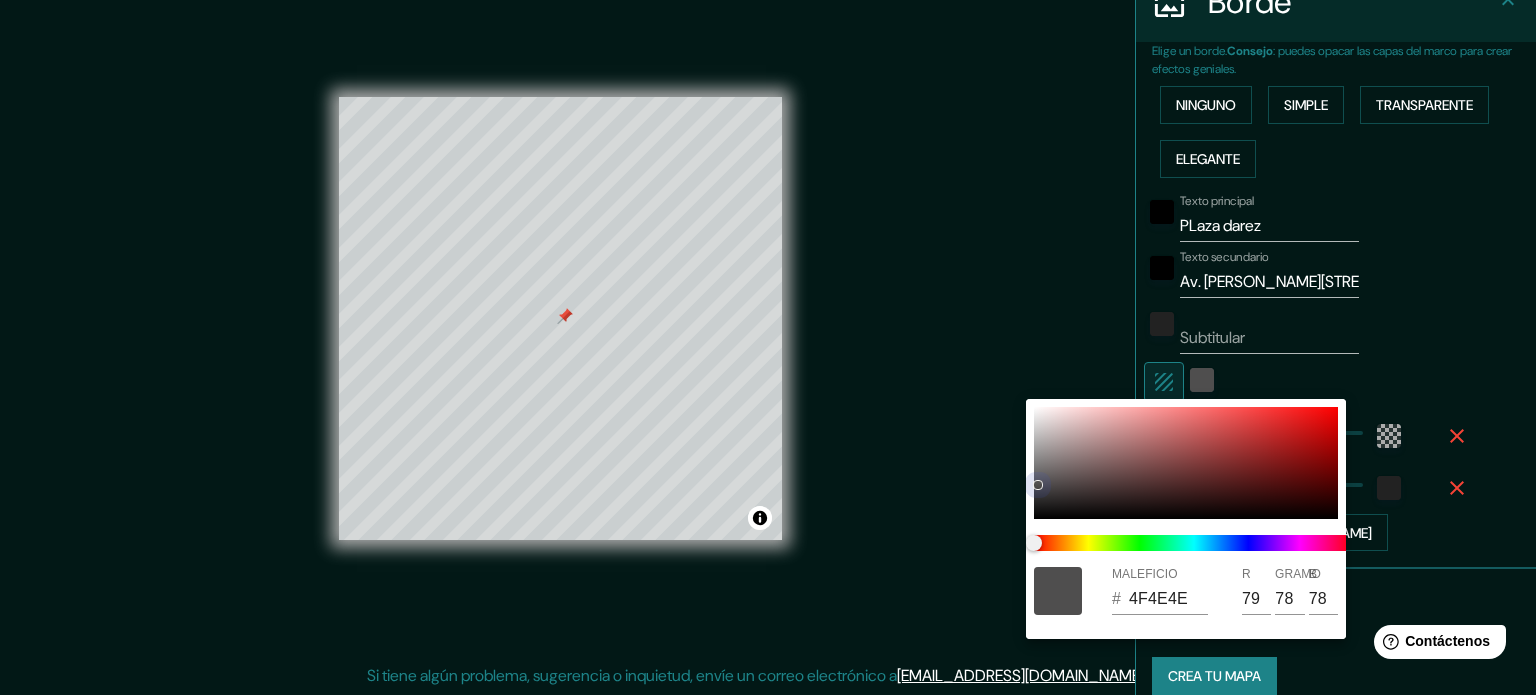 drag, startPoint x: 1055, startPoint y: 434, endPoint x: 1036, endPoint y: 483, distance: 52.554733 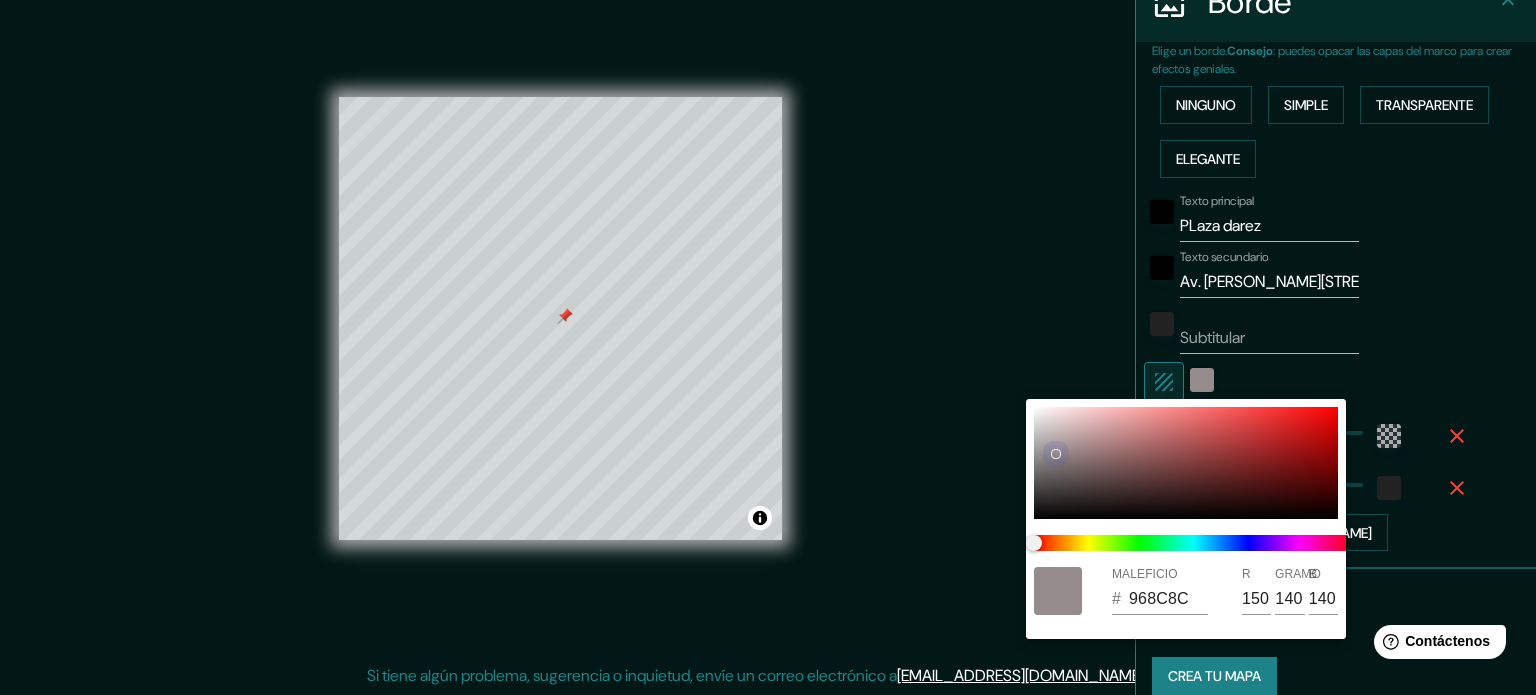 drag, startPoint x: 1040, startPoint y: 481, endPoint x: 1054, endPoint y: 453, distance: 31.304953 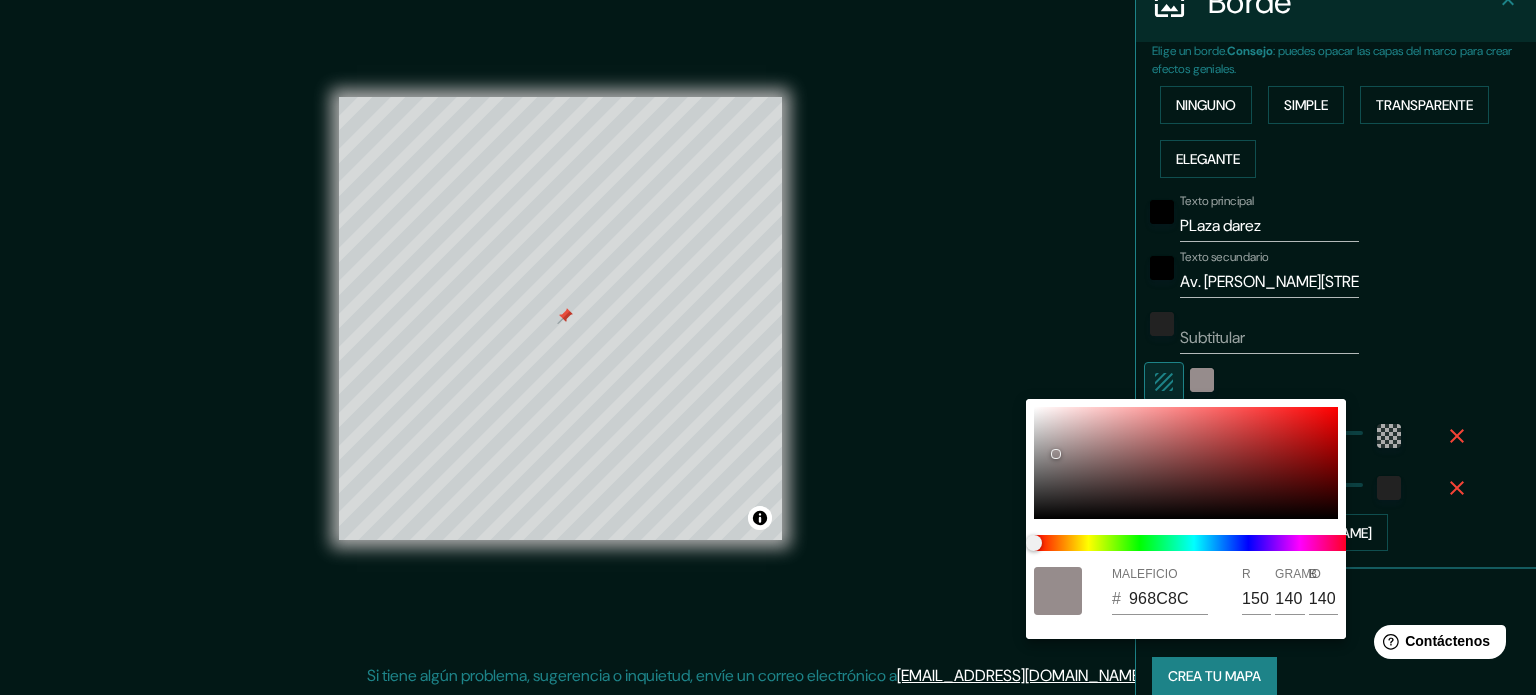 click at bounding box center [768, 347] 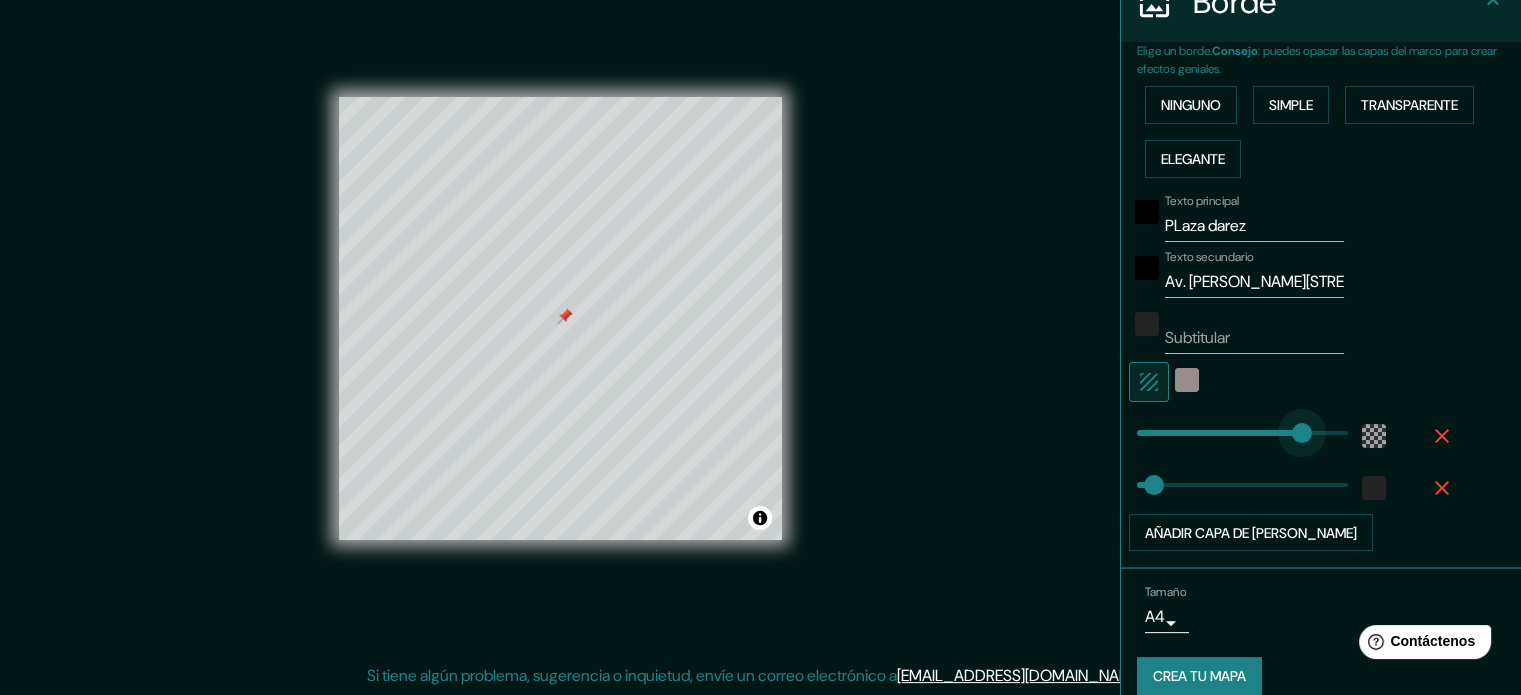 drag, startPoint x: 1220, startPoint y: 422, endPoint x: 1311, endPoint y: 415, distance: 91.26884 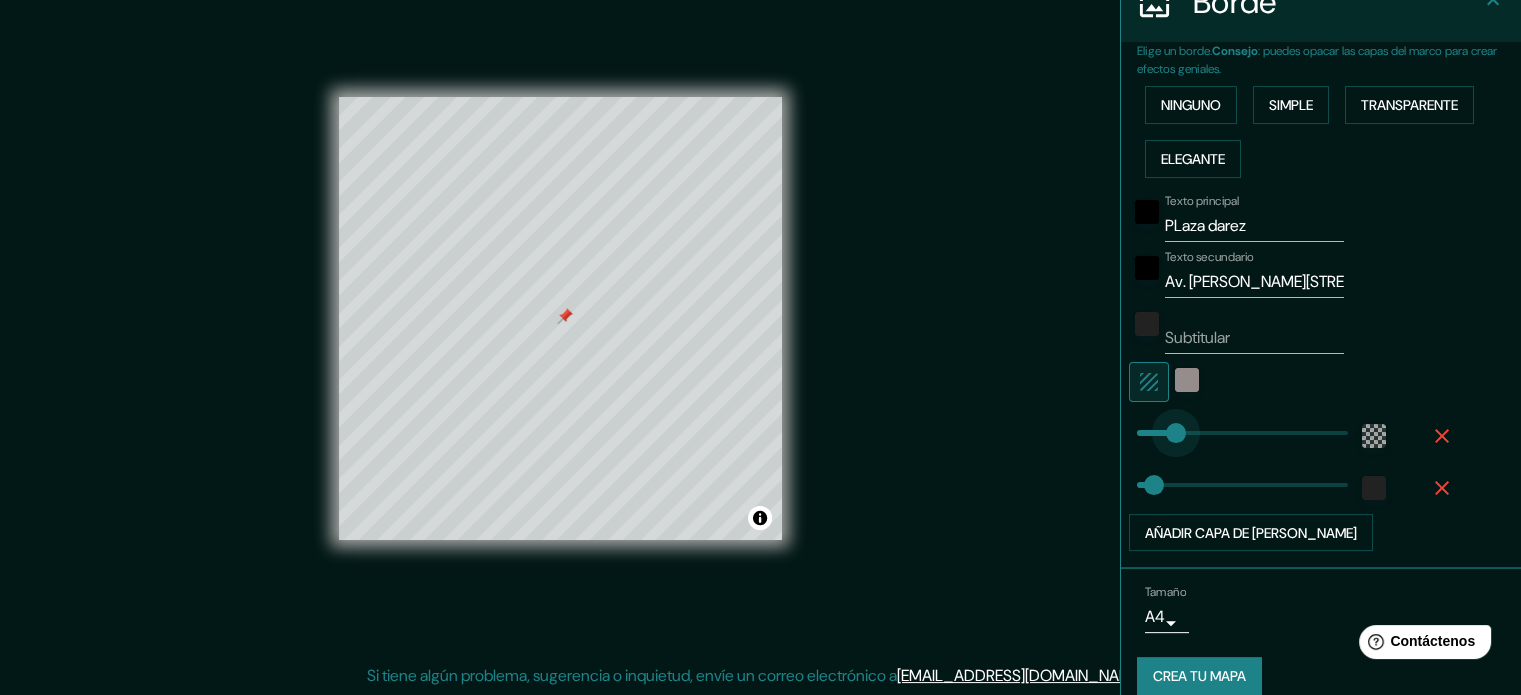 drag, startPoint x: 1288, startPoint y: 435, endPoint x: 1160, endPoint y: 451, distance: 128.99612 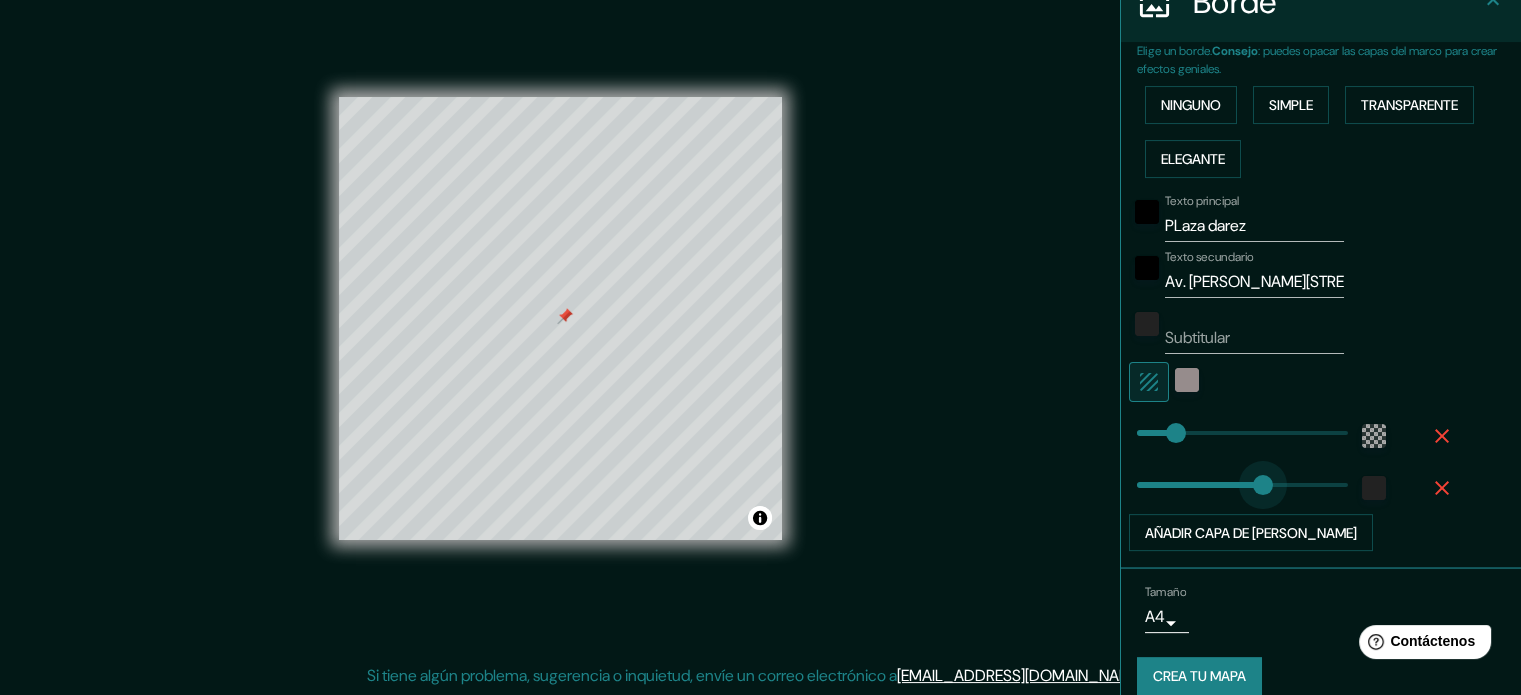 drag, startPoint x: 1136, startPoint y: 482, endPoint x: 1264, endPoint y: 452, distance: 131.46863 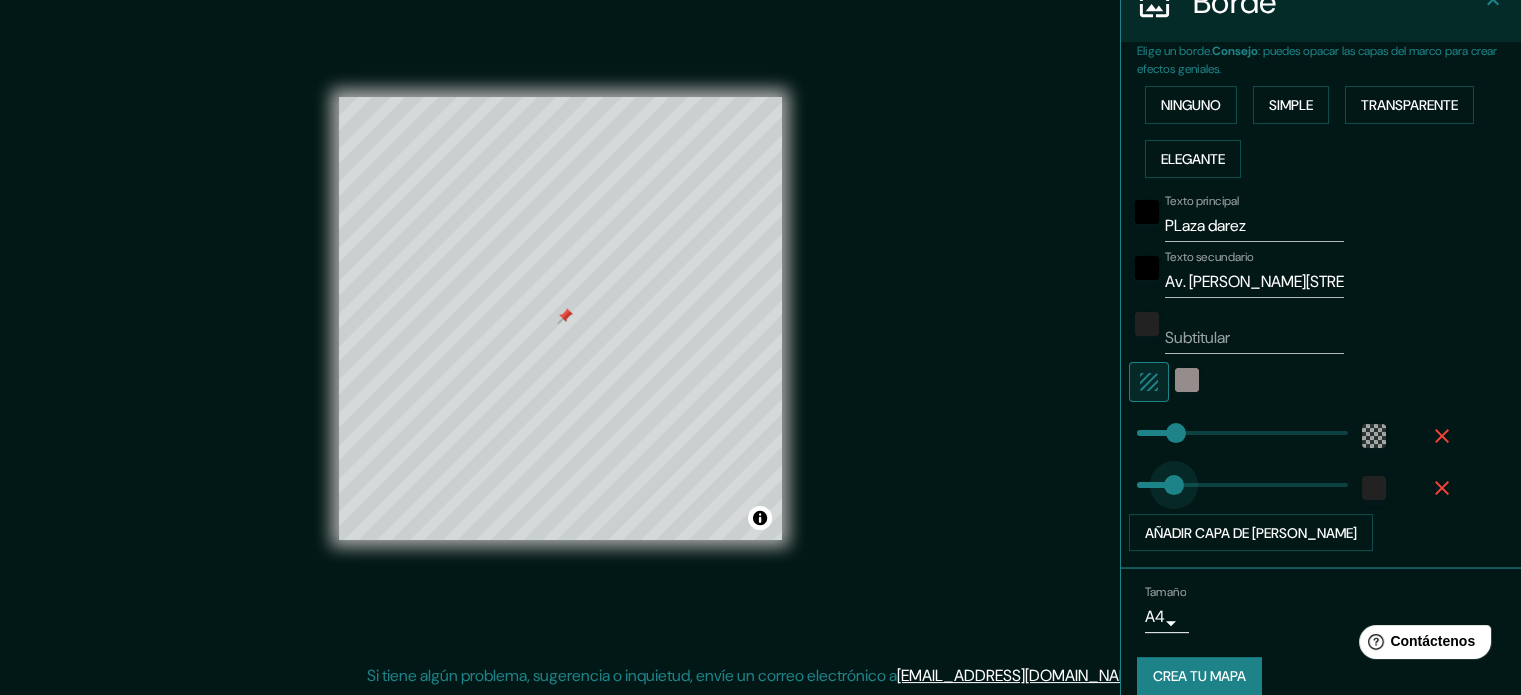 drag, startPoint x: 1267, startPoint y: 482, endPoint x: 1126, endPoint y: 509, distance: 143.56183 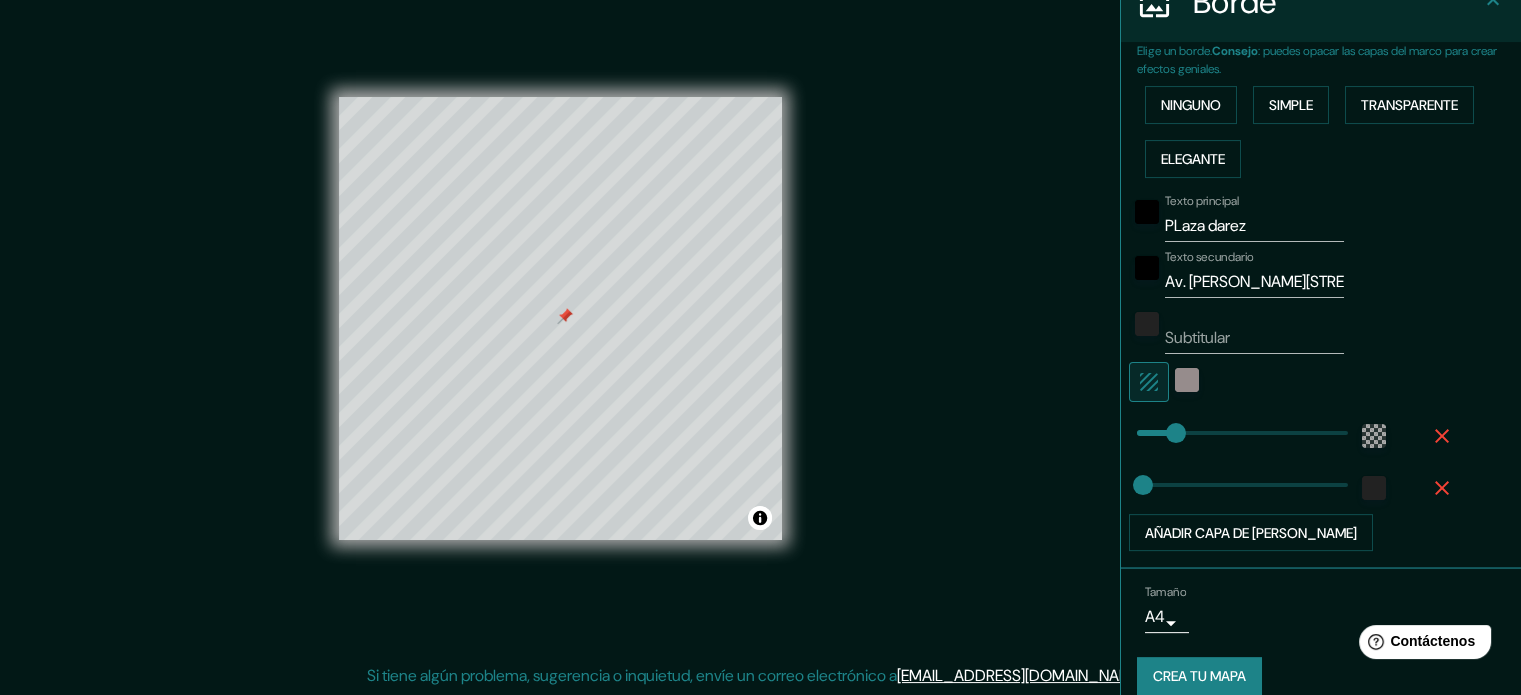 scroll, scrollTop: 444, scrollLeft: 0, axis: vertical 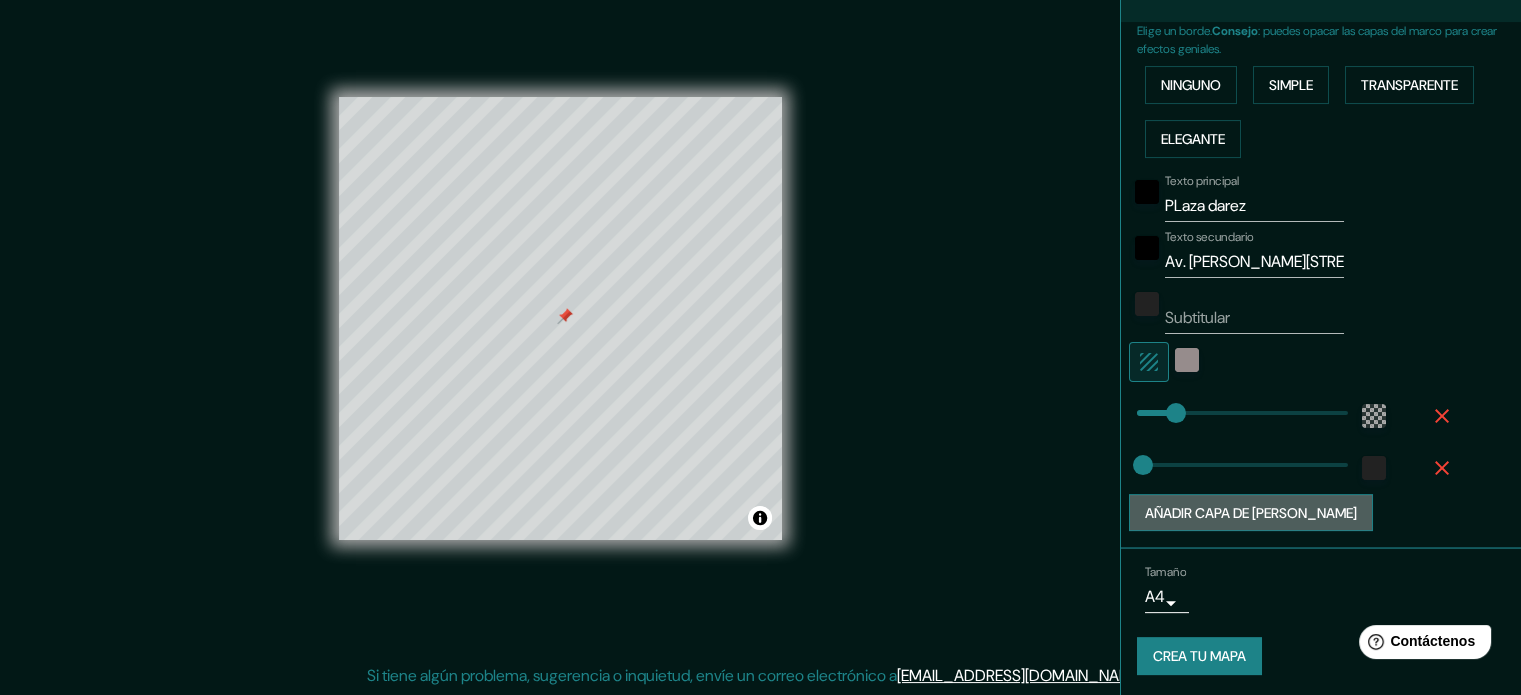 click on "Añadir capa de [PERSON_NAME]" at bounding box center (1251, 513) 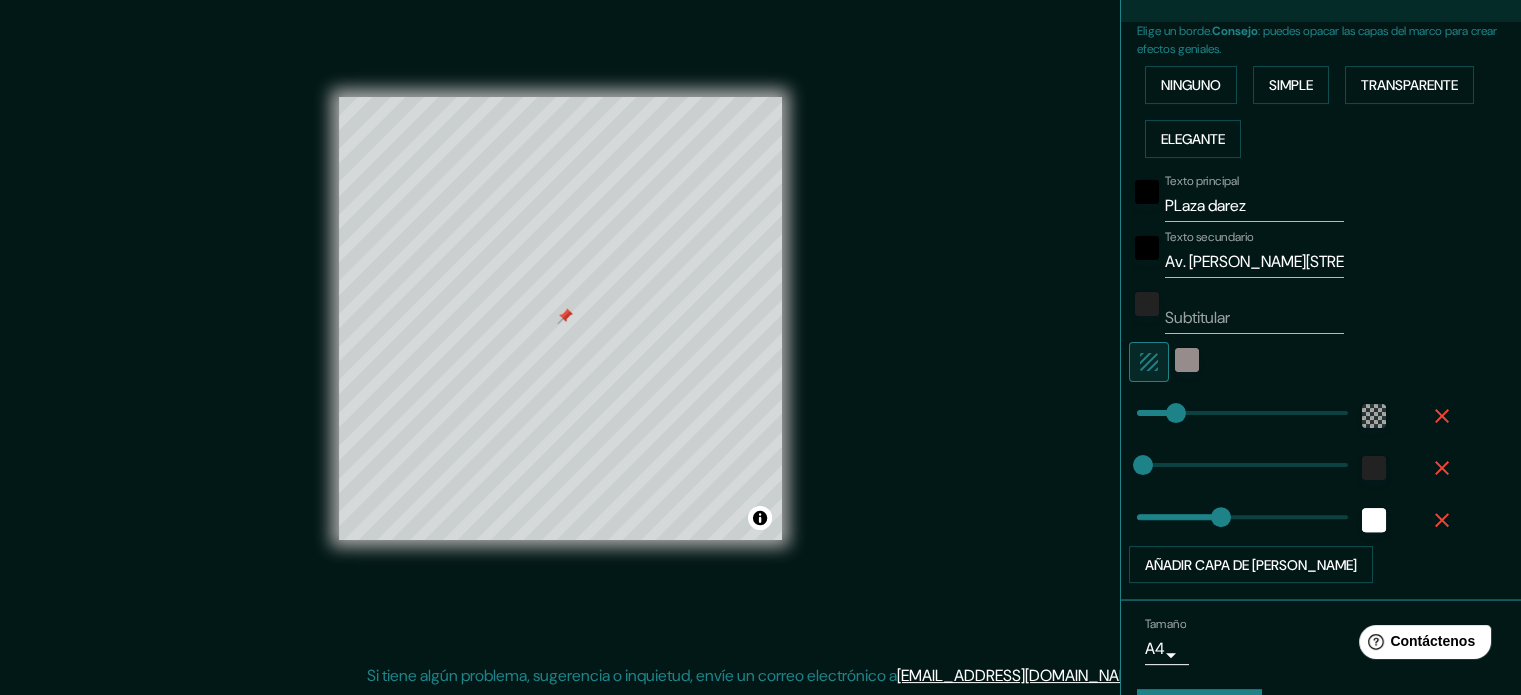 click at bounding box center [1442, 520] 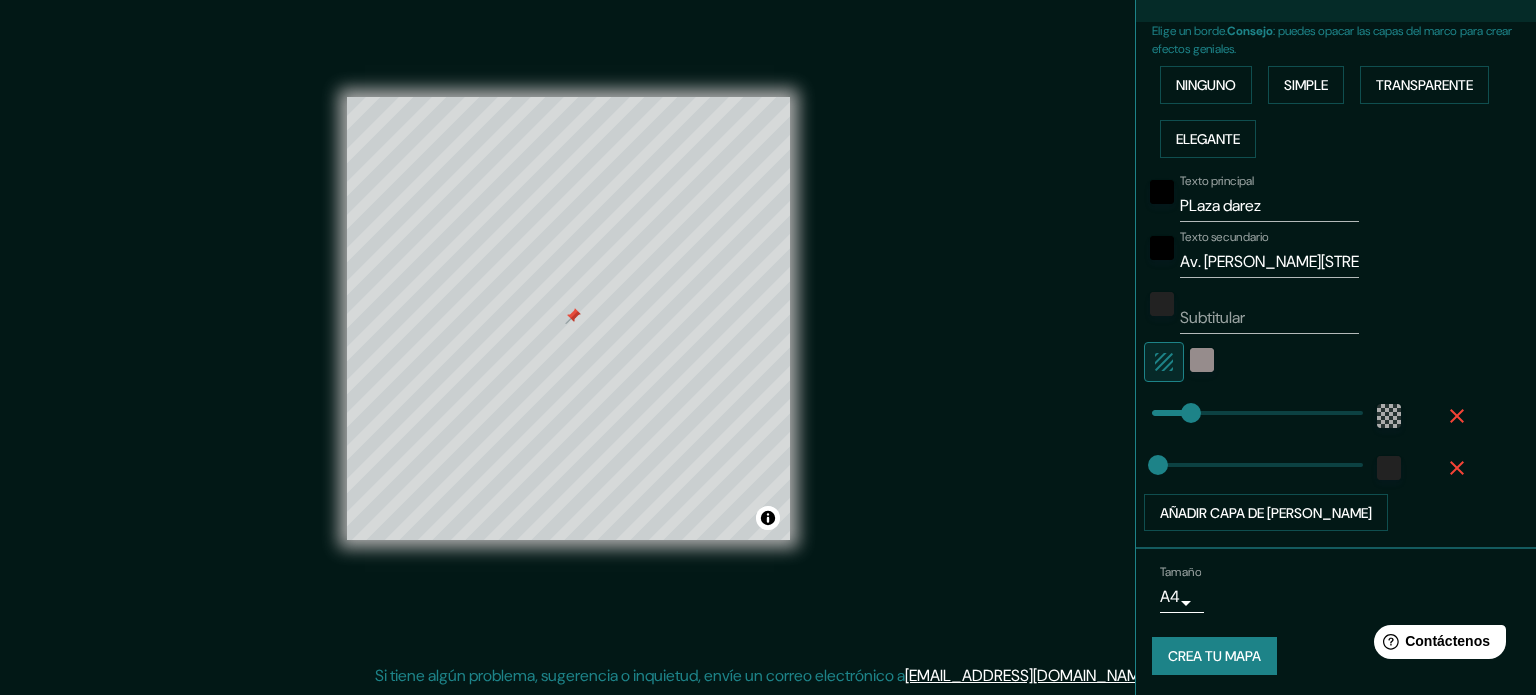 click on "Mappin Ubicación Toluca, Estado de México, México Patas Estilo Disposición Borde Elige un borde.  Consejo  : puedes opacar las capas del marco para crear efectos geniales. Ninguno Simple Transparente Elegante Texto principal PLaza darez Texto secundario Av. Benito Juárez Garcia Sur 211, Subtitular Añadir capa de marco Tamaño A4 single Crea tu mapa © Mapbox   © OpenStreetMap   Improve this map Si tiene algún problema, sugerencia o inquietud, envíe un correo electrónico a  help@mappin.pro  .   . . Texto original Valora esta traducción Tu opinión servirá para ayudar a mejorar el Traductor de Google" at bounding box center (768, 321) 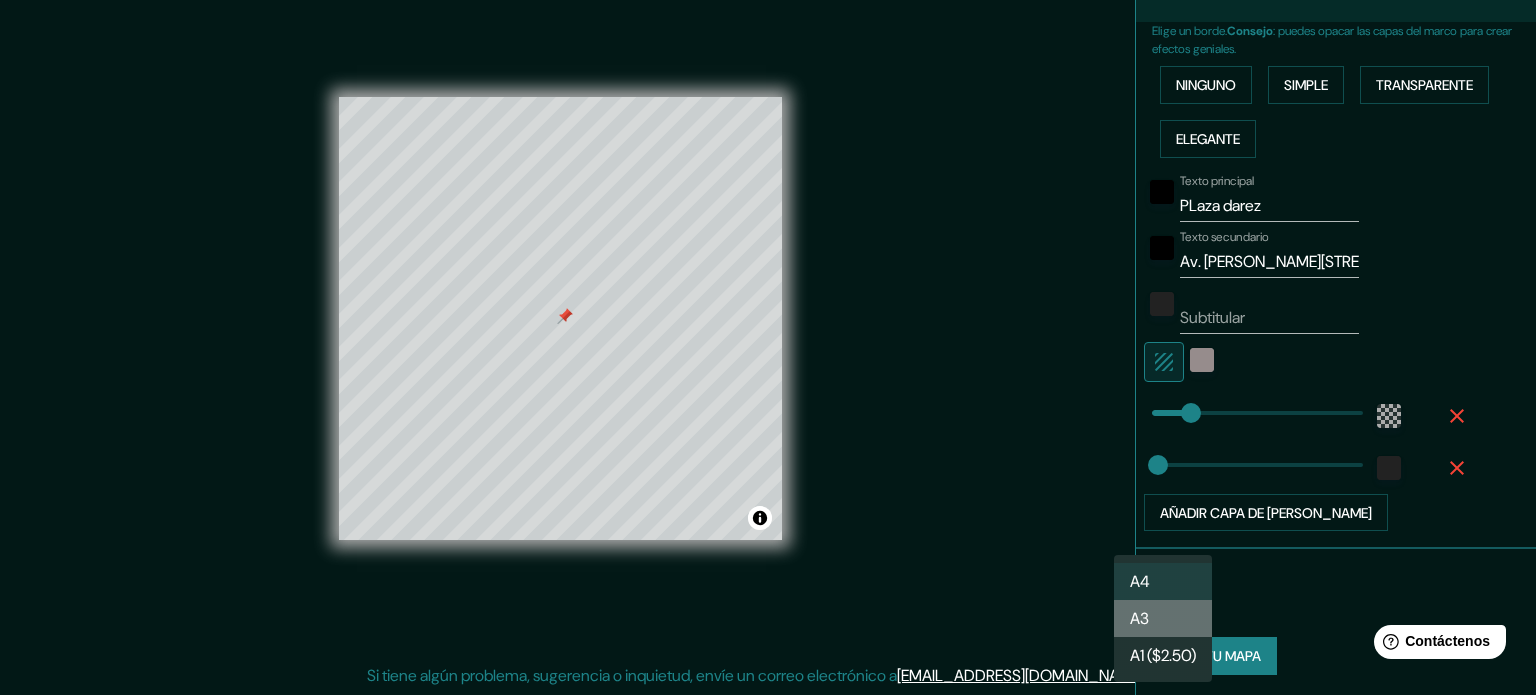 click on "A3" at bounding box center (1163, 618) 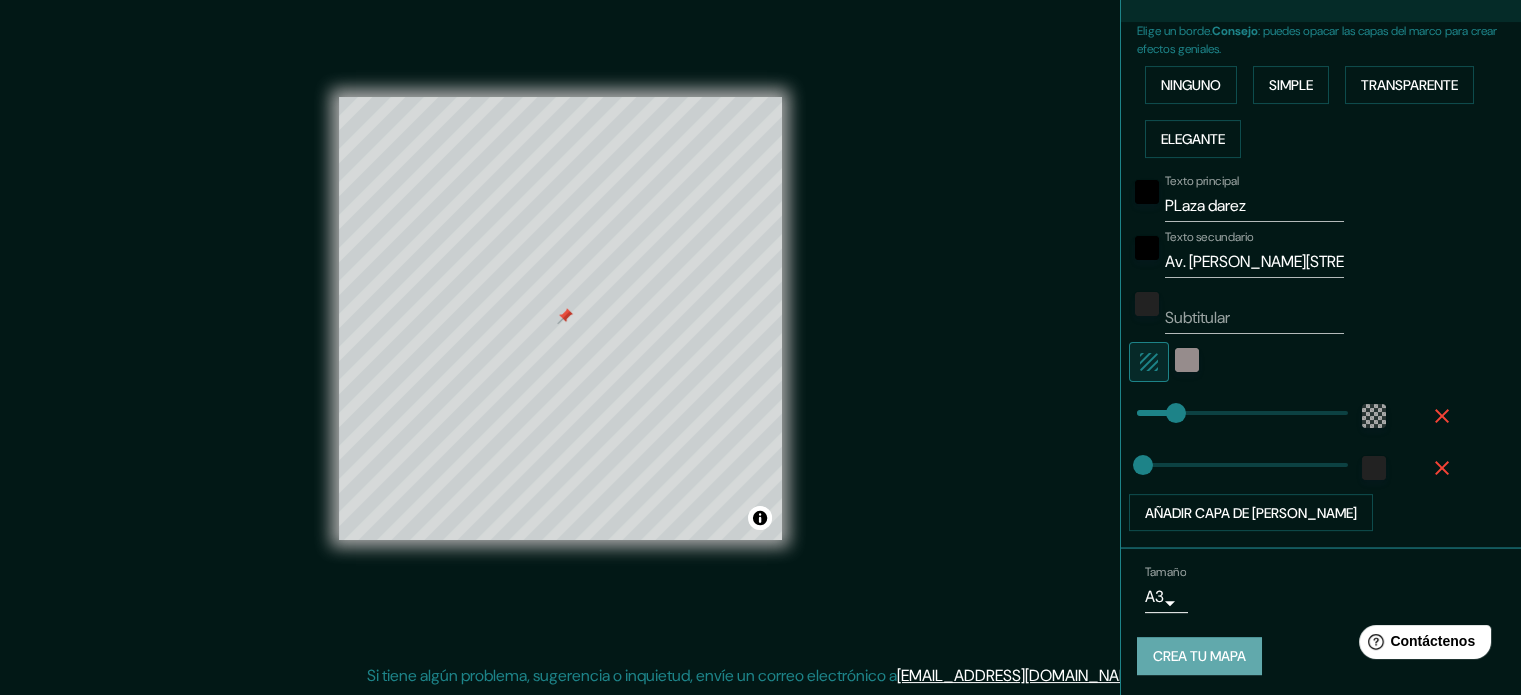click on "Crea tu mapa" at bounding box center [1199, 657] 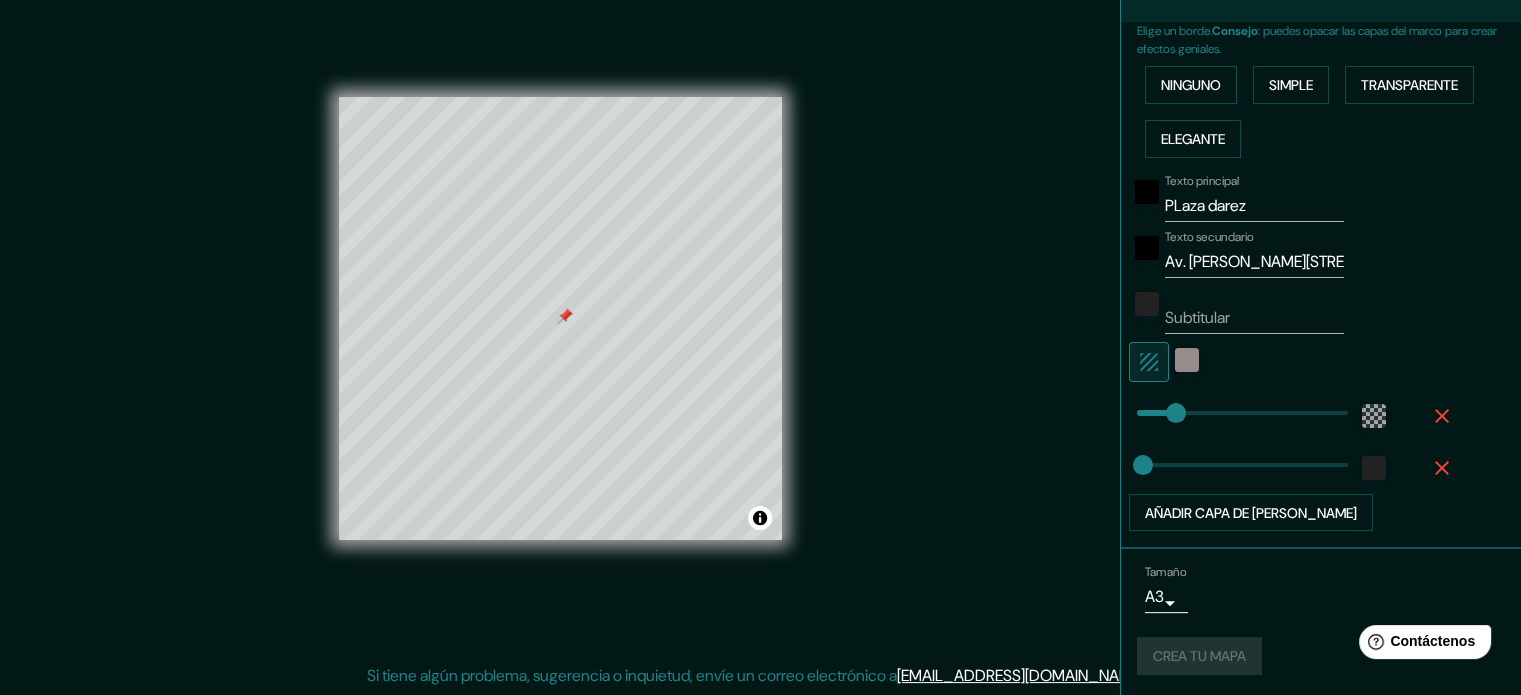 click on "Crea tu mapa" at bounding box center [1321, 656] 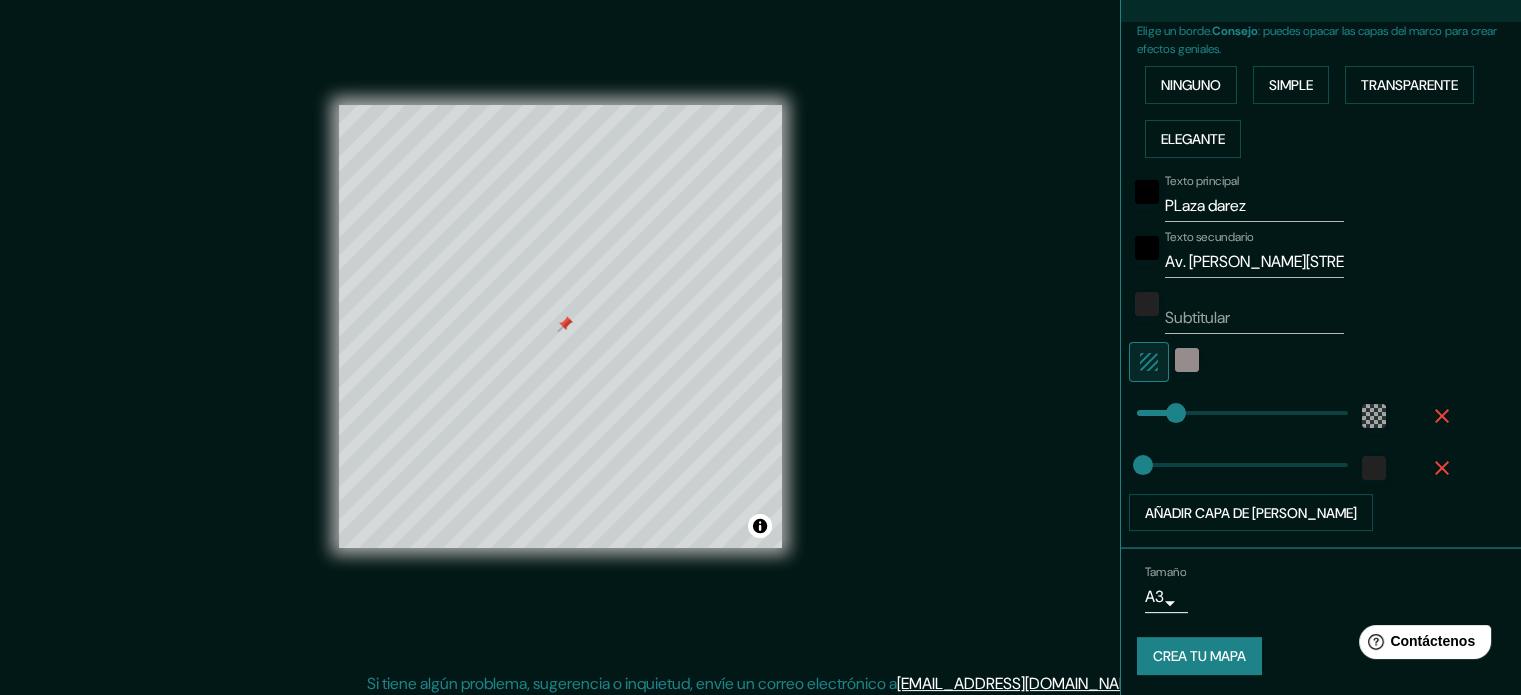 scroll, scrollTop: 26, scrollLeft: 0, axis: vertical 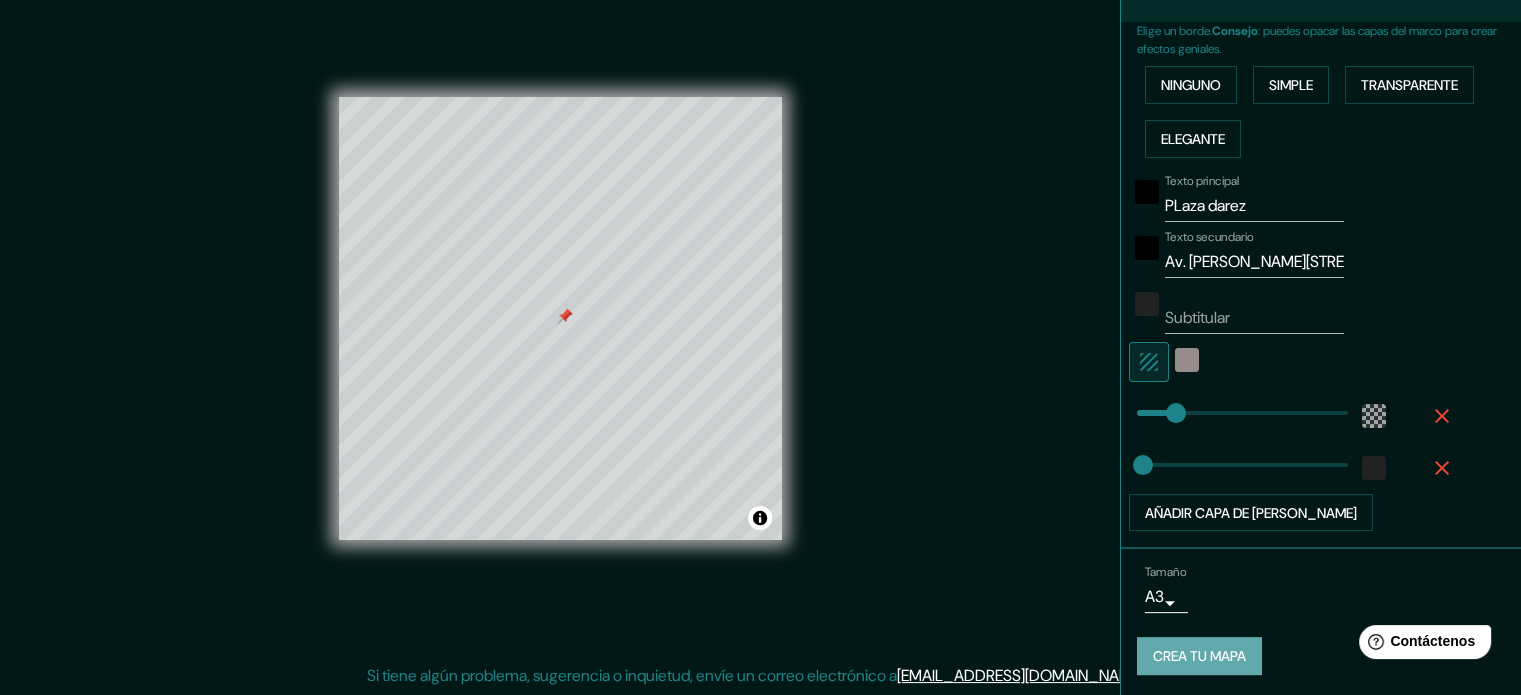 click on "Crea tu mapa" at bounding box center [1199, 657] 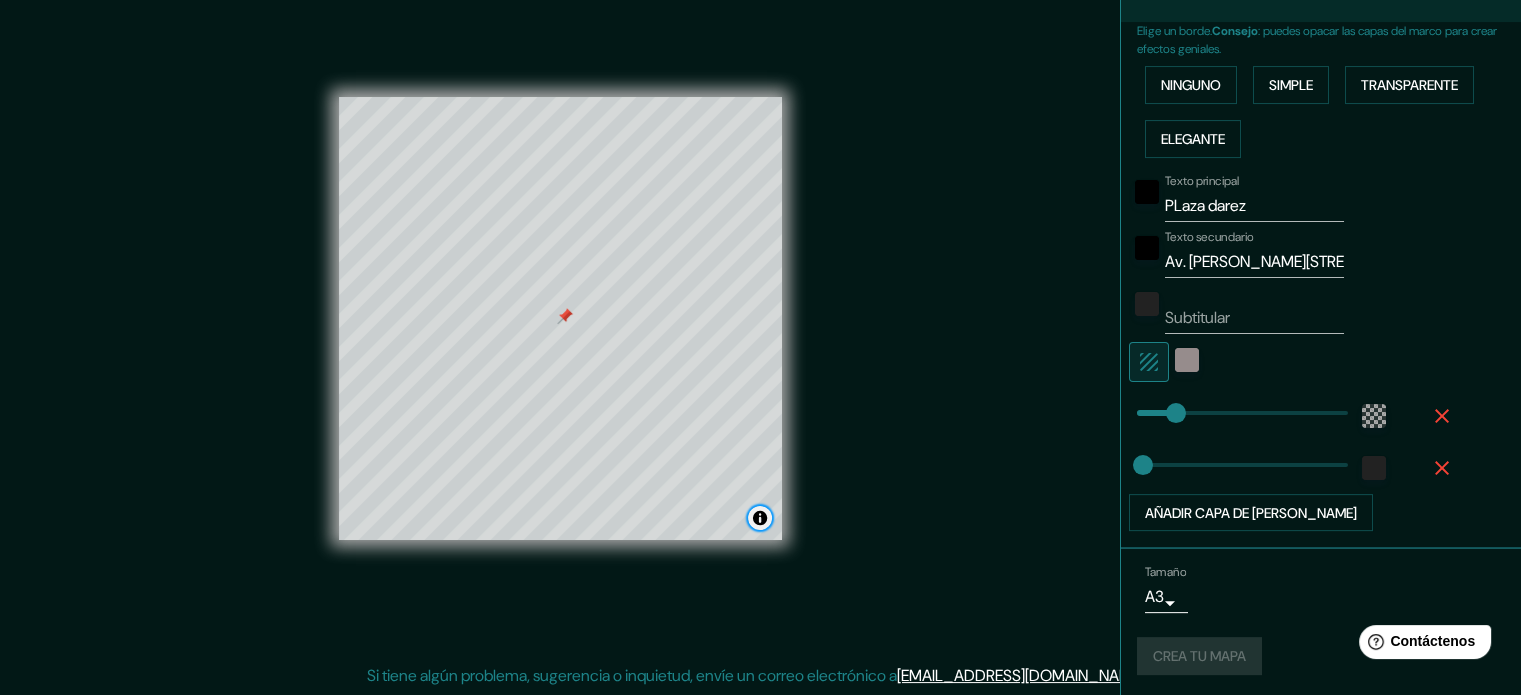 click at bounding box center [760, 518] 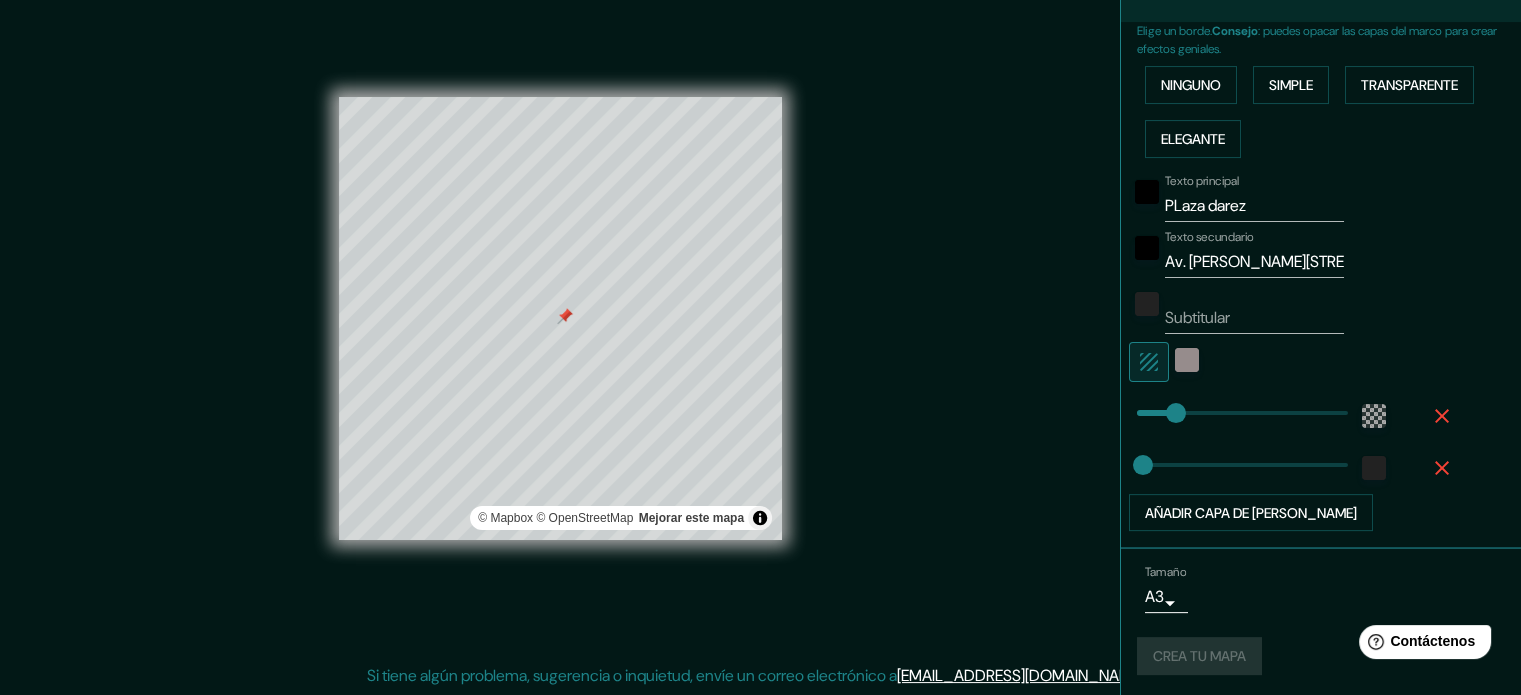 click on "Mappin Ubicación Toluca, Estado de México, México Patas Estilo Disposición Borde Elige un borde.  Consejo  : puedes opacar las capas del marco para crear efectos geniales. Ninguno Simple Transparente Elegante Texto principal PLaza darez Texto secundario Av. Benito Juárez Garcia Sur 211, Subtitular Añadir capa de marco Tamaño A3 a4 Crea tu mapa © Mapbox    © OpenStreetMap    Mejorar este mapa Si tiene algún problema, sugerencia o inquietud, envíe un correo electrónico a  help@mappin.pro  .   . ." at bounding box center (760, 335) 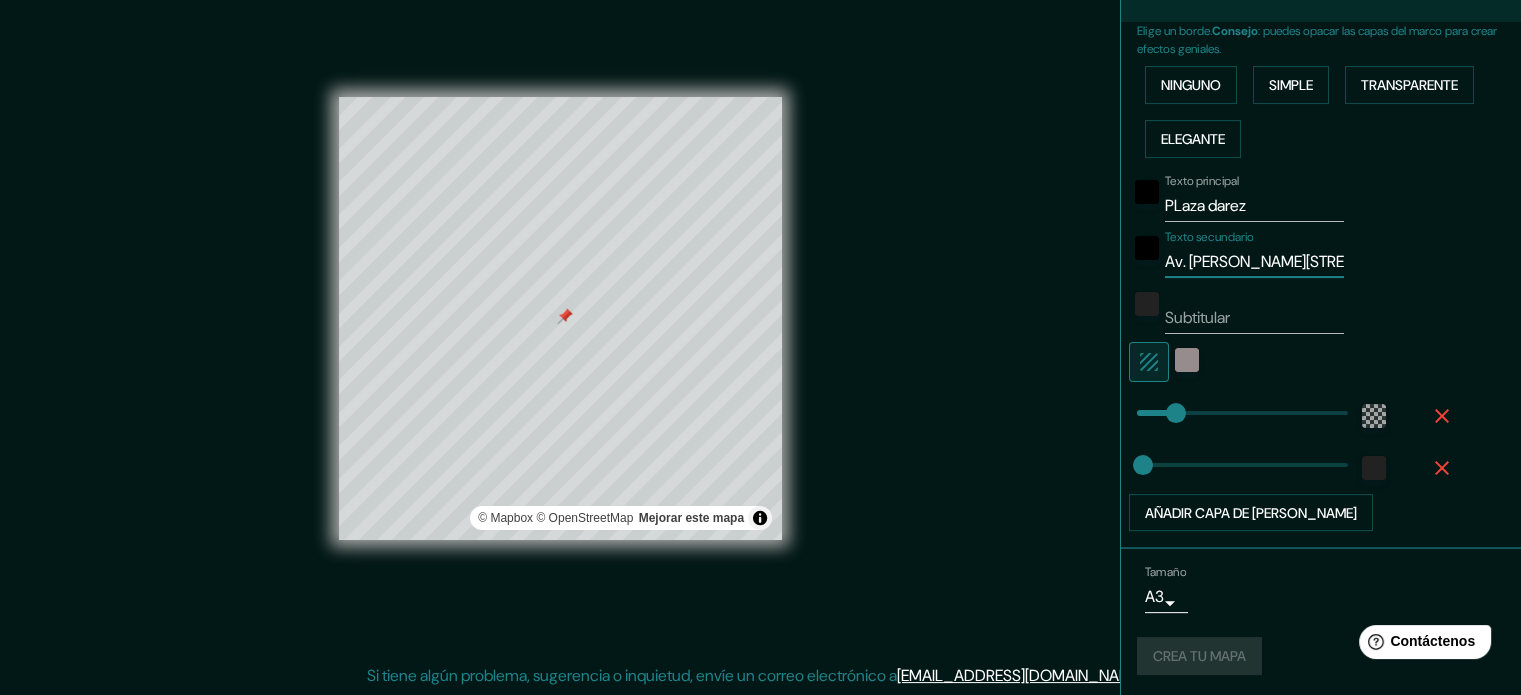 scroll, scrollTop: 0, scrollLeft: 60, axis: horizontal 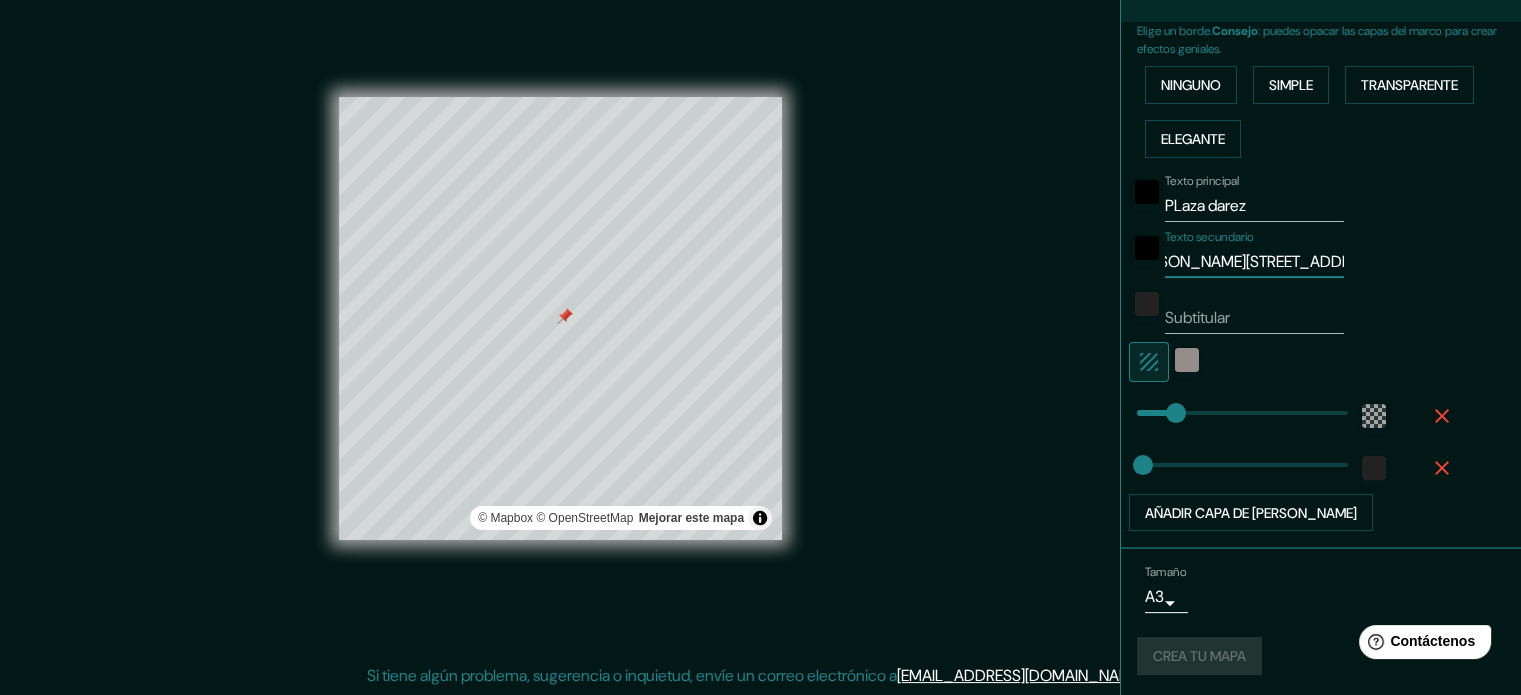 drag, startPoint x: 1150, startPoint y: 259, endPoint x: 1433, endPoint y: 228, distance: 284.6928 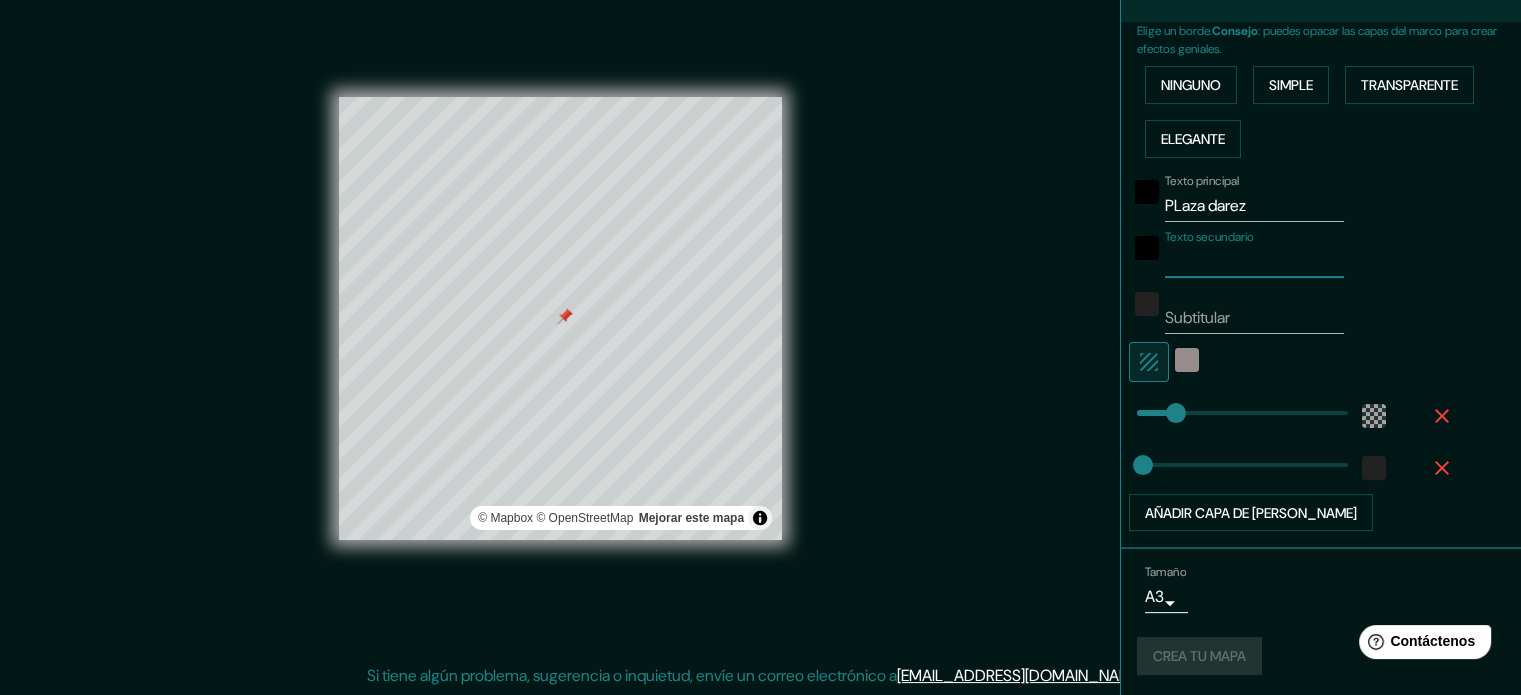 scroll, scrollTop: 0, scrollLeft: 0, axis: both 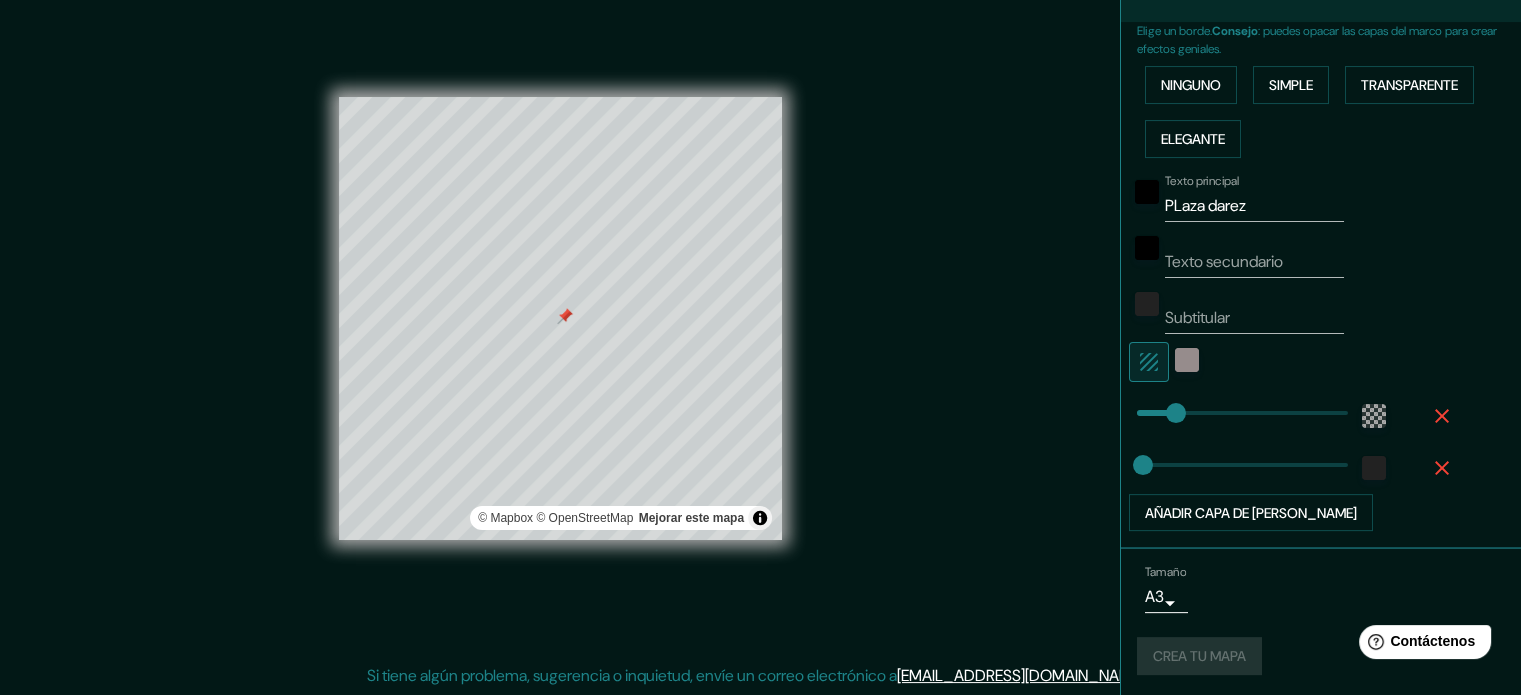 drag, startPoint x: 909, startPoint y: 505, endPoint x: 799, endPoint y: 490, distance: 111.01801 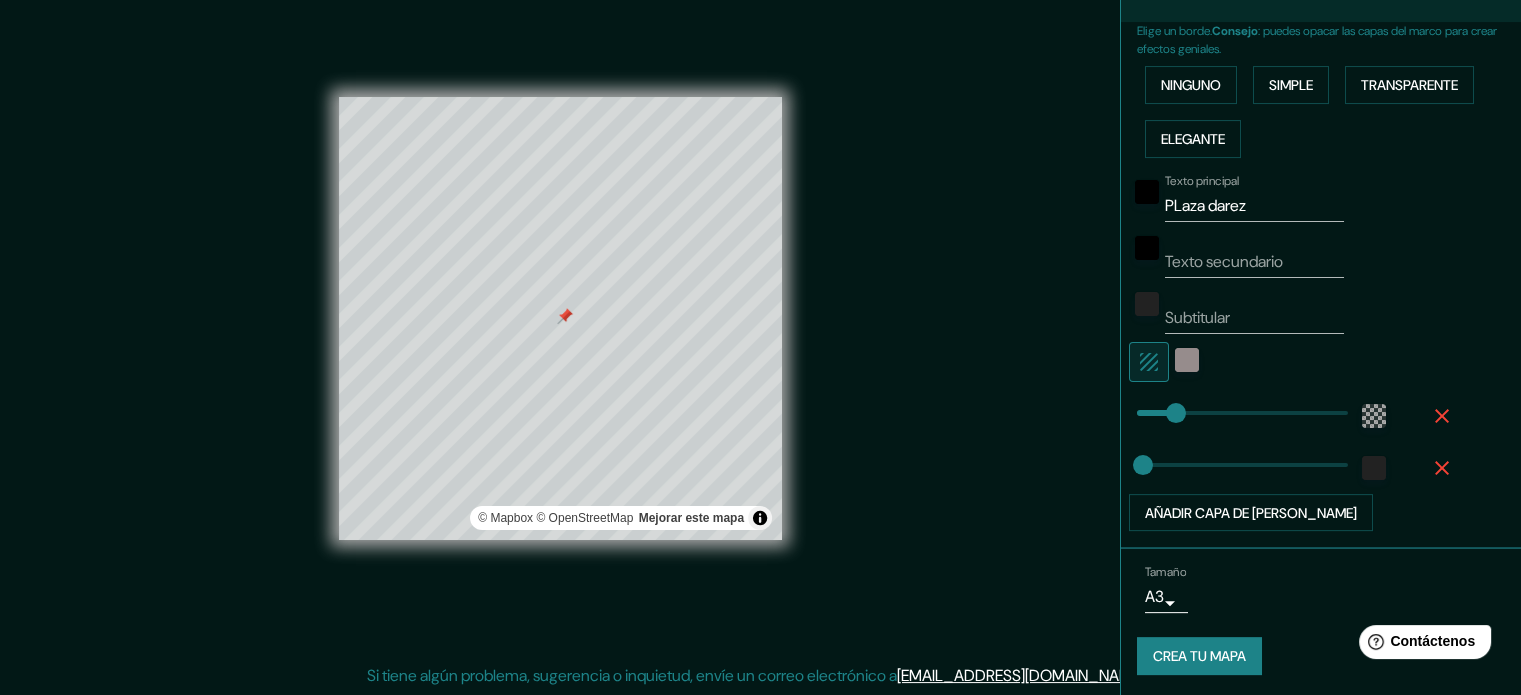 click on "Crea tu mapa" at bounding box center (1199, 657) 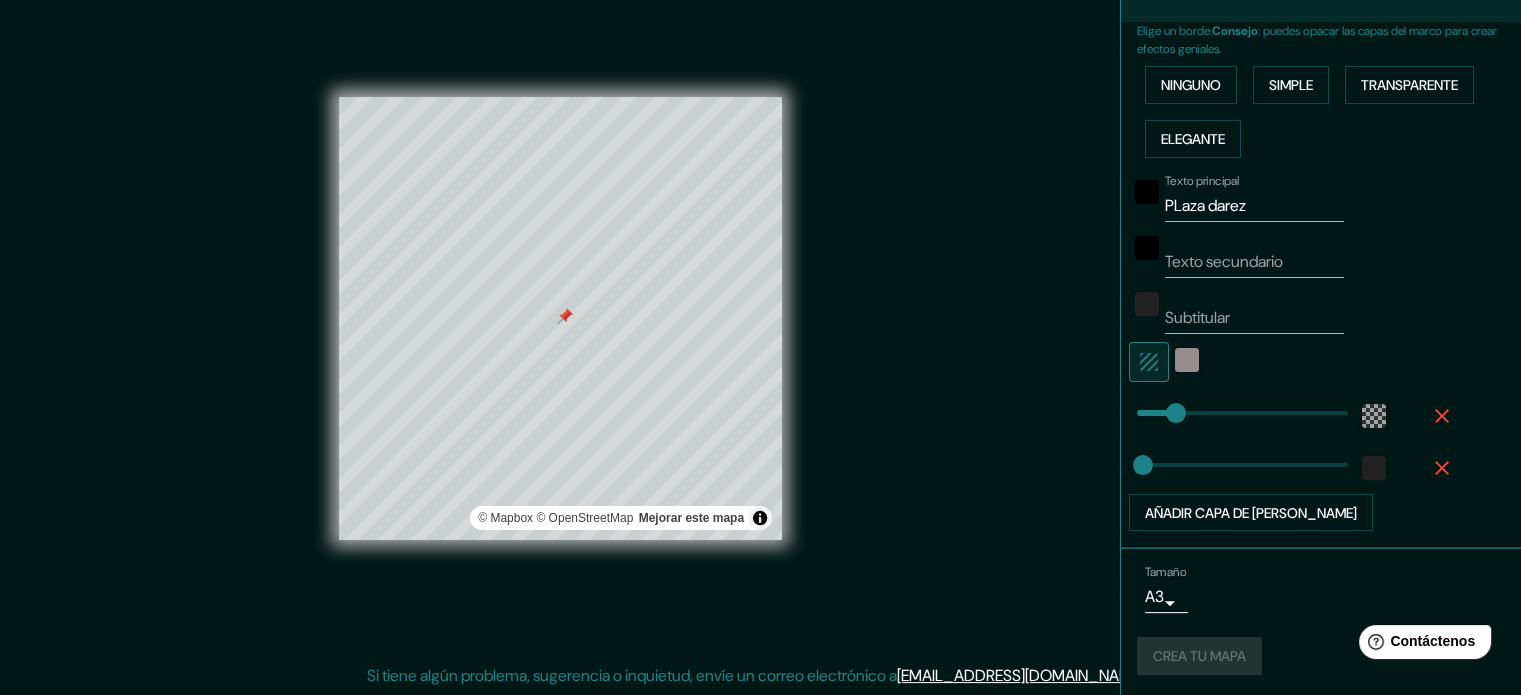 click on "Mappin Ubicación Toluca, Estado de México, México Patas Estilo Disposición Borde Elige un borde.  Consejo  : puedes opacar las capas del marco para crear efectos geniales. Ninguno Simple Transparente Elegante Texto principal PLaza darez Texto secundario Subtitular Añadir capa de marco Tamaño A3 a4 Crea tu mapa © Mapbox    © OpenStreetMap    Mejorar este mapa Si tiene algún problema, sugerencia o inquietud, envíe un correo electrónico a  help@mappin.pro  .   . ." at bounding box center (760, 335) 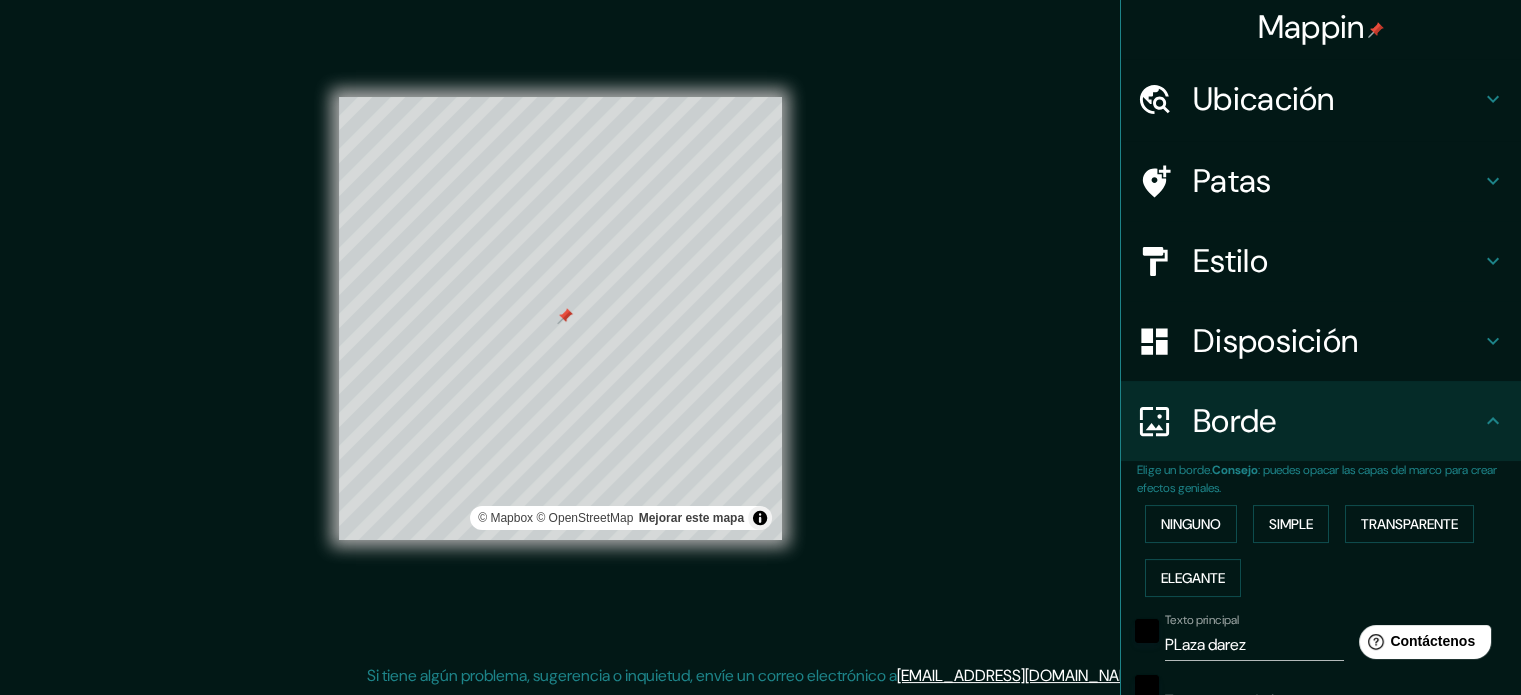 scroll, scrollTop: 0, scrollLeft: 0, axis: both 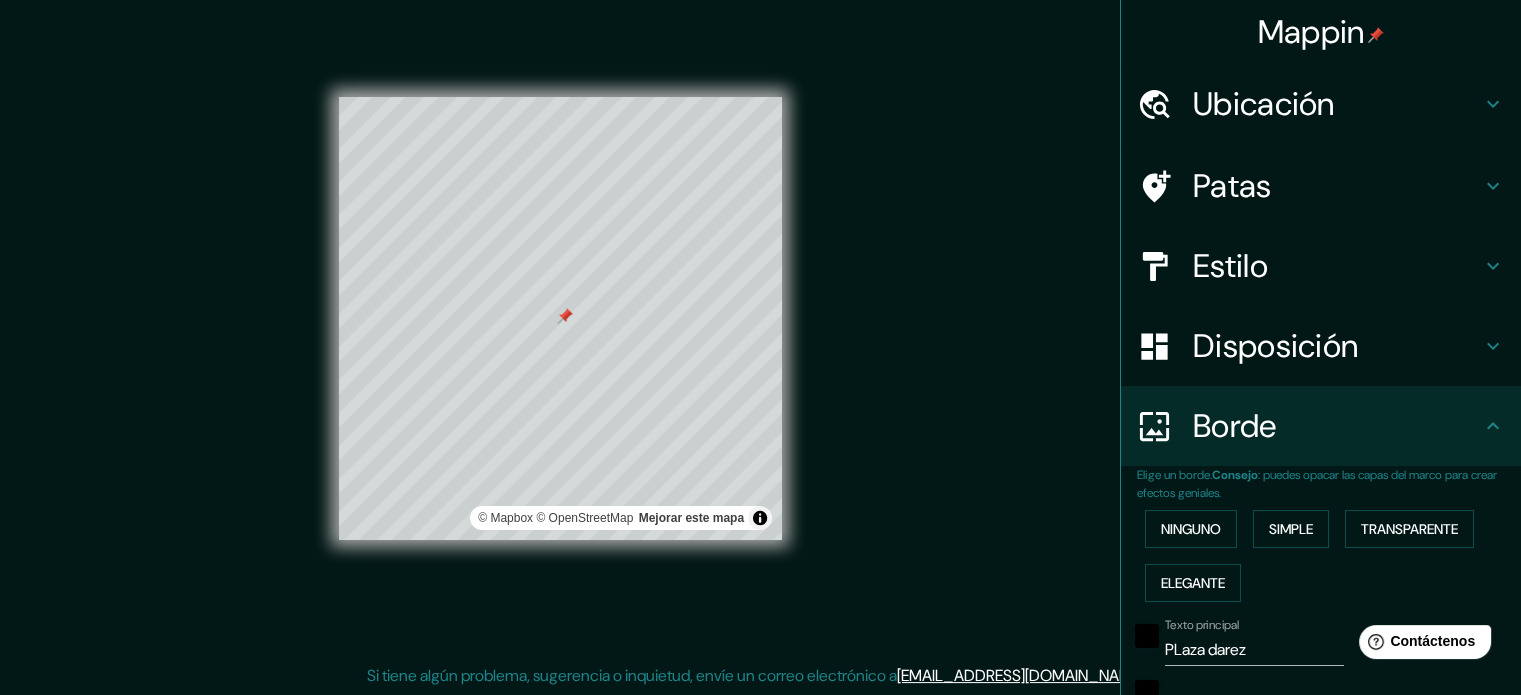 click on "Ubicación" at bounding box center (1337, 104) 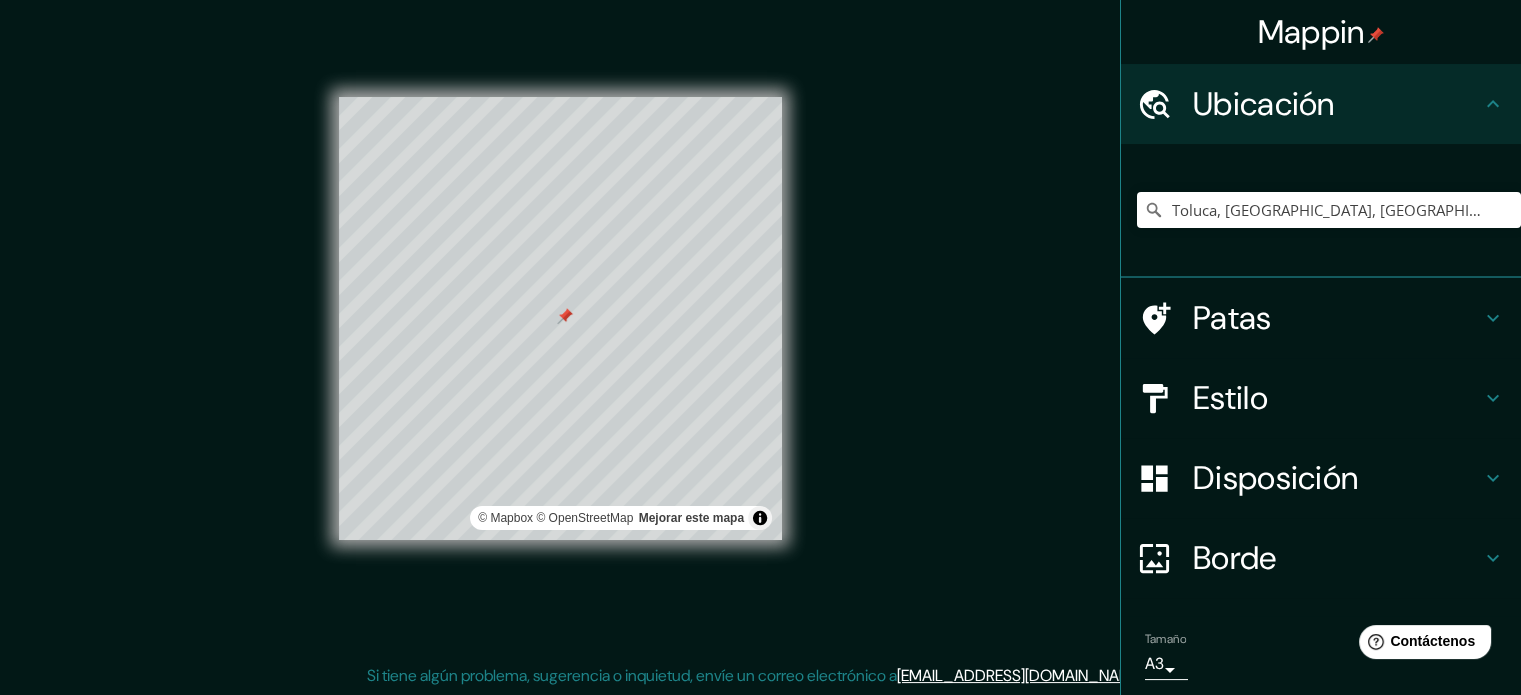click on "Ubicación" at bounding box center [1337, 104] 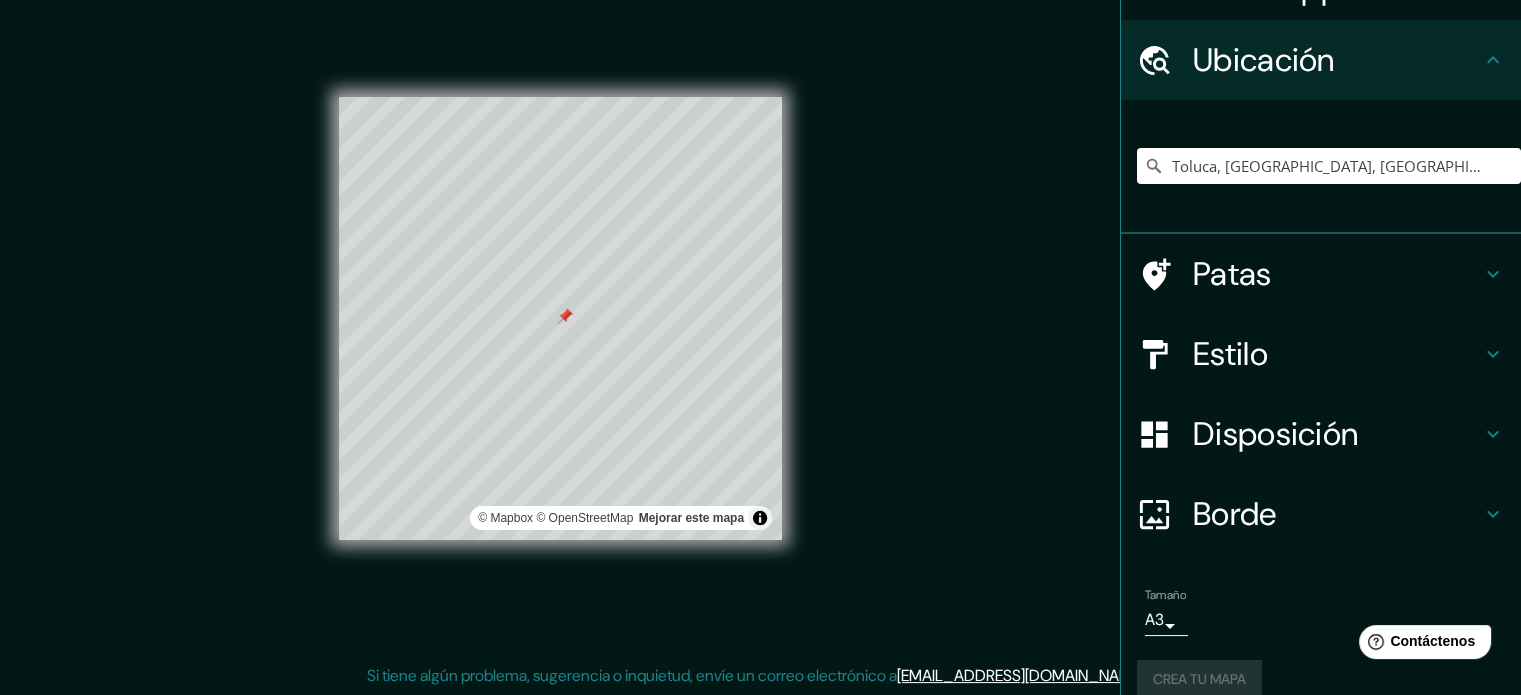 scroll, scrollTop: 69, scrollLeft: 0, axis: vertical 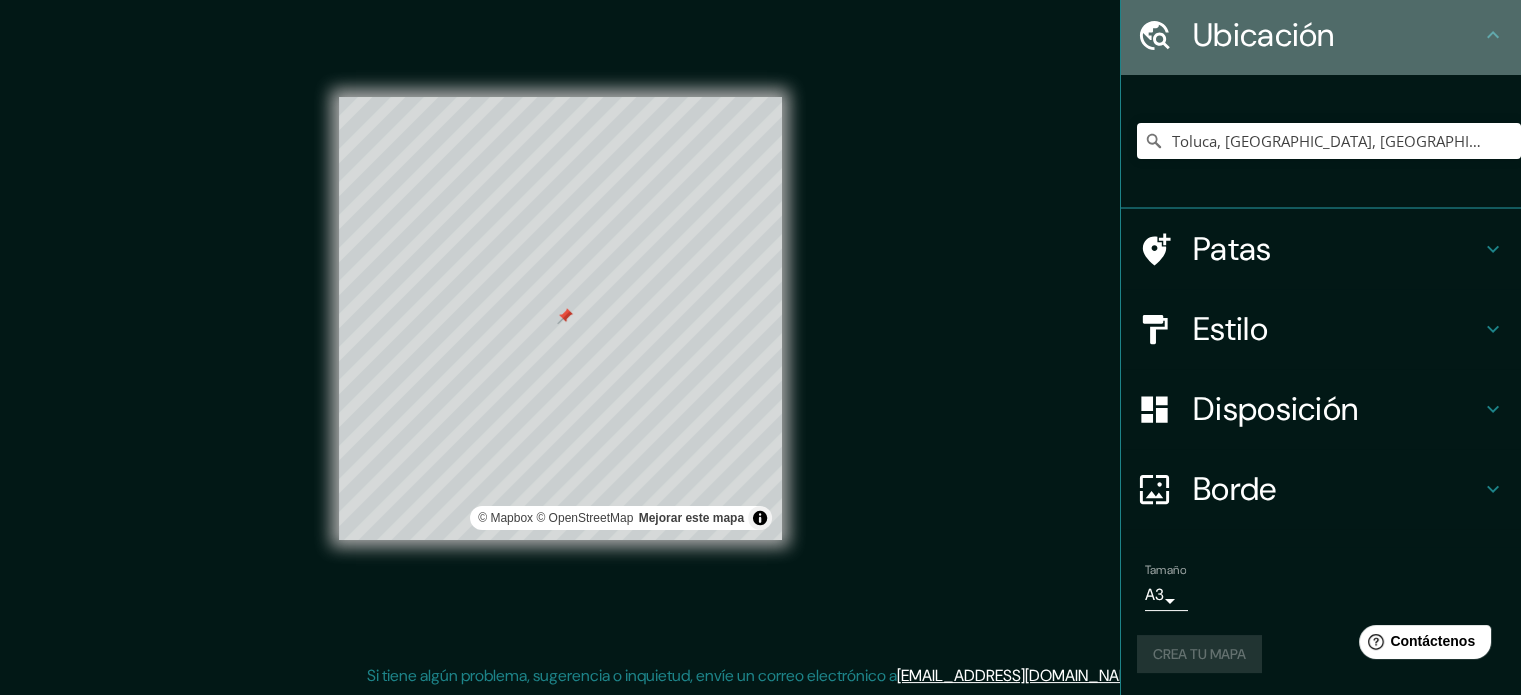 click on "Ubicación" at bounding box center [1337, 35] 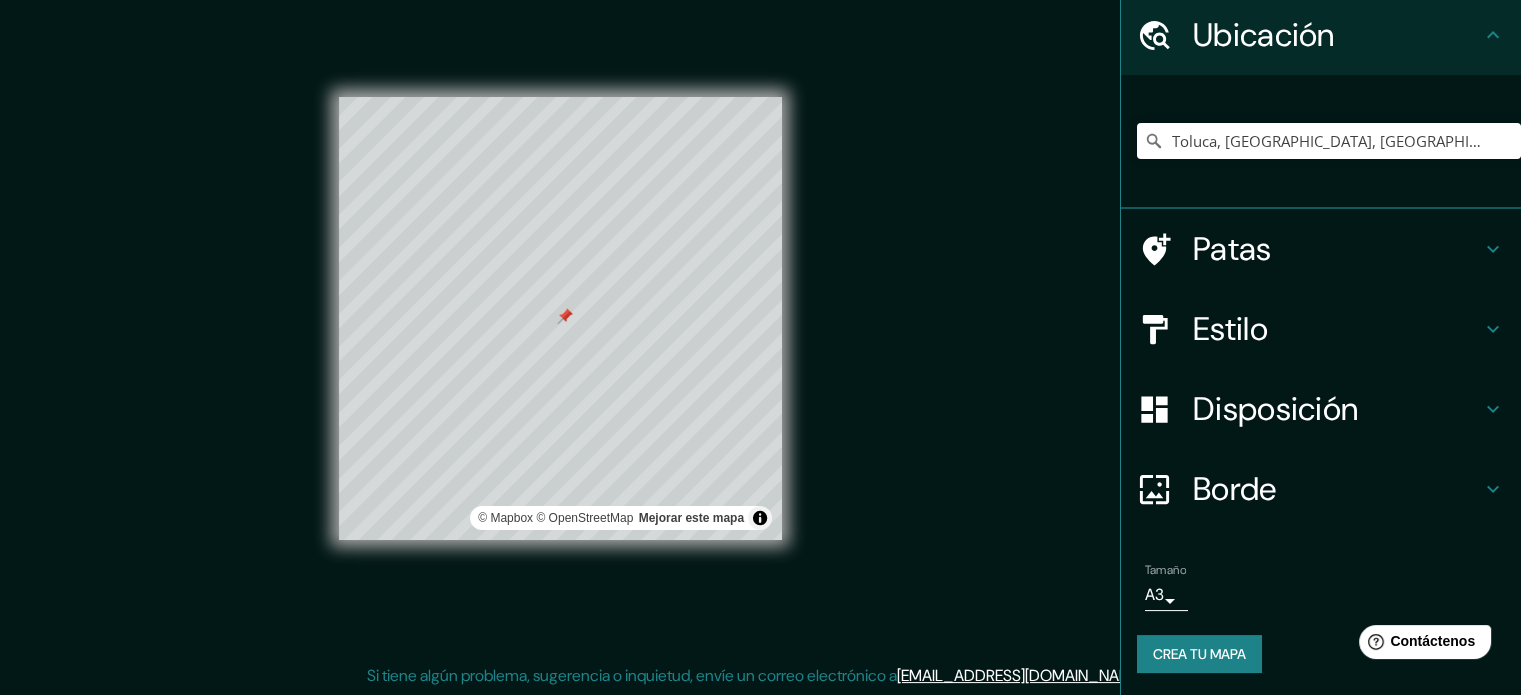 click on "Crea tu mapa" at bounding box center (1199, 654) 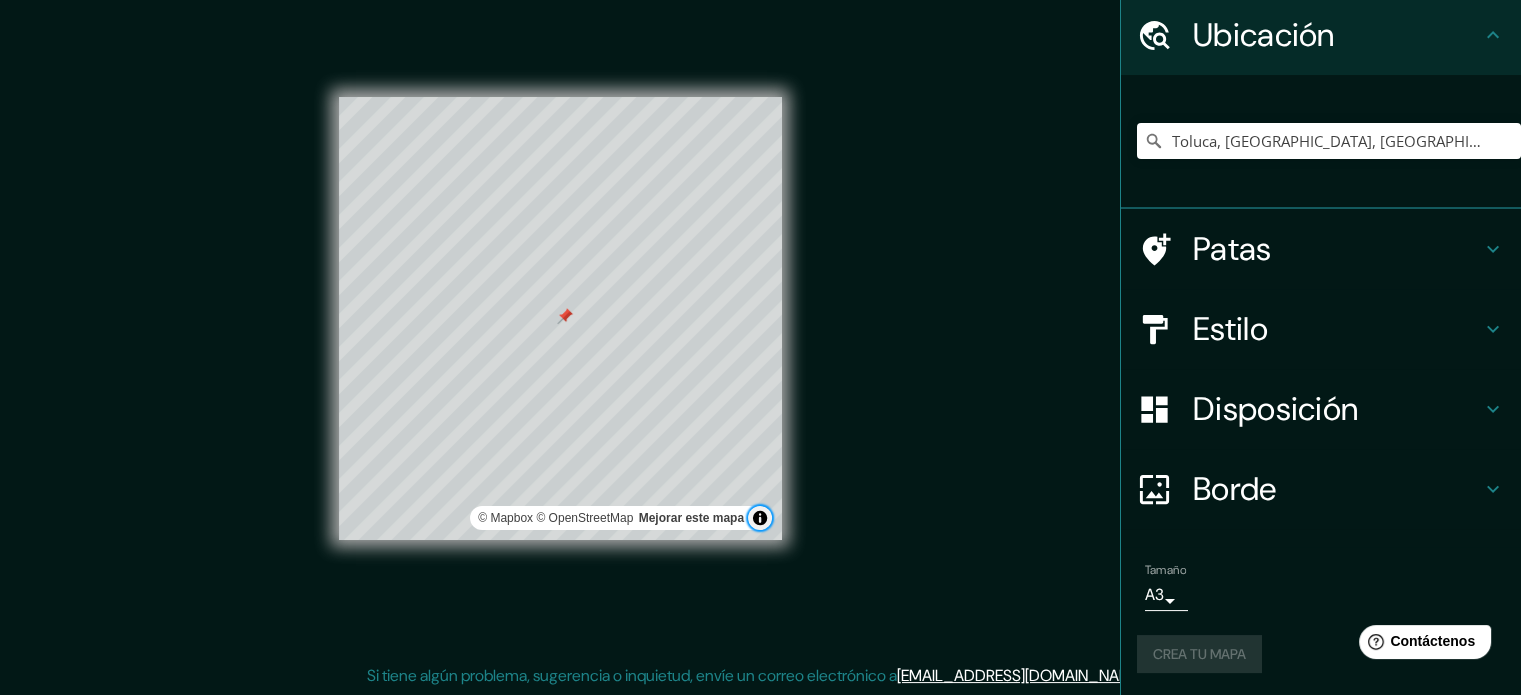 click at bounding box center (760, 518) 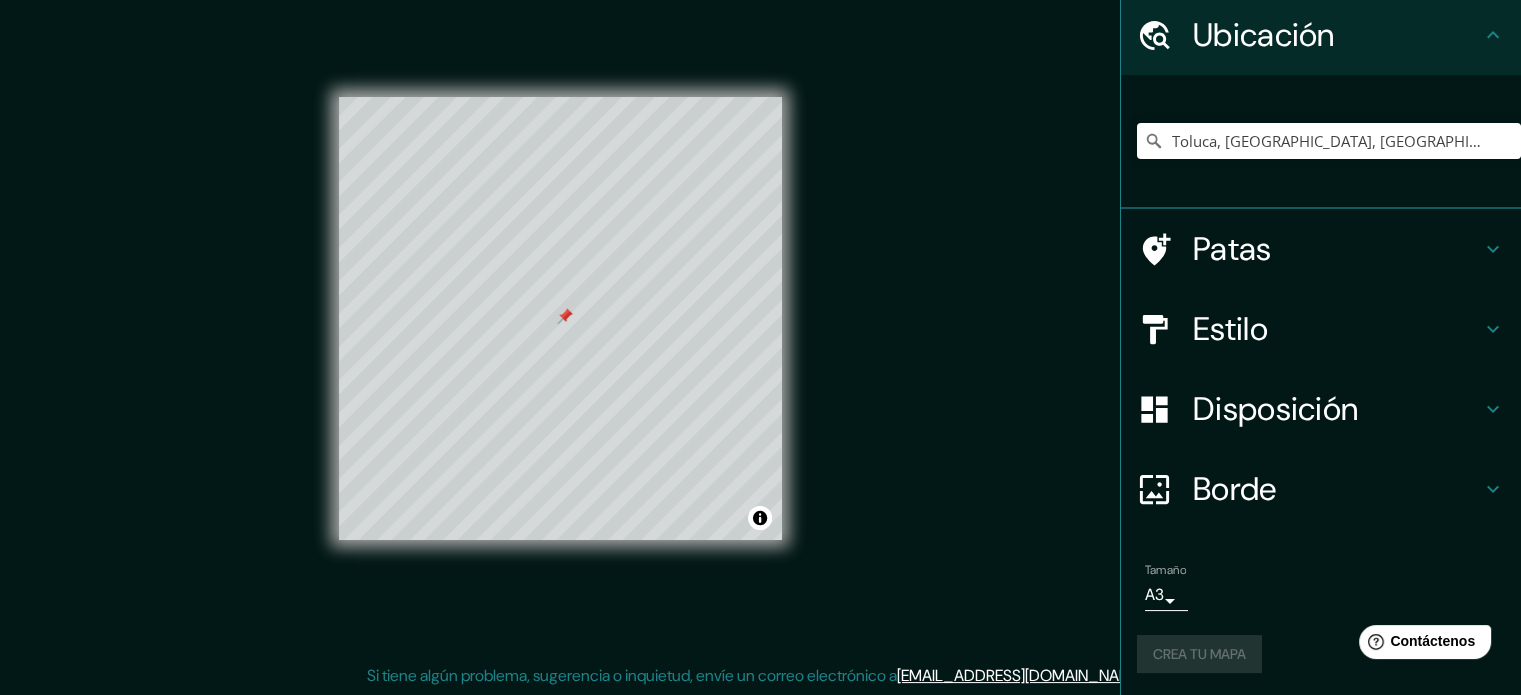 click on "Mappin Ubicación Toluca, Estado de México, México Patas Estilo Disposición Borde Elige un borde.  Consejo  : puedes opacar las capas del marco para crear efectos geniales. Ninguno Simple Transparente Elegante Texto principal PLaza darez Texto secundario Subtitular Añadir capa de marco Tamaño A3 a4 Crea tu mapa © Mapbox    © OpenStreetMap    Mejorar este mapa Si tiene algún problema, sugerencia o inquietud, envíe un correo electrónico a  help@mappin.pro  .   . ." at bounding box center (760, 335) 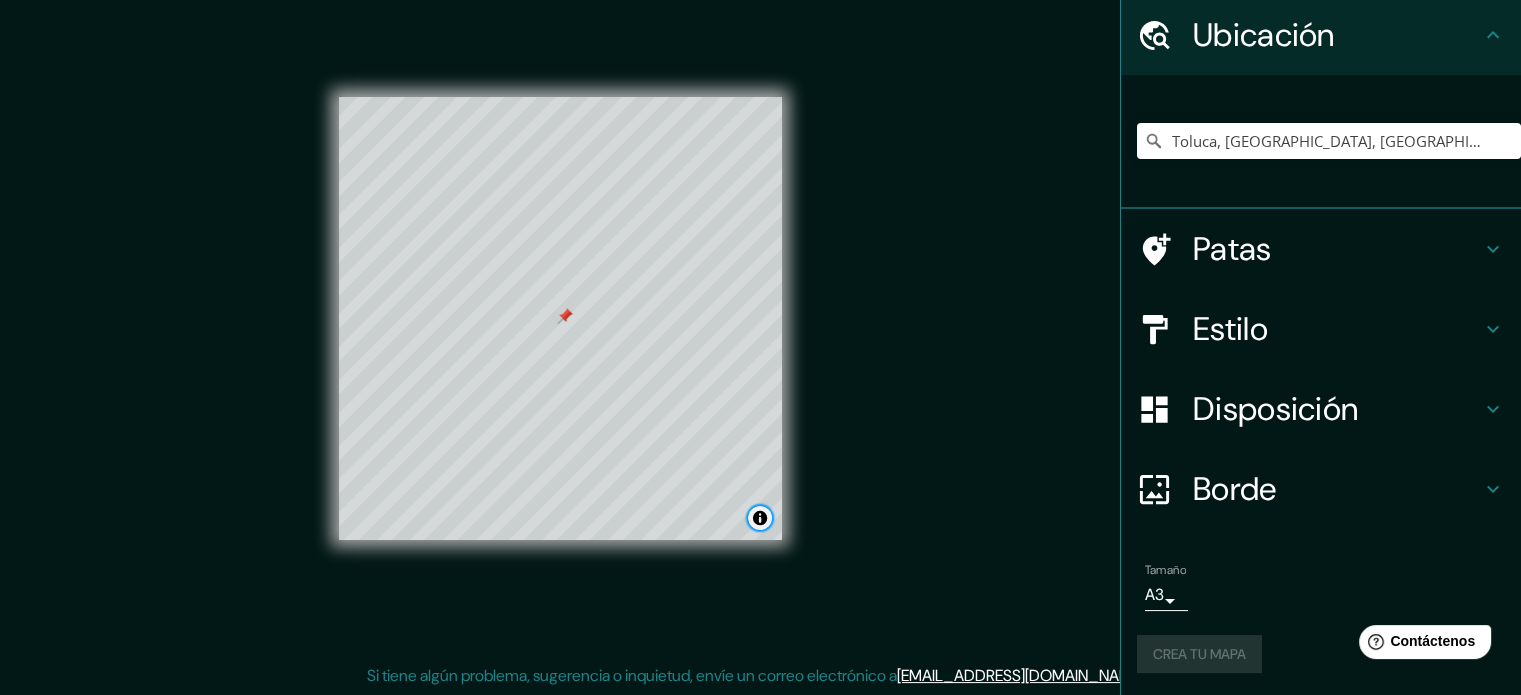 click at bounding box center (760, 518) 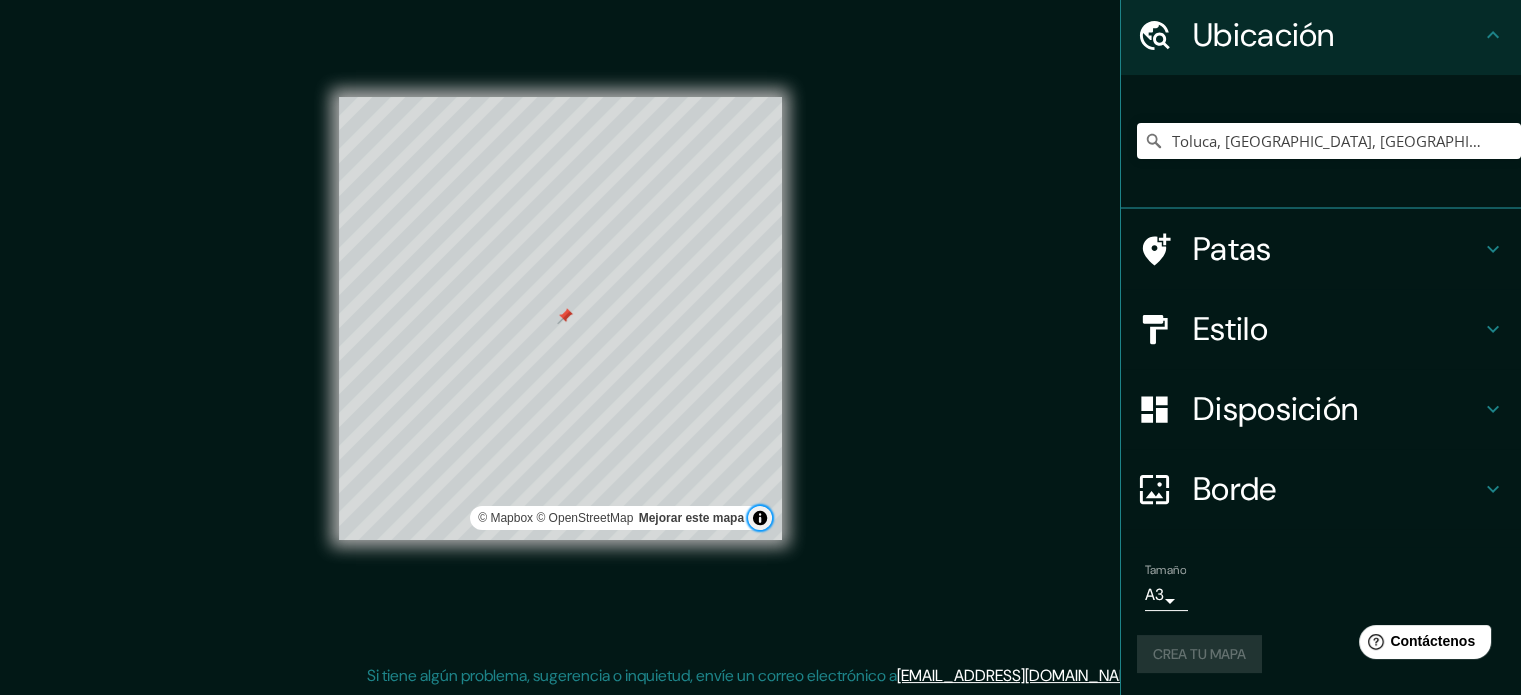 click at bounding box center [760, 518] 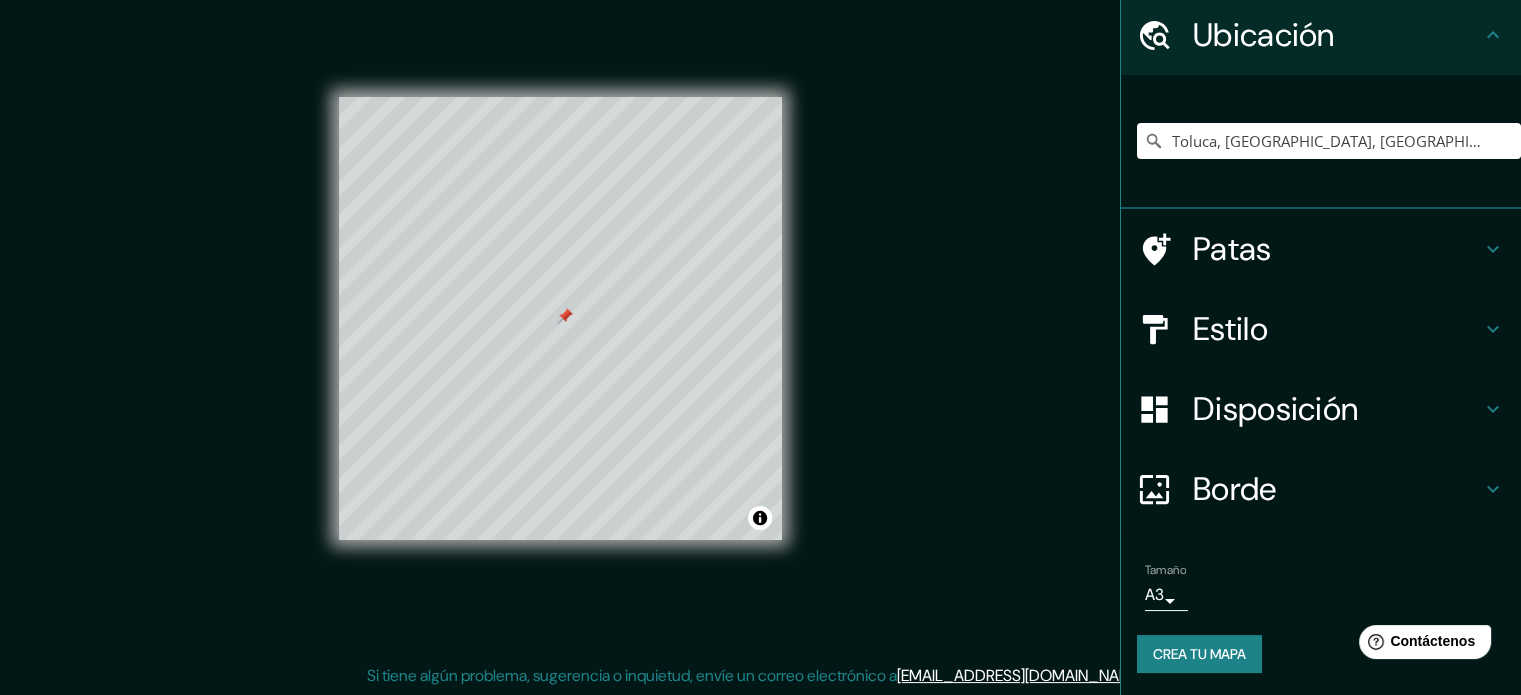 click on "Estilo" at bounding box center (1321, 329) 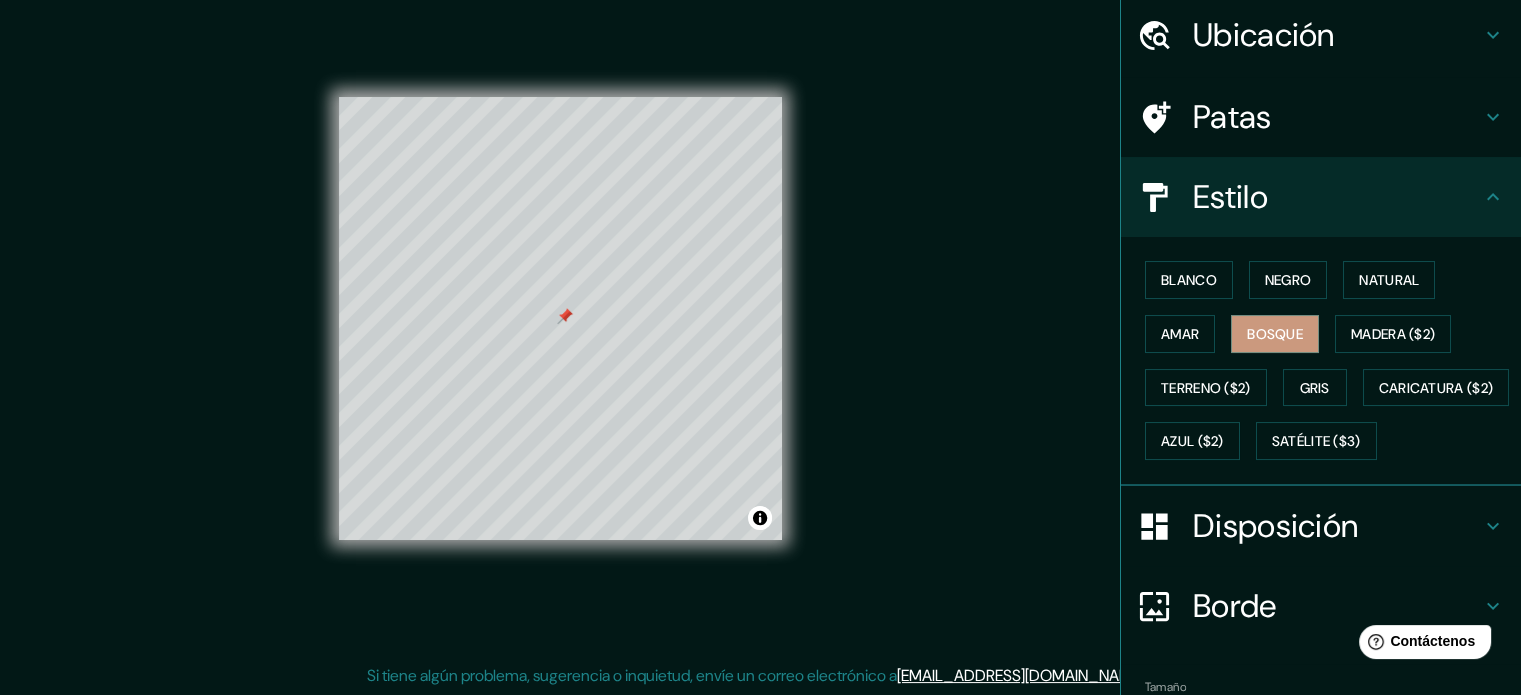 scroll, scrollTop: 236, scrollLeft: 0, axis: vertical 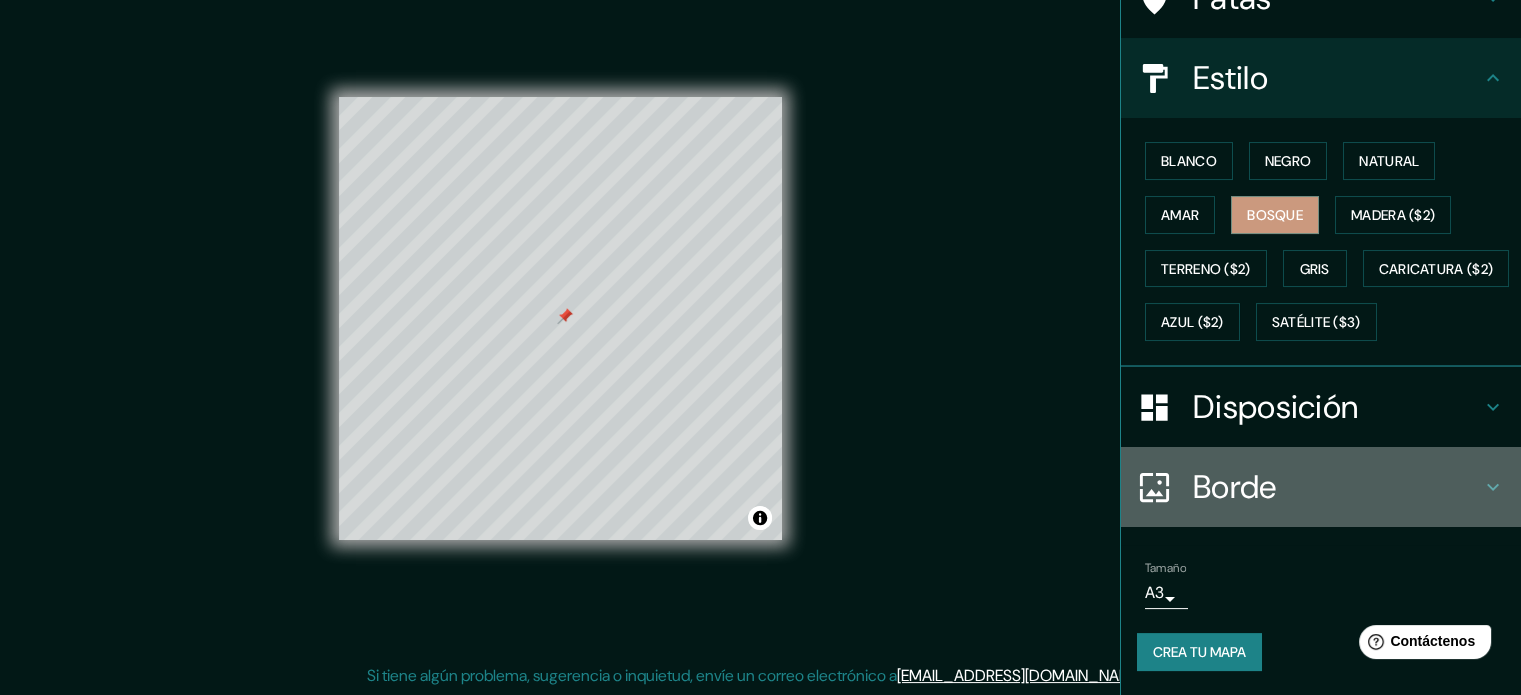 click on "Borde" at bounding box center [1321, 487] 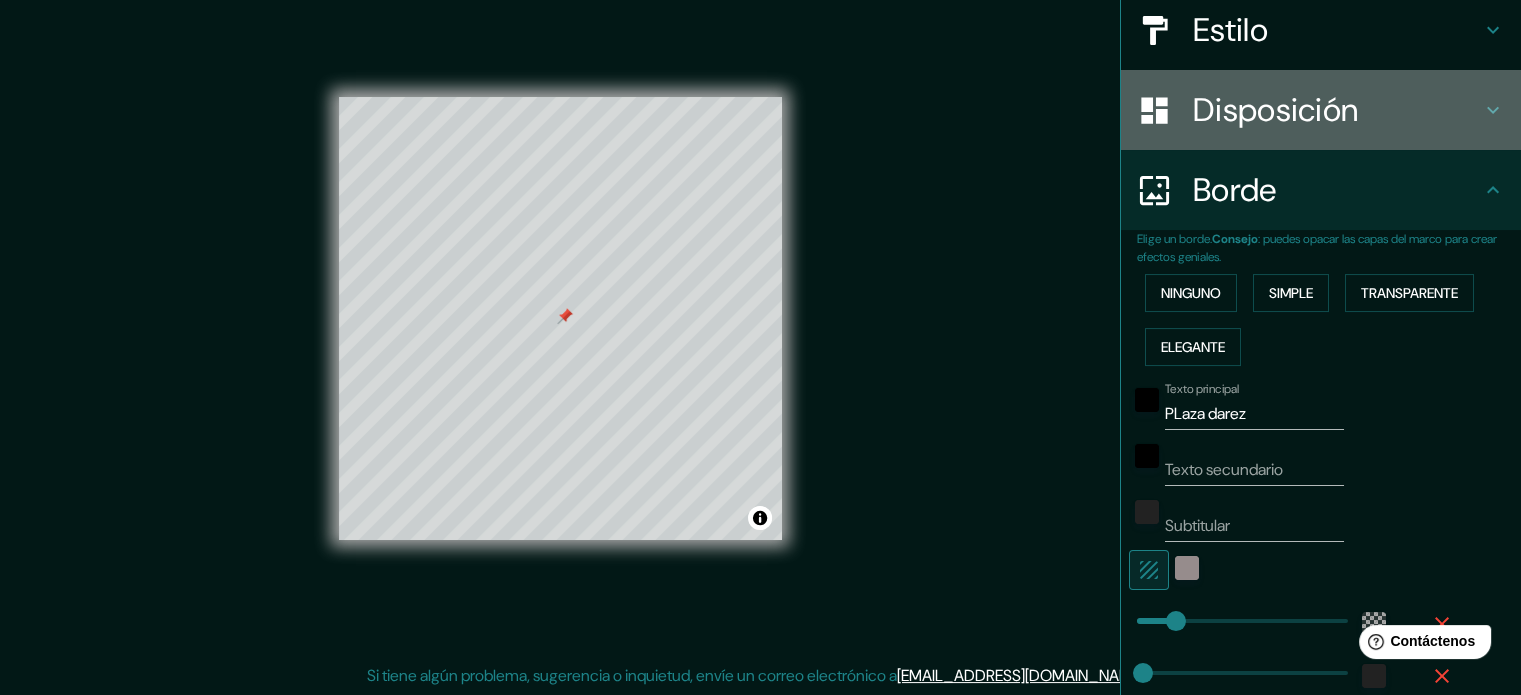 click on "Disposición" at bounding box center [1275, 110] 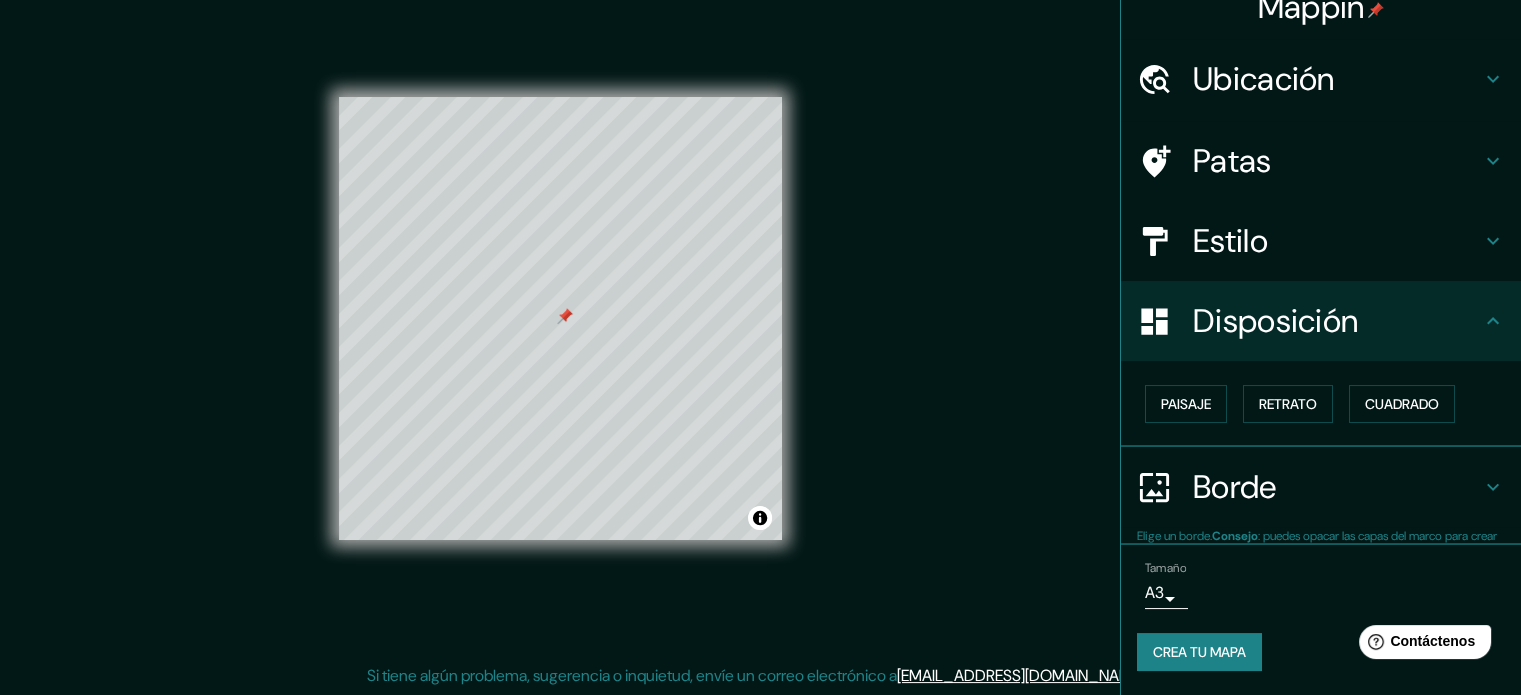 scroll, scrollTop: 24, scrollLeft: 0, axis: vertical 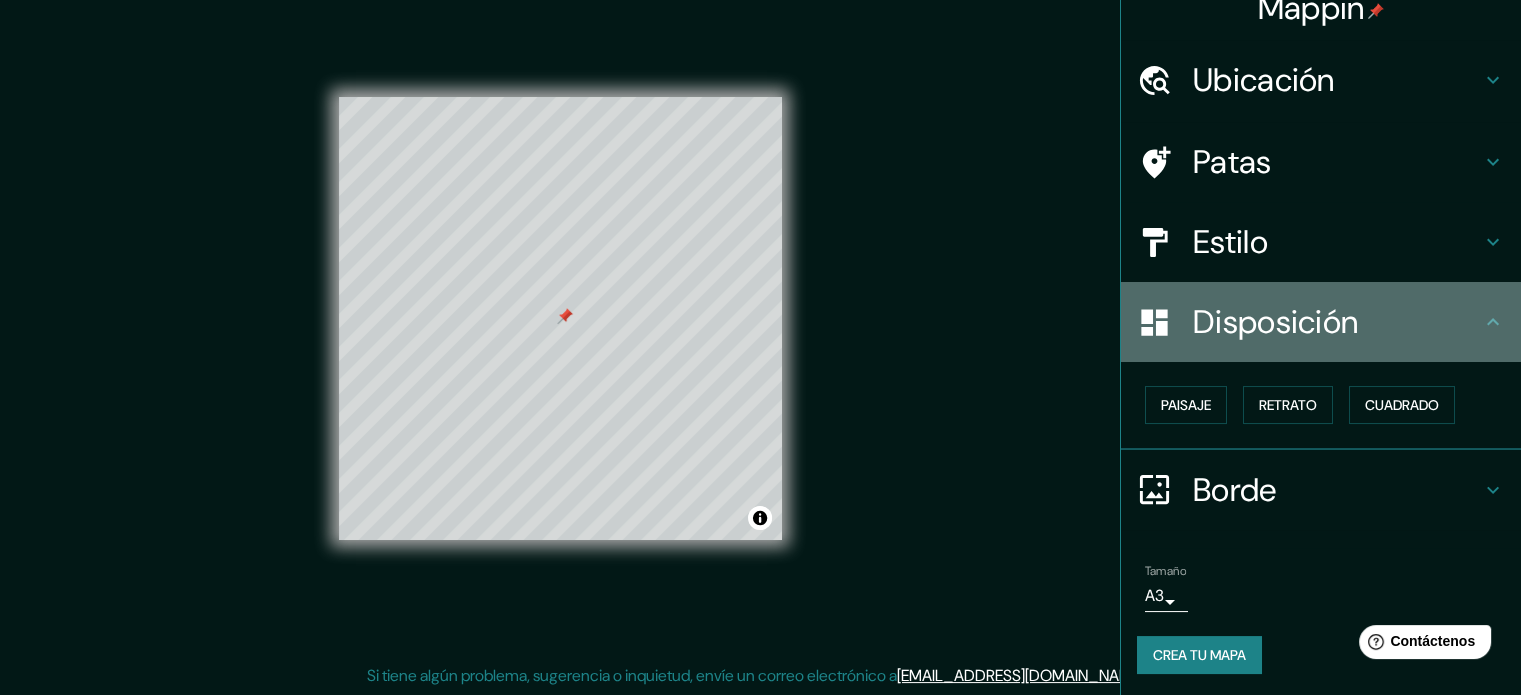 click on "Disposición" at bounding box center [1275, 322] 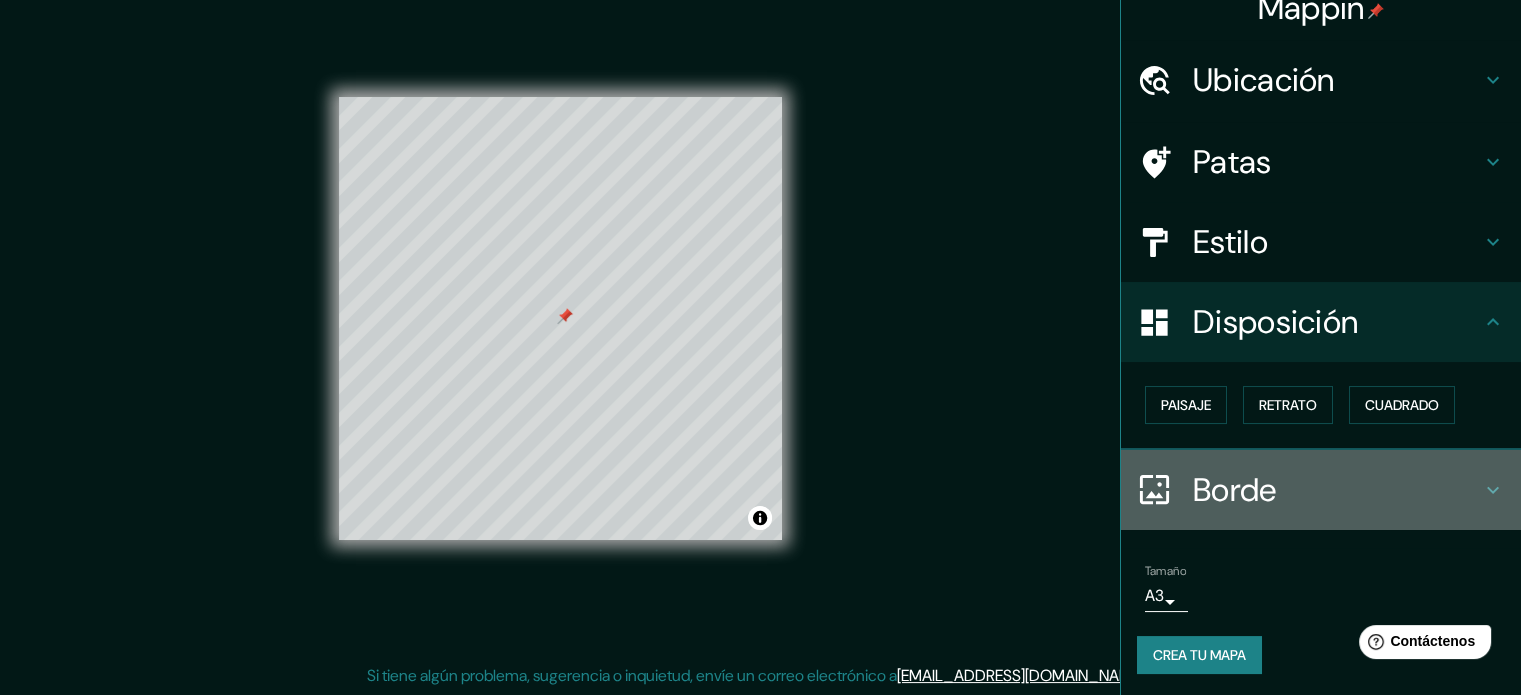 click on "Borde" at bounding box center [1235, 490] 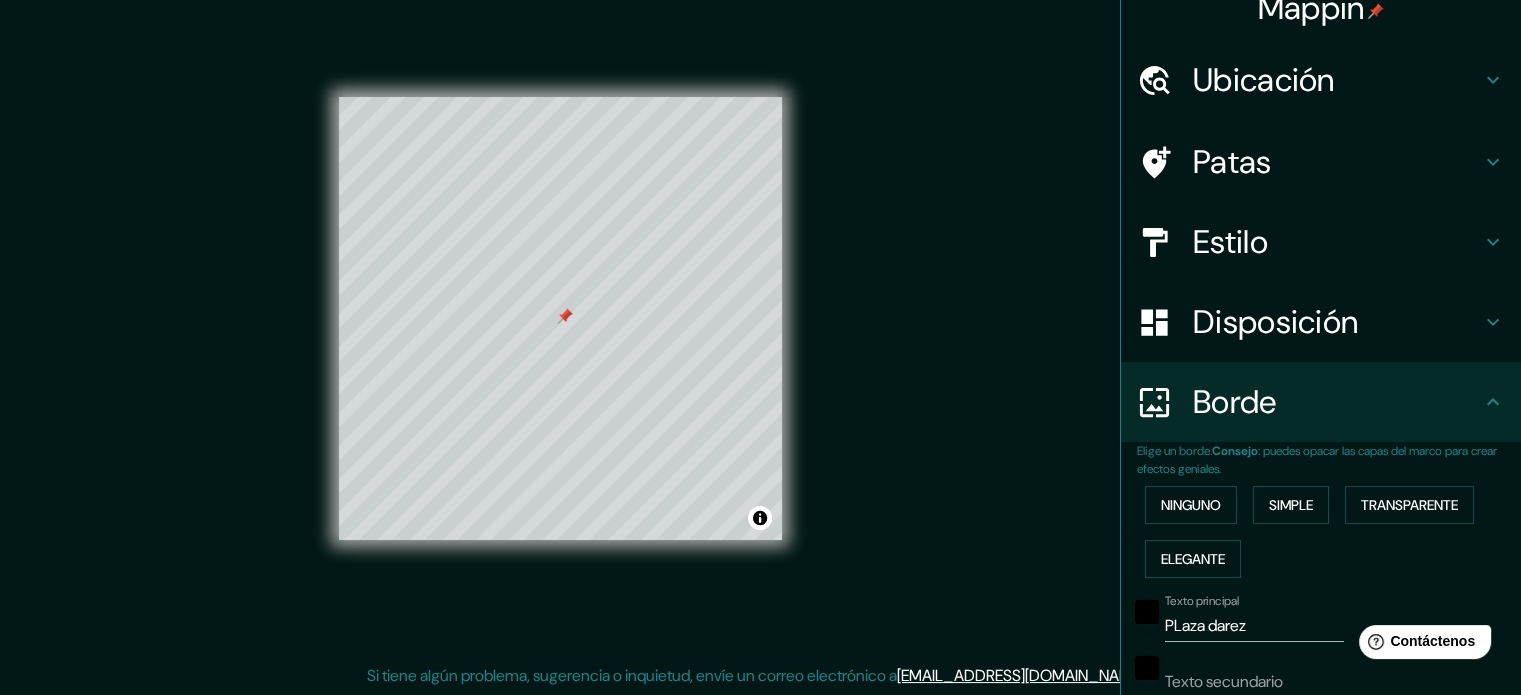 scroll, scrollTop: 444, scrollLeft: 0, axis: vertical 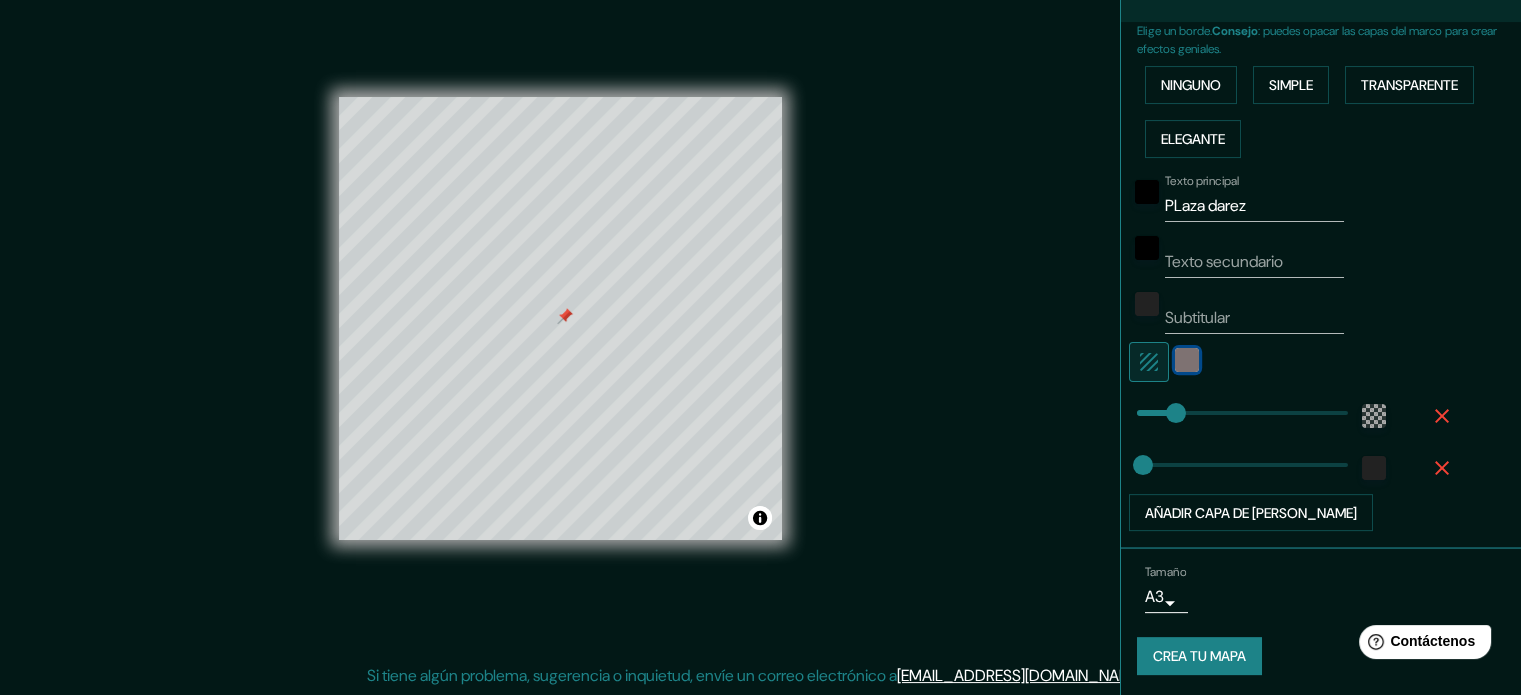 click at bounding box center (1187, 360) 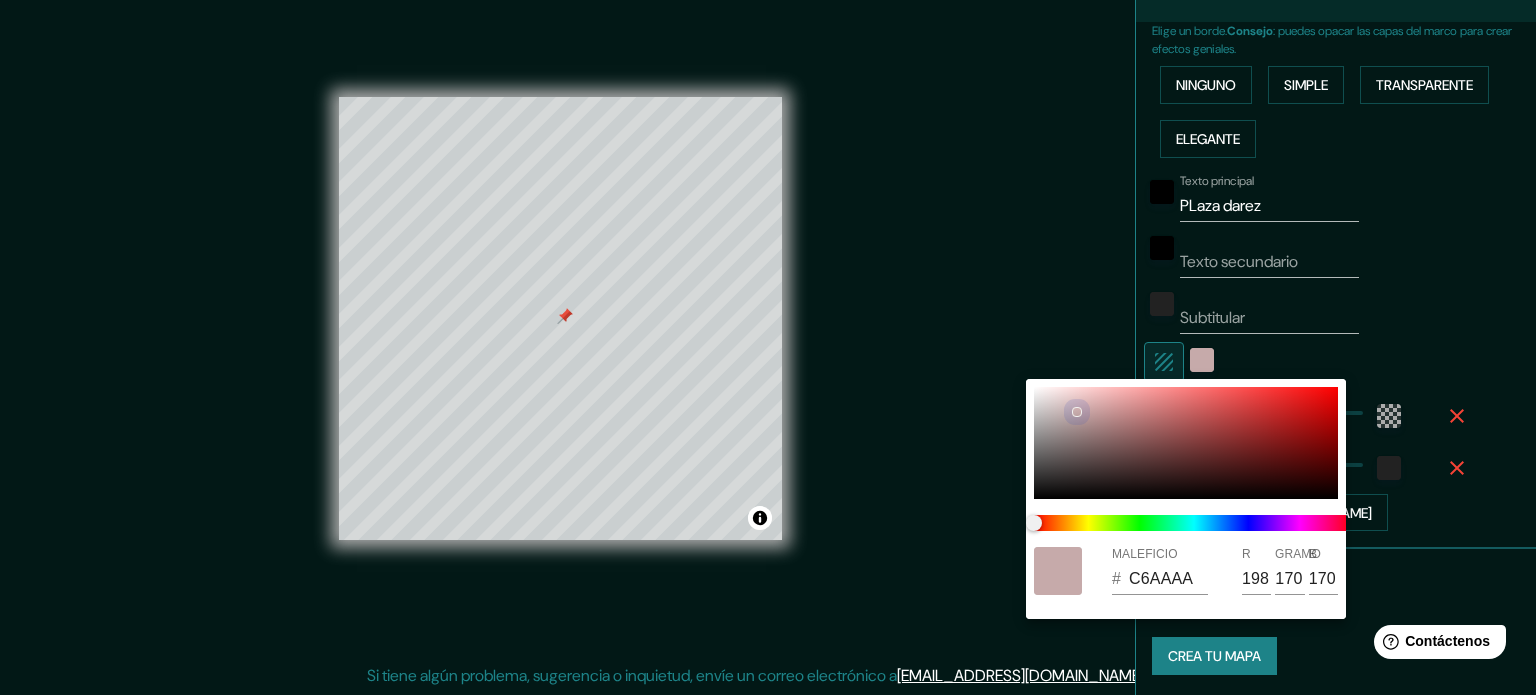 drag, startPoint x: 1052, startPoint y: 431, endPoint x: 1077, endPoint y: 411, distance: 32.01562 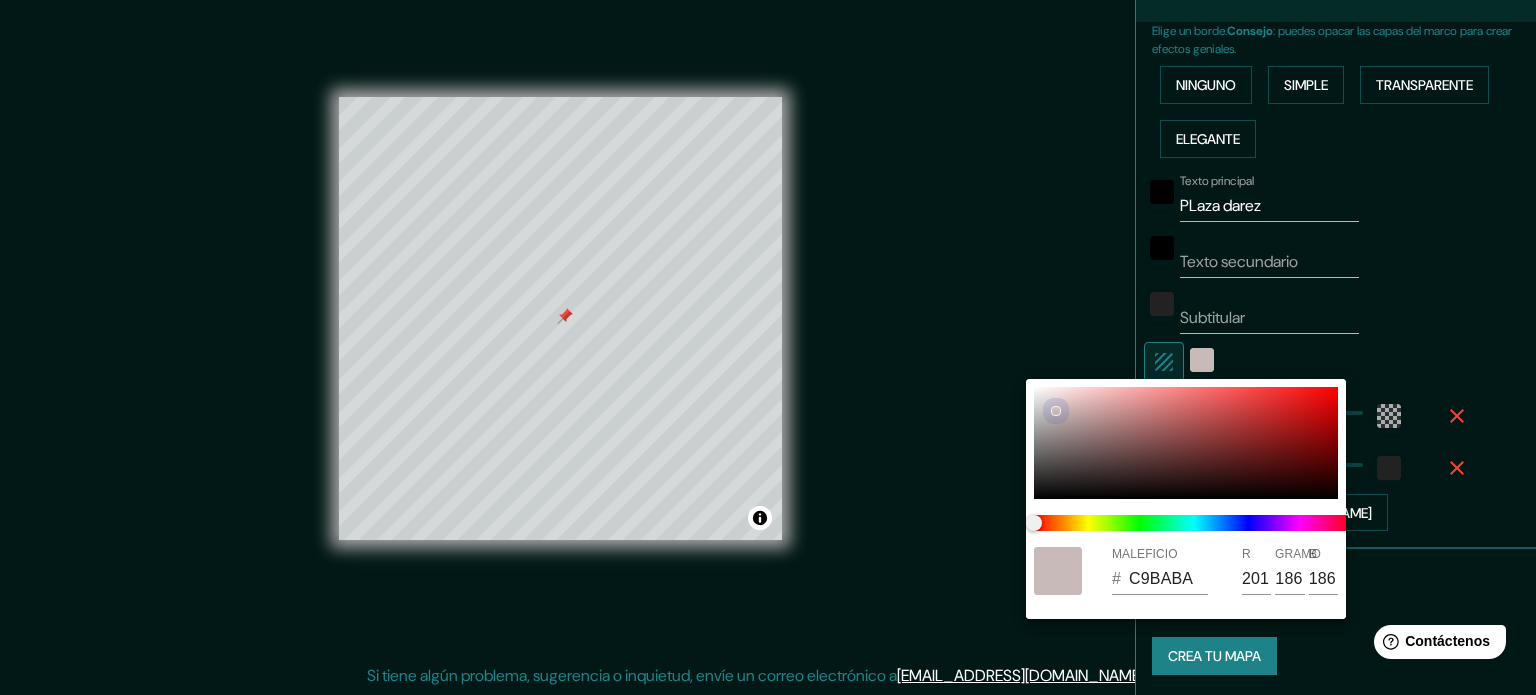 drag, startPoint x: 1076, startPoint y: 406, endPoint x: 1056, endPoint y: 411, distance: 20.615528 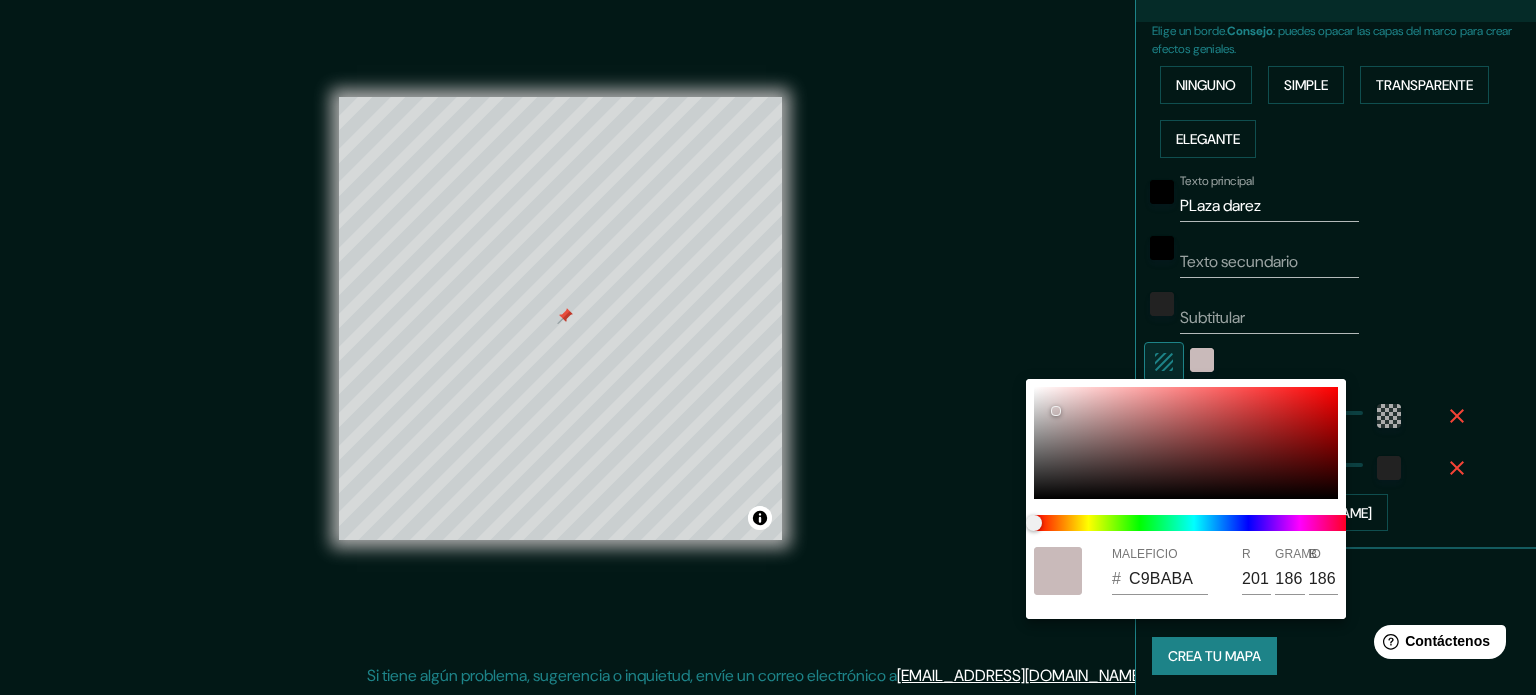 click at bounding box center (768, 347) 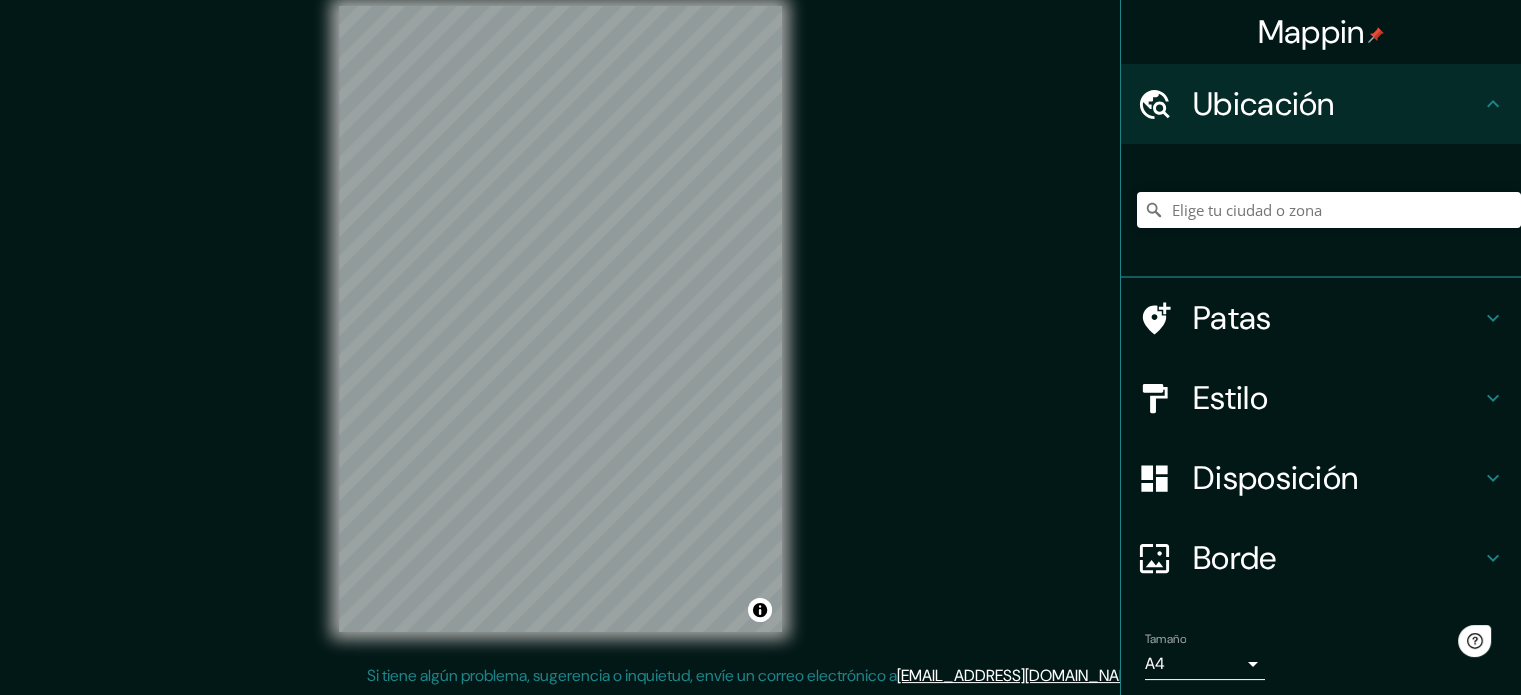 scroll, scrollTop: 0, scrollLeft: 0, axis: both 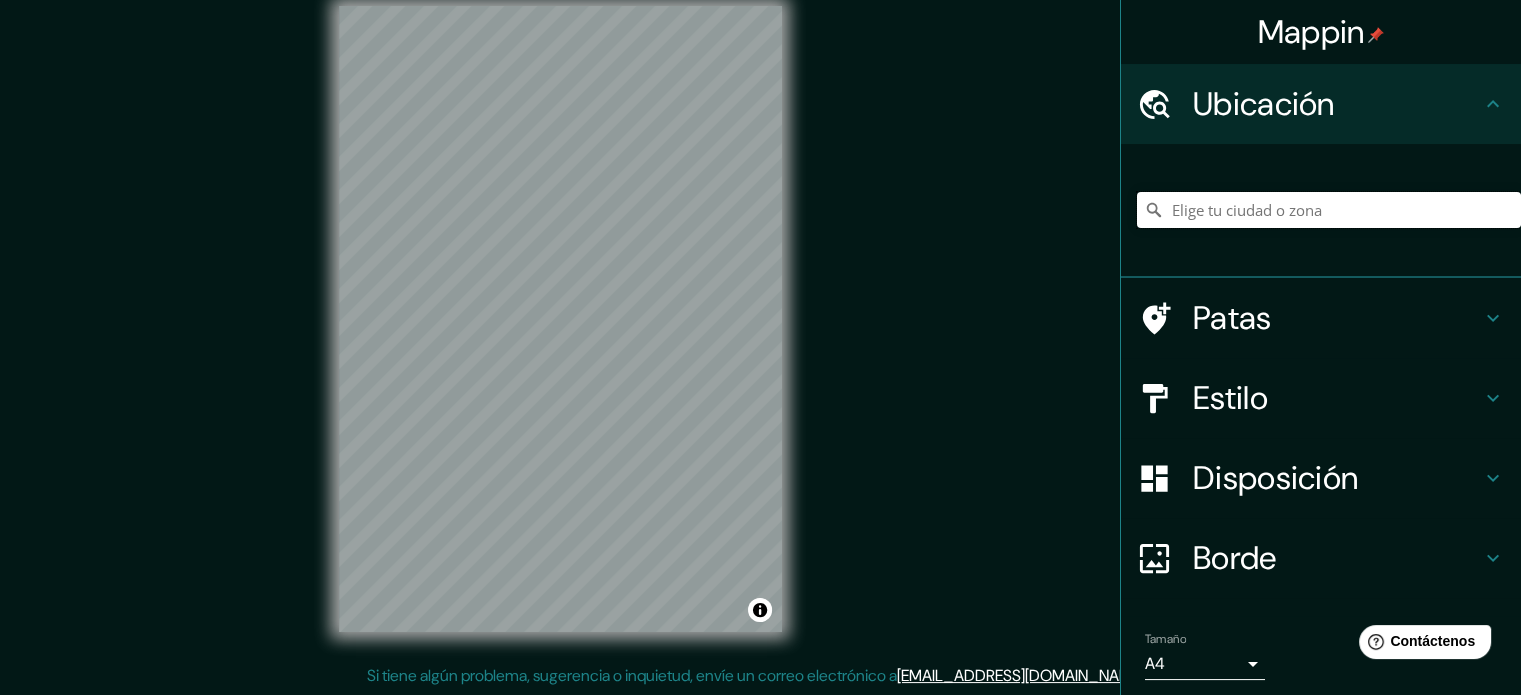click at bounding box center (1329, 210) 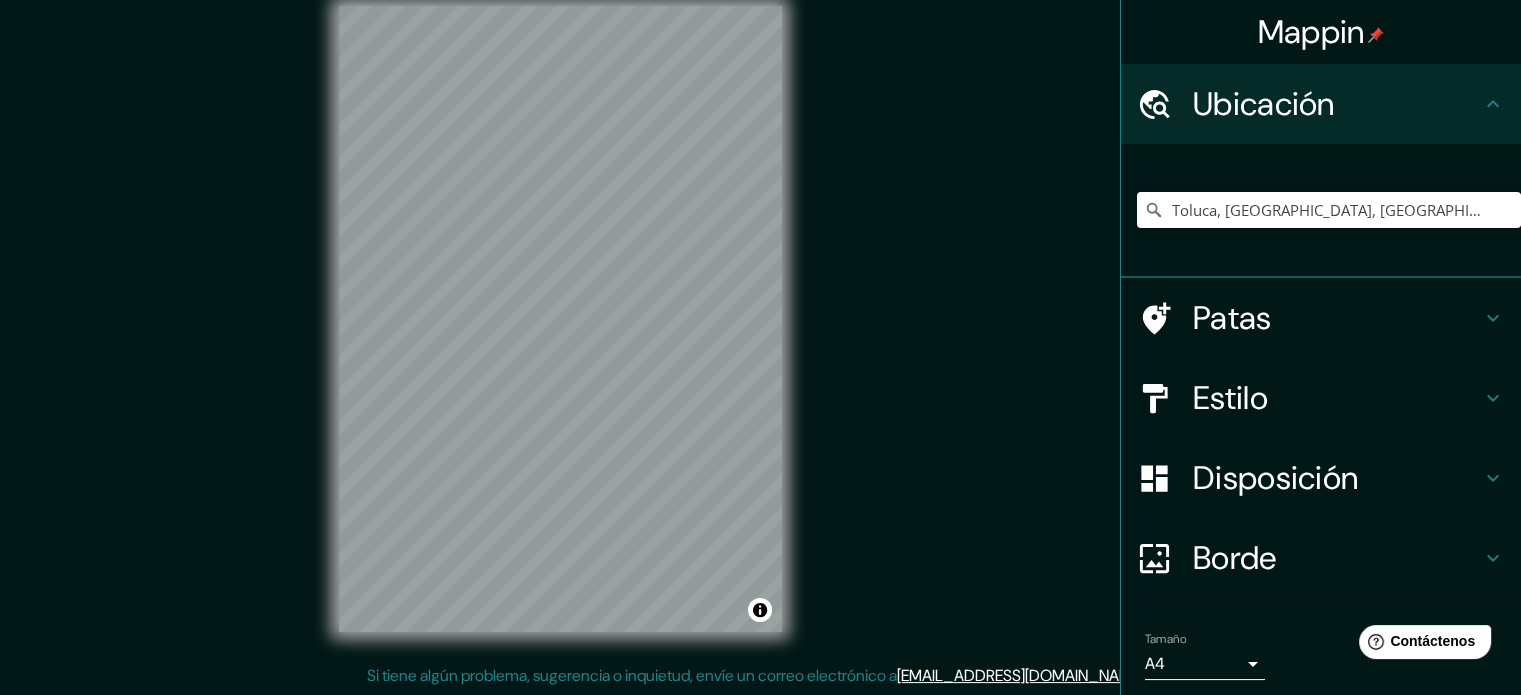 scroll, scrollTop: 0, scrollLeft: 0, axis: both 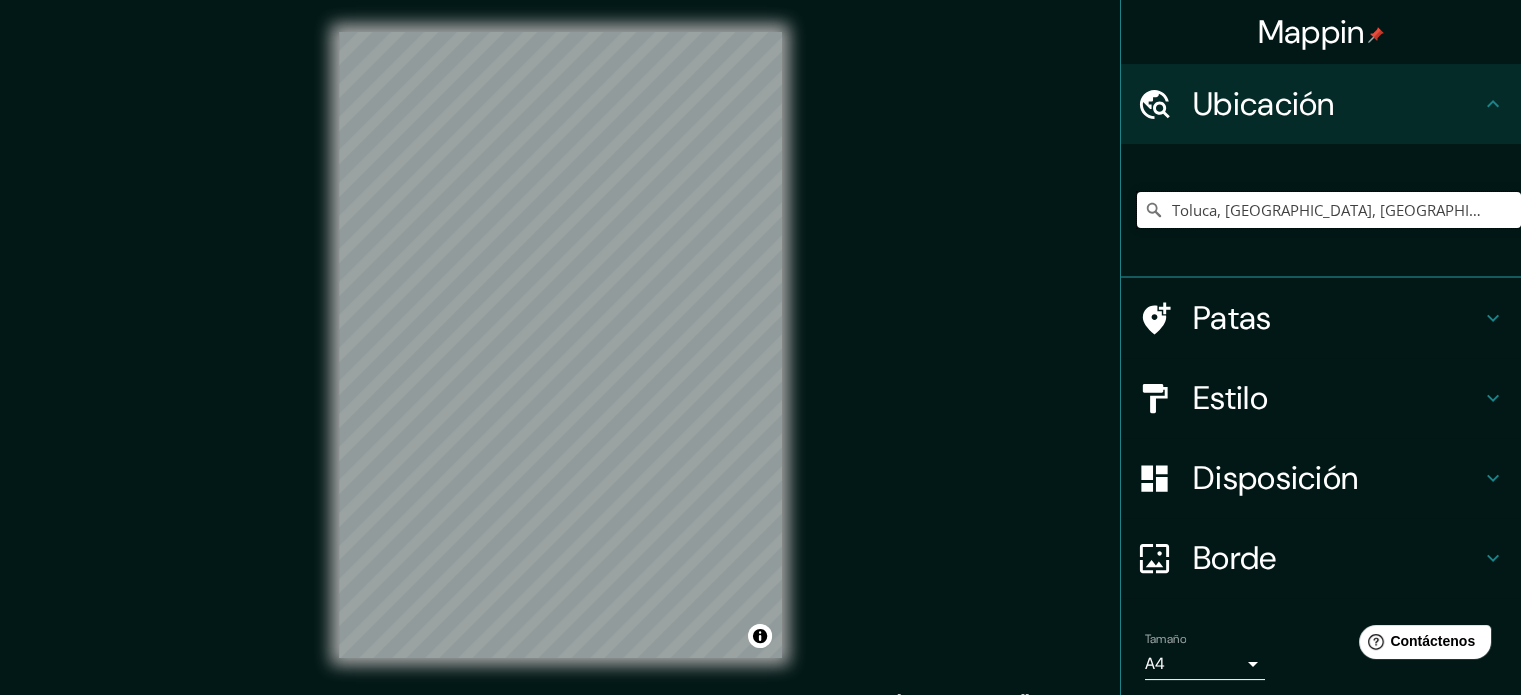 click on "Toluca, [GEOGRAPHIC_DATA], [GEOGRAPHIC_DATA]" at bounding box center [1329, 210] 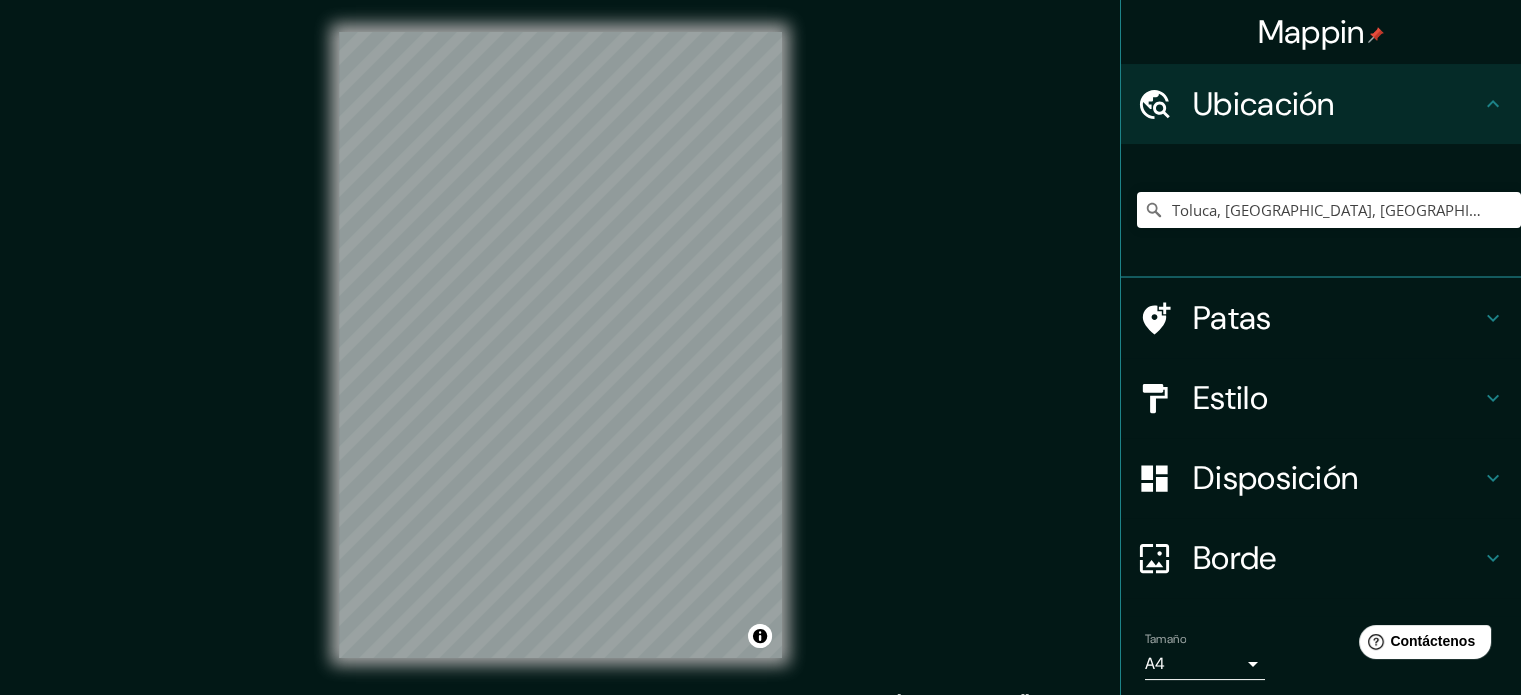 click on "Estilo" at bounding box center (1230, 398) 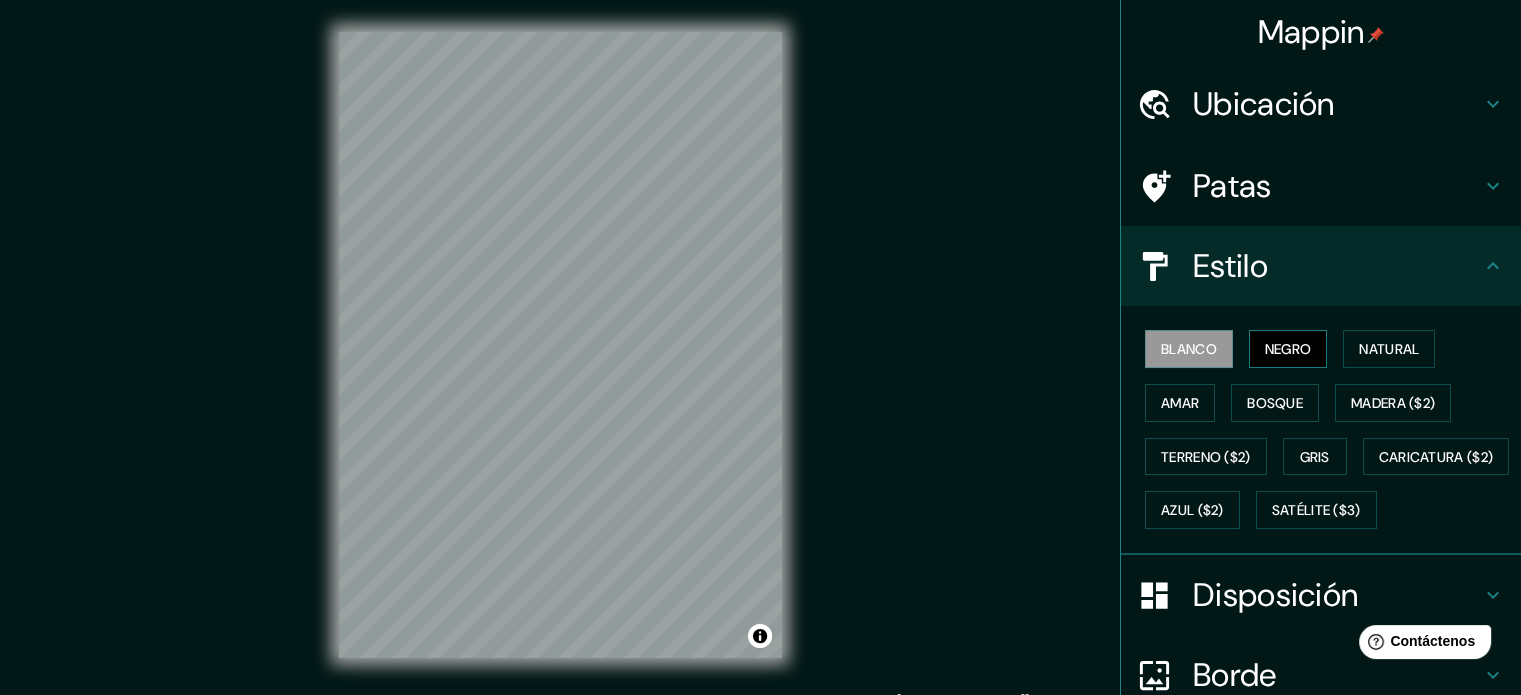 click on "Negro" at bounding box center [1288, 349] 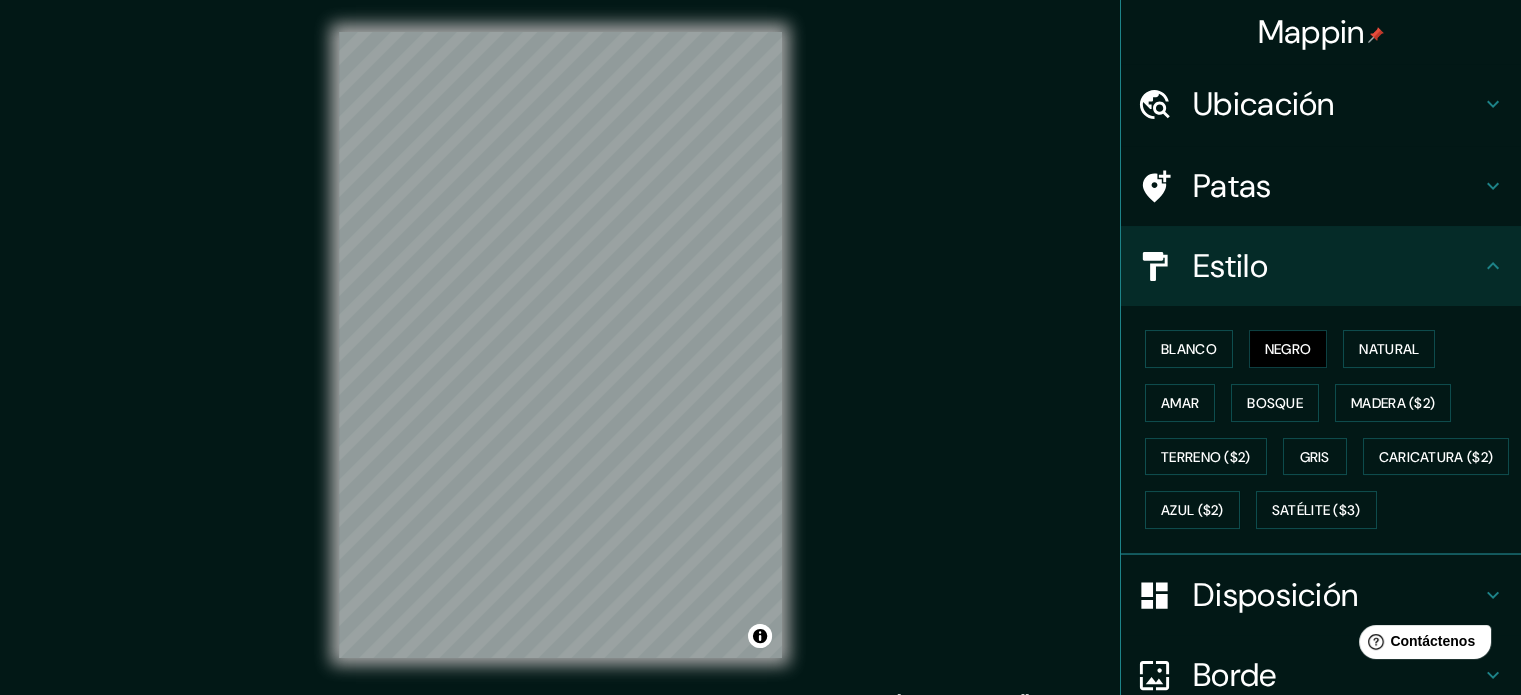 click on "Blanco Negro Natural Amar Bosque Madera ($2) Terreno ($2) Gris Caricatura ($2) Azul ($2) Satélite ($3)" at bounding box center (1329, 429) 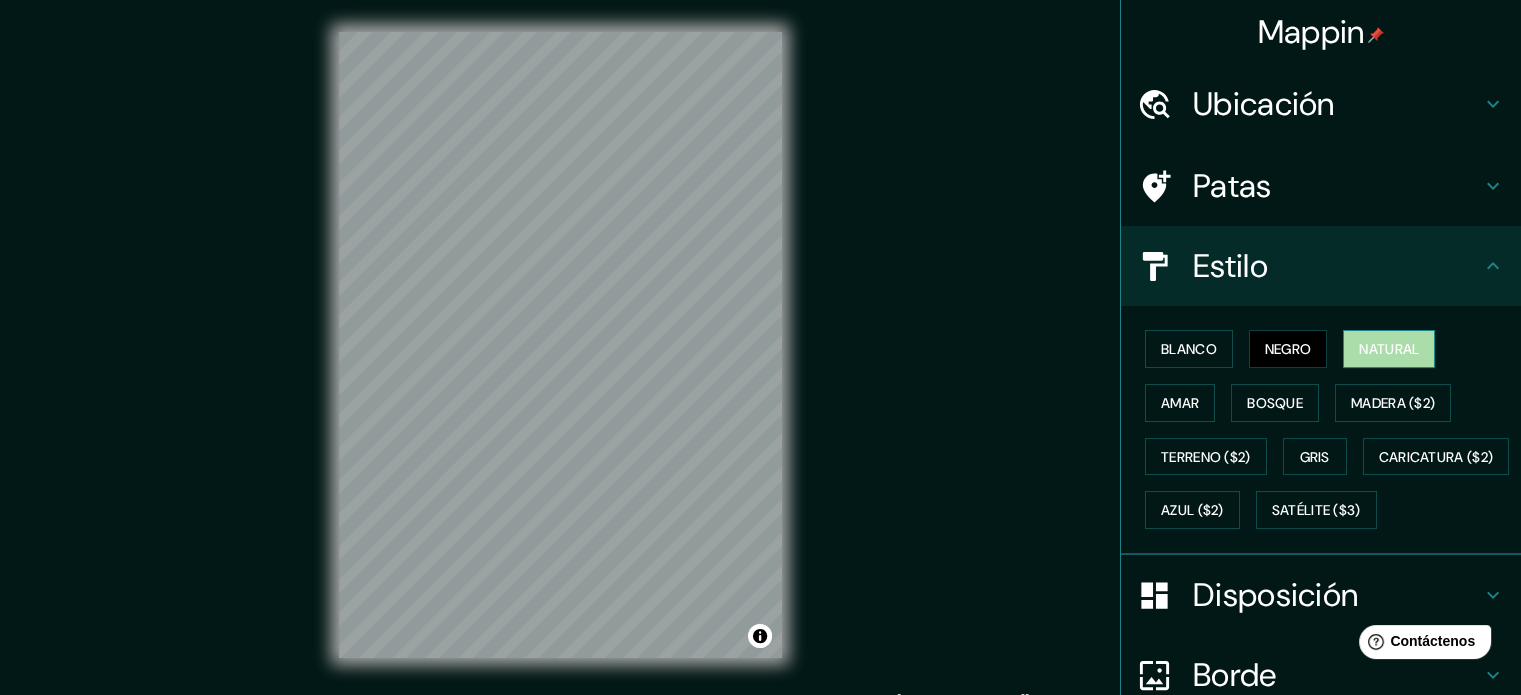 click on "Natural" at bounding box center (1389, 349) 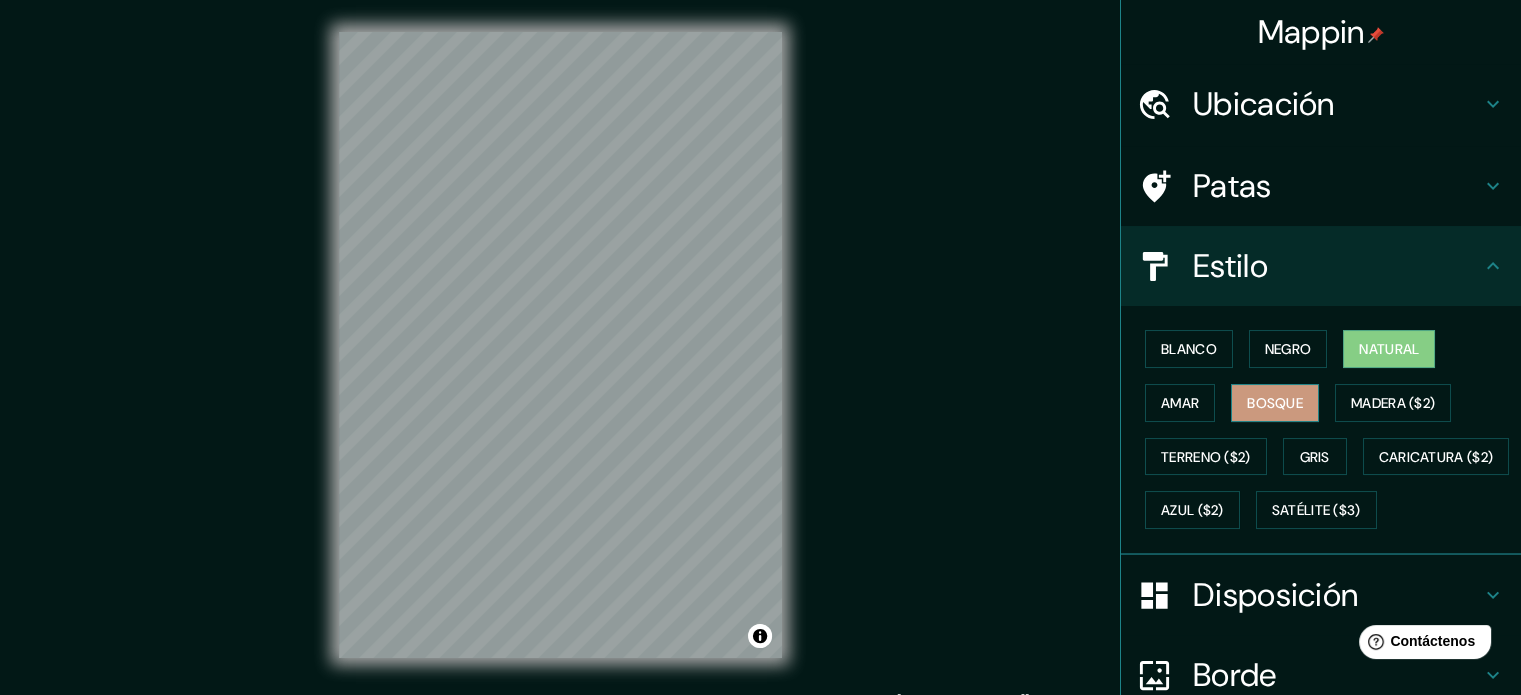 click on "Bosque" at bounding box center (1275, 403) 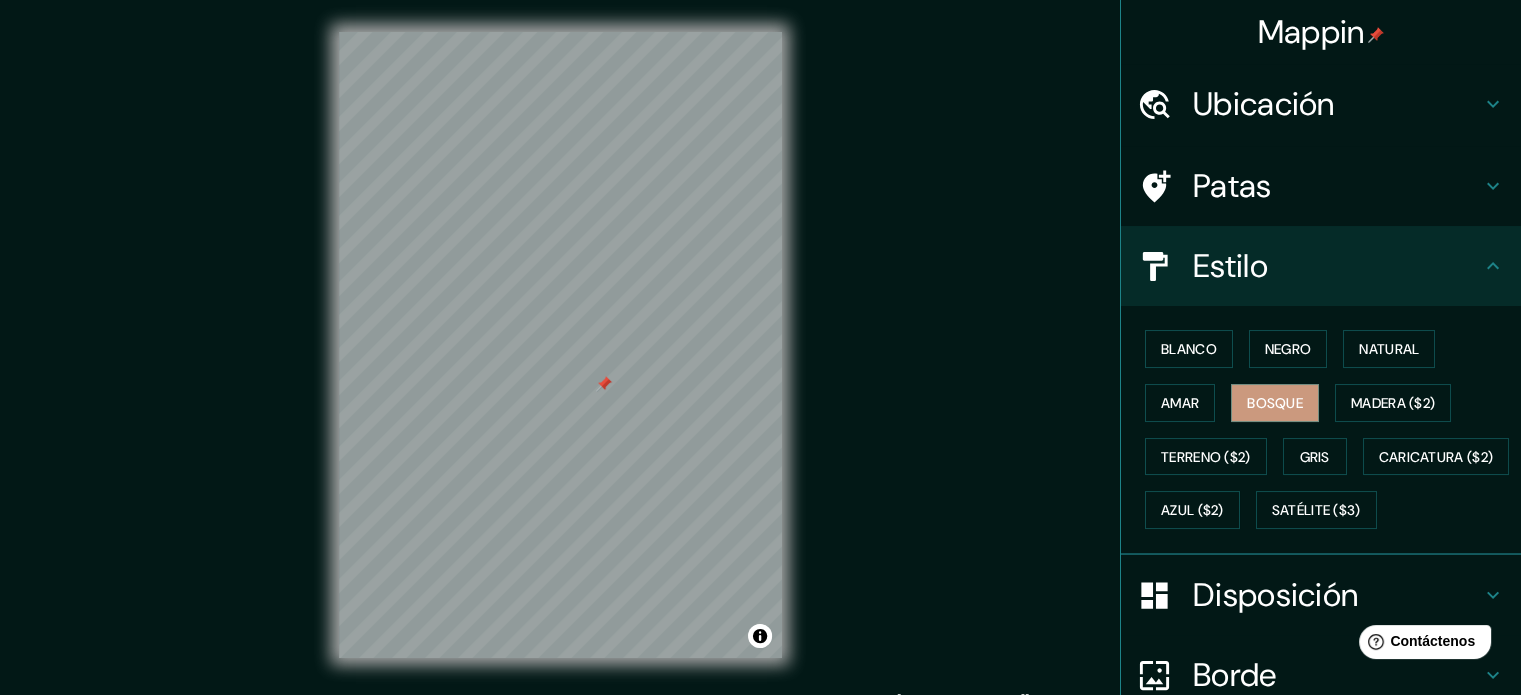 click on "Estilo" at bounding box center (1321, 266) 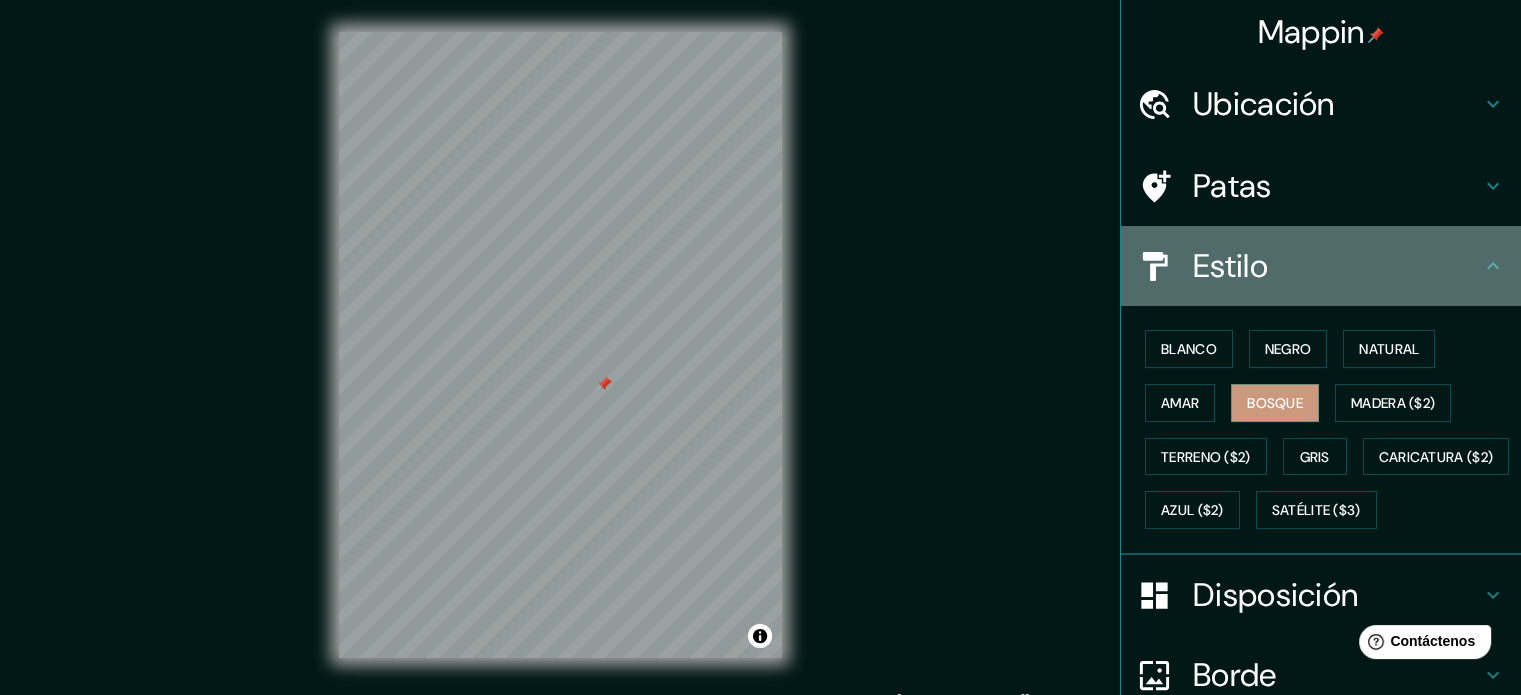 click on "Estilo" at bounding box center [1321, 266] 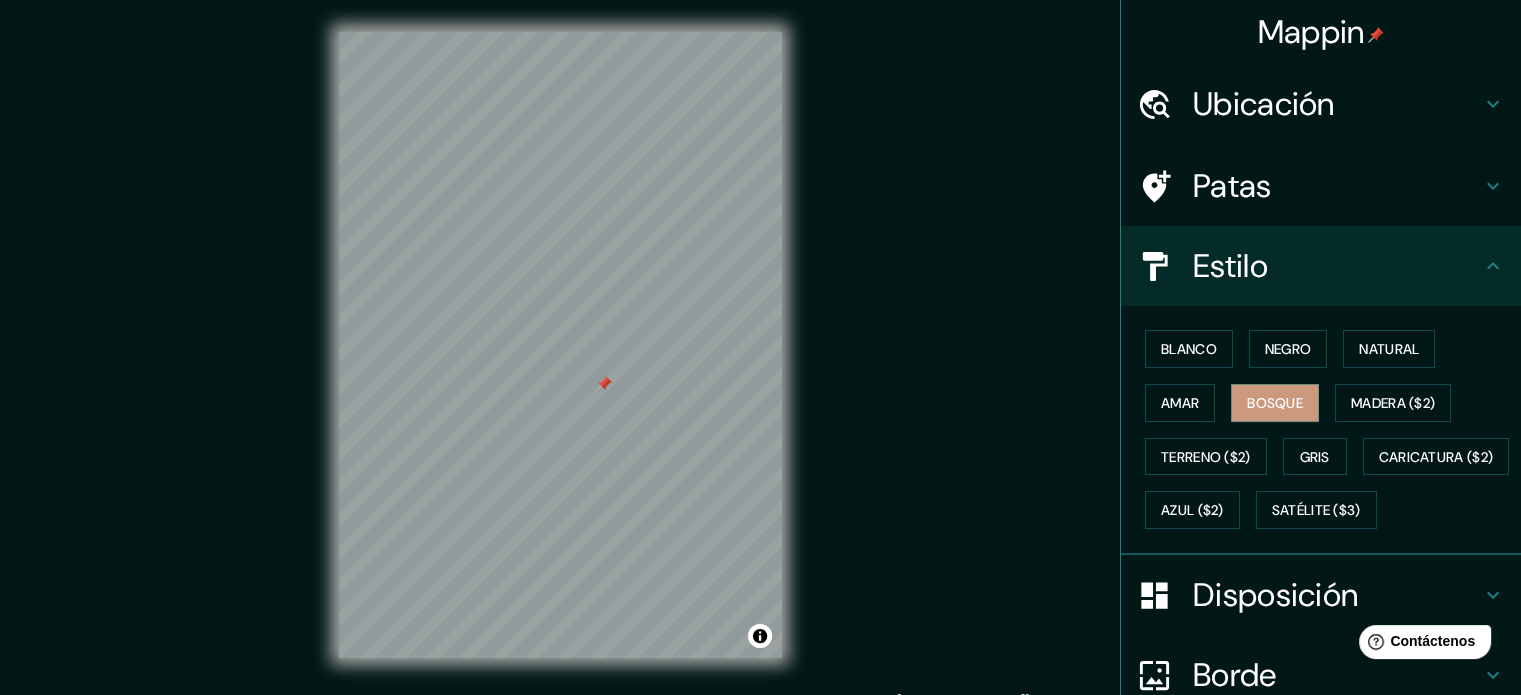click on "Disposición" at bounding box center [1275, 595] 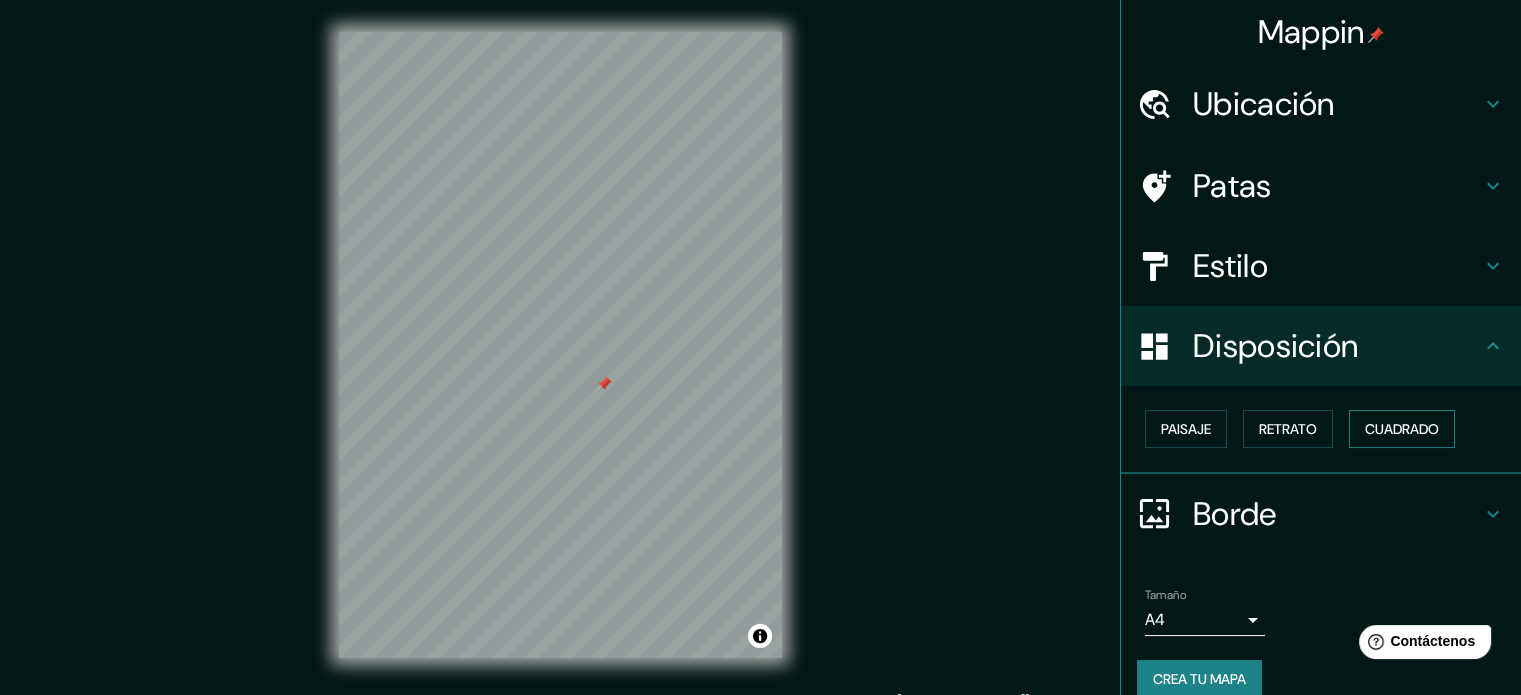 click on "Cuadrado" at bounding box center [1402, 429] 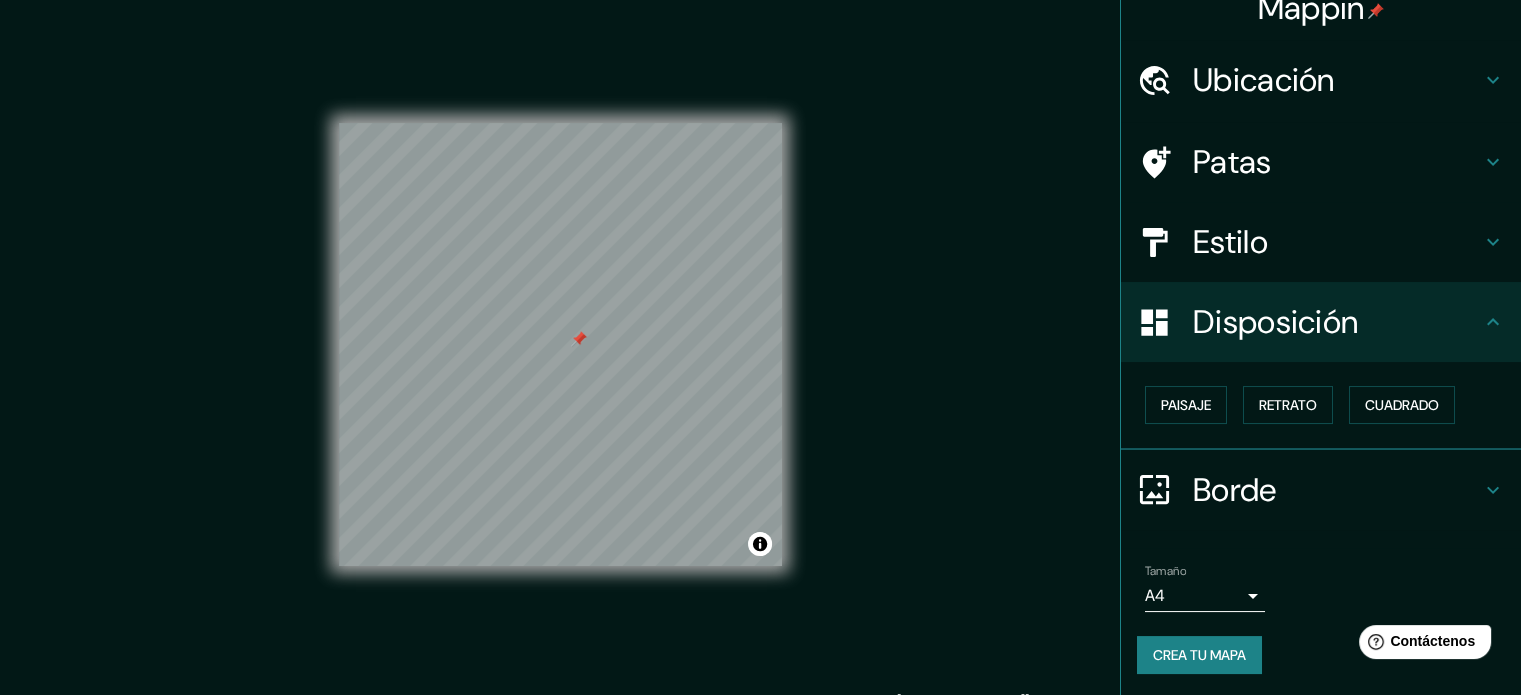 click on "Borde" at bounding box center (1337, 490) 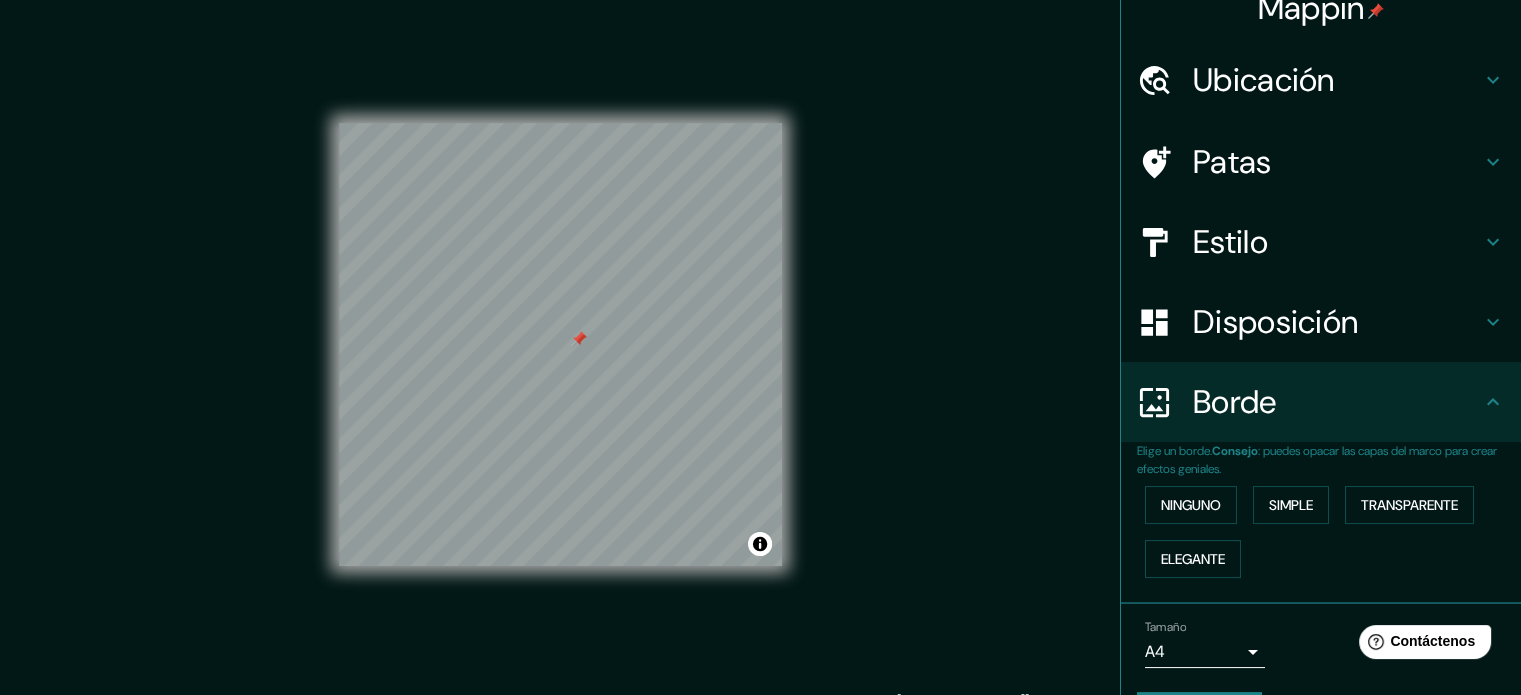 scroll, scrollTop: 80, scrollLeft: 0, axis: vertical 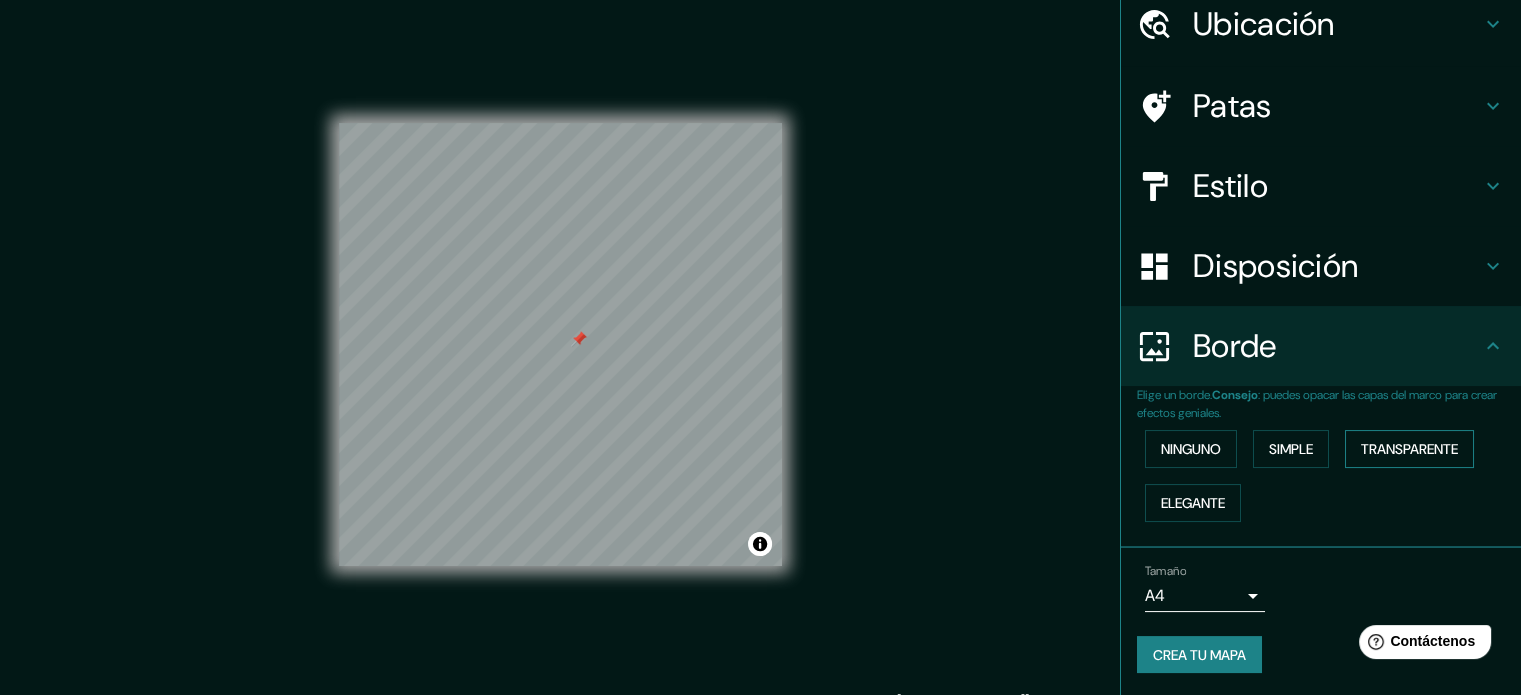 click on "Transparente" at bounding box center [1409, 449] 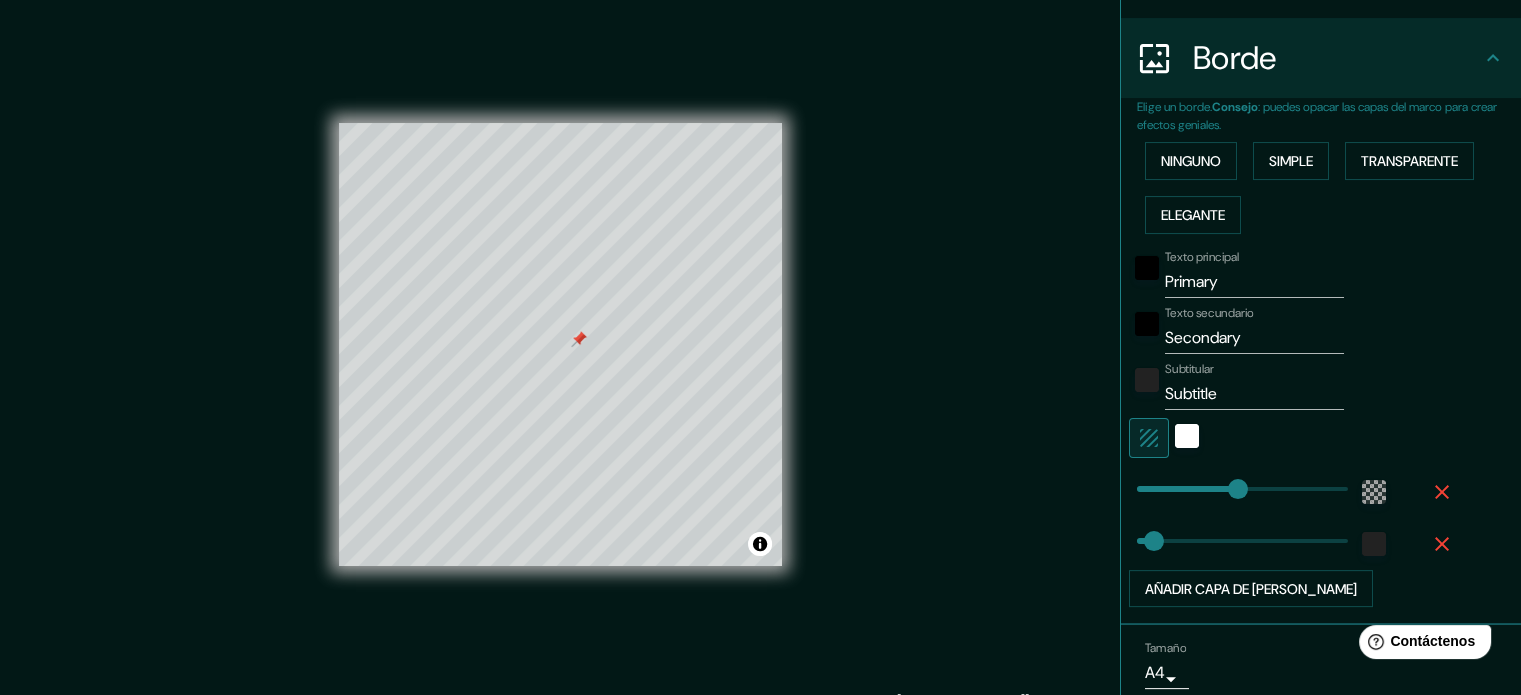 scroll, scrollTop: 380, scrollLeft: 0, axis: vertical 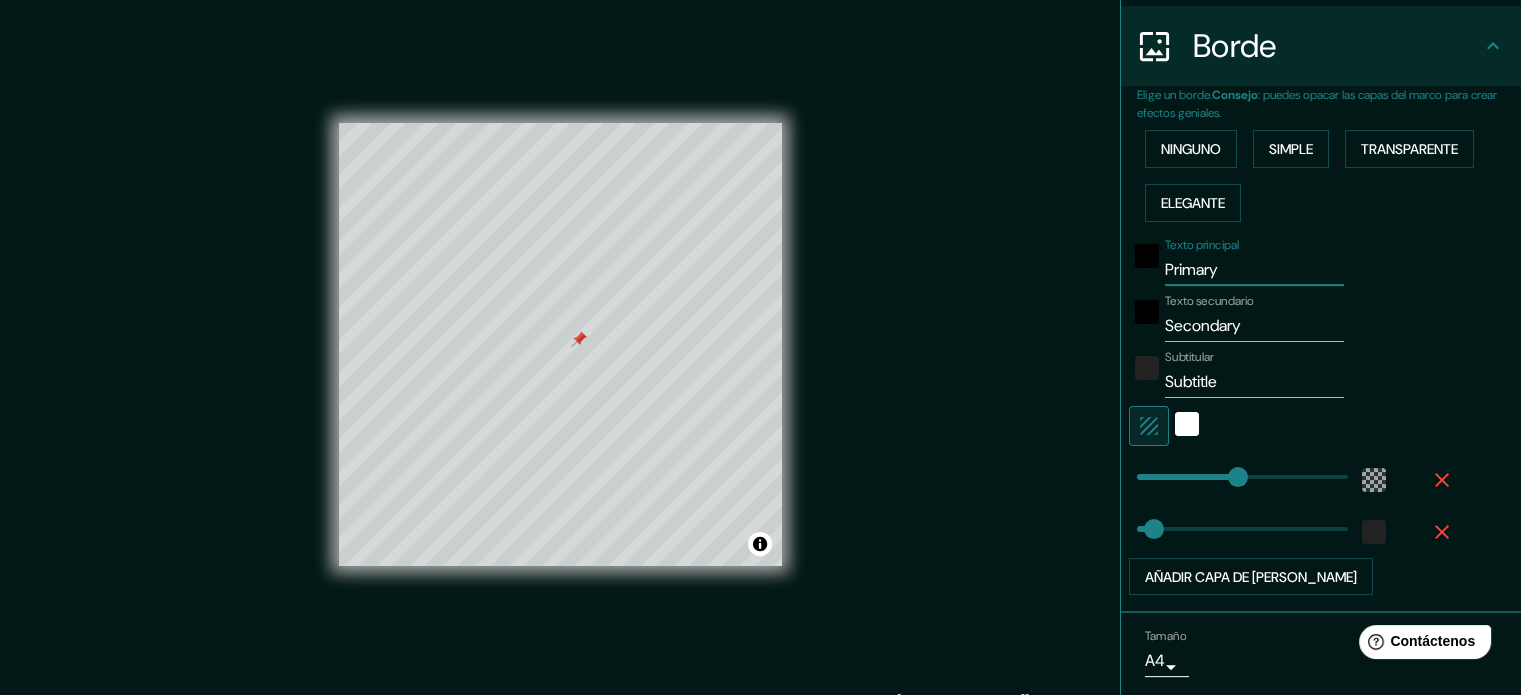 click on "Primary" at bounding box center (1254, 270) 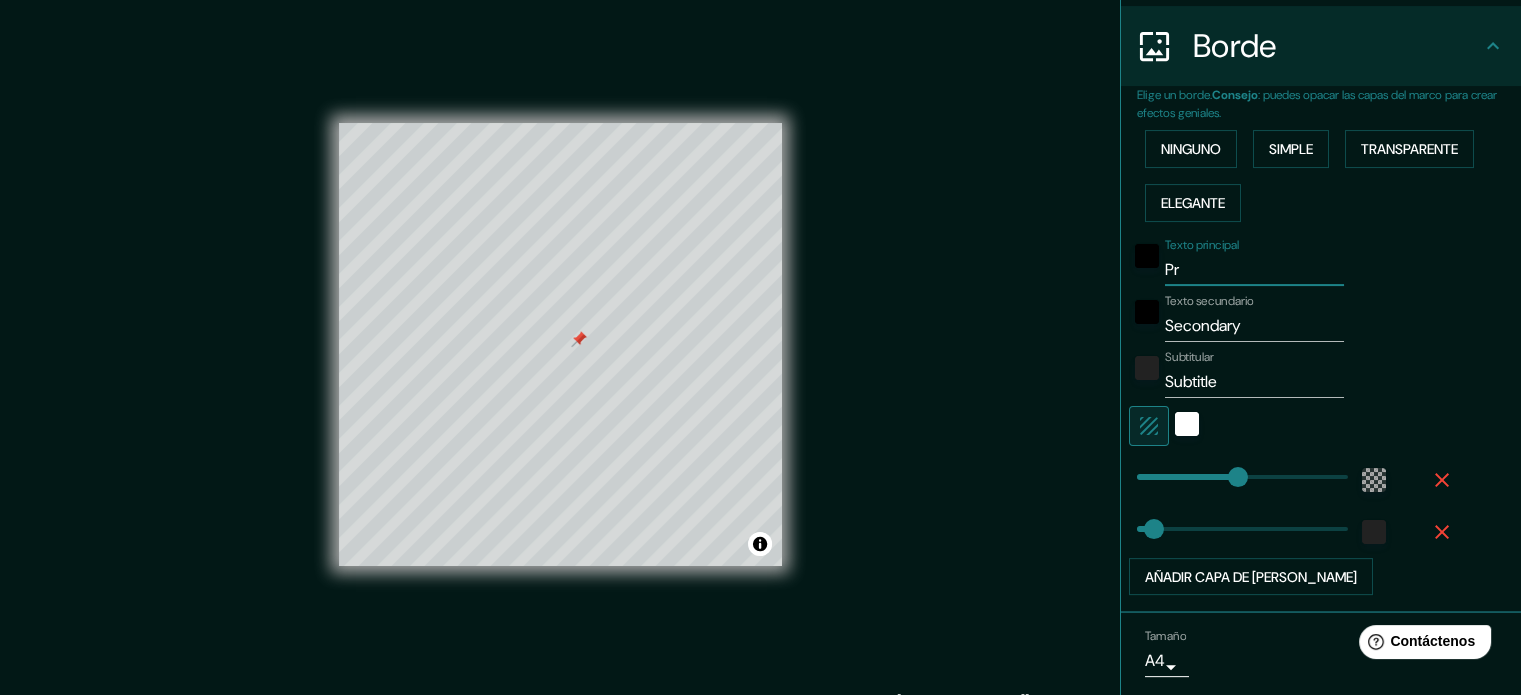type on "P" 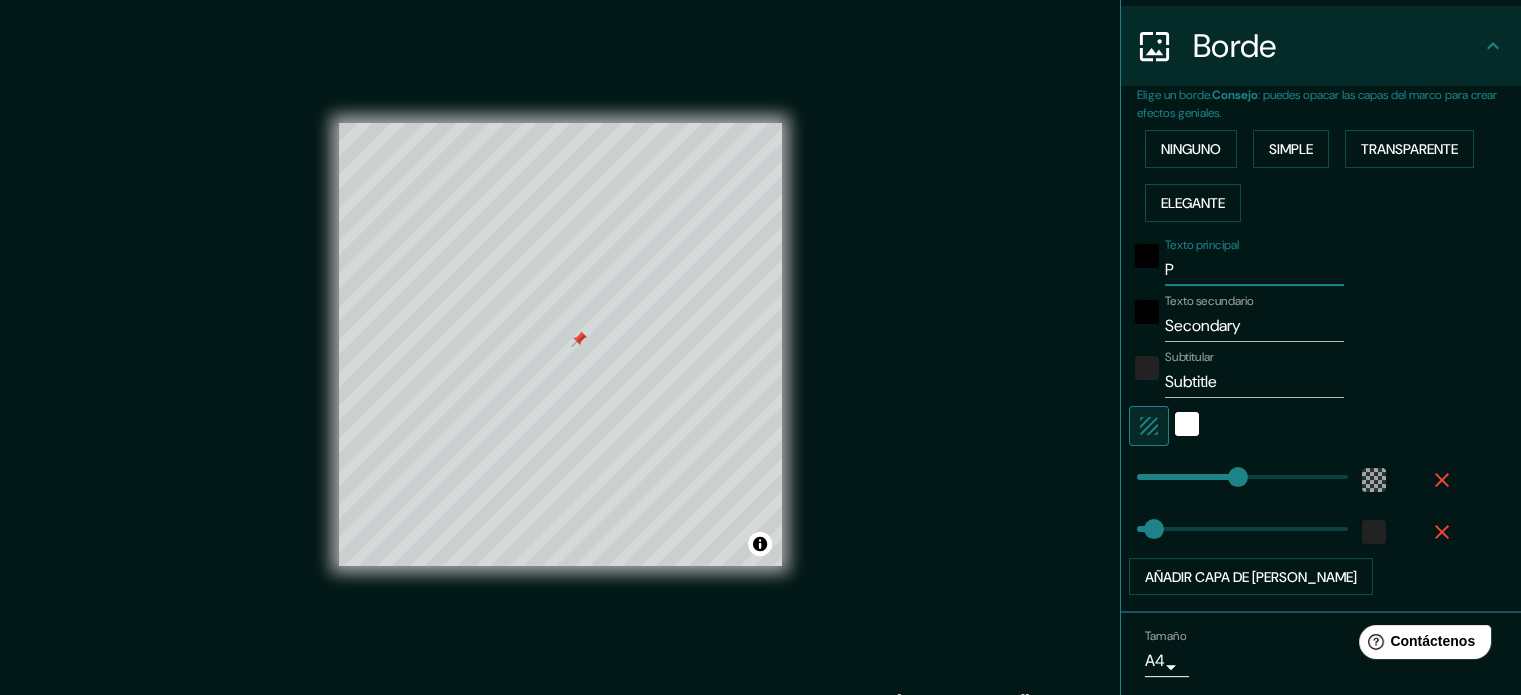 type 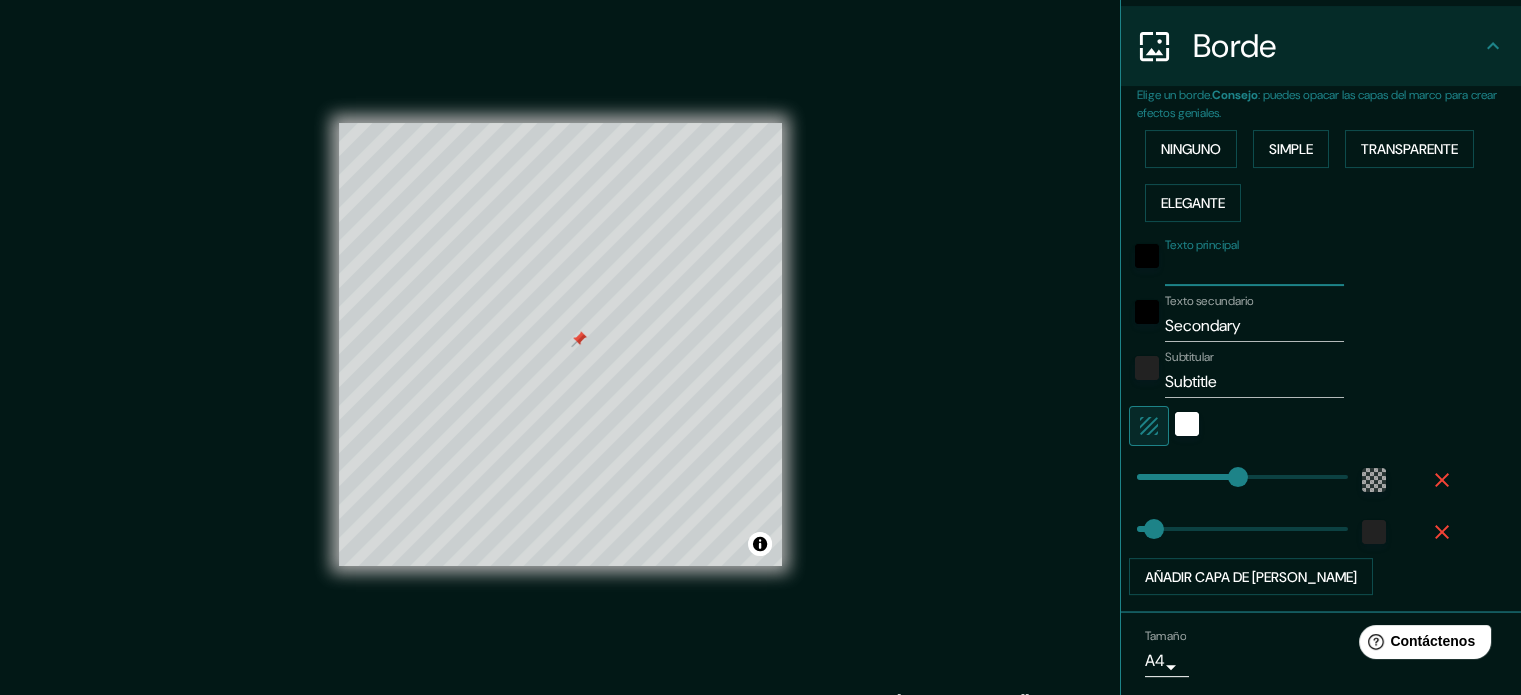 type 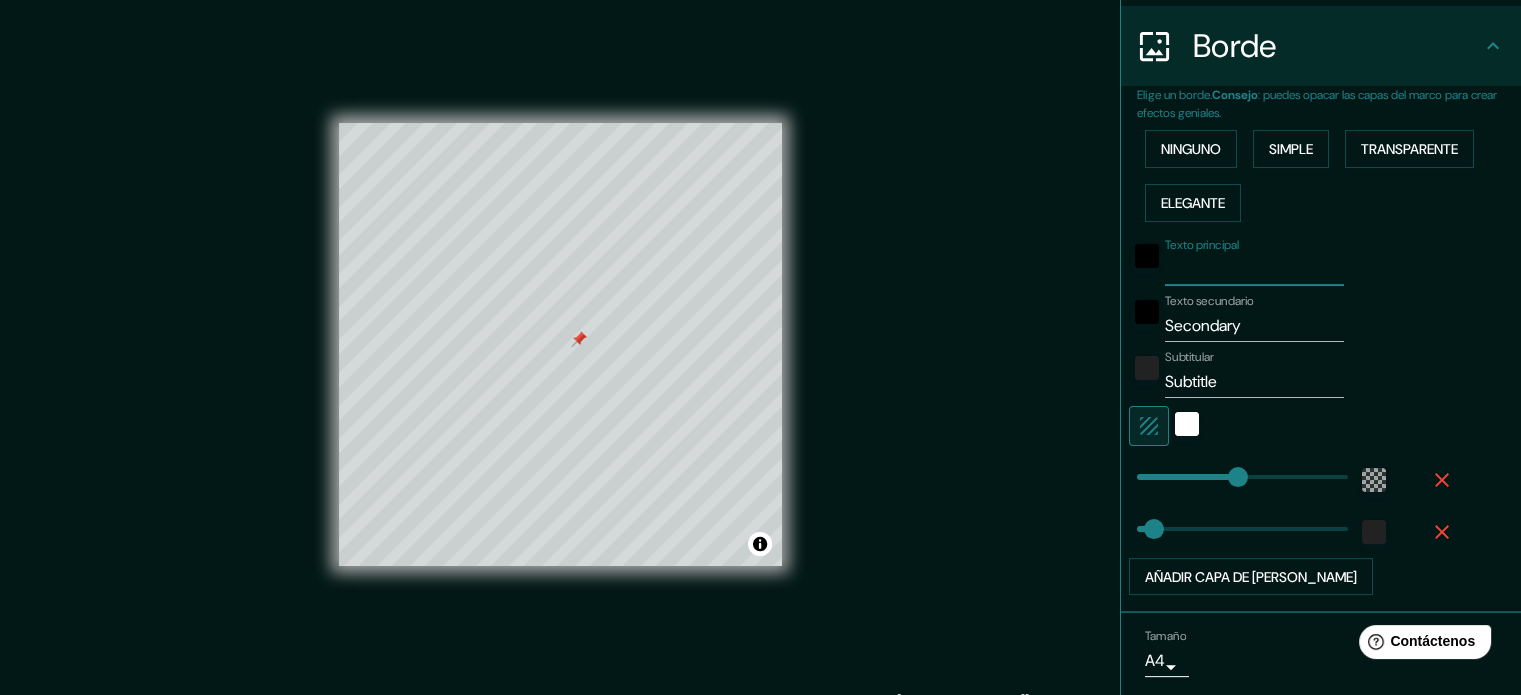 click on "Secondary" at bounding box center [1254, 326] 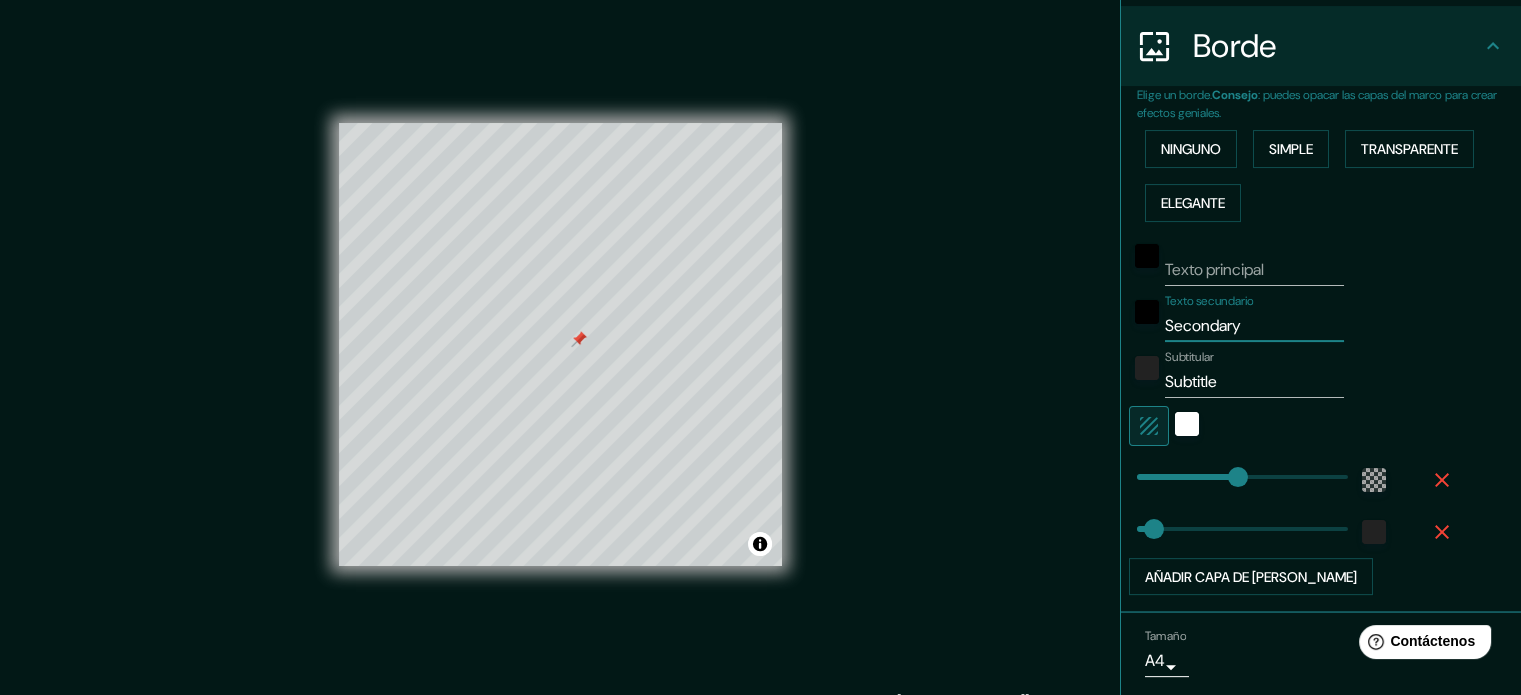 type on "Secondar" 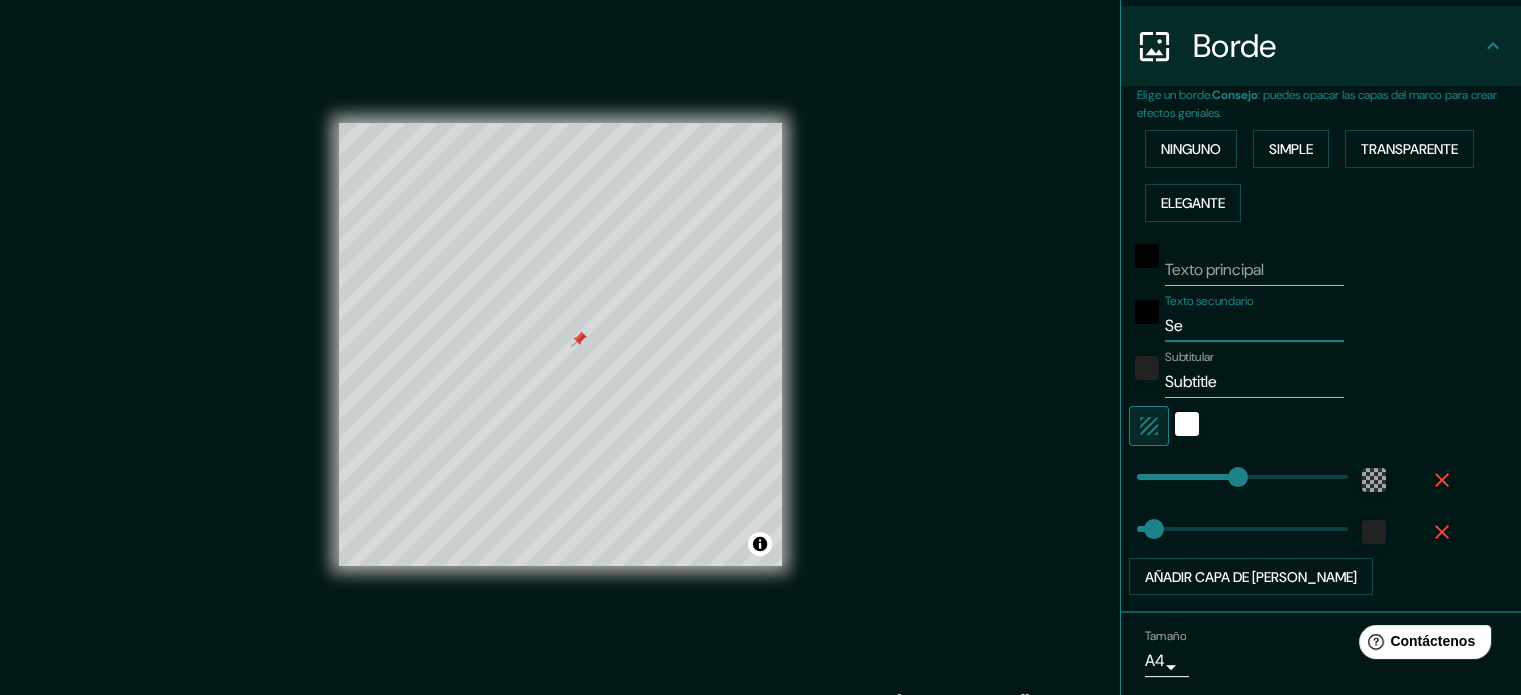 type on "S" 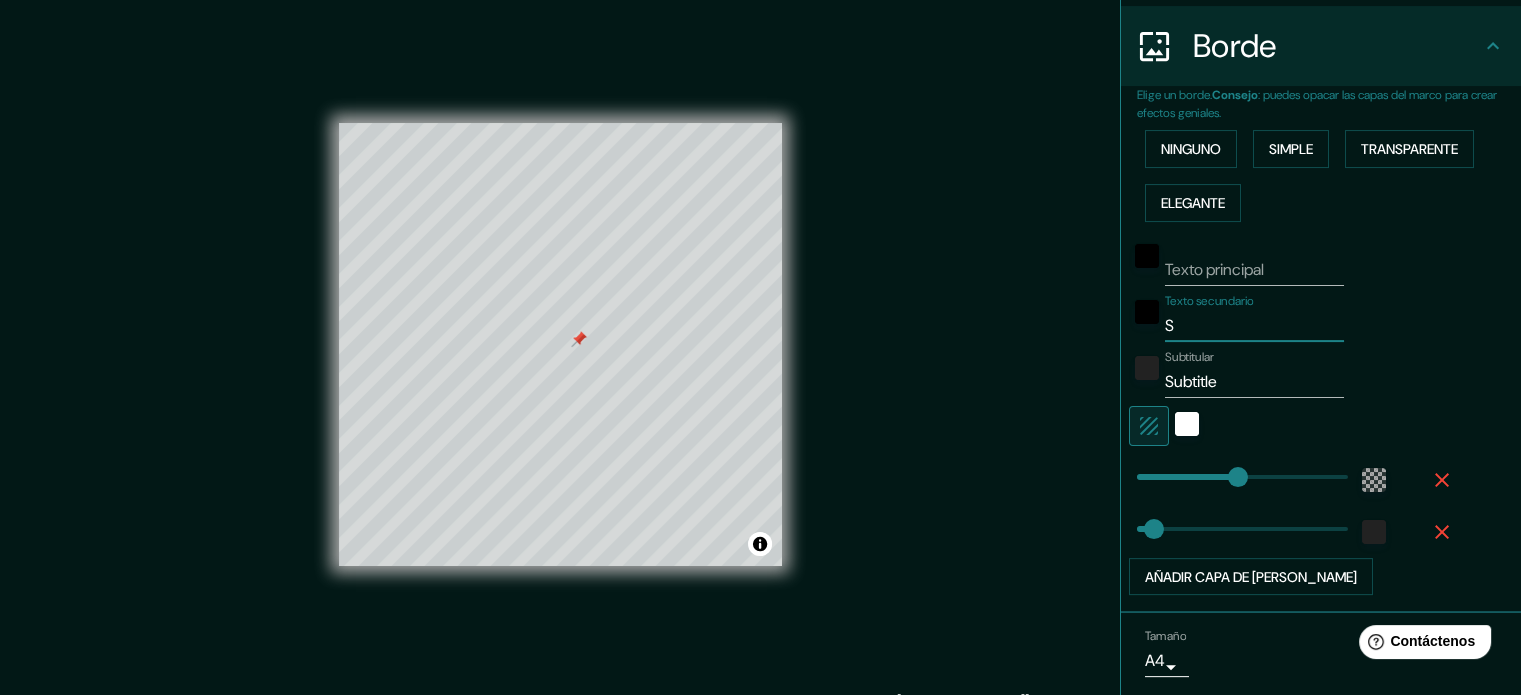type 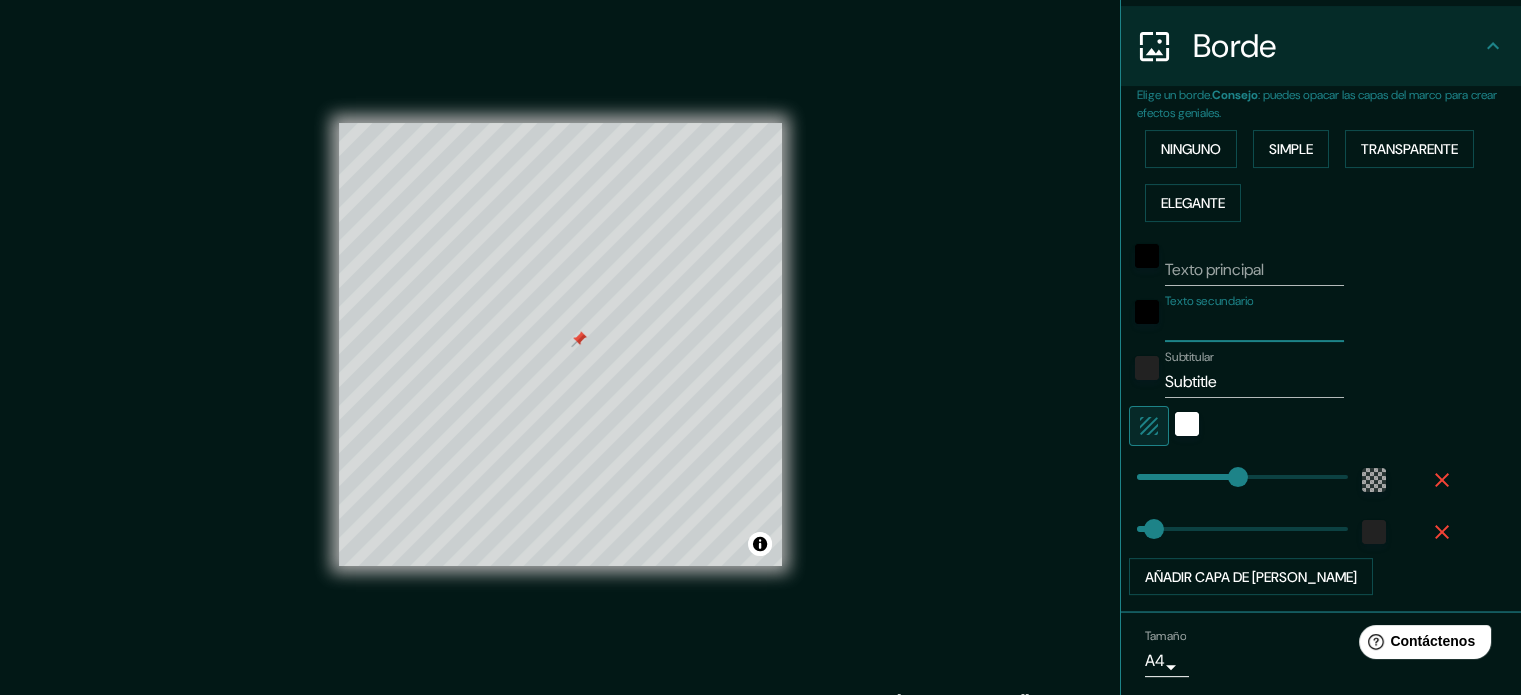 type 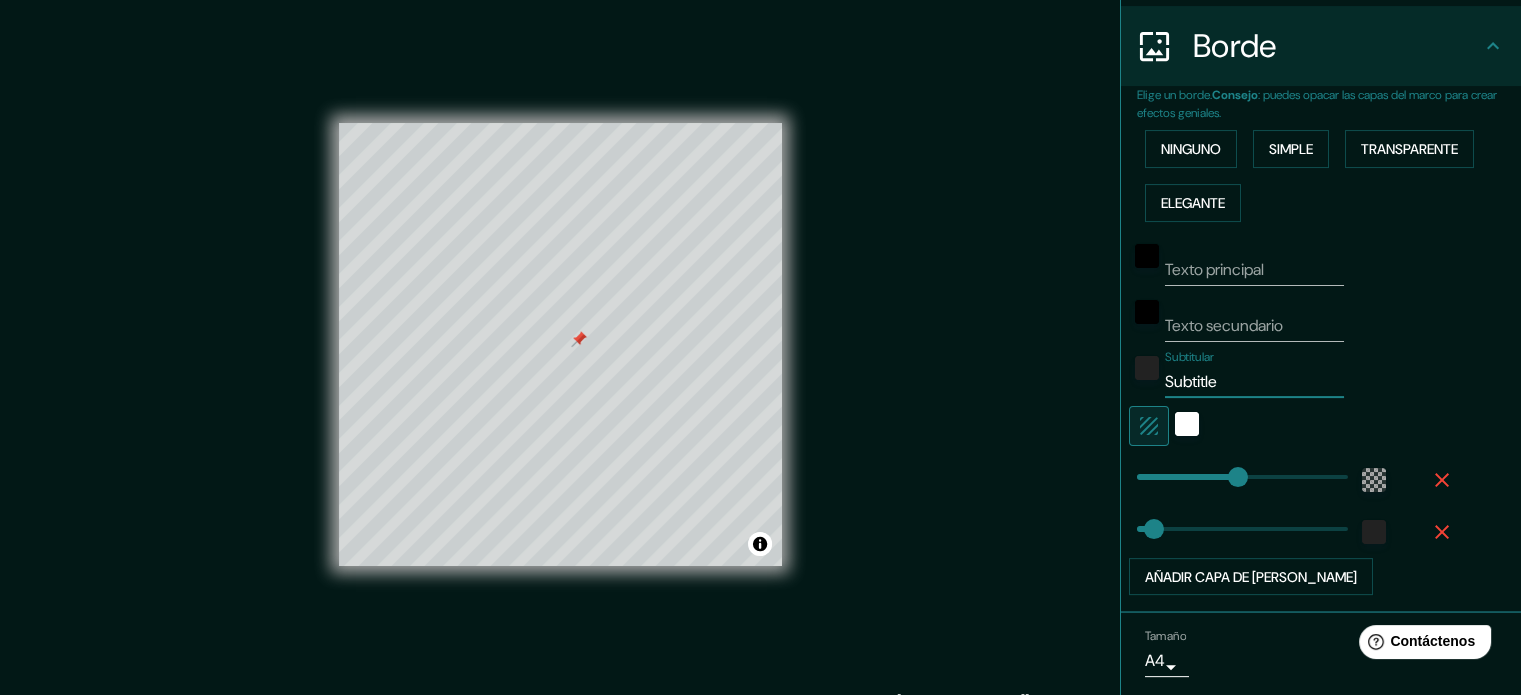 type on "Subtitl" 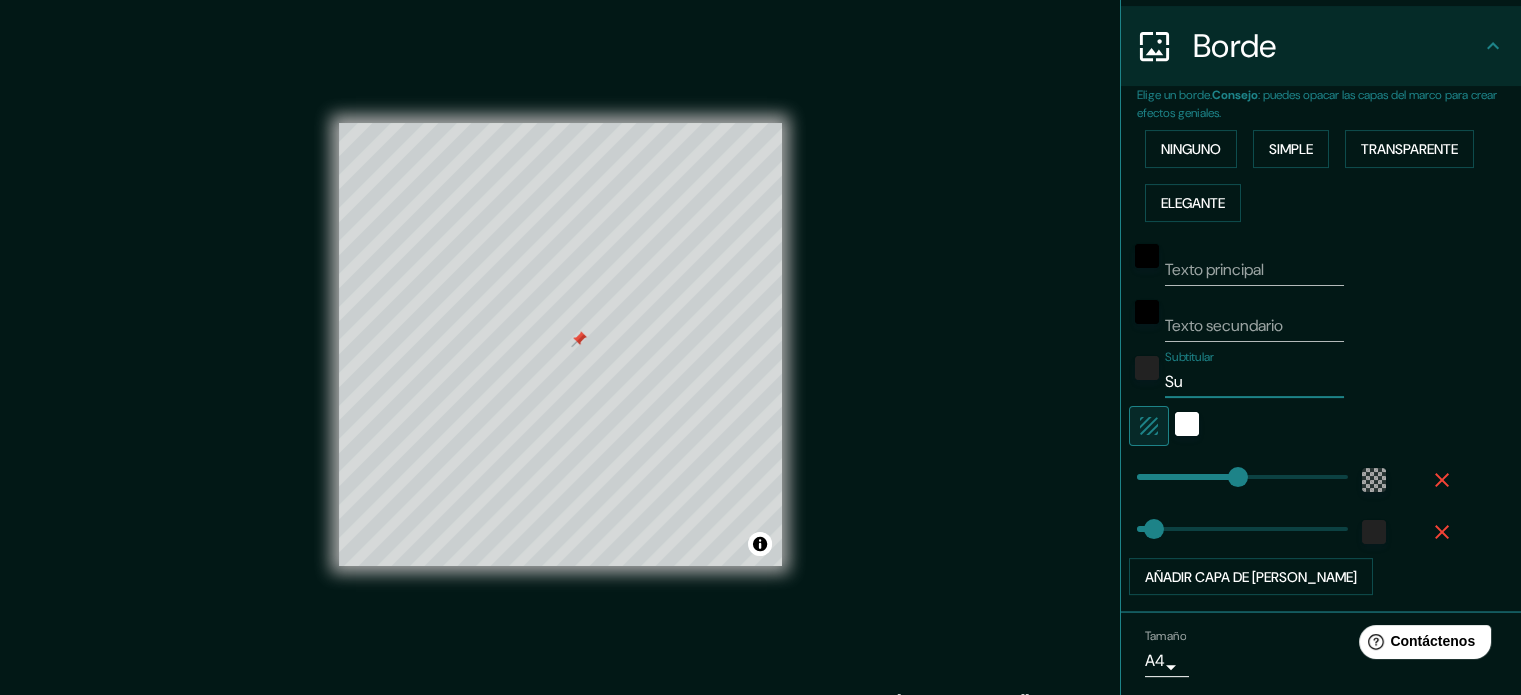 type on "S" 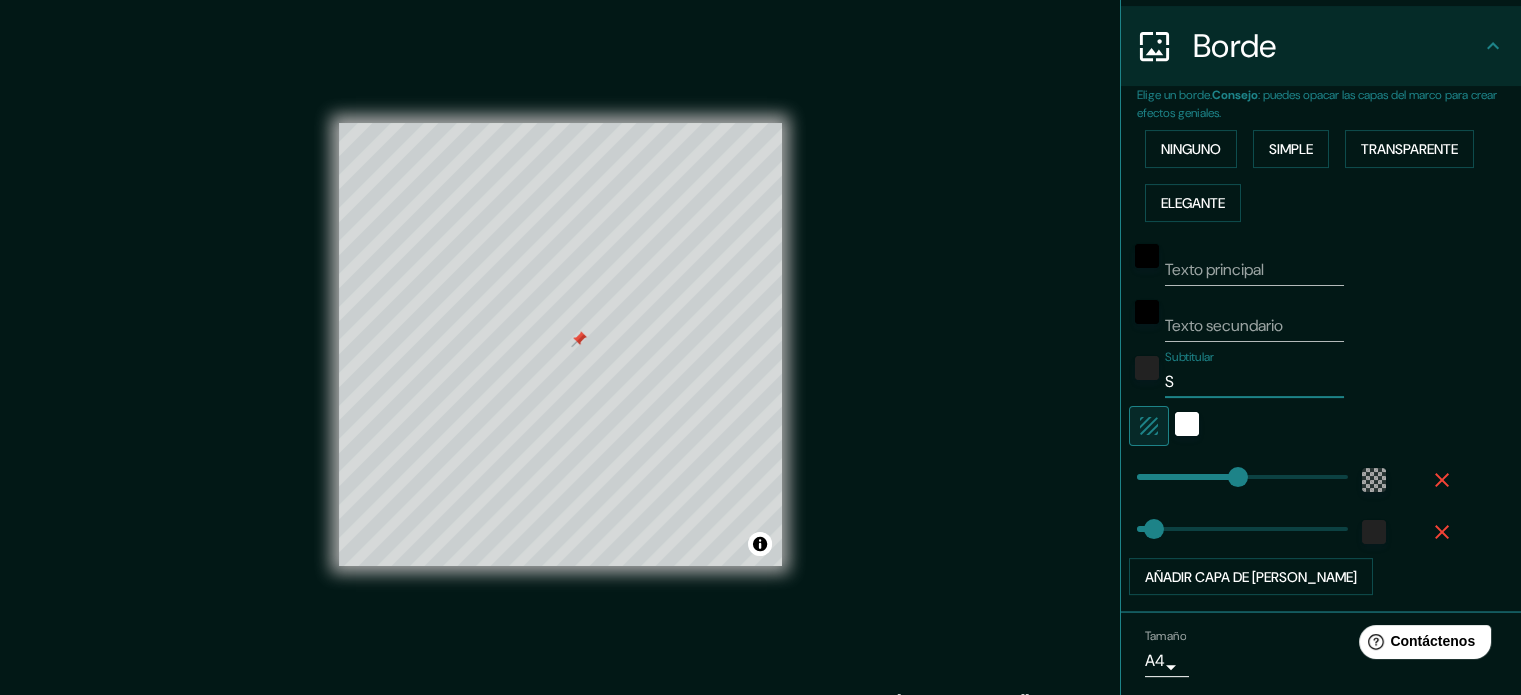 type 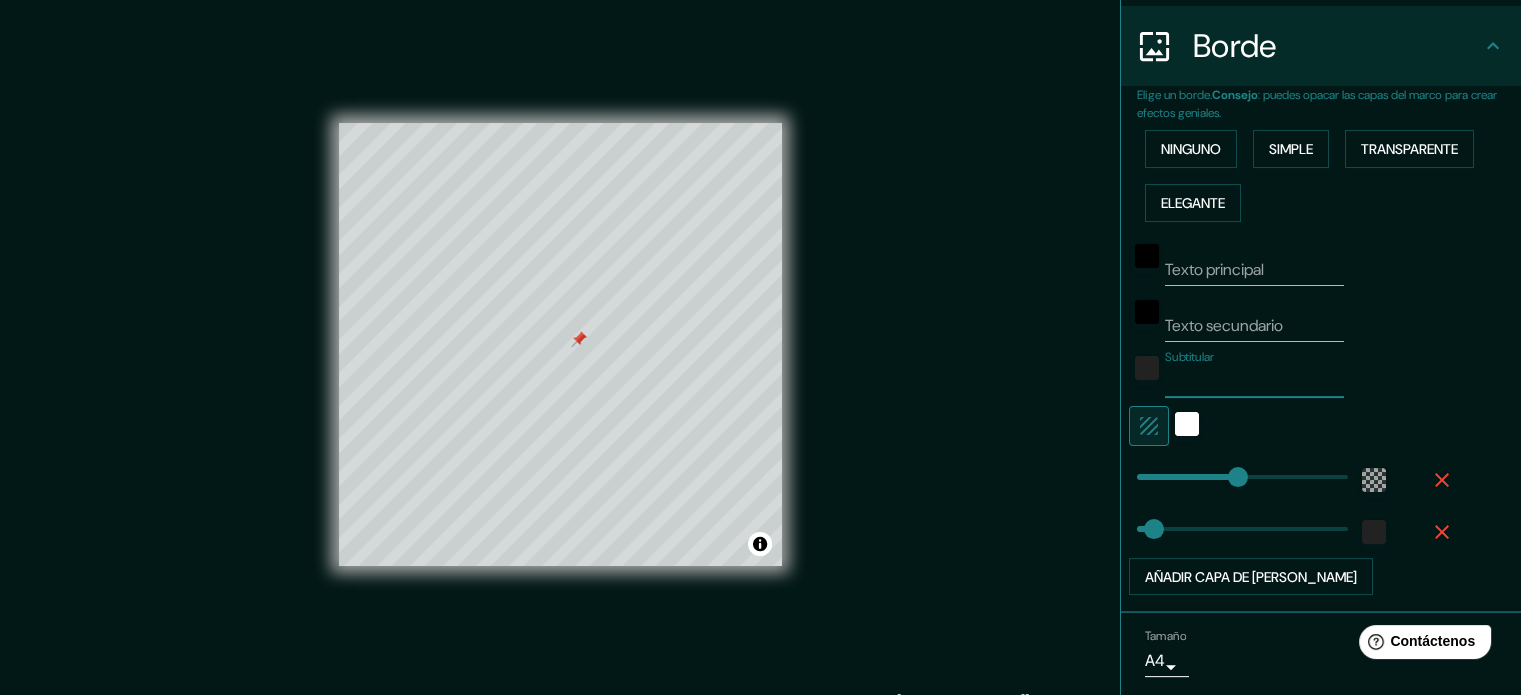 type on "213" 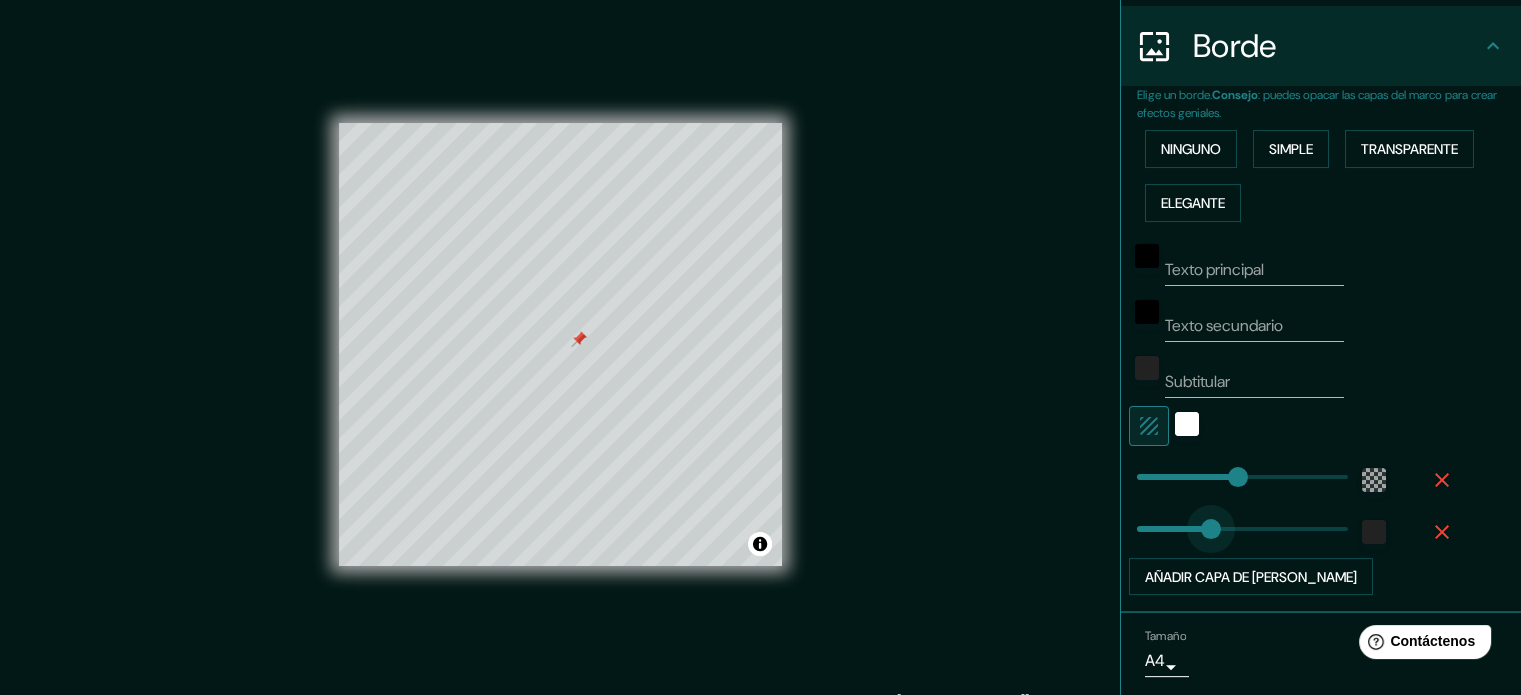 type on "161" 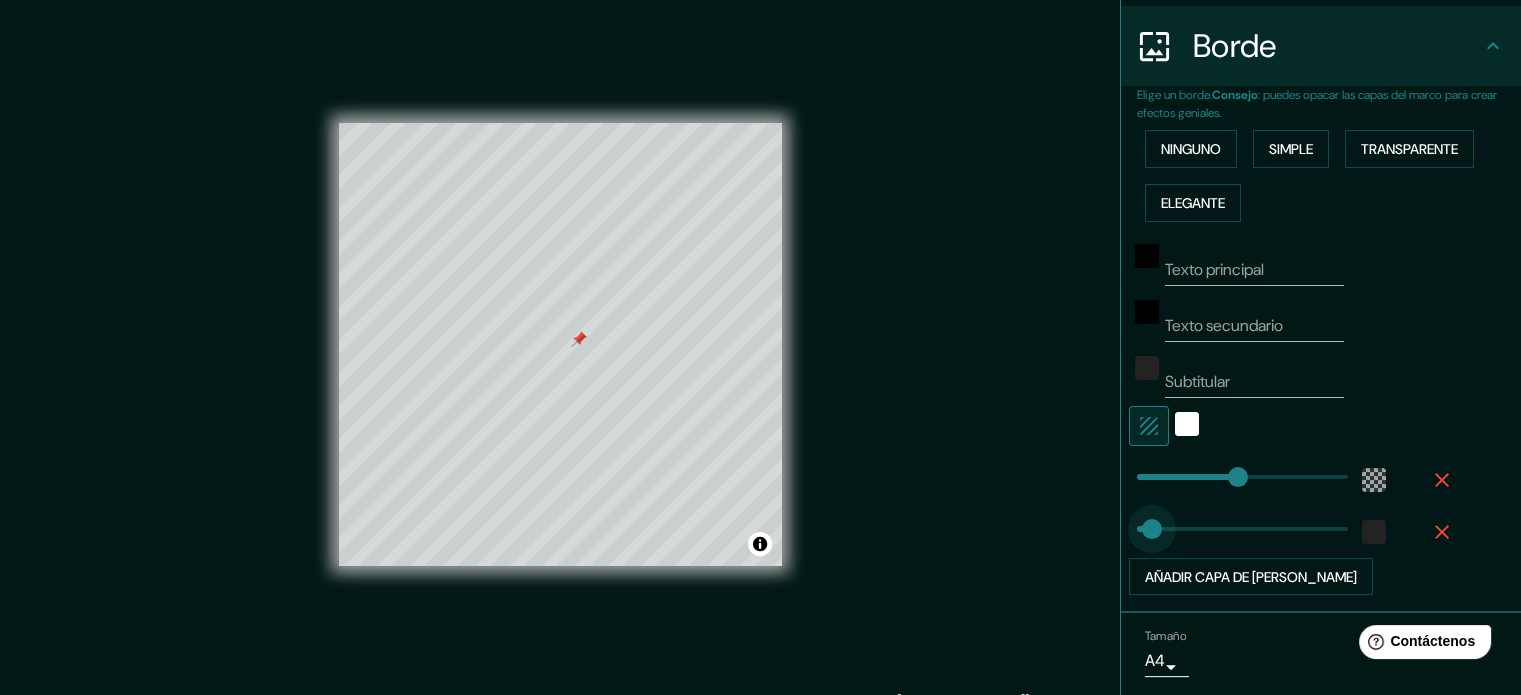 type on "30" 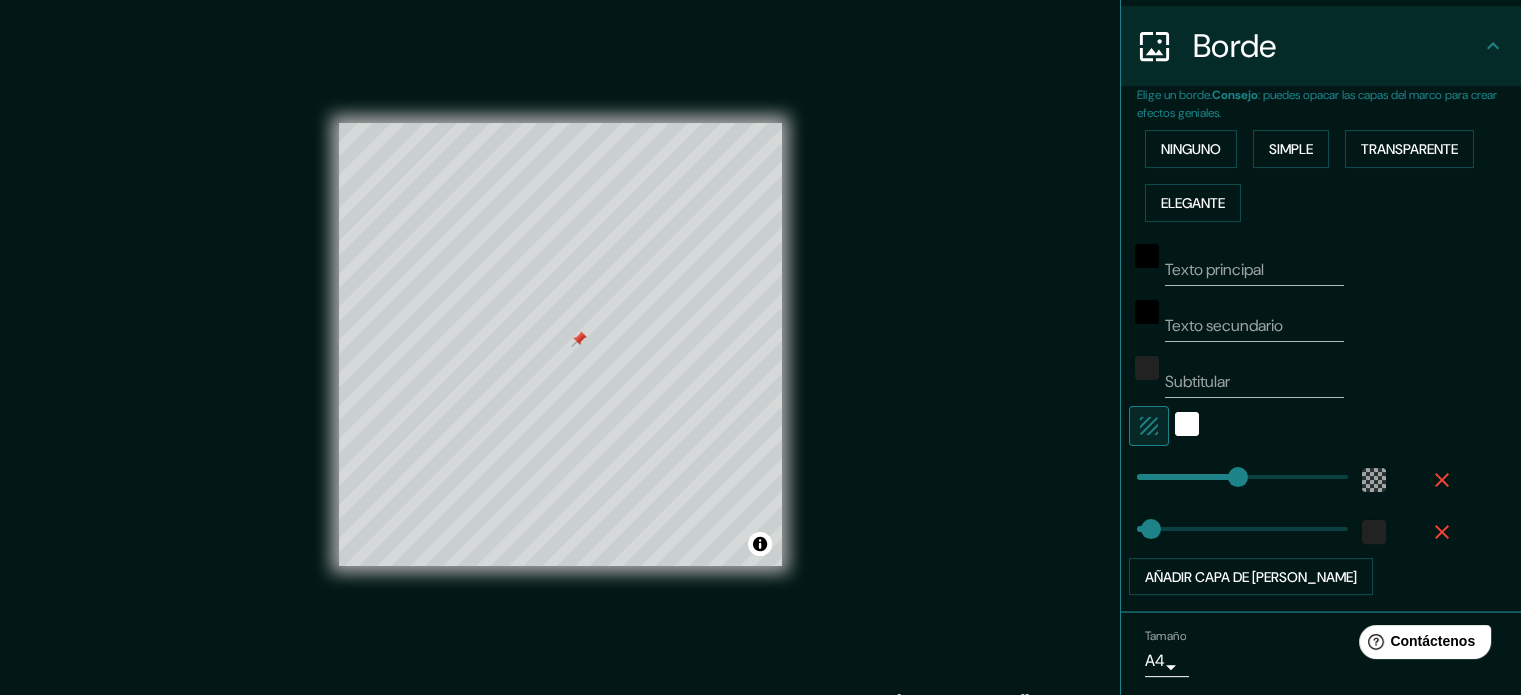 type on "30" 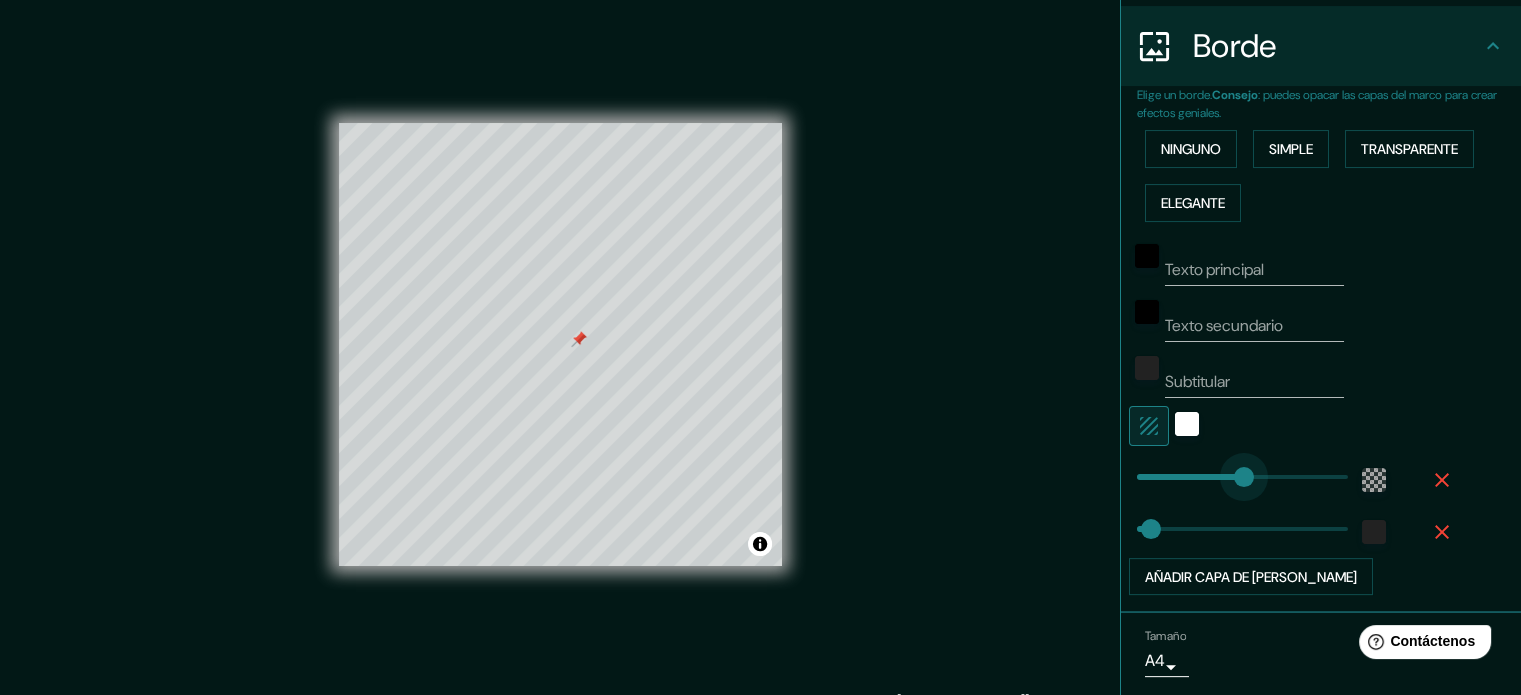 type on "64" 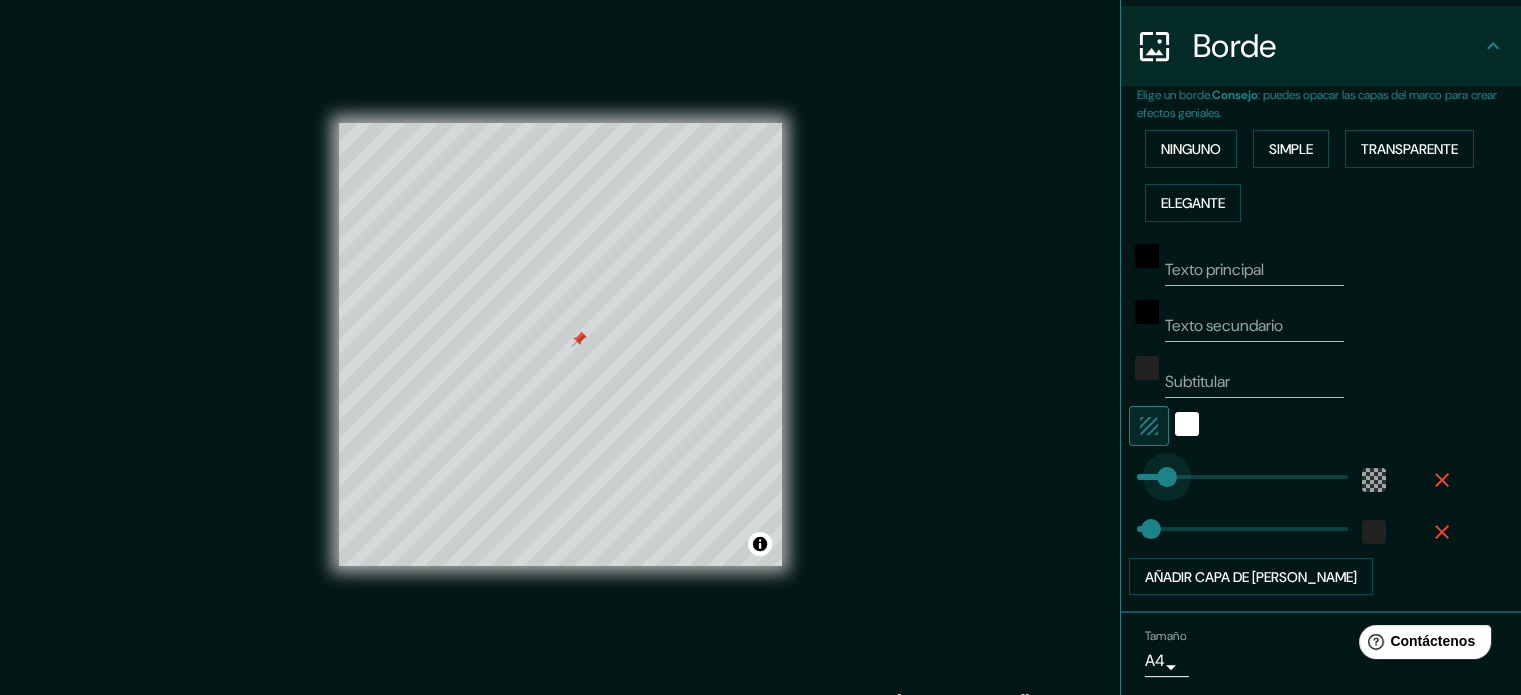 drag, startPoint x: 1229, startPoint y: 467, endPoint x: 1152, endPoint y: 472, distance: 77.16217 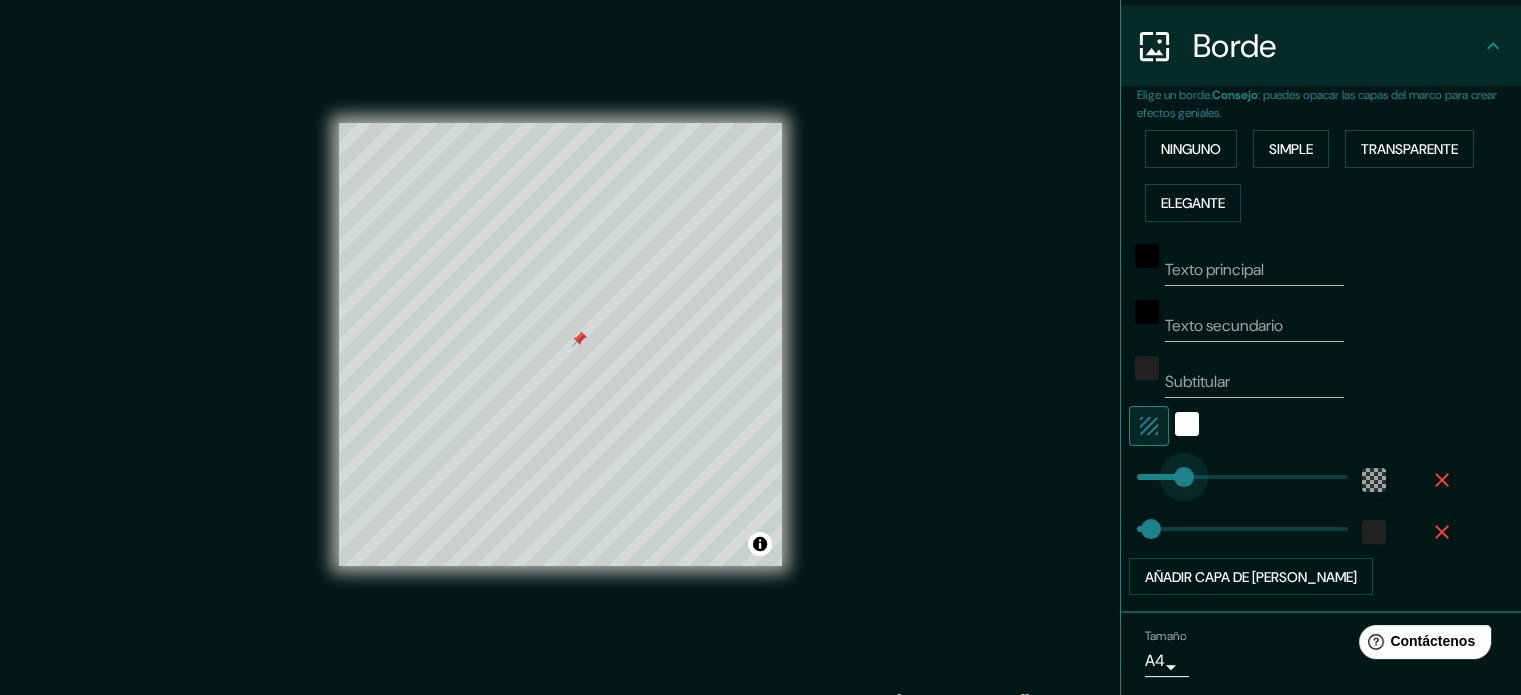 type on "89" 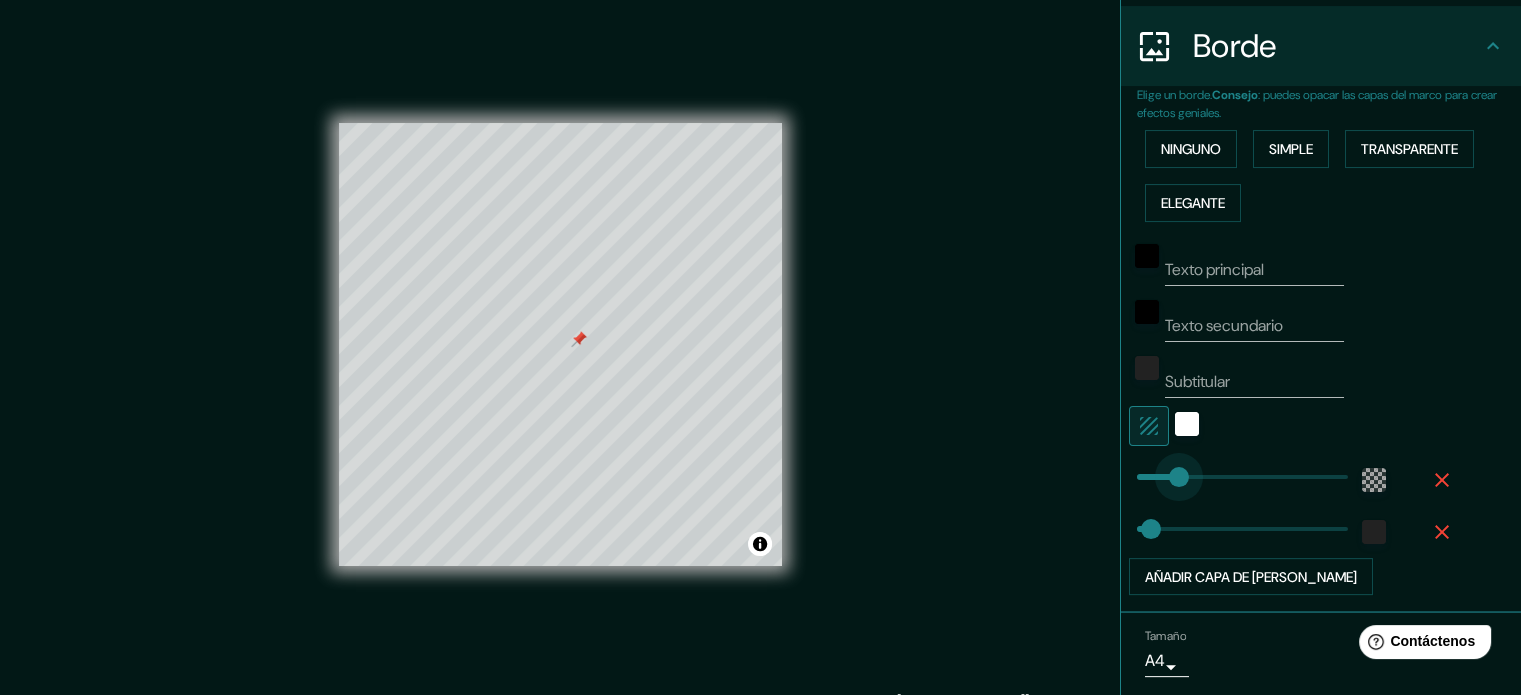 drag, startPoint x: 1148, startPoint y: 463, endPoint x: 1164, endPoint y: 467, distance: 16.492422 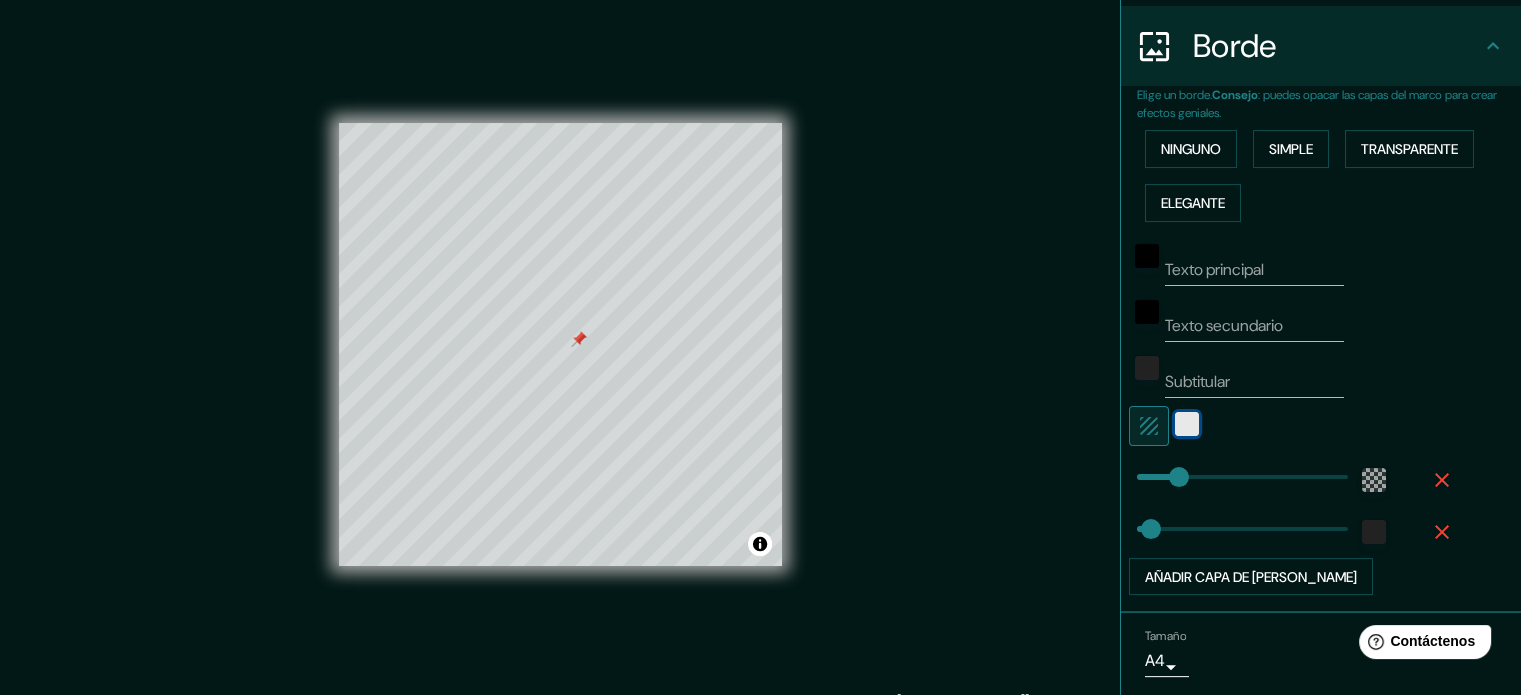 click at bounding box center (1187, 424) 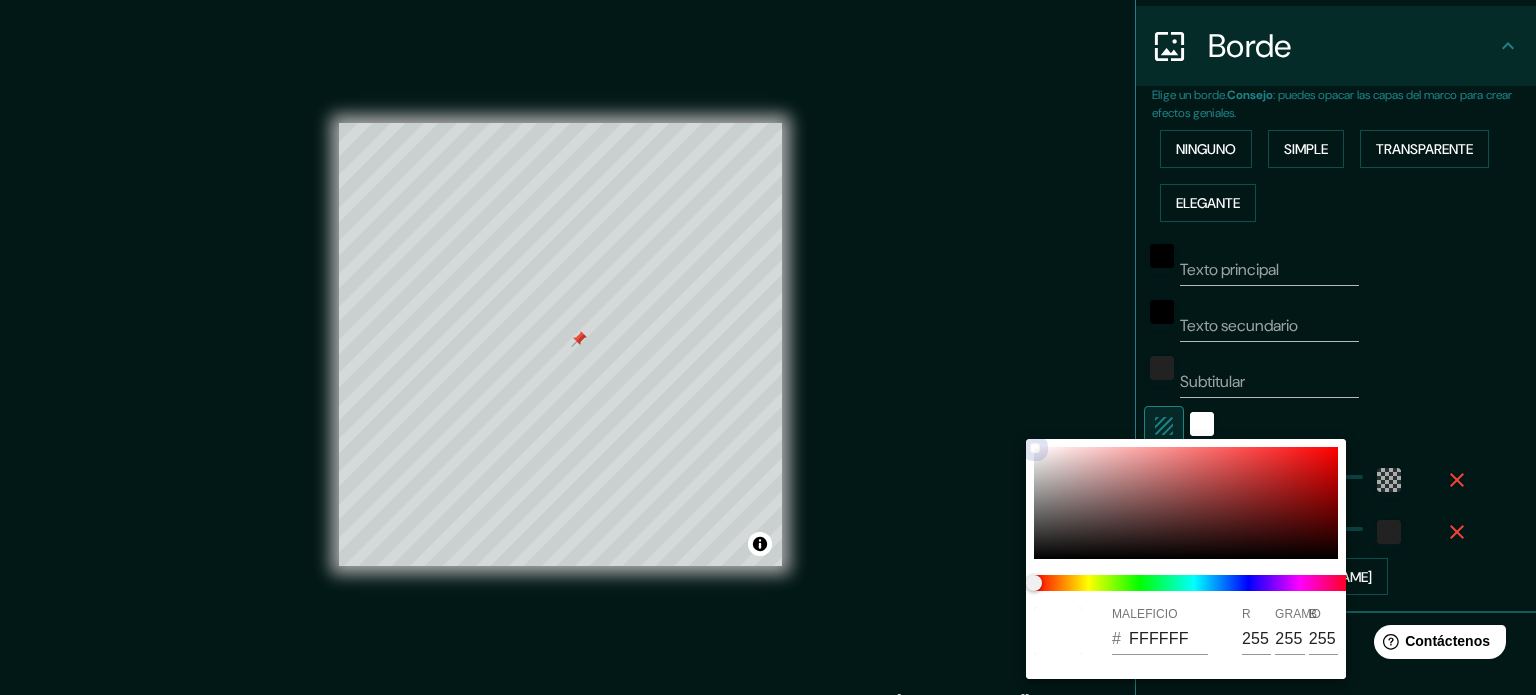 click at bounding box center [1186, 503] 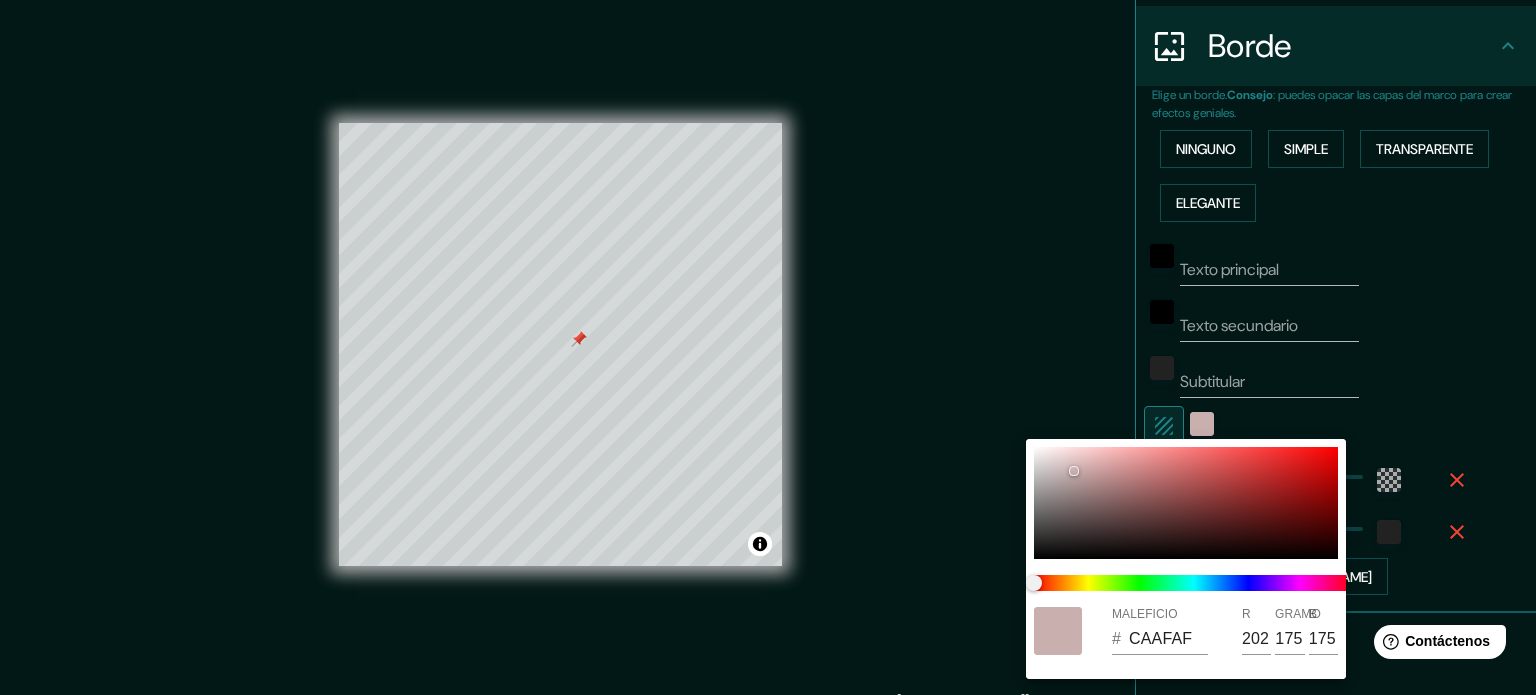click at bounding box center (768, 347) 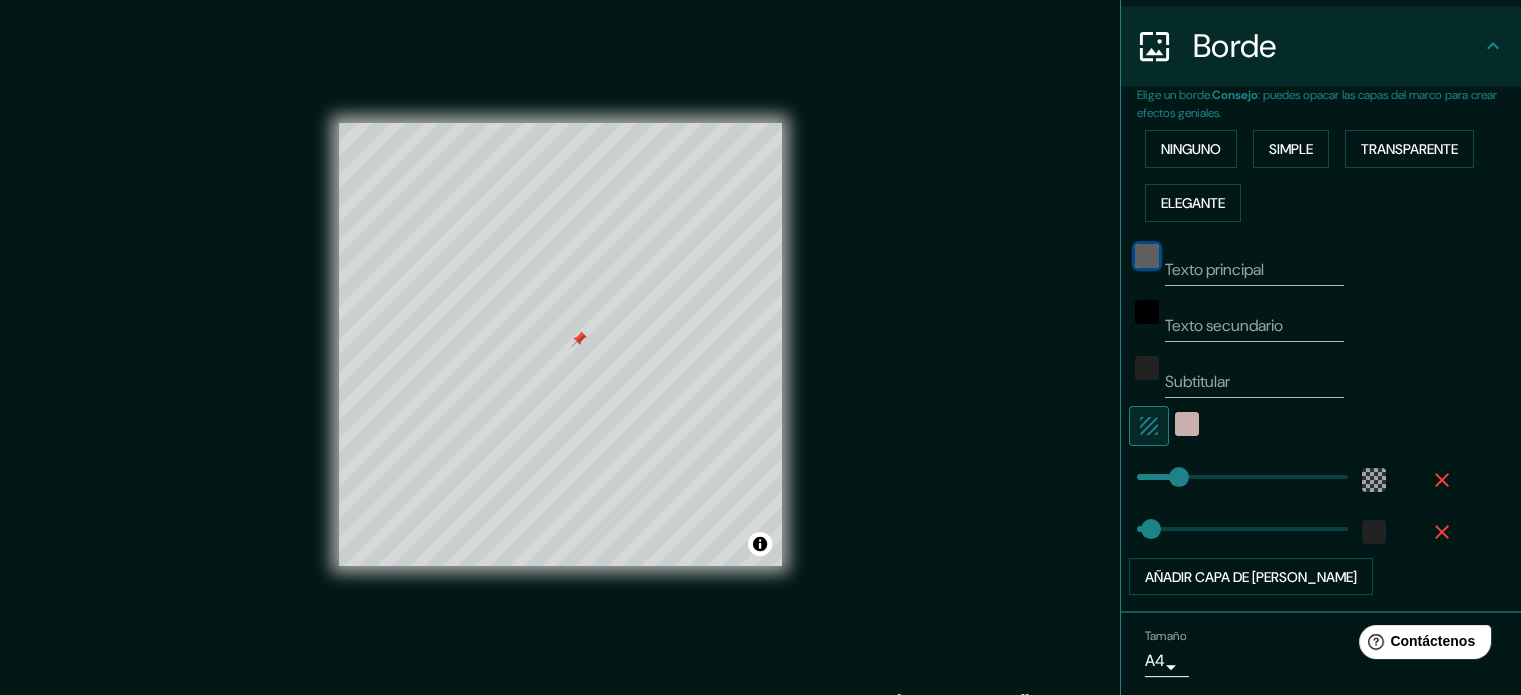 click at bounding box center (1147, 256) 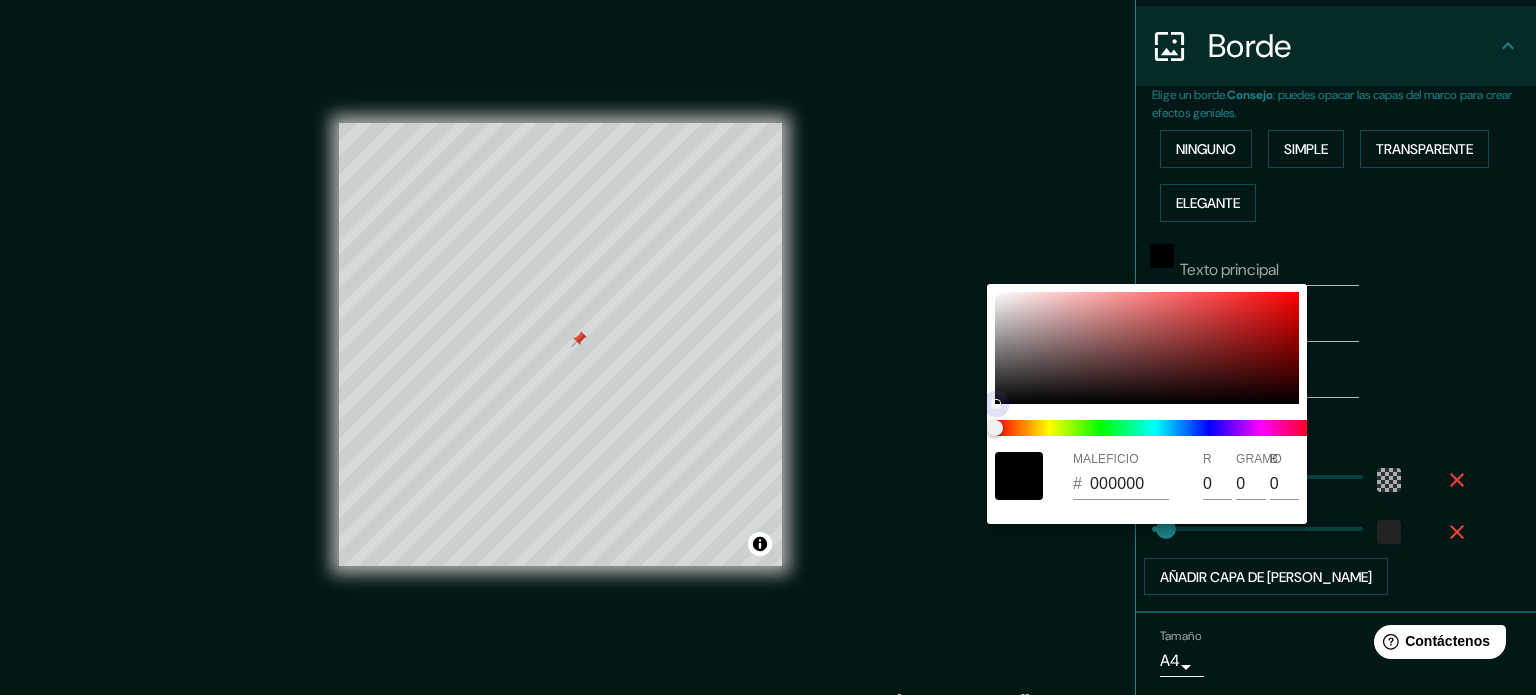 type on "30" 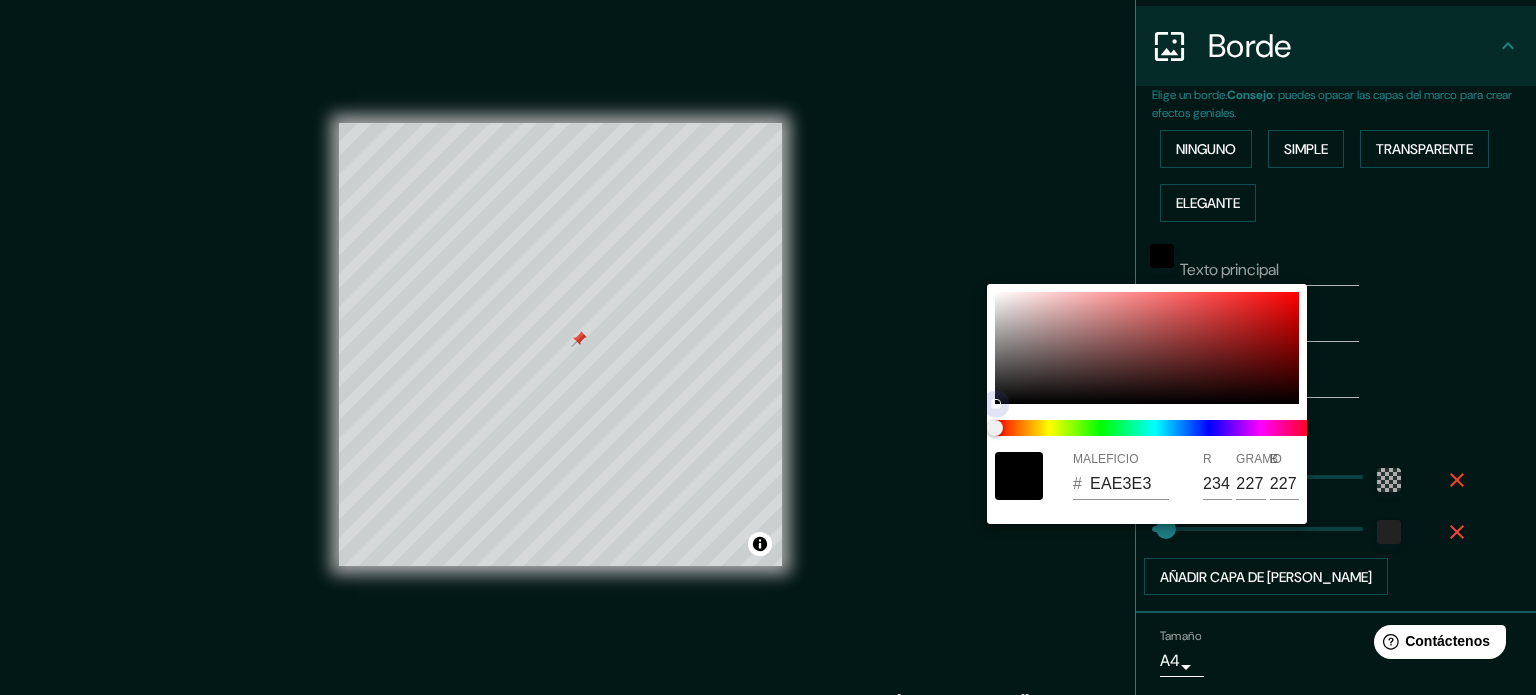type on "30" 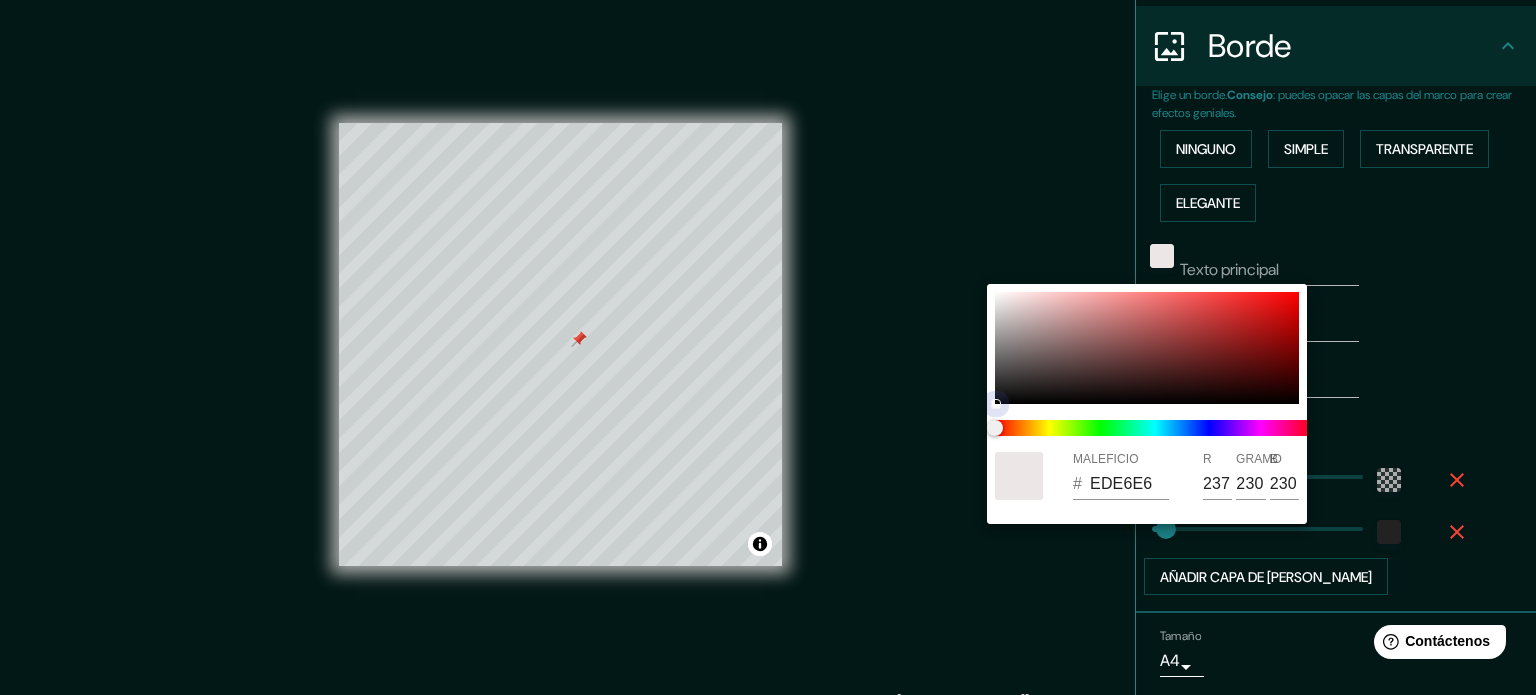 type on "30" 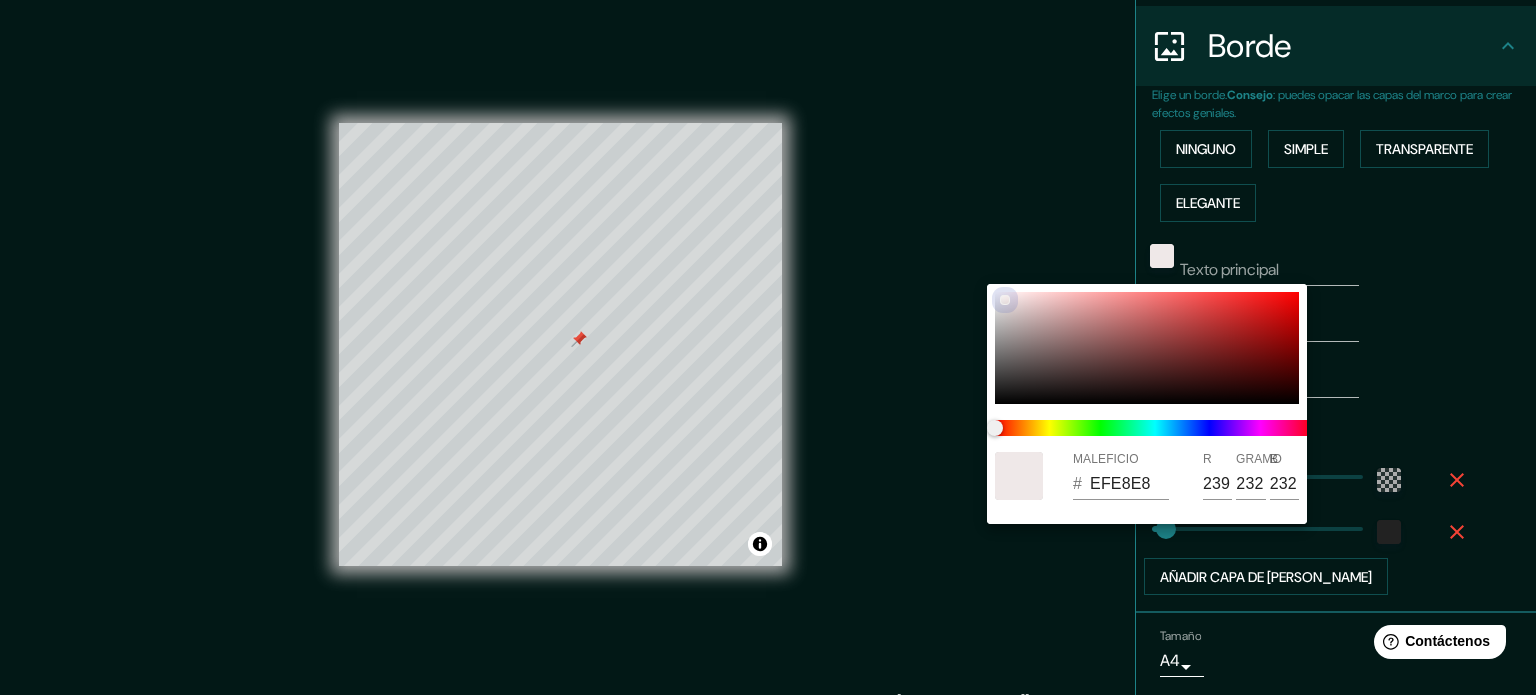 type on "30" 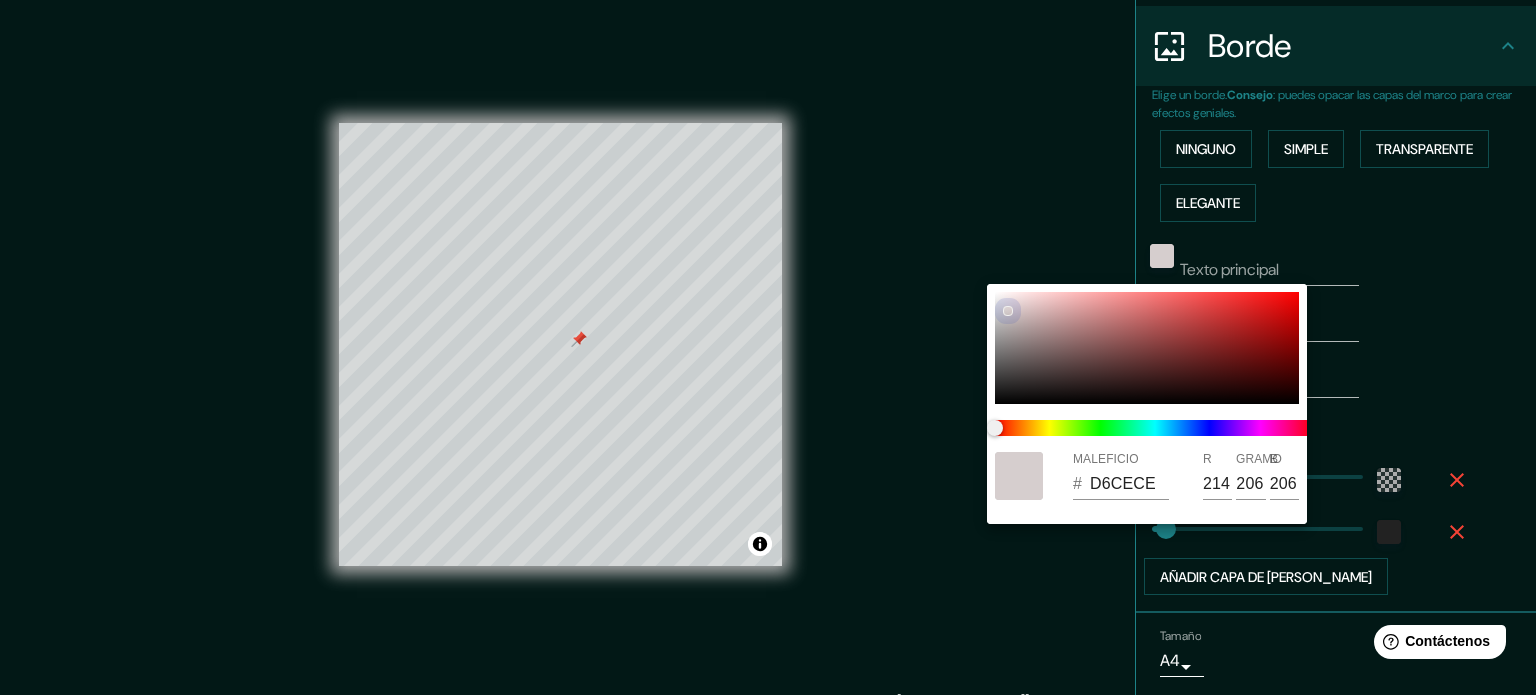 type on "30" 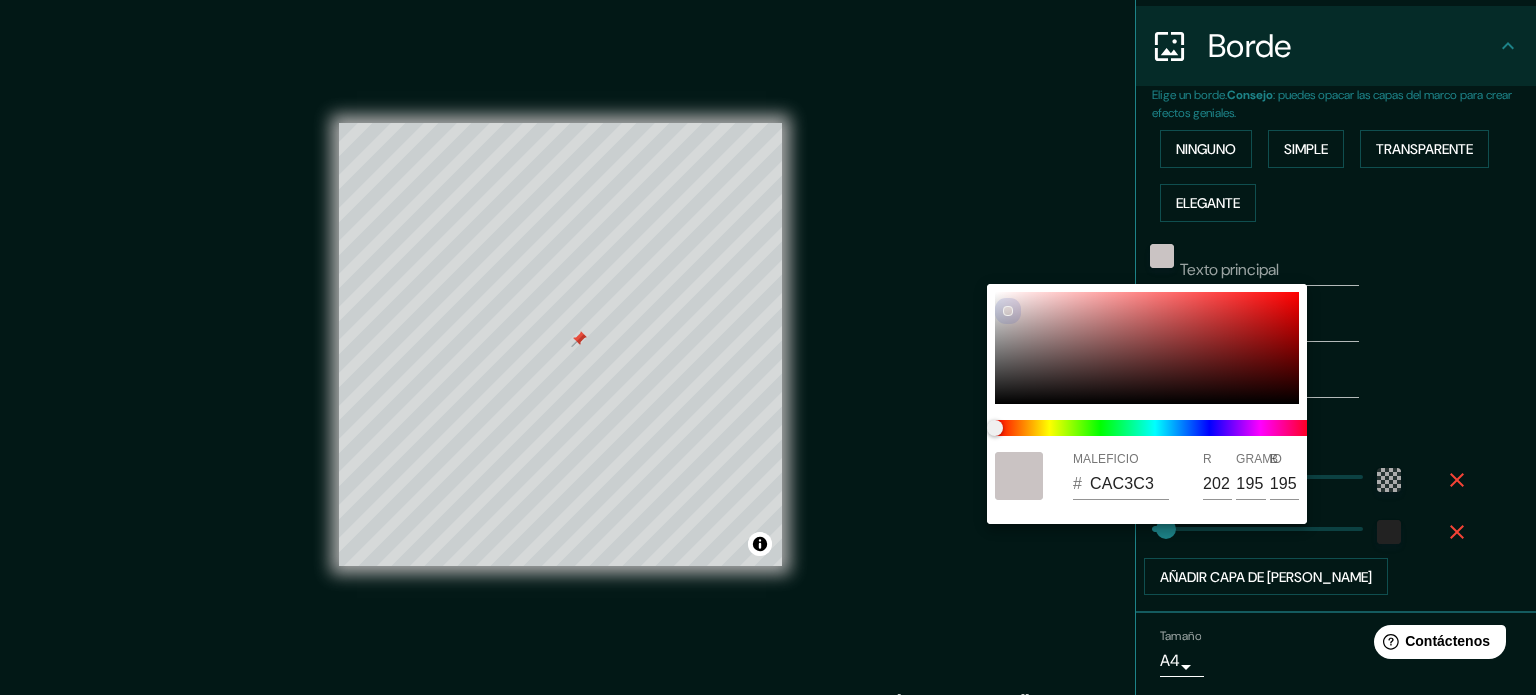 click at bounding box center [1147, 348] 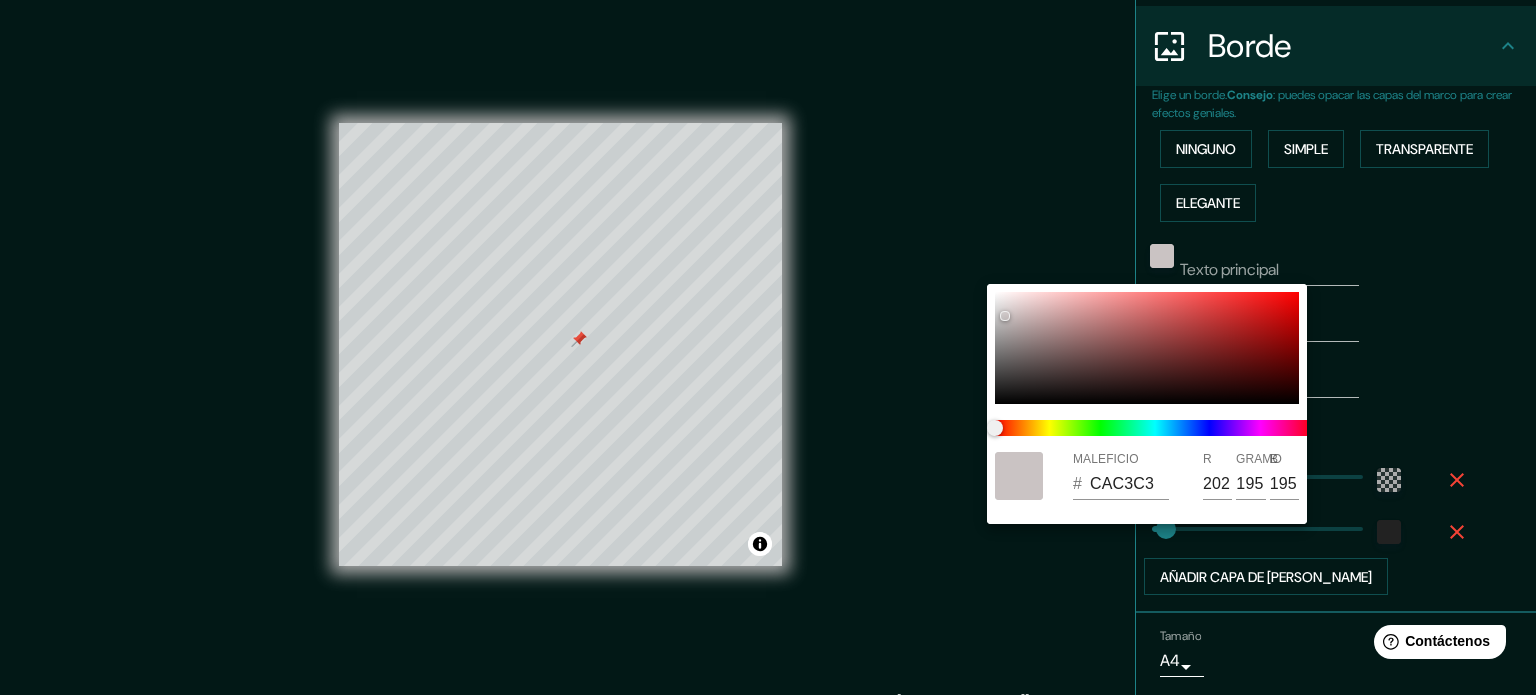 click at bounding box center (768, 347) 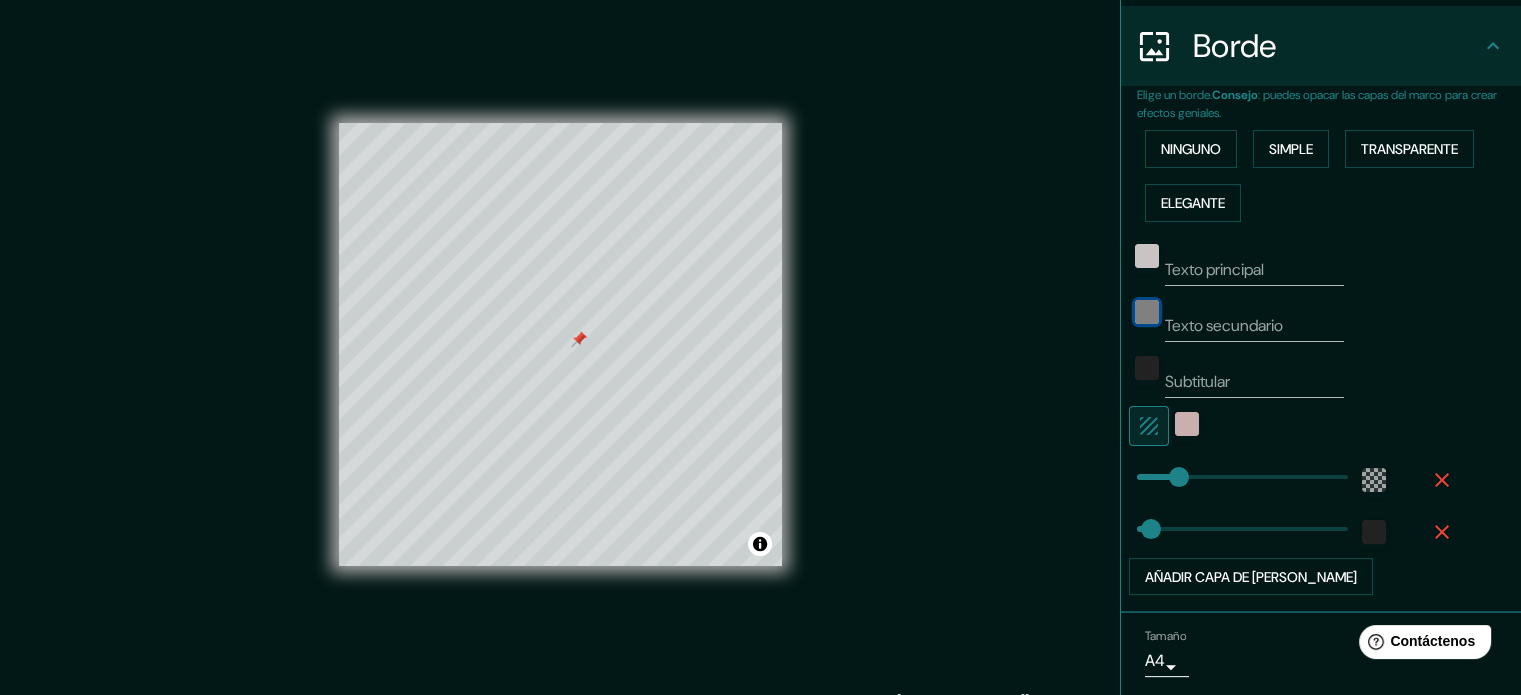 click at bounding box center (1147, 312) 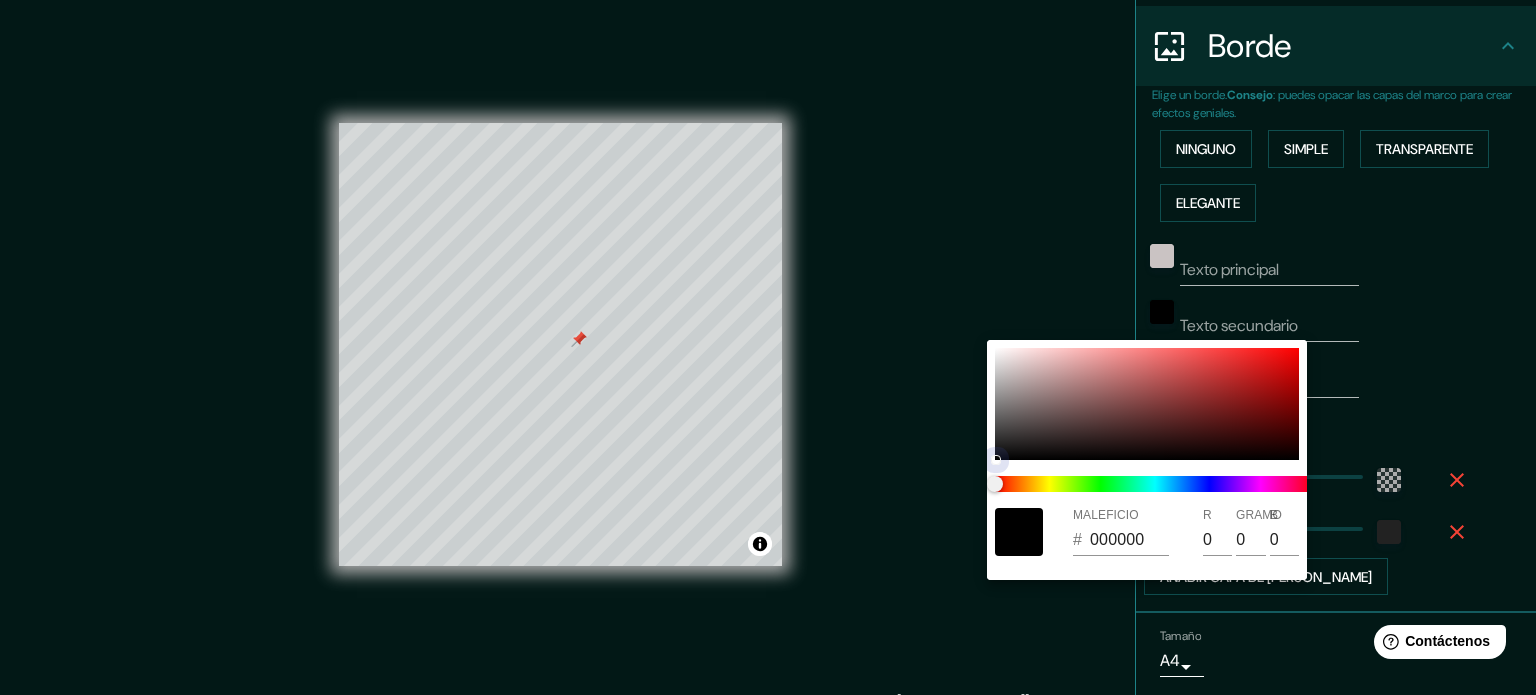 type on "30" 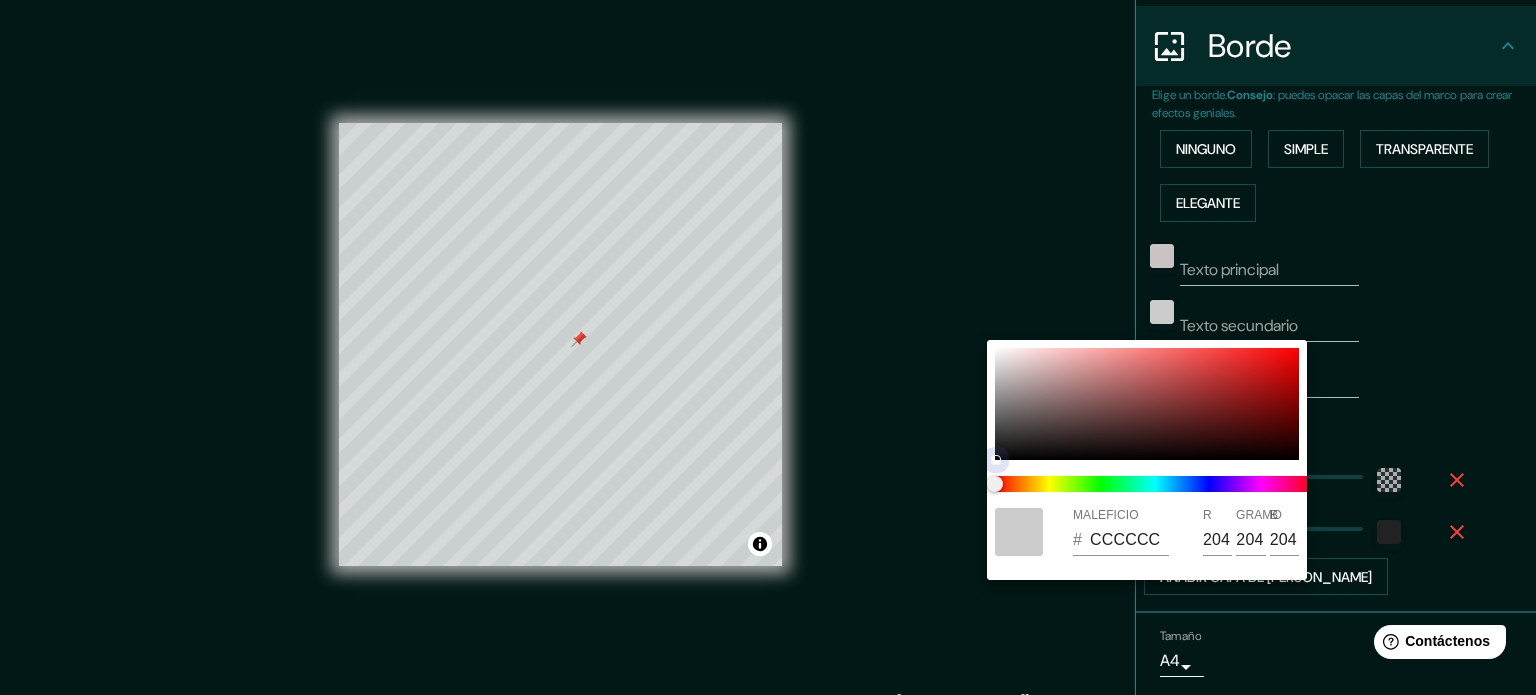 type on "30" 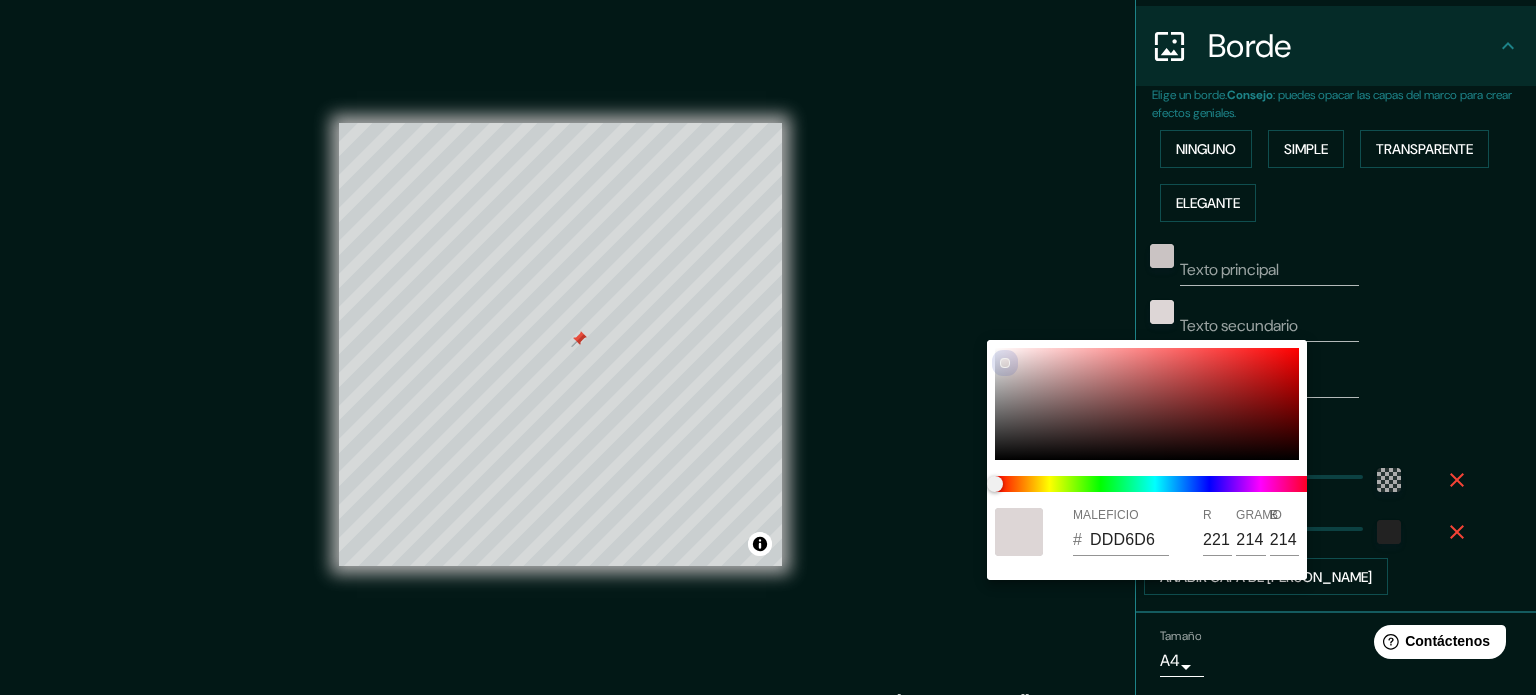 type on "30" 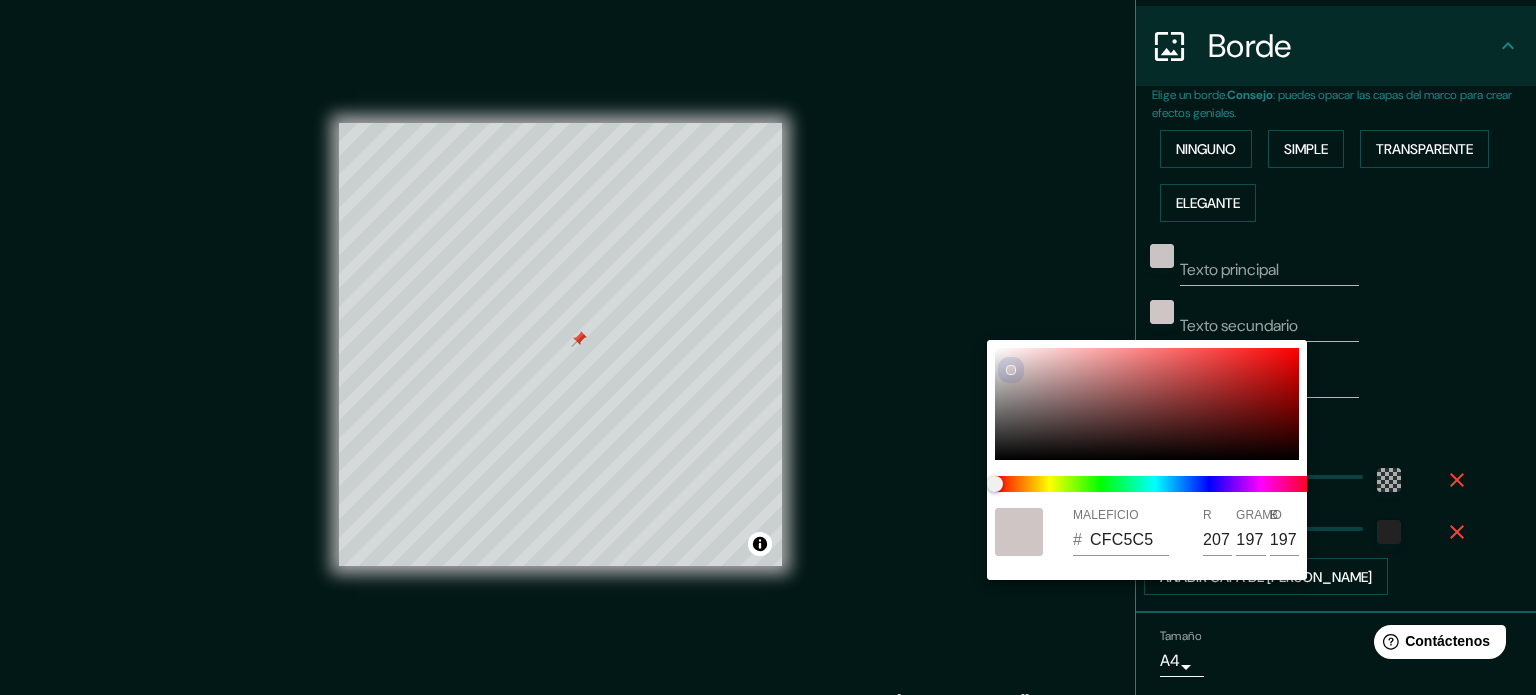type on "30" 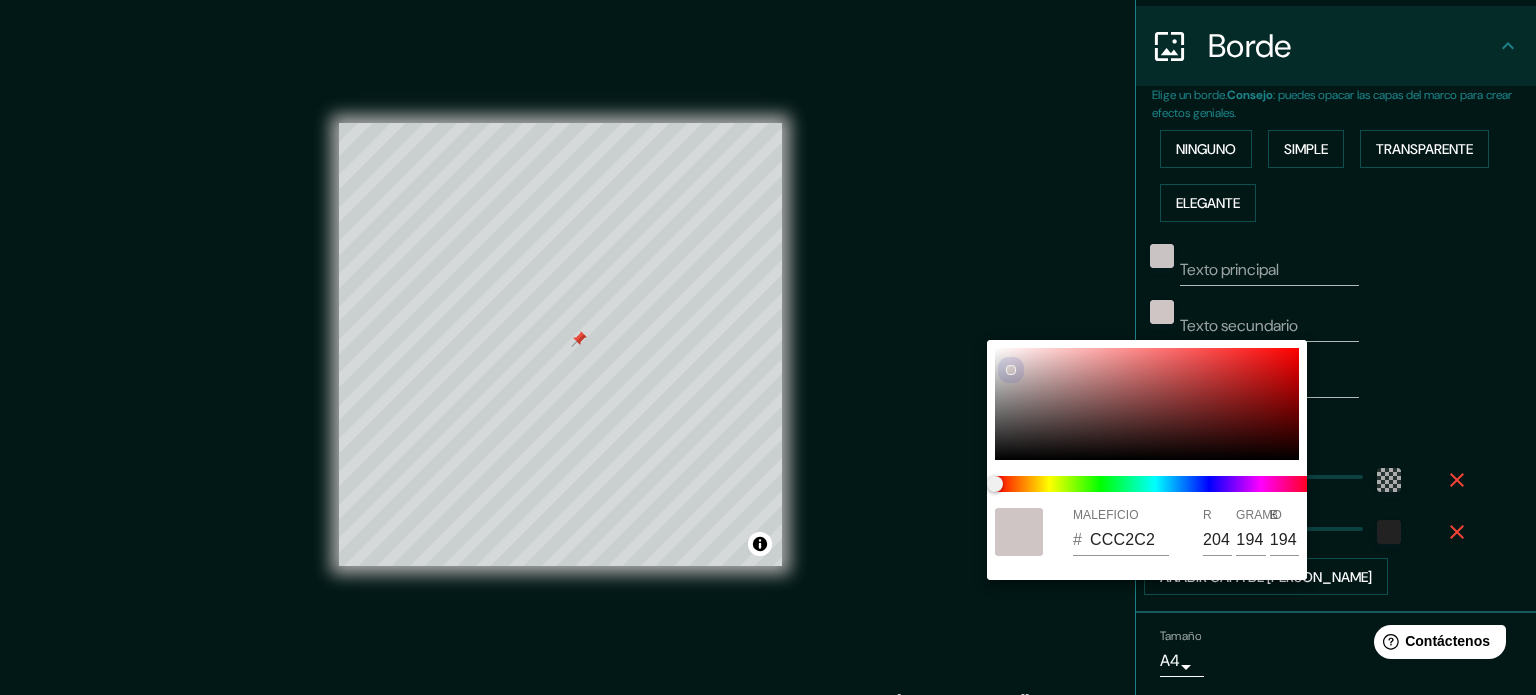 type on "30" 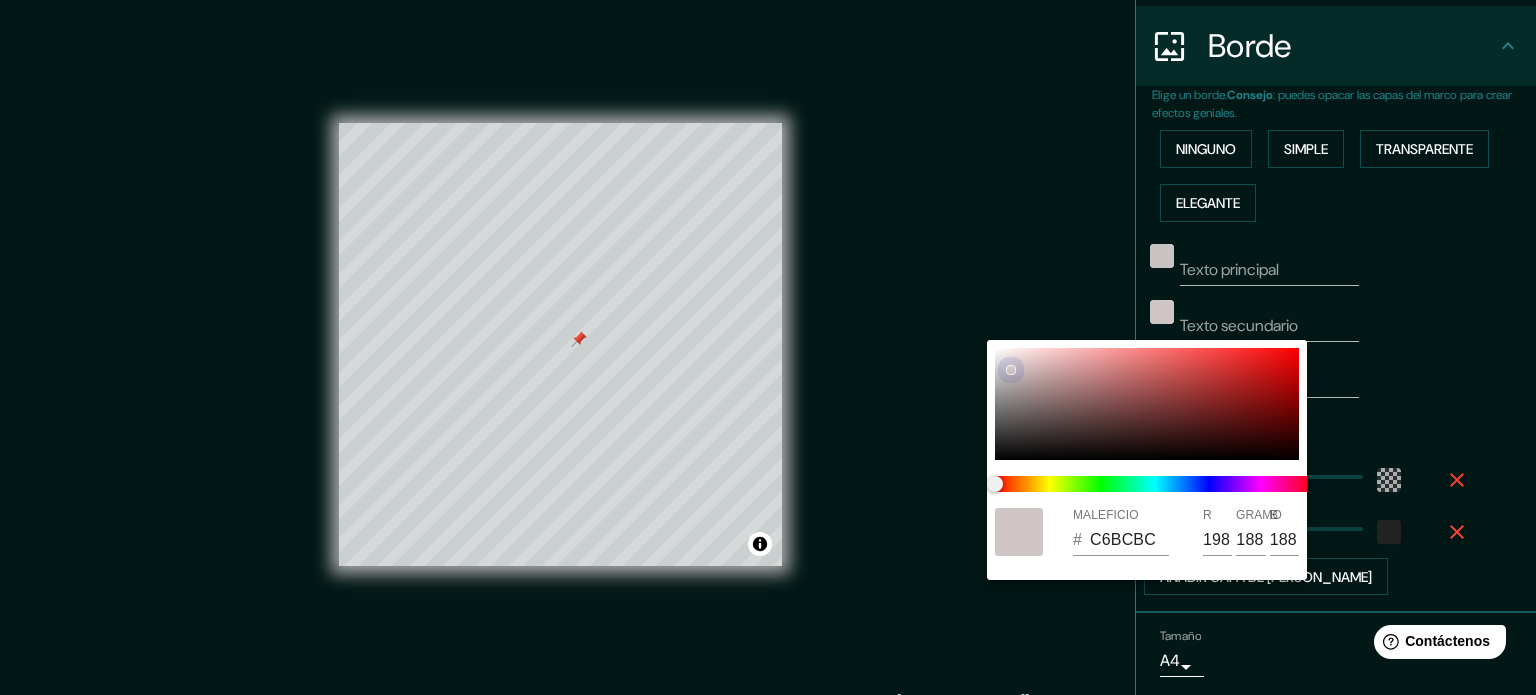 type on "30" 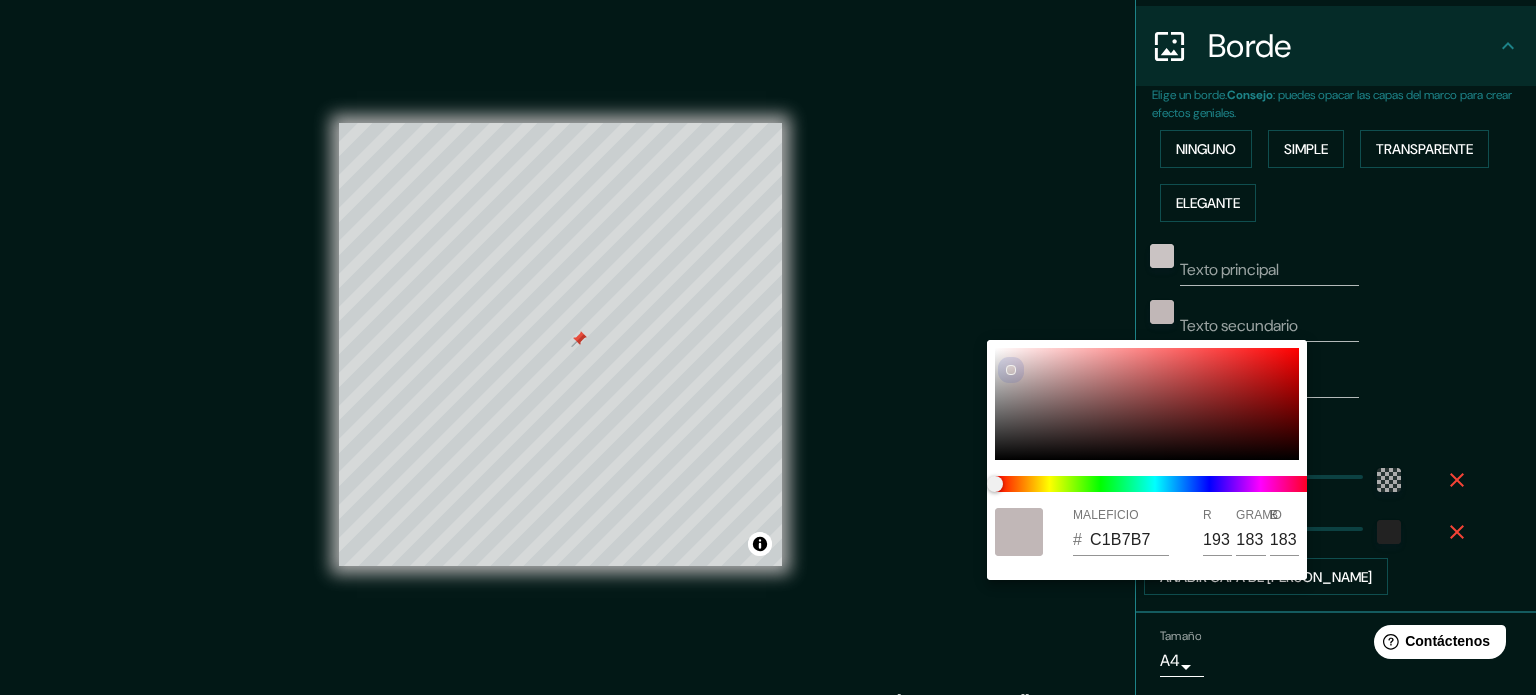 type on "30" 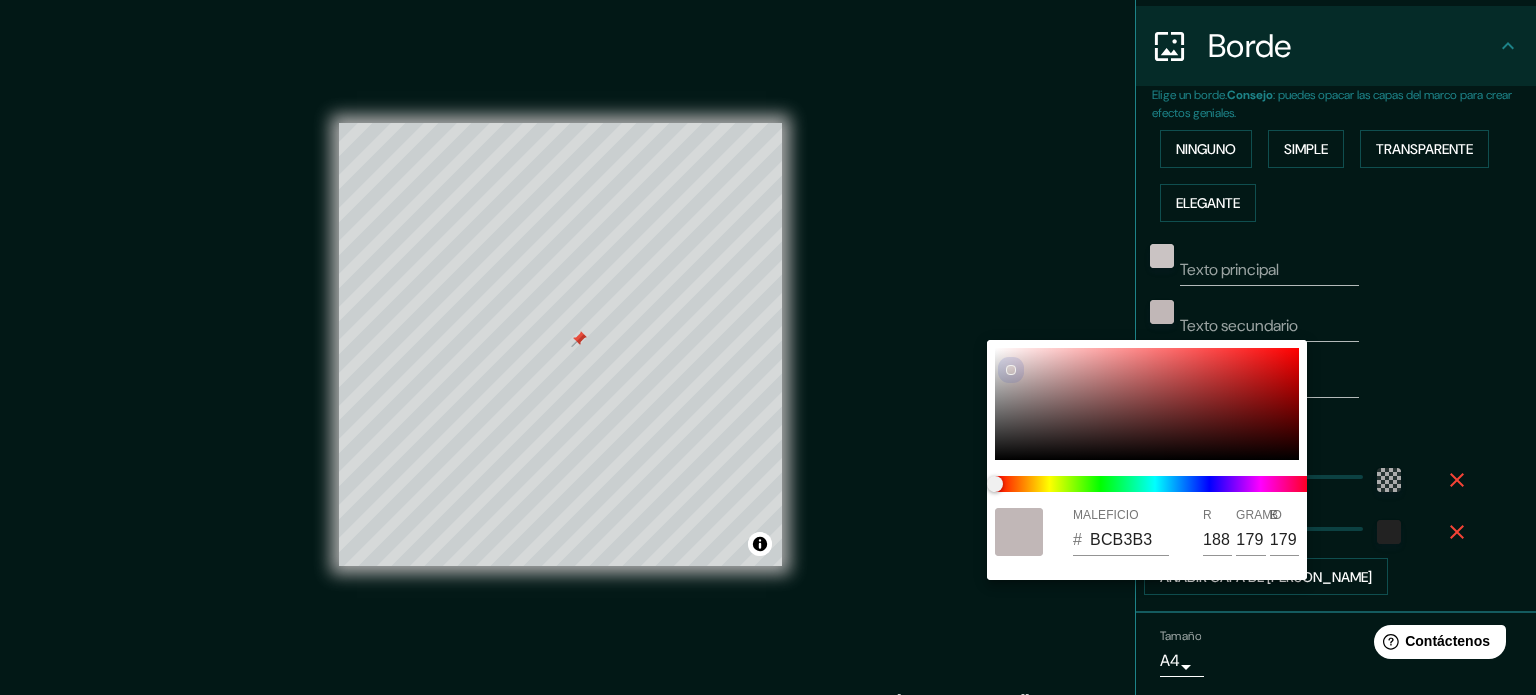 type on "30" 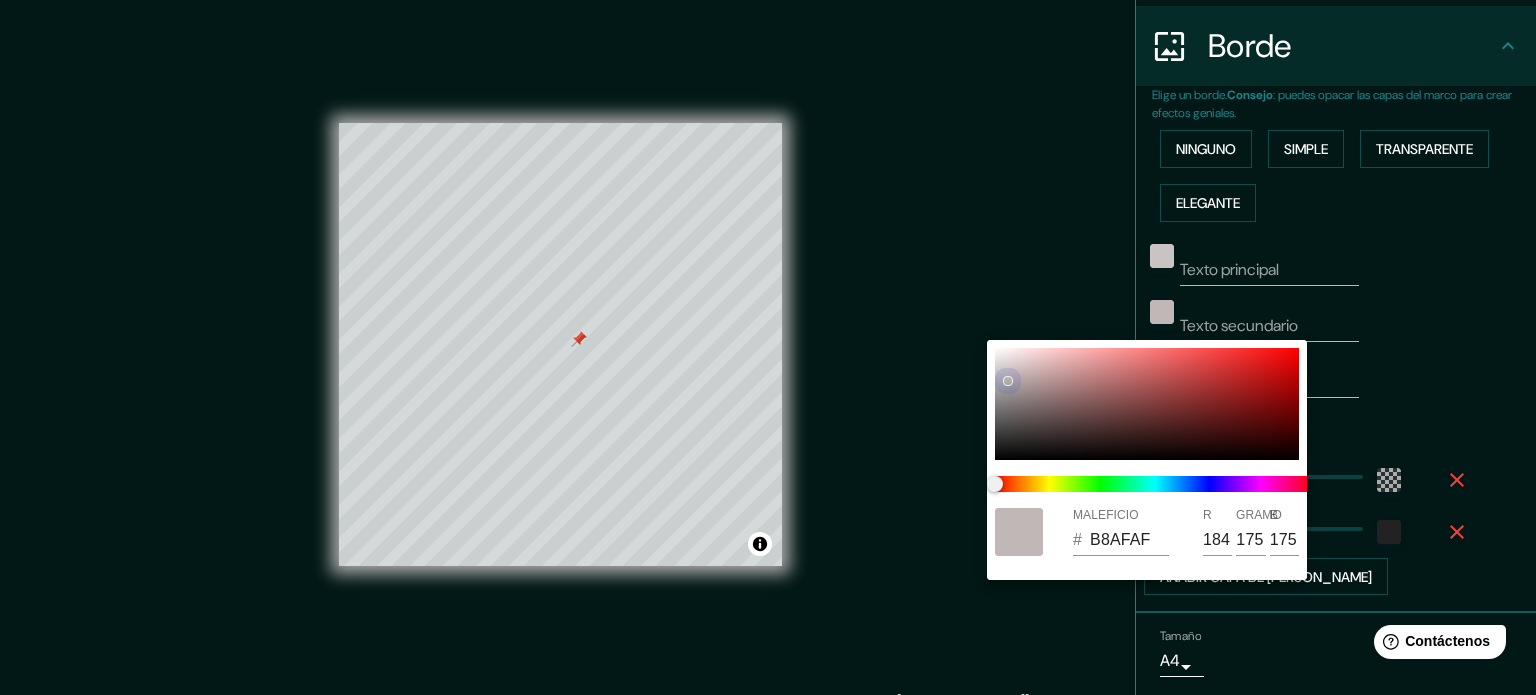 type on "30" 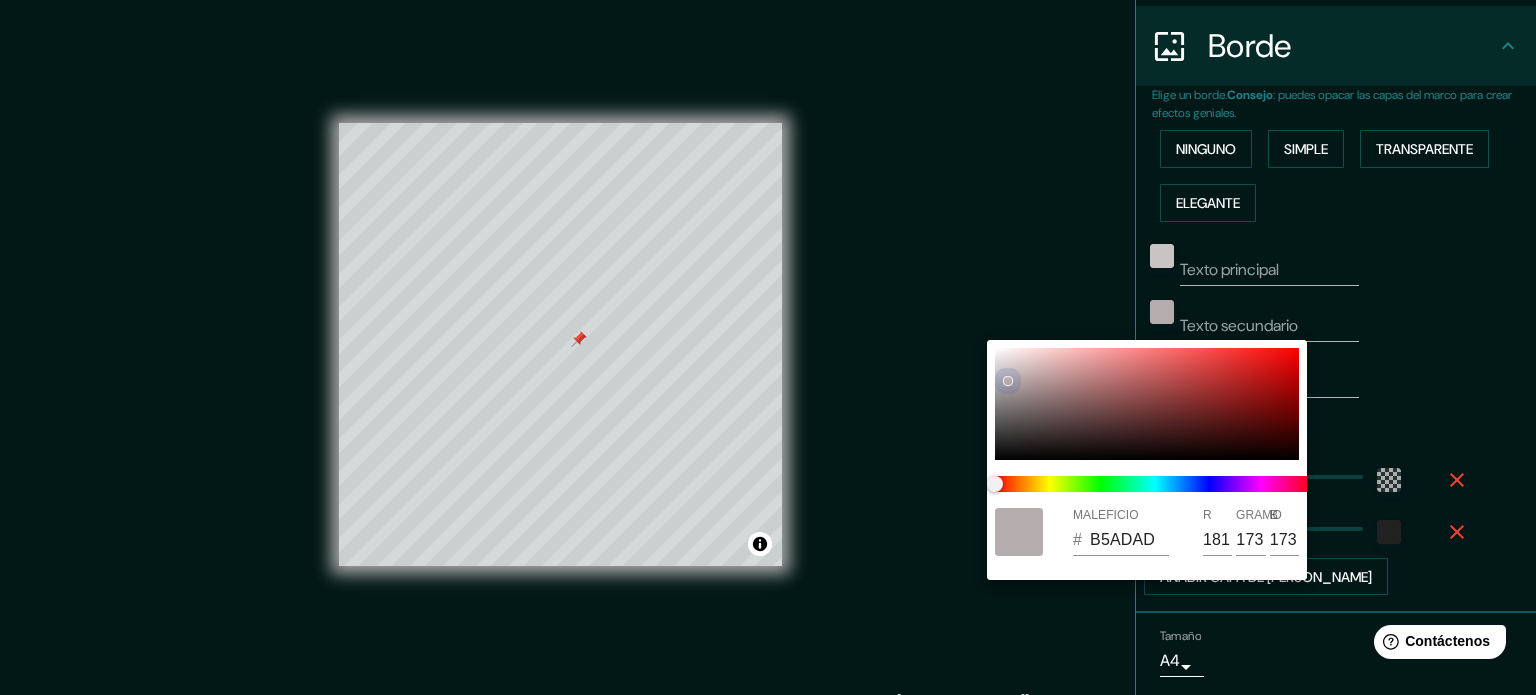type on "30" 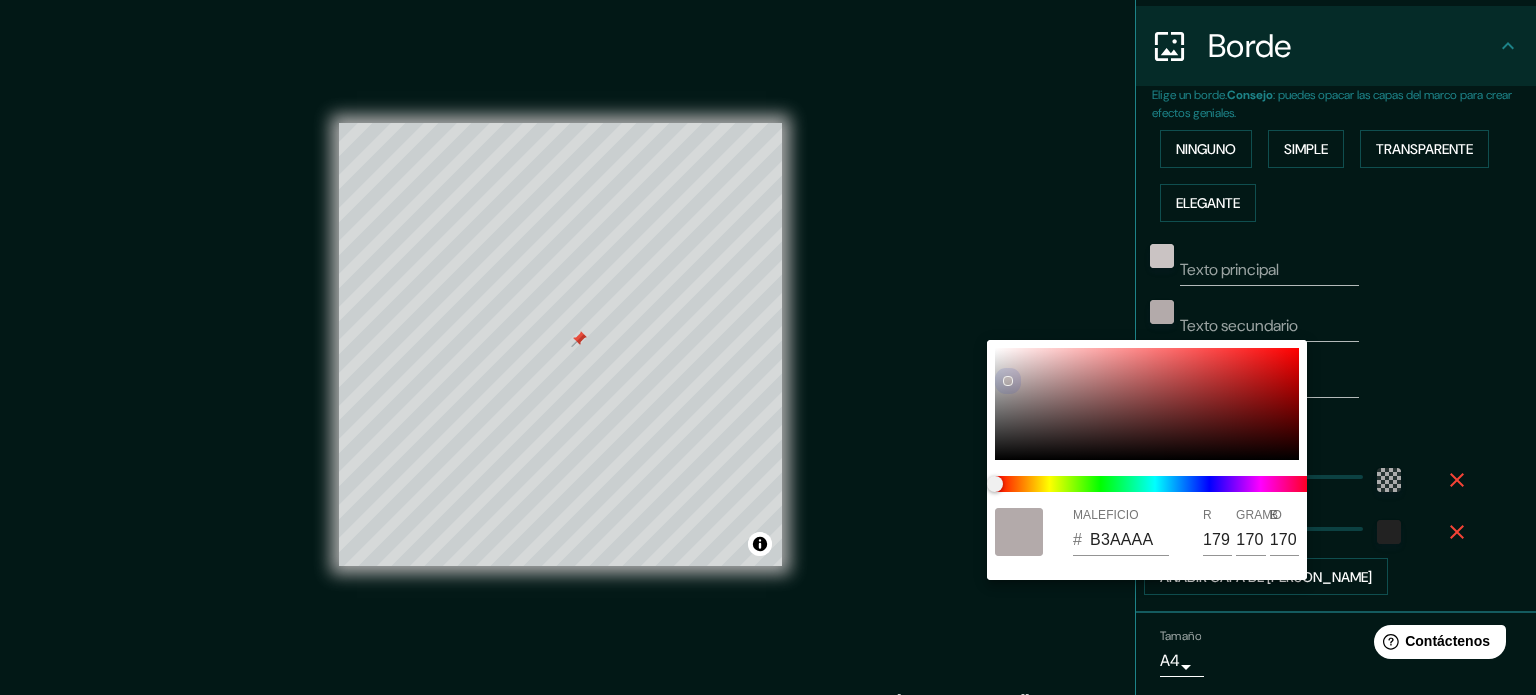 drag, startPoint x: 996, startPoint y: 371, endPoint x: 1010, endPoint y: 381, distance: 17.20465 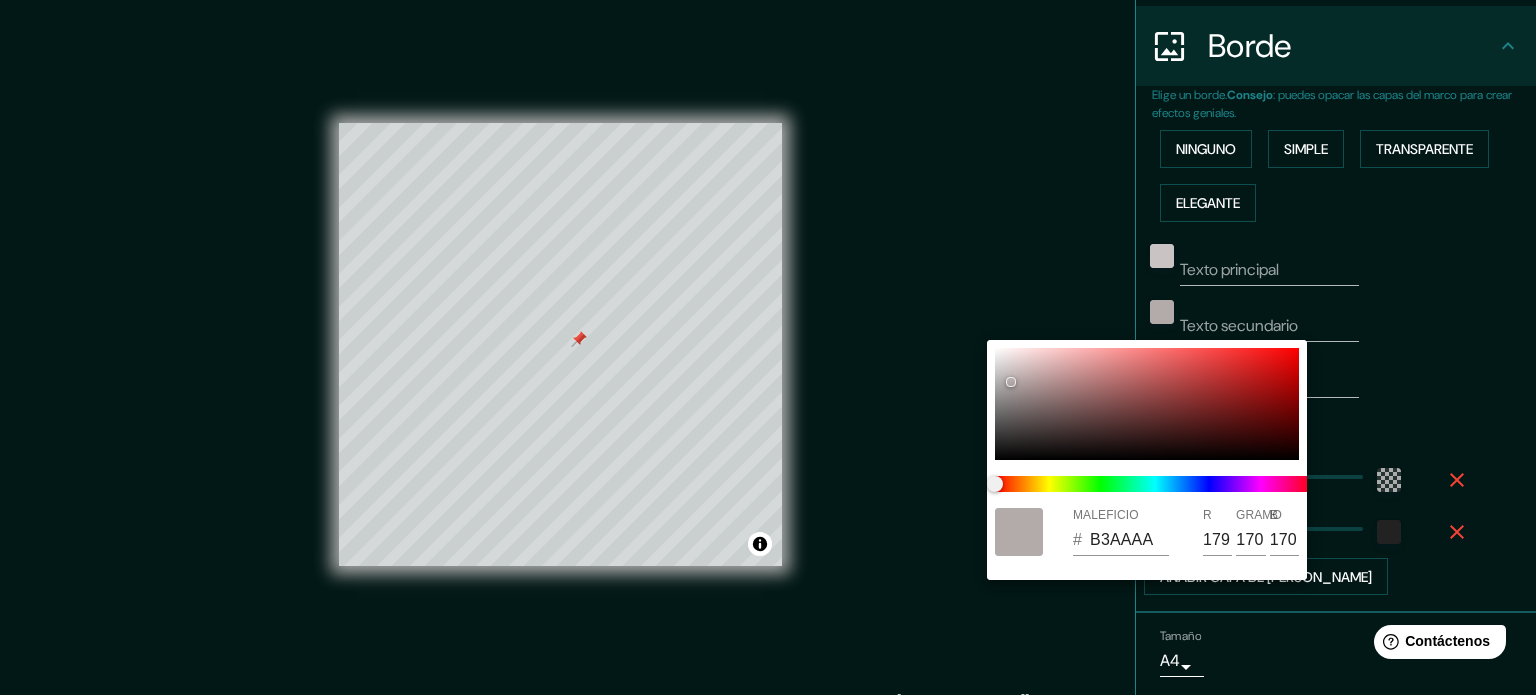 click at bounding box center (768, 347) 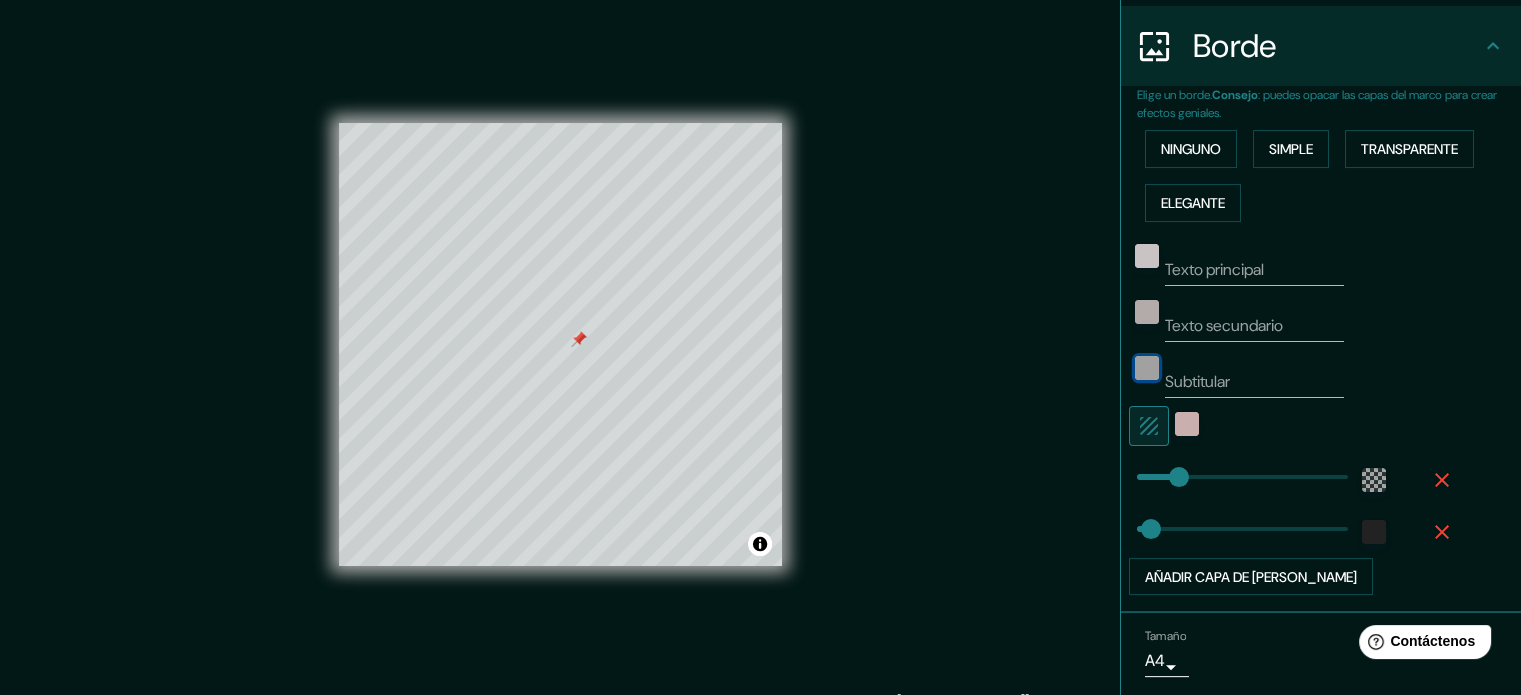 click at bounding box center (1147, 368) 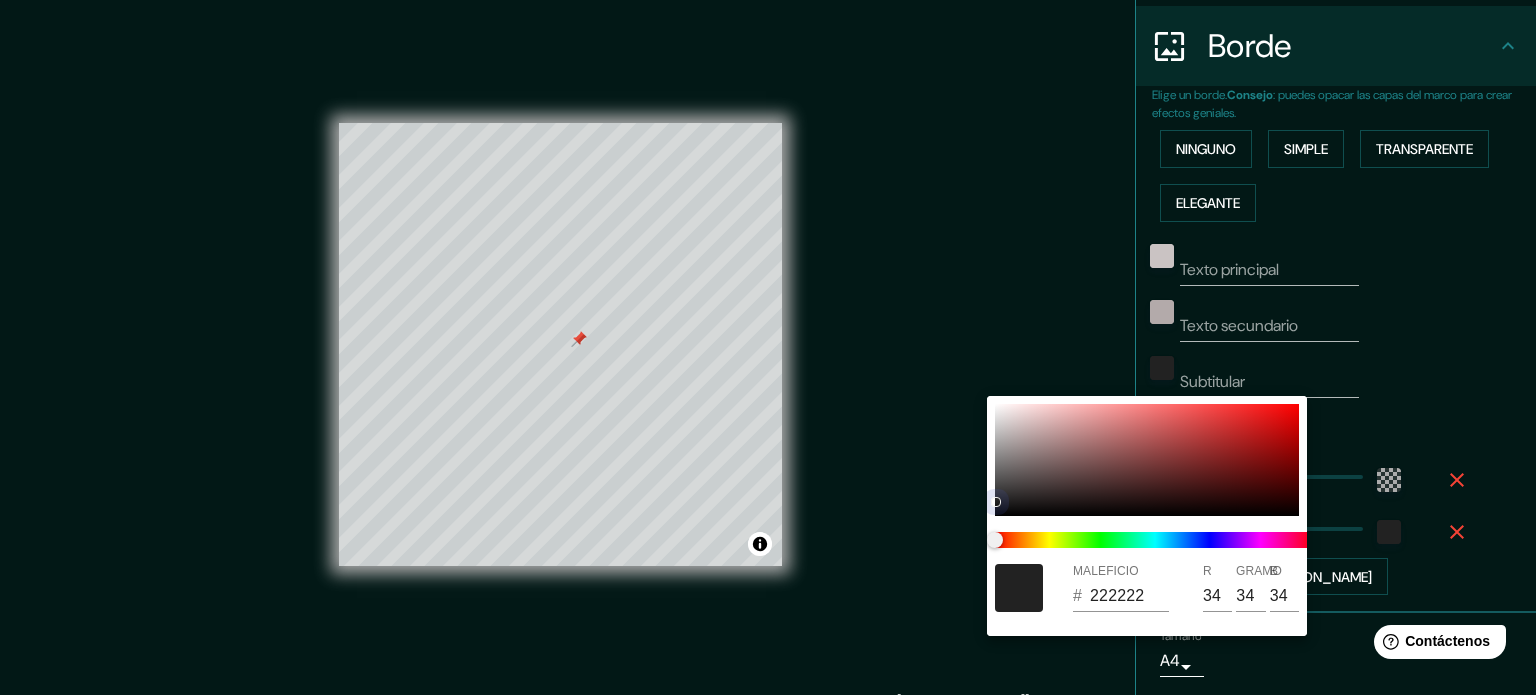 type on "30" 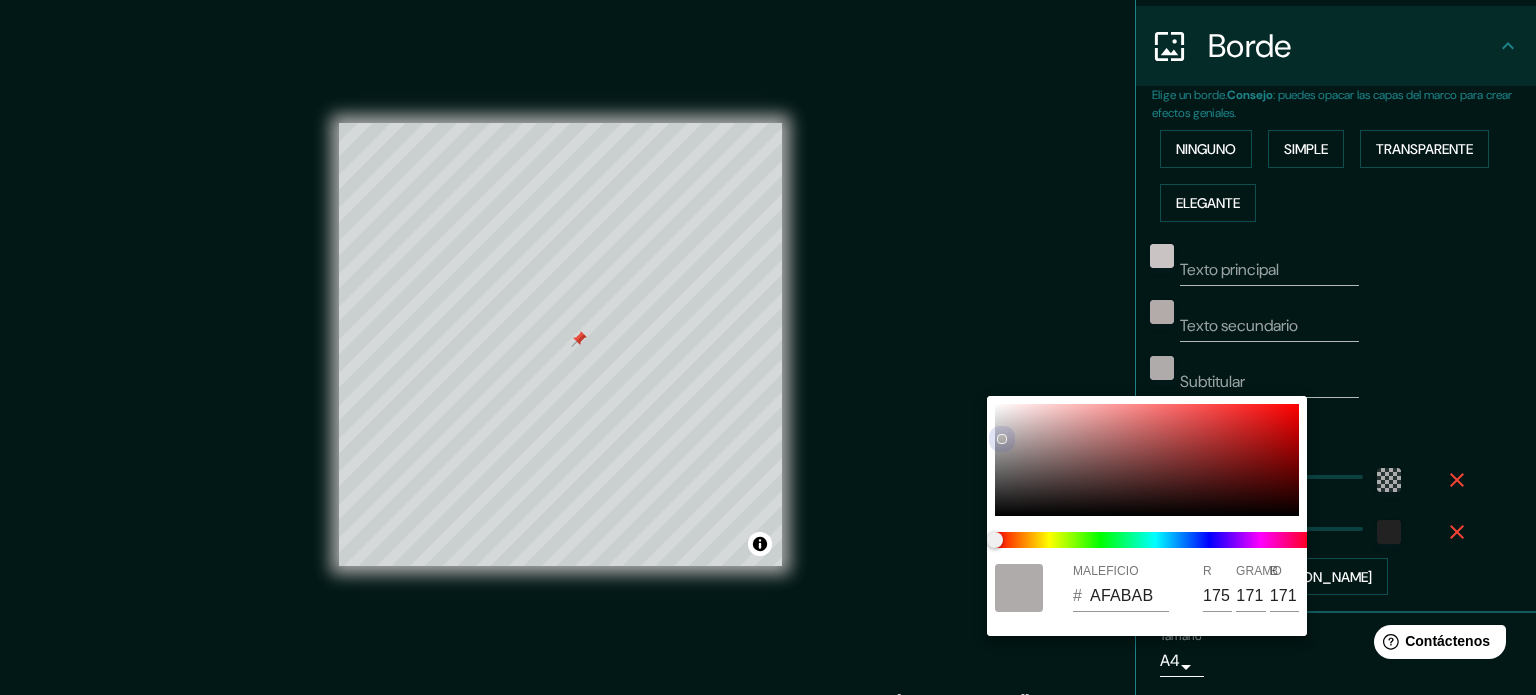 type on "30" 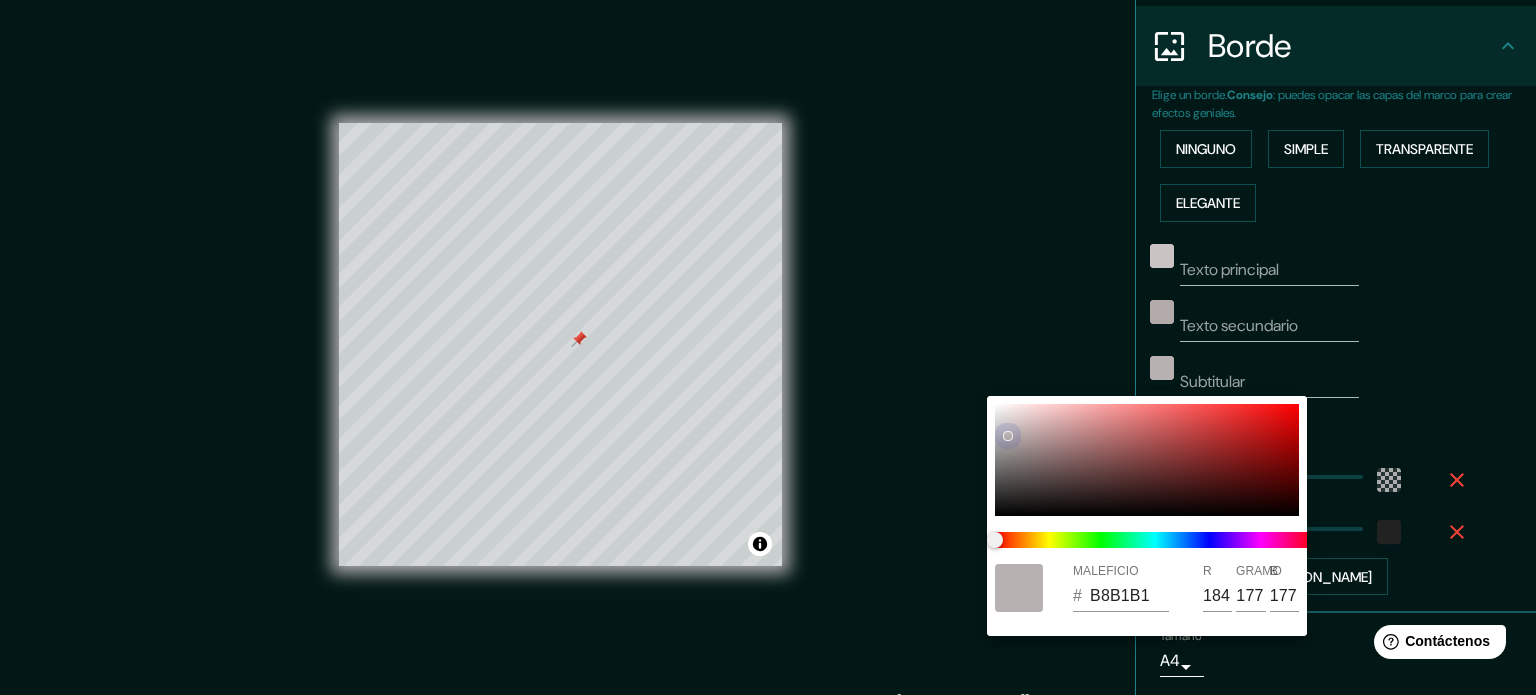 click at bounding box center [1147, 460] 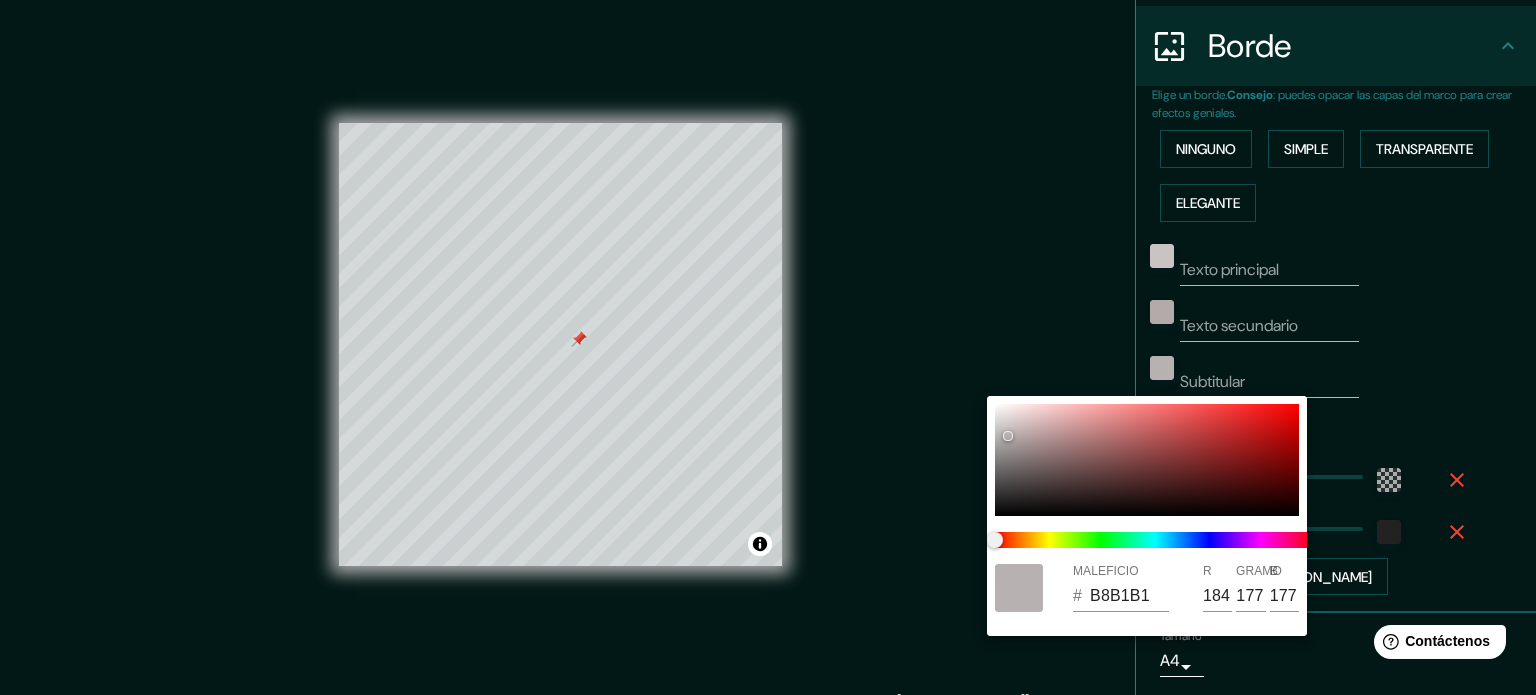 click at bounding box center (768, 347) 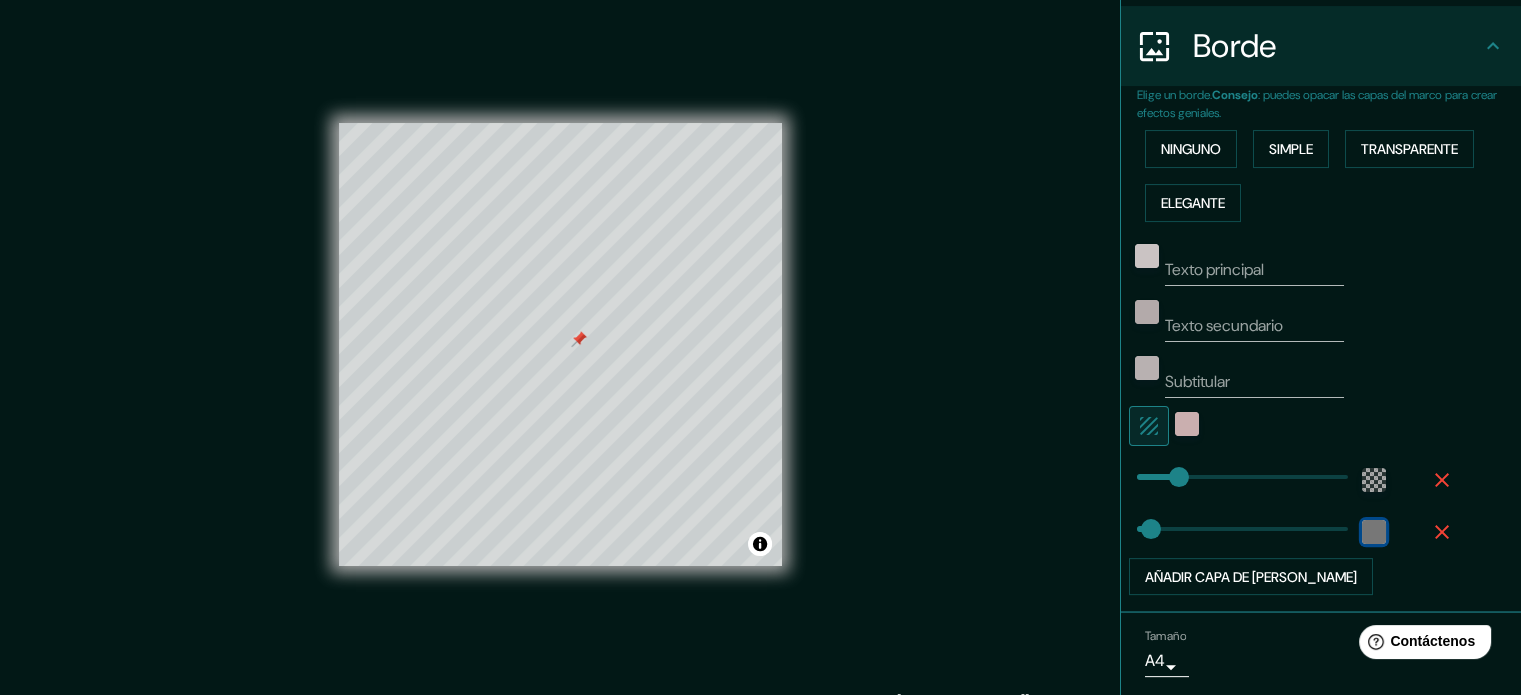 click at bounding box center [1374, 532] 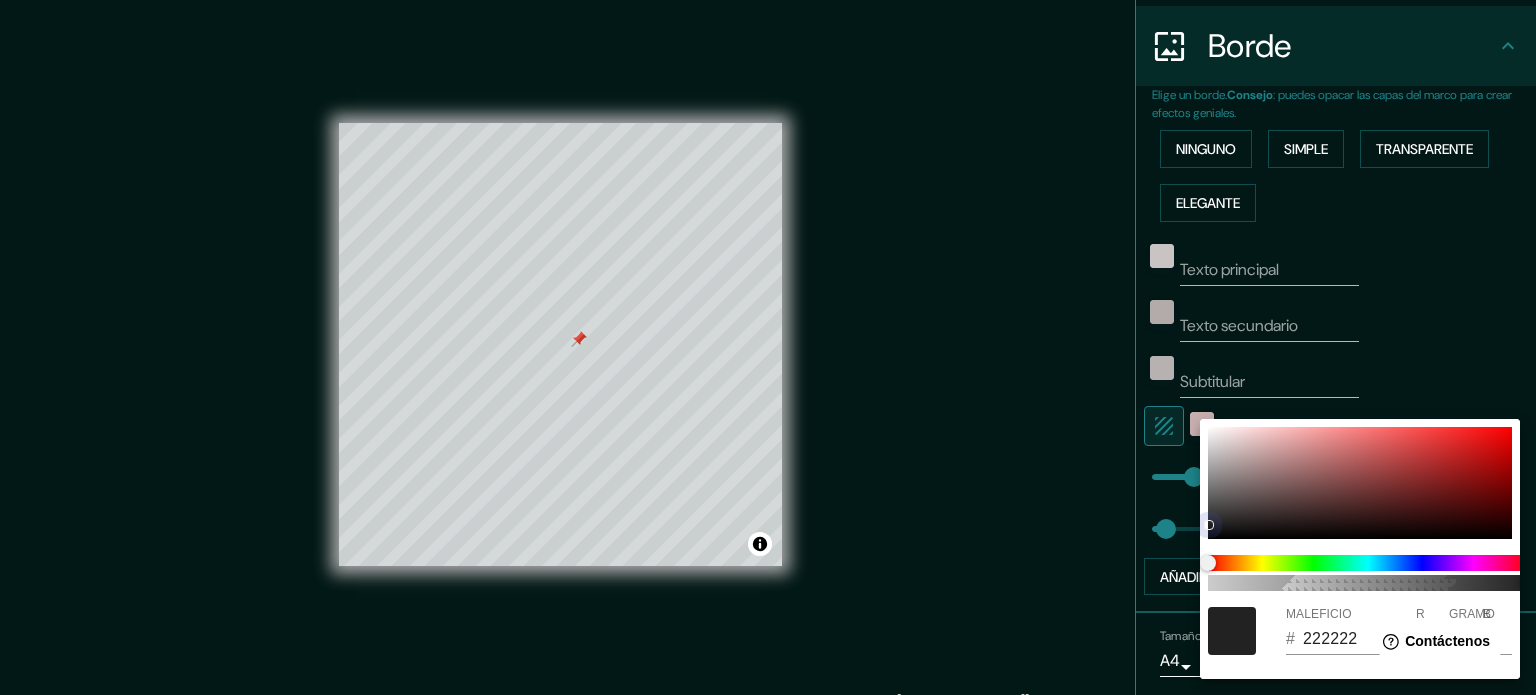 type on "30" 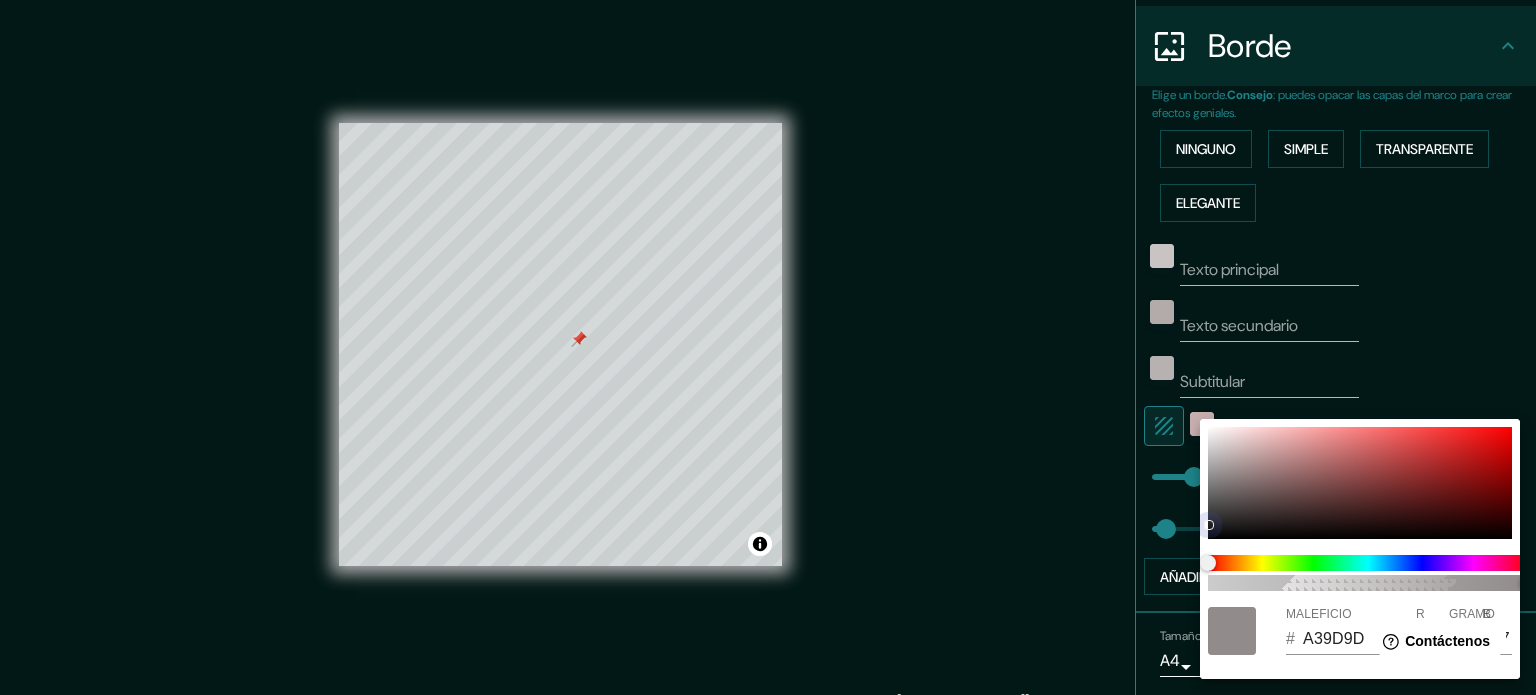 type on "30" 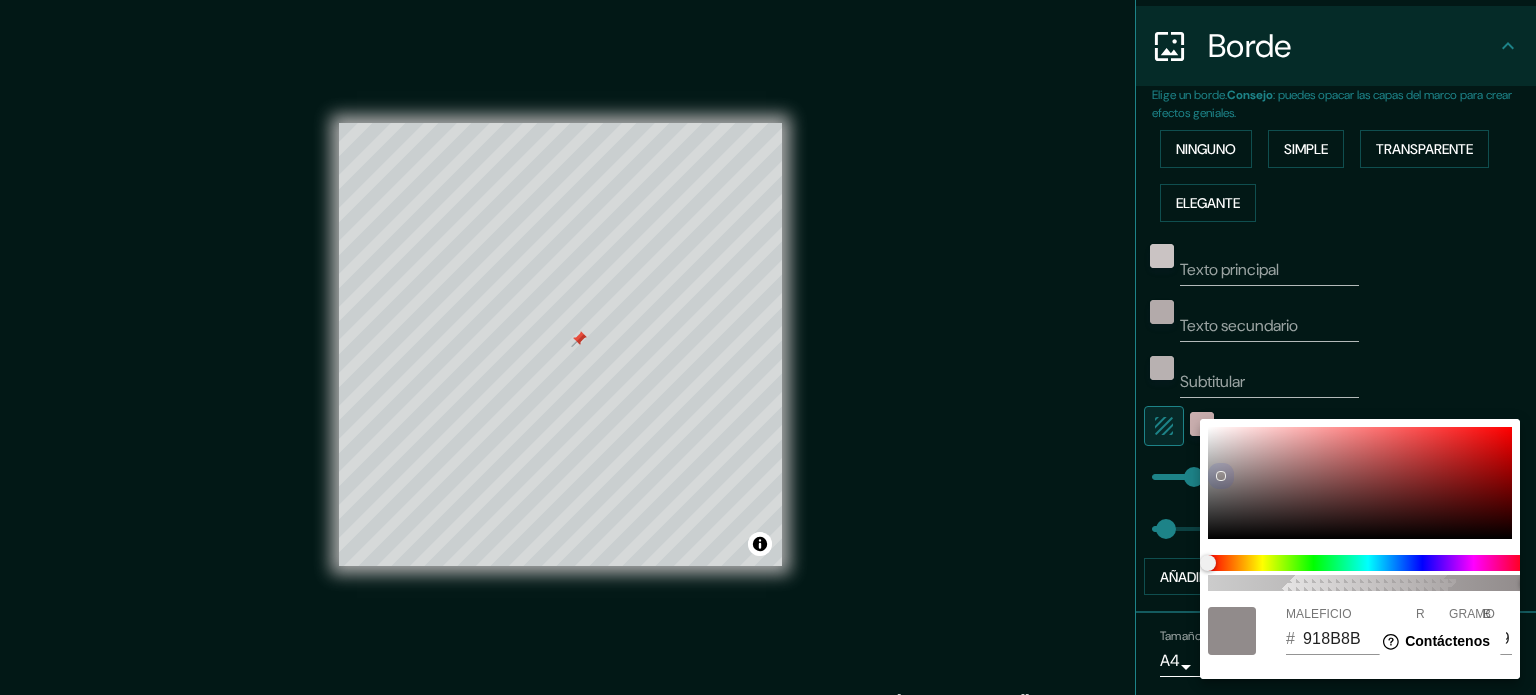 type on "30" 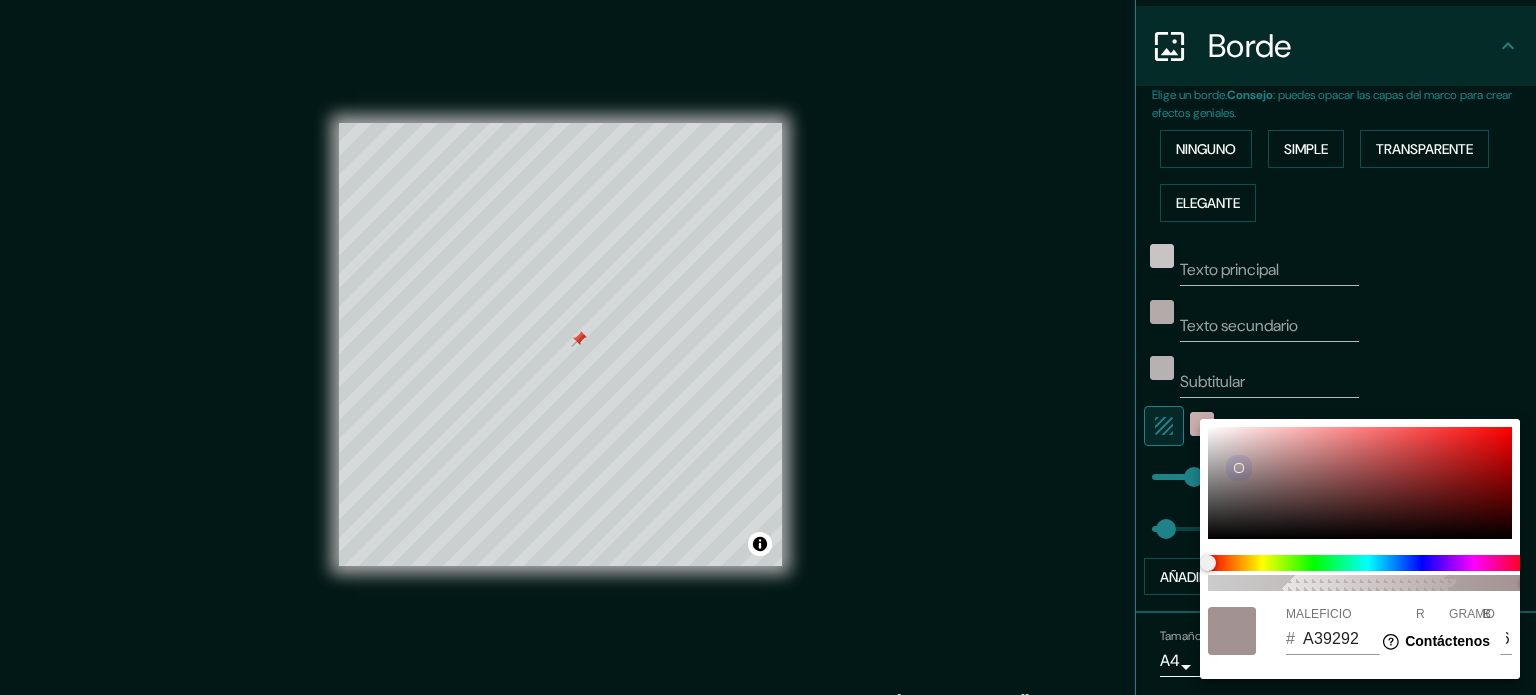 type on "30" 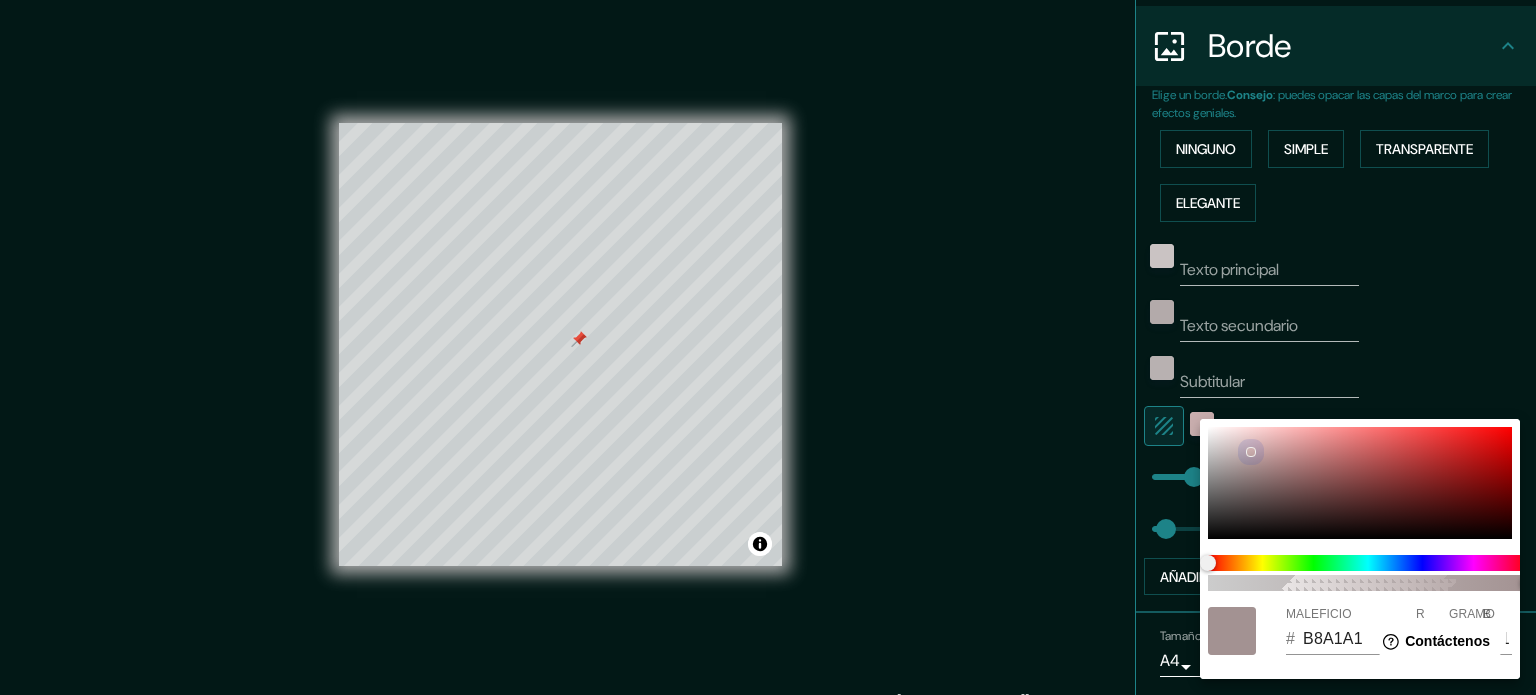 type on "30" 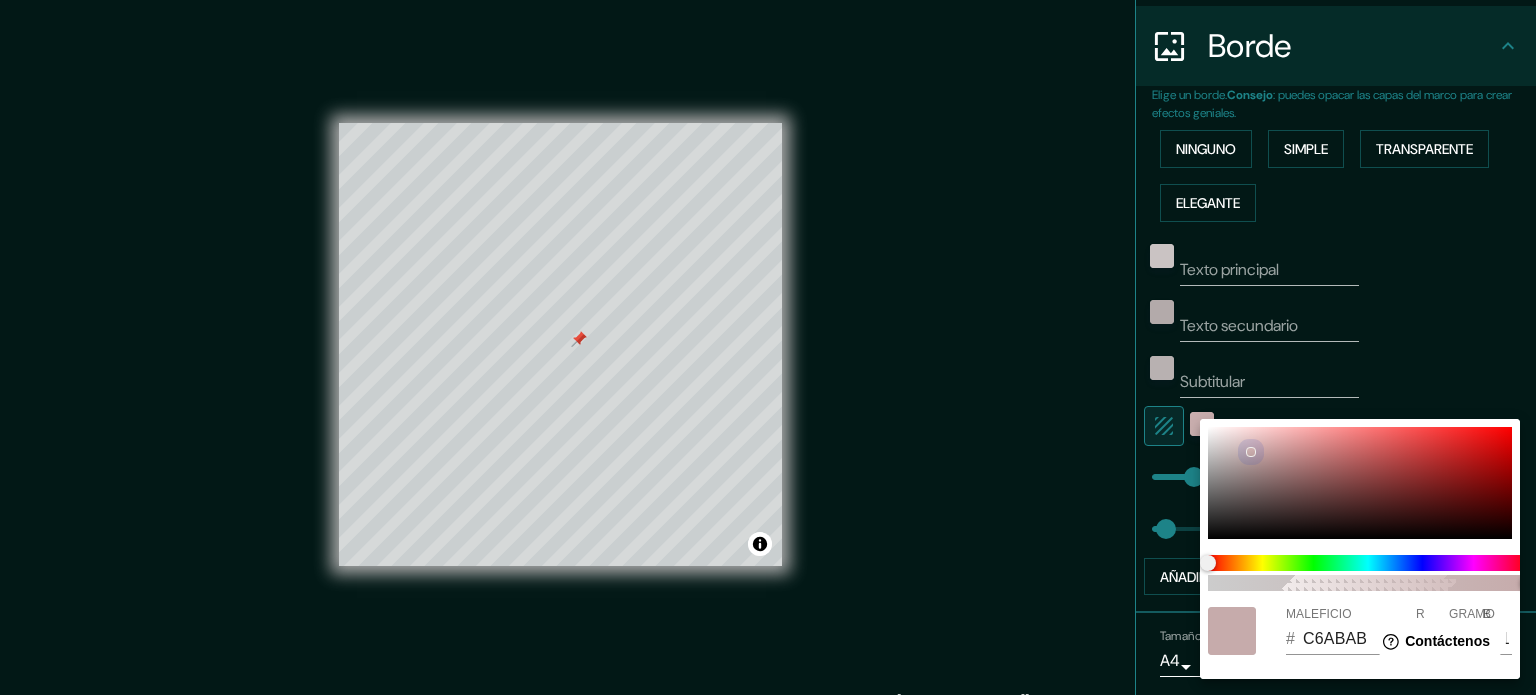 type on "30" 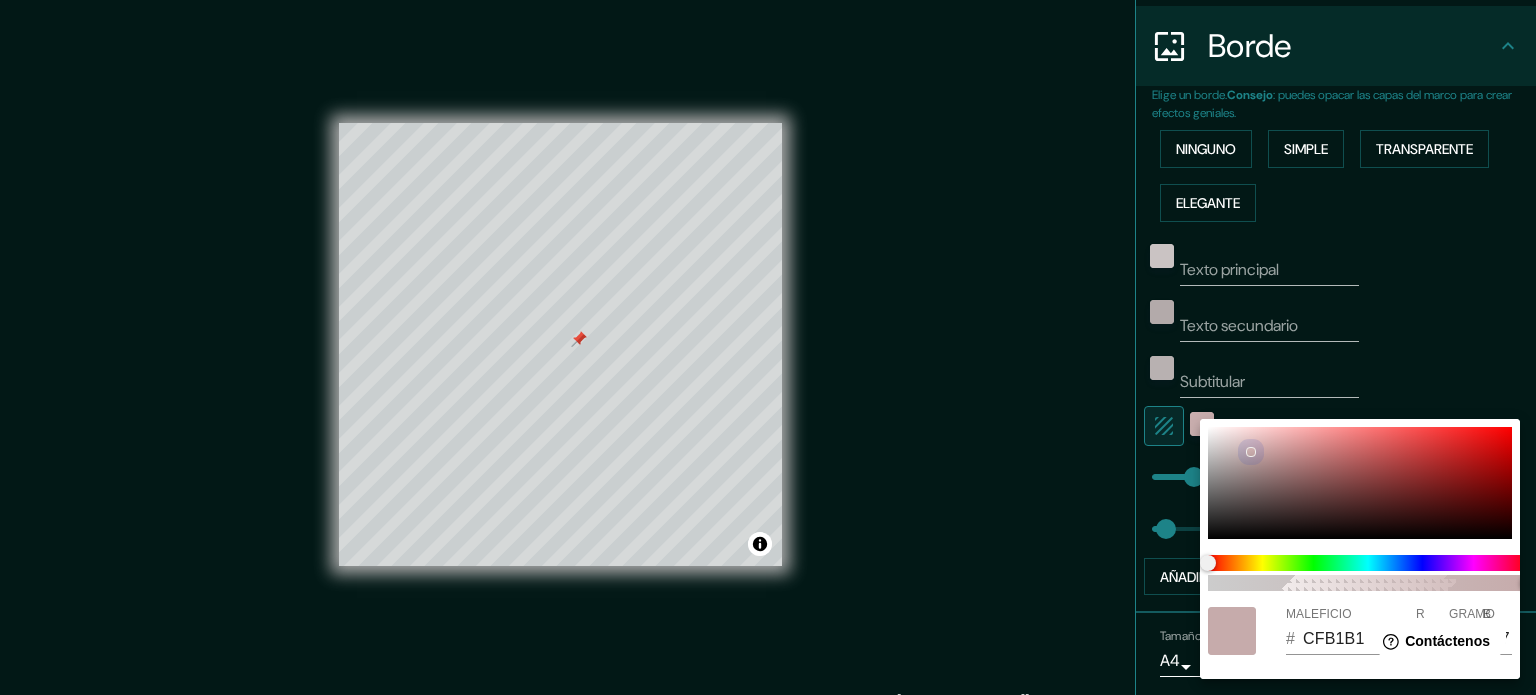 type on "30" 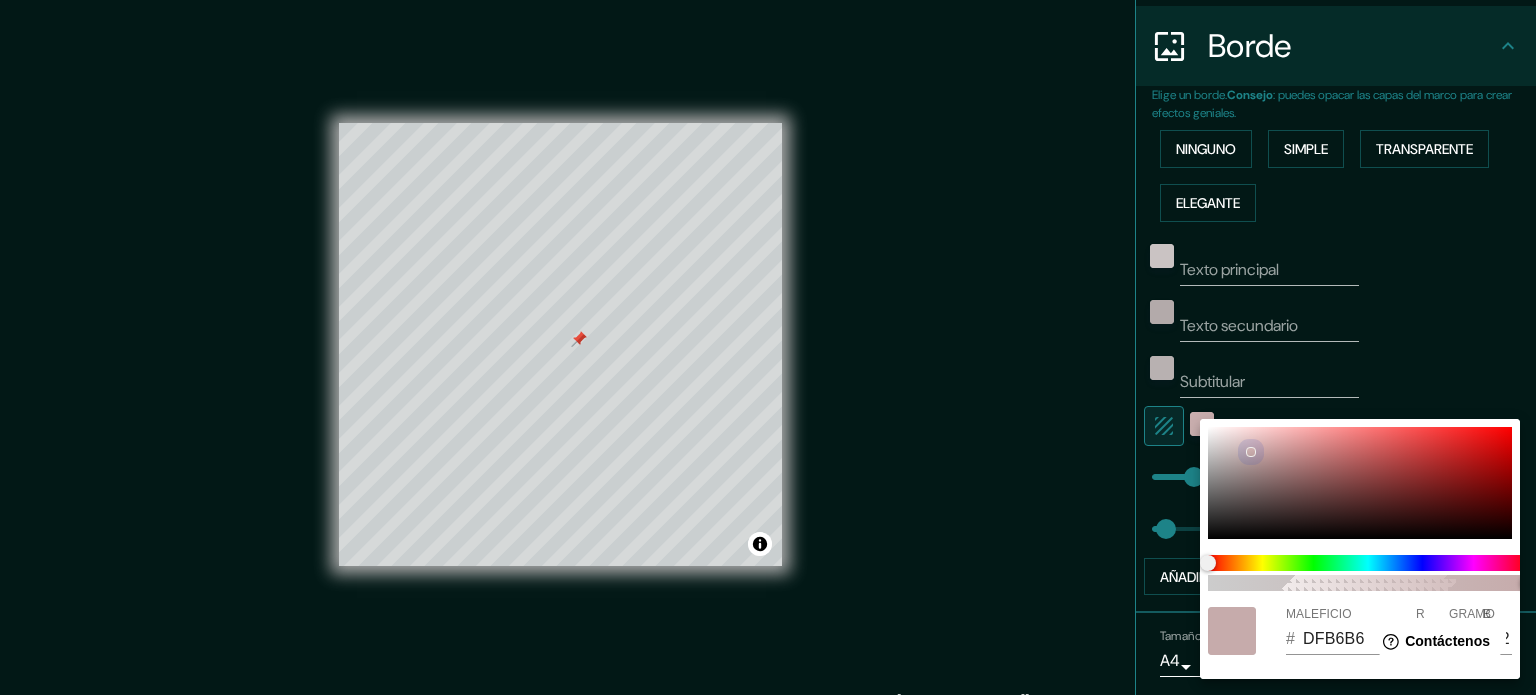 type on "30" 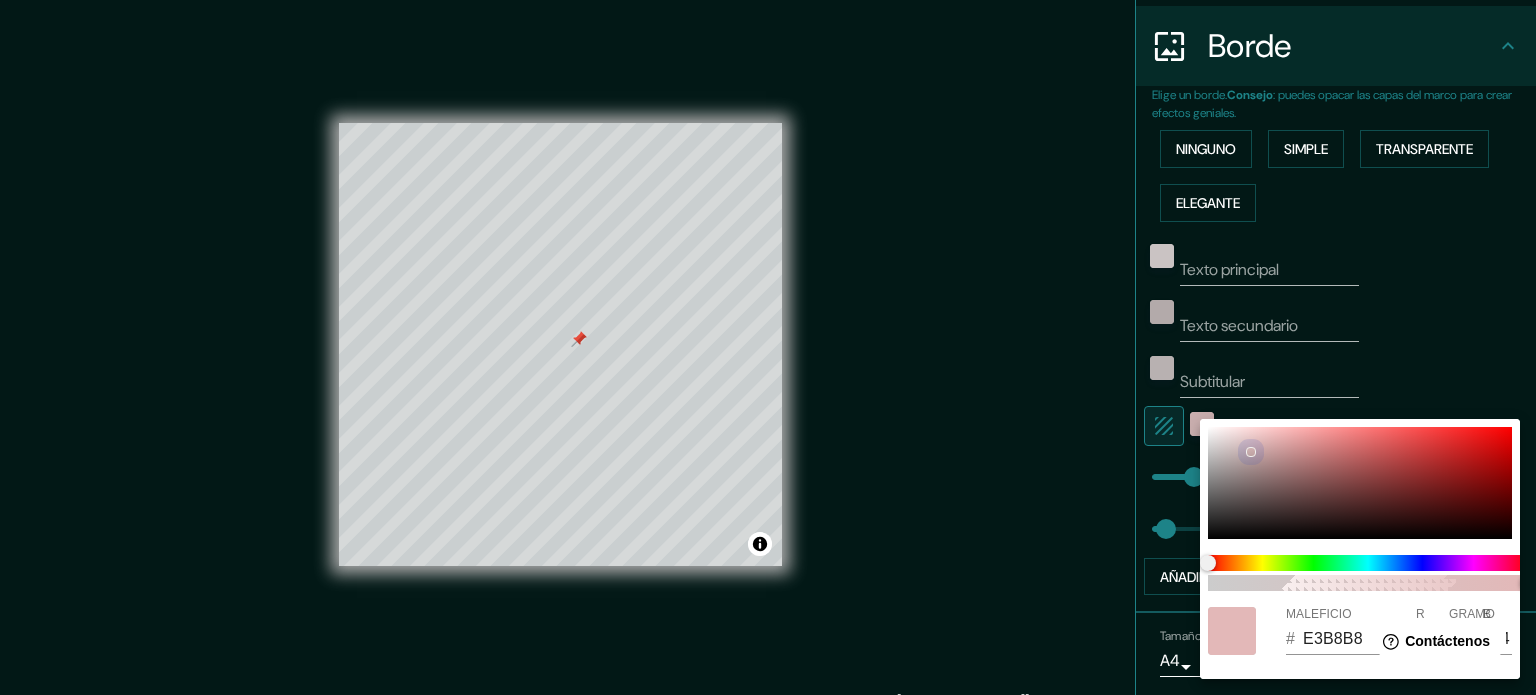type on "30" 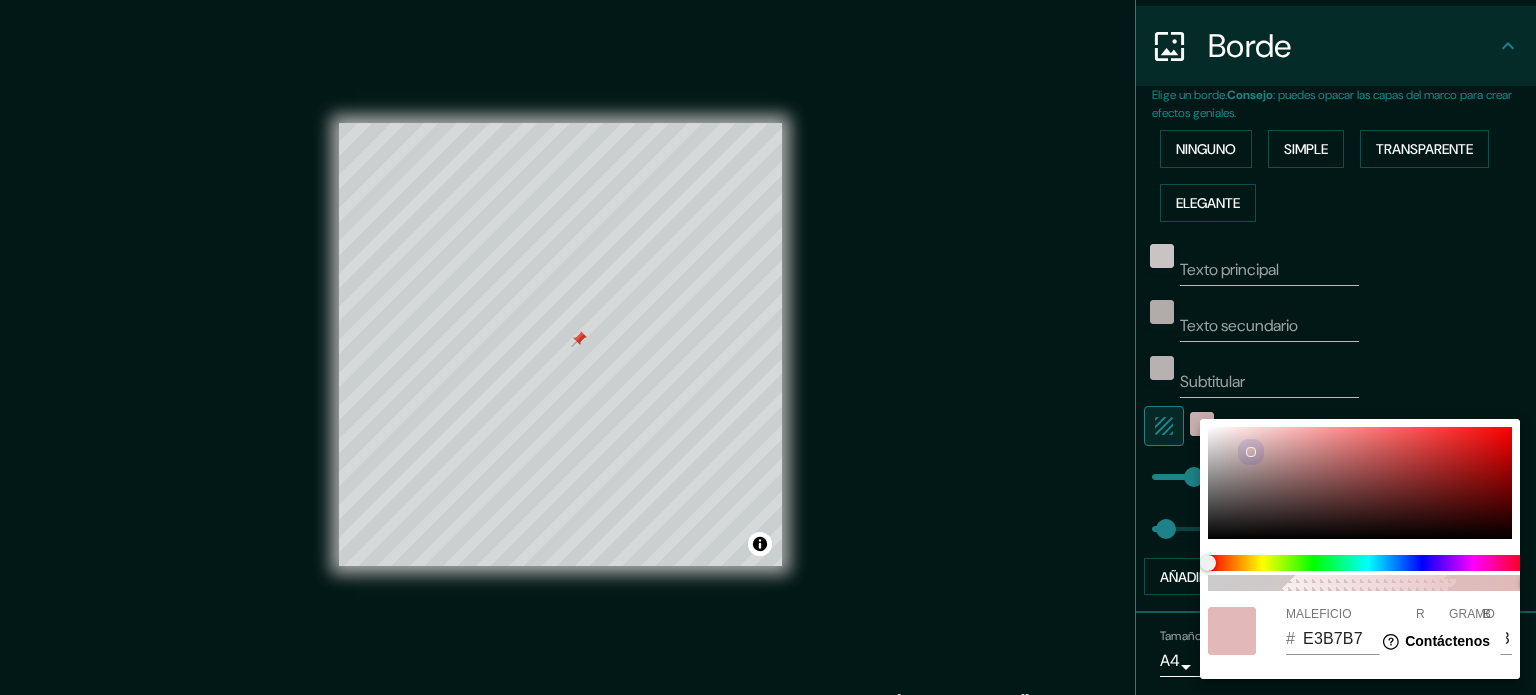type on "30" 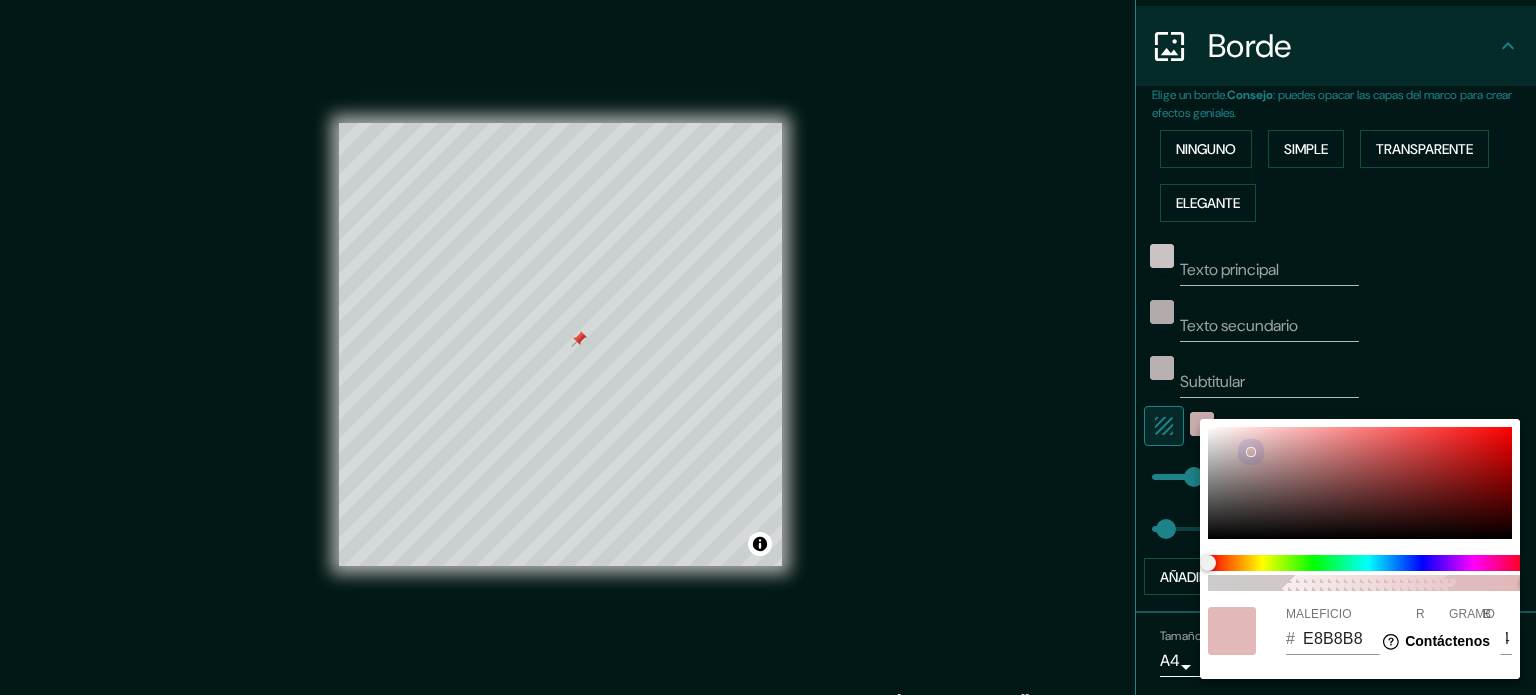 type on "30" 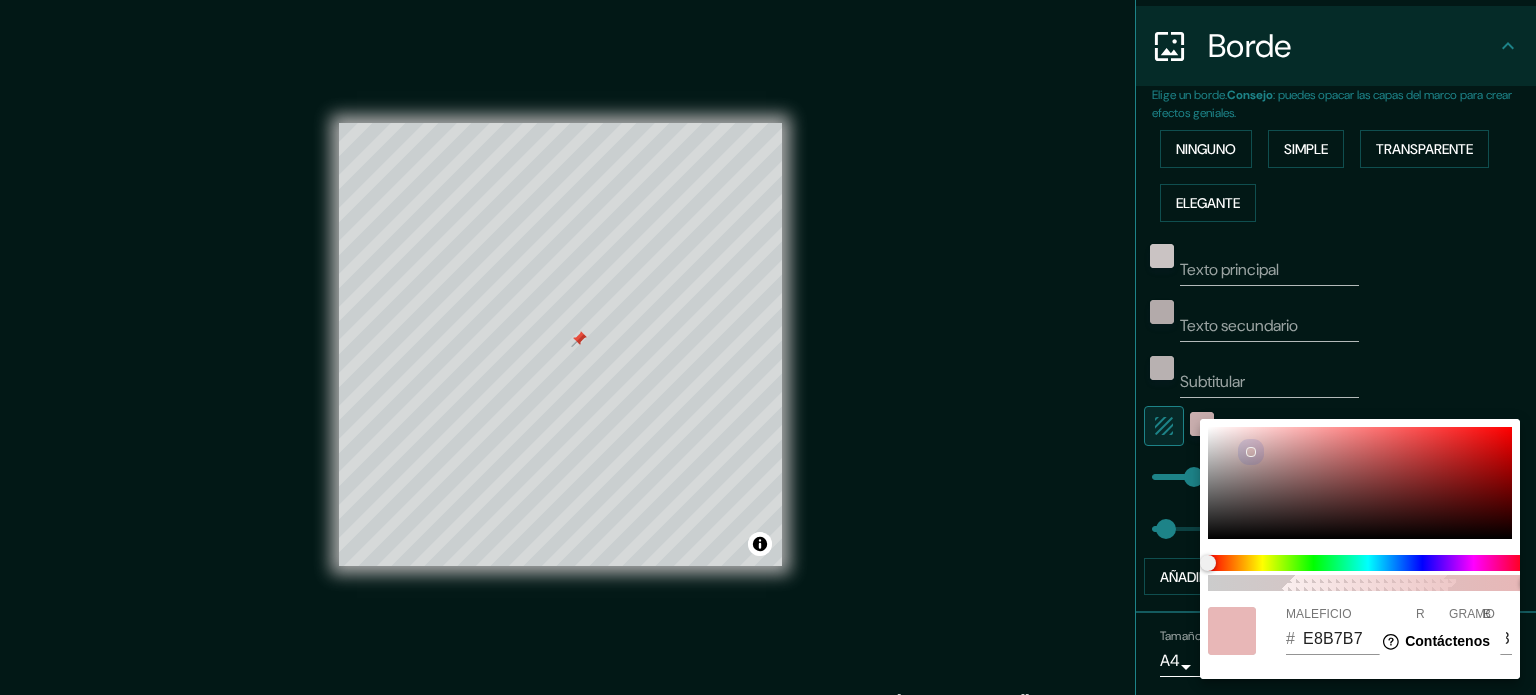 type on "30" 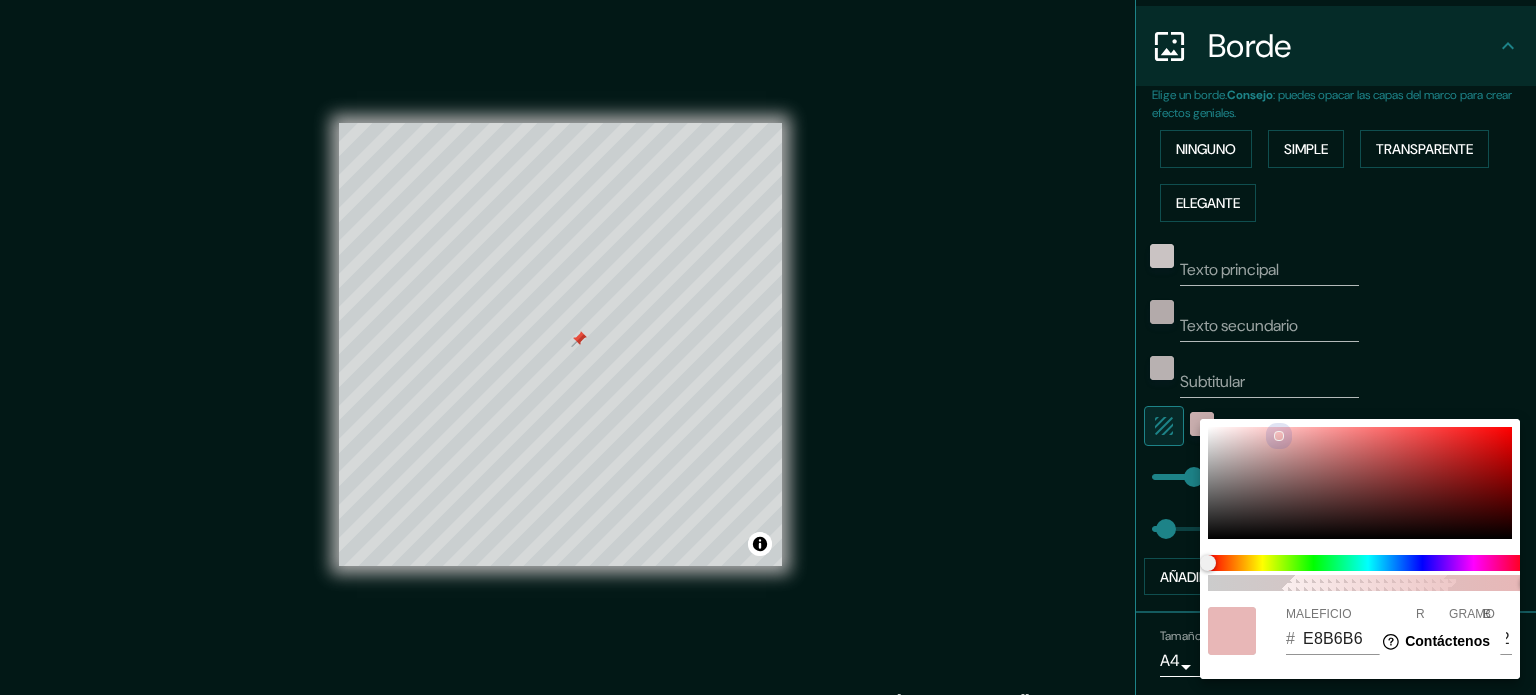 type on "30" 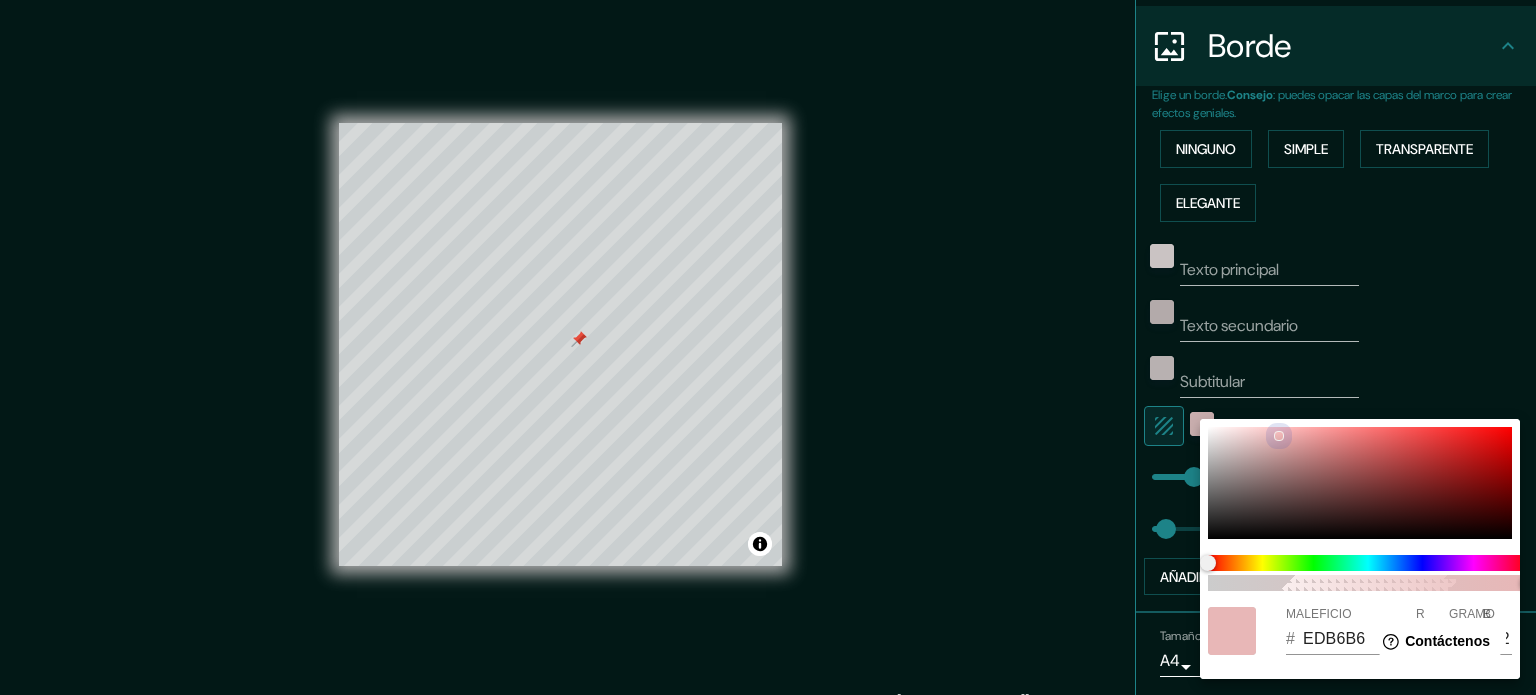 type on "30" 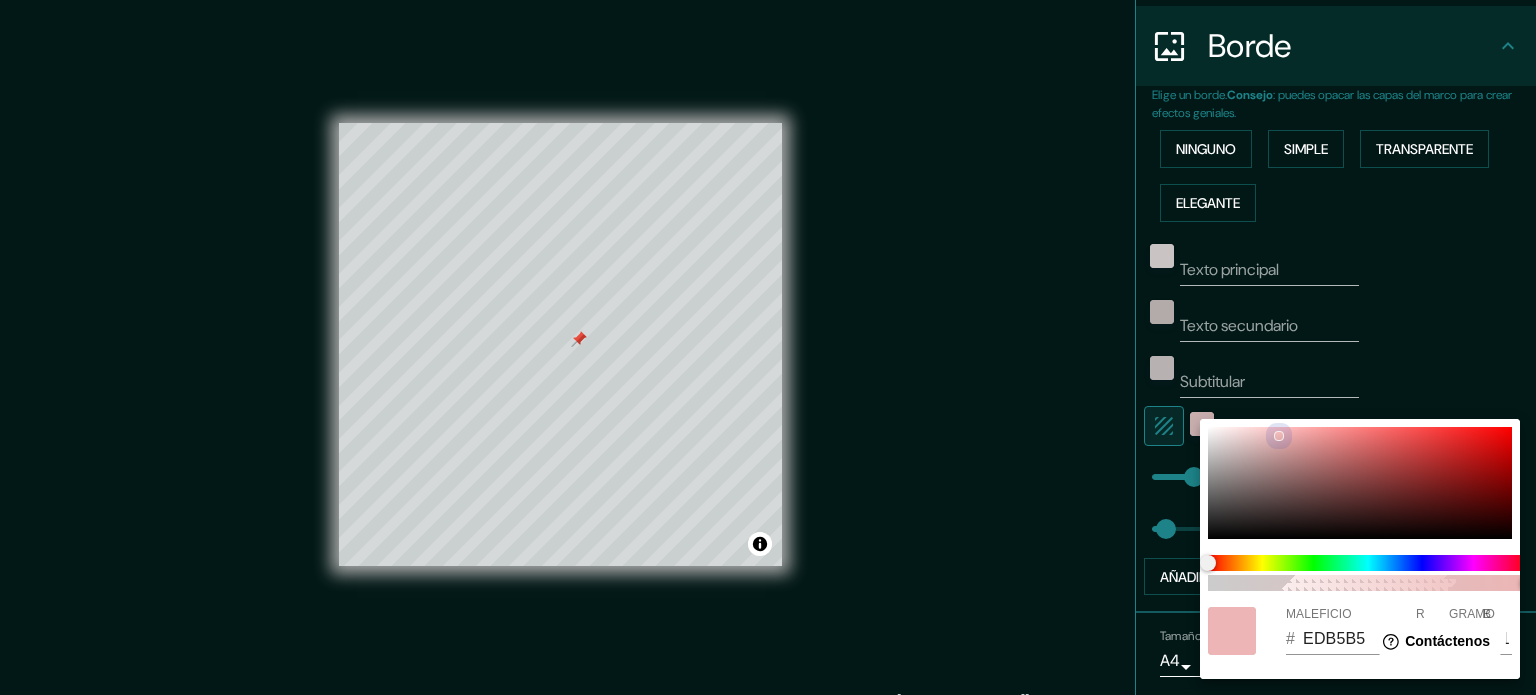 type on "30" 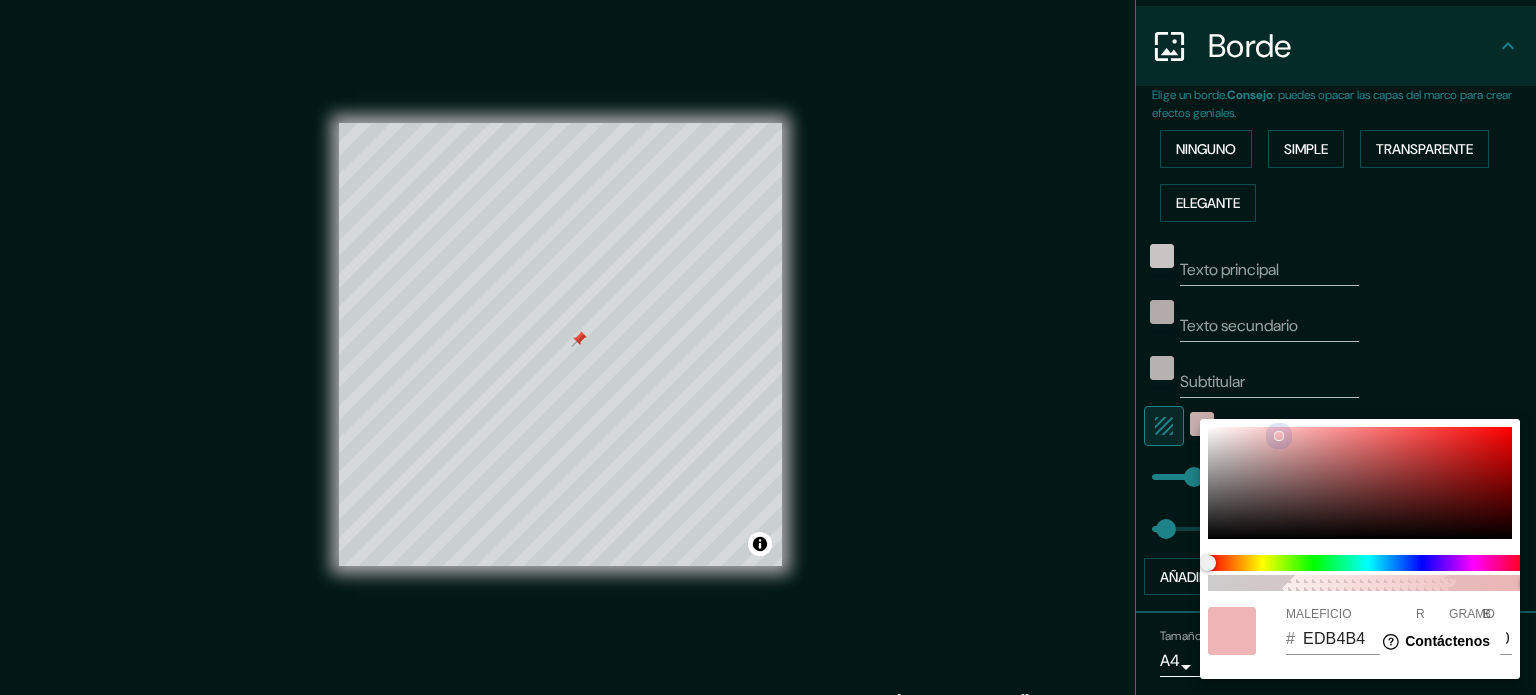 type on "30" 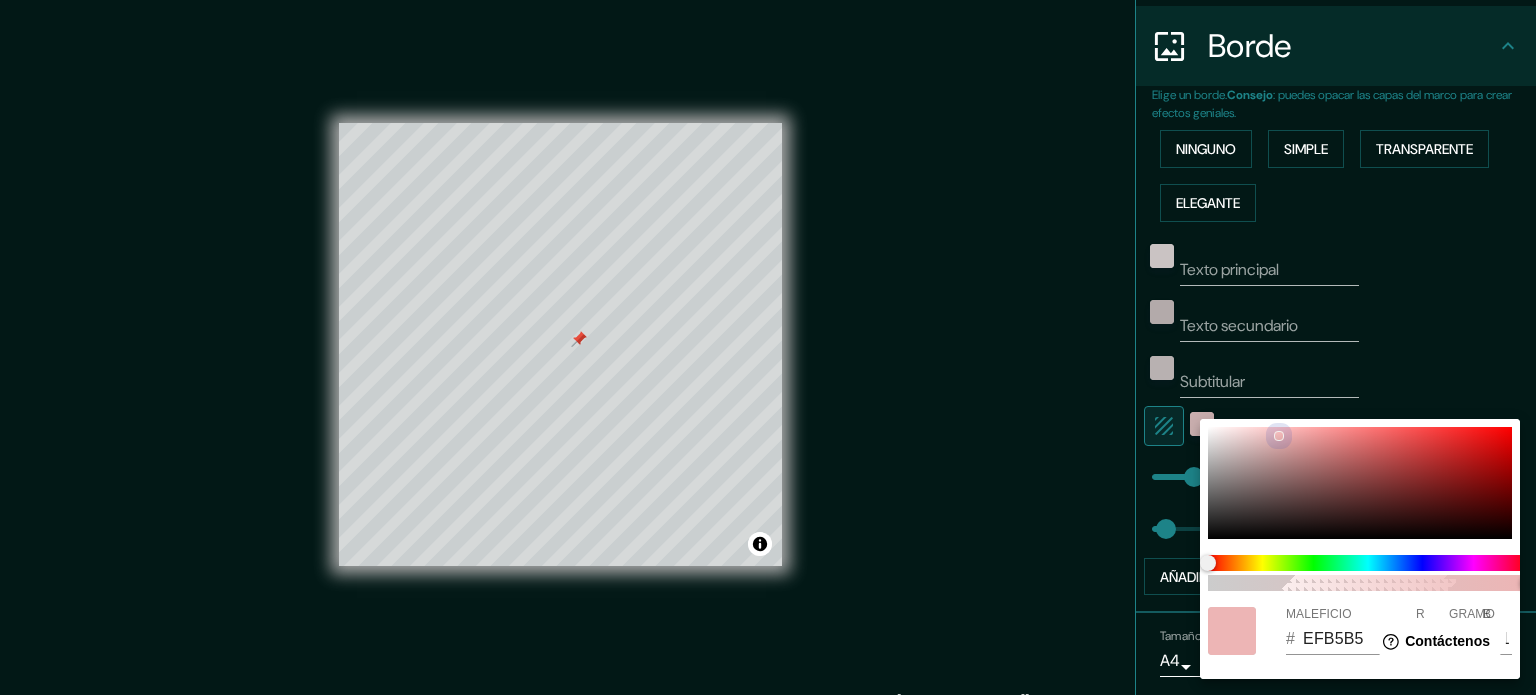 type on "30" 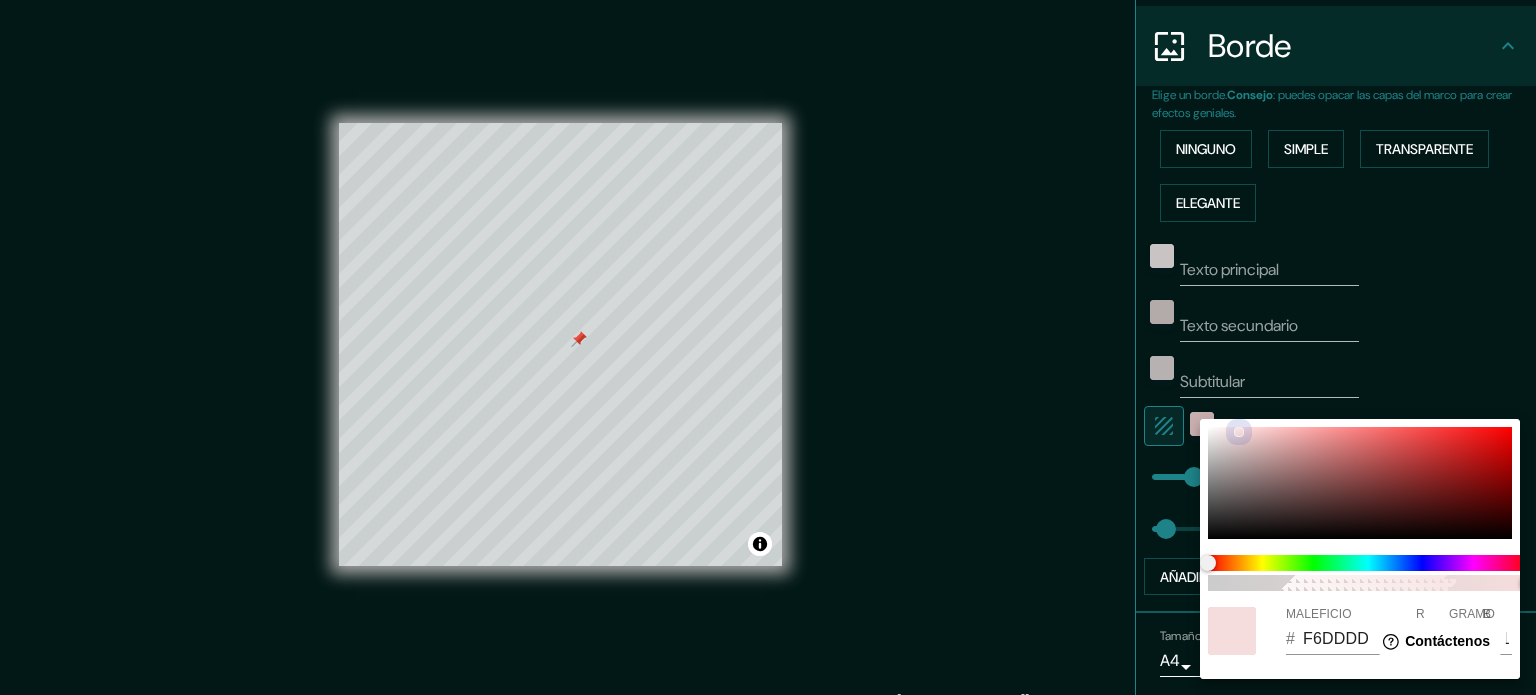 drag, startPoint x: 1224, startPoint y: 442, endPoint x: 1157, endPoint y: 374, distance: 95.462036 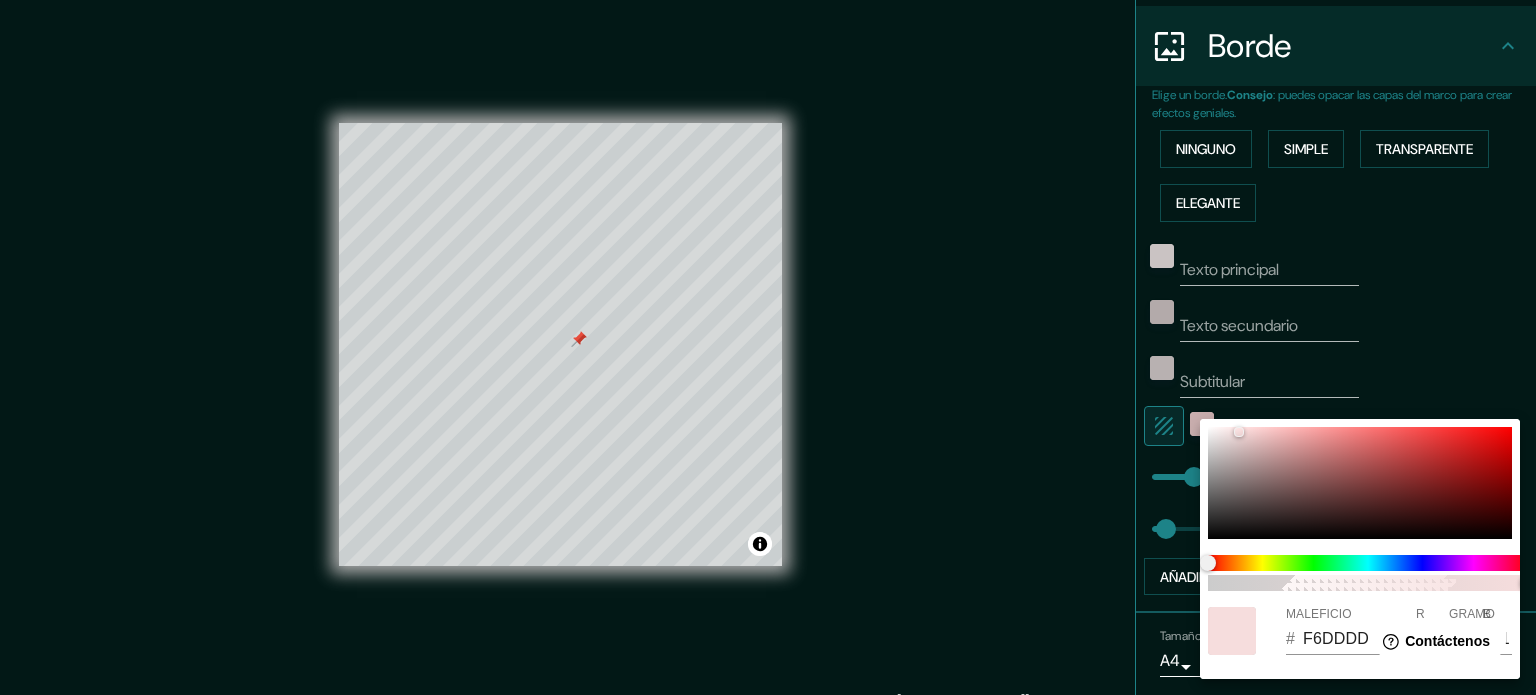 click at bounding box center (768, 347) 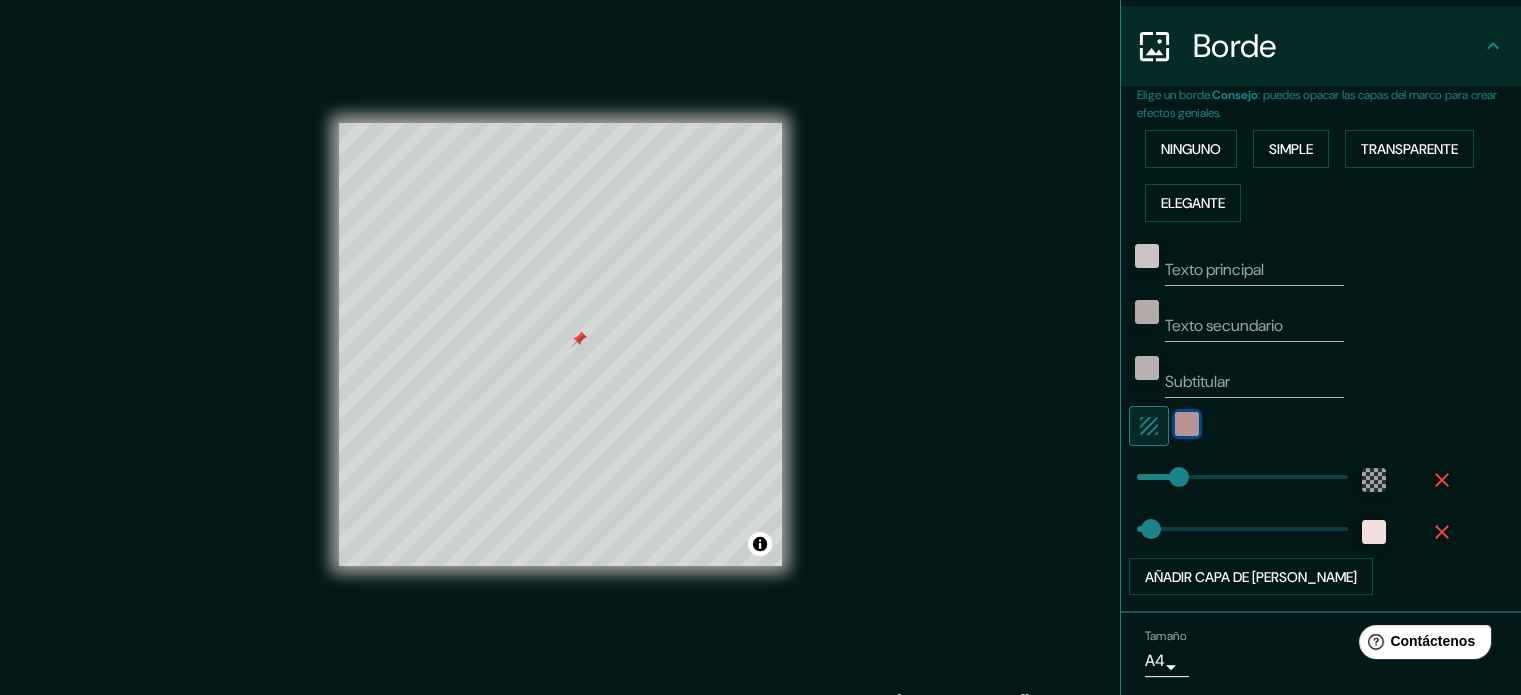 click at bounding box center [1187, 424] 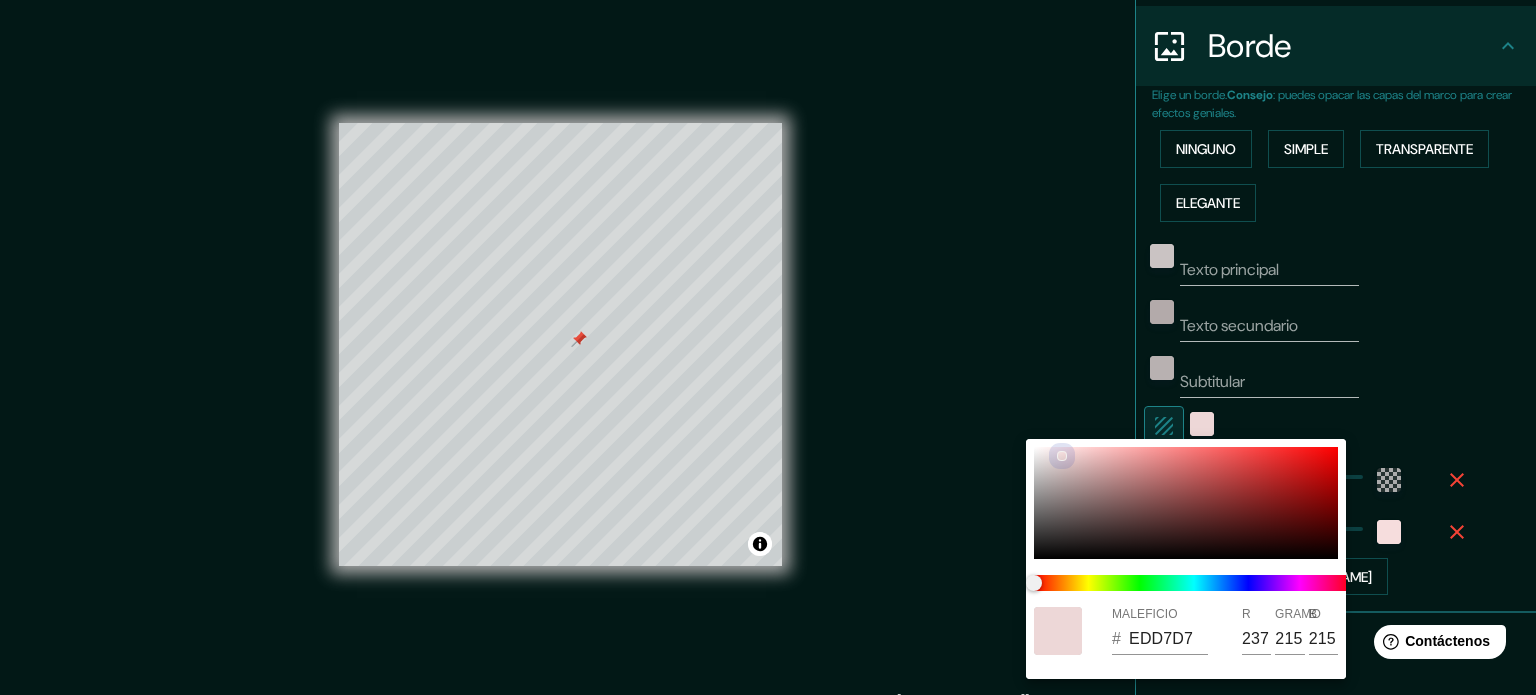 drag, startPoint x: 1074, startPoint y: 466, endPoint x: 1062, endPoint y: 455, distance: 16.27882 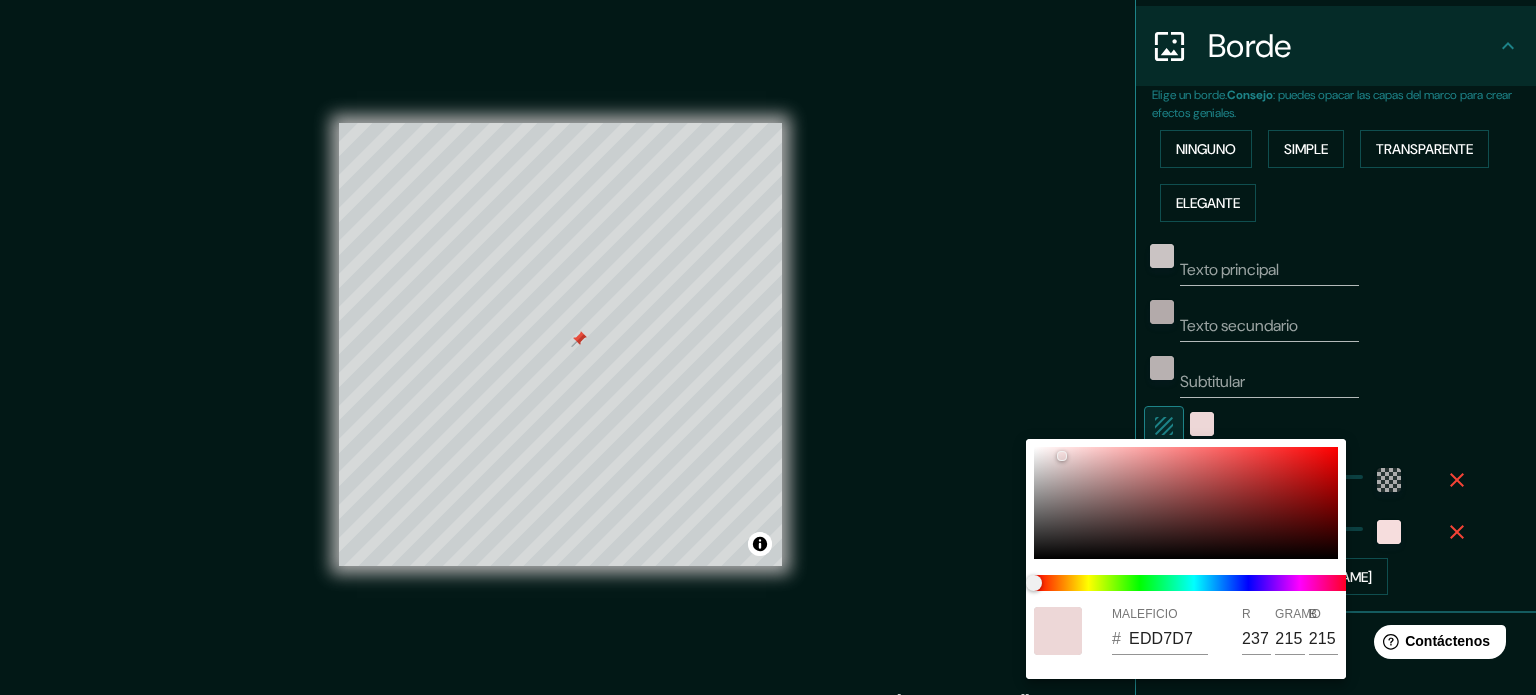 click at bounding box center [768, 347] 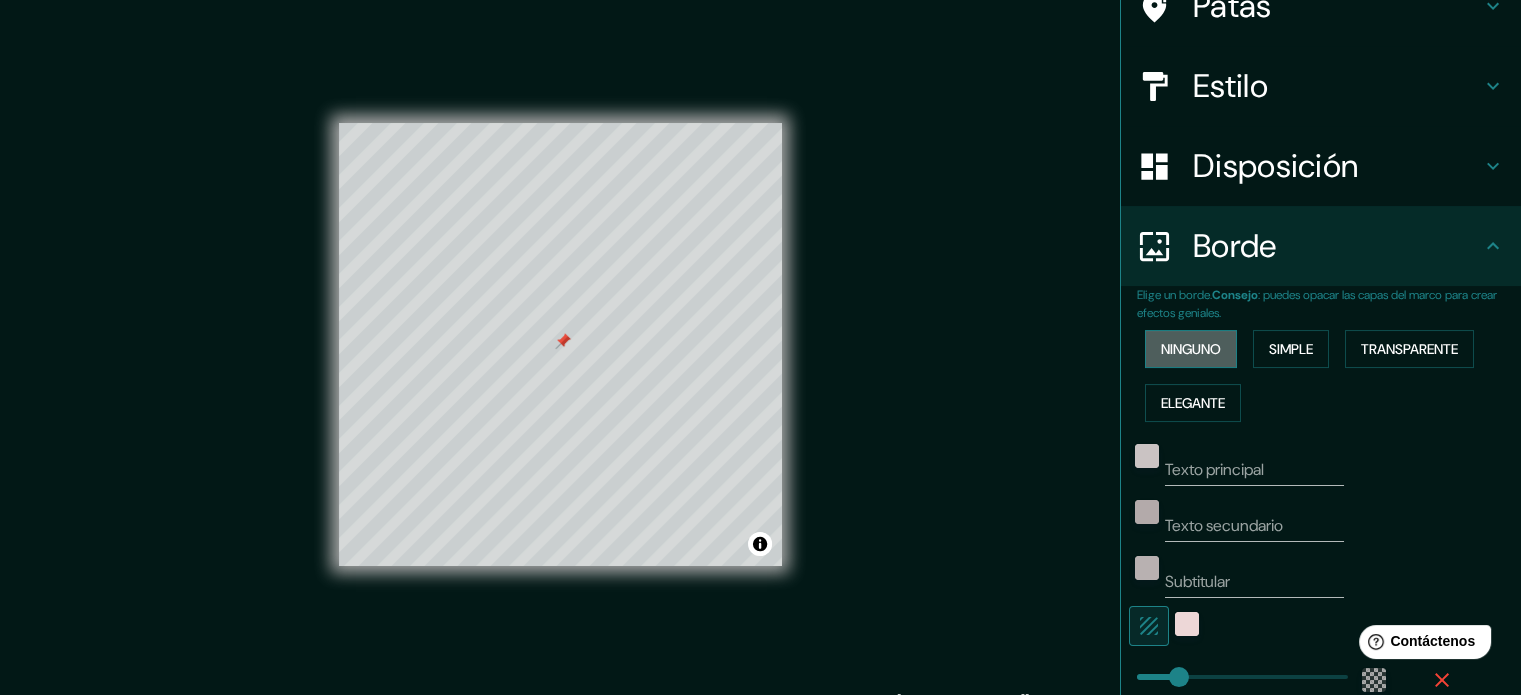 click on "Ninguno" at bounding box center [1191, 349] 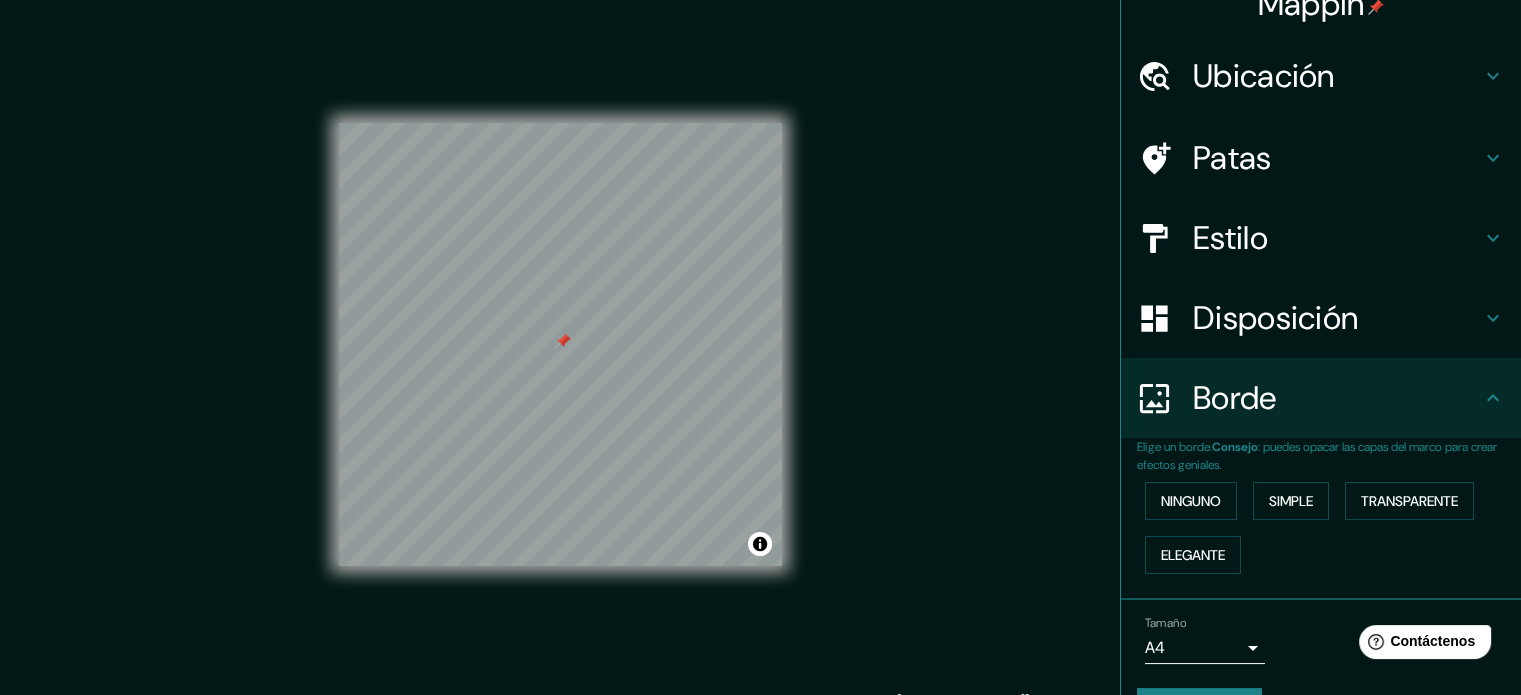 scroll, scrollTop: 0, scrollLeft: 0, axis: both 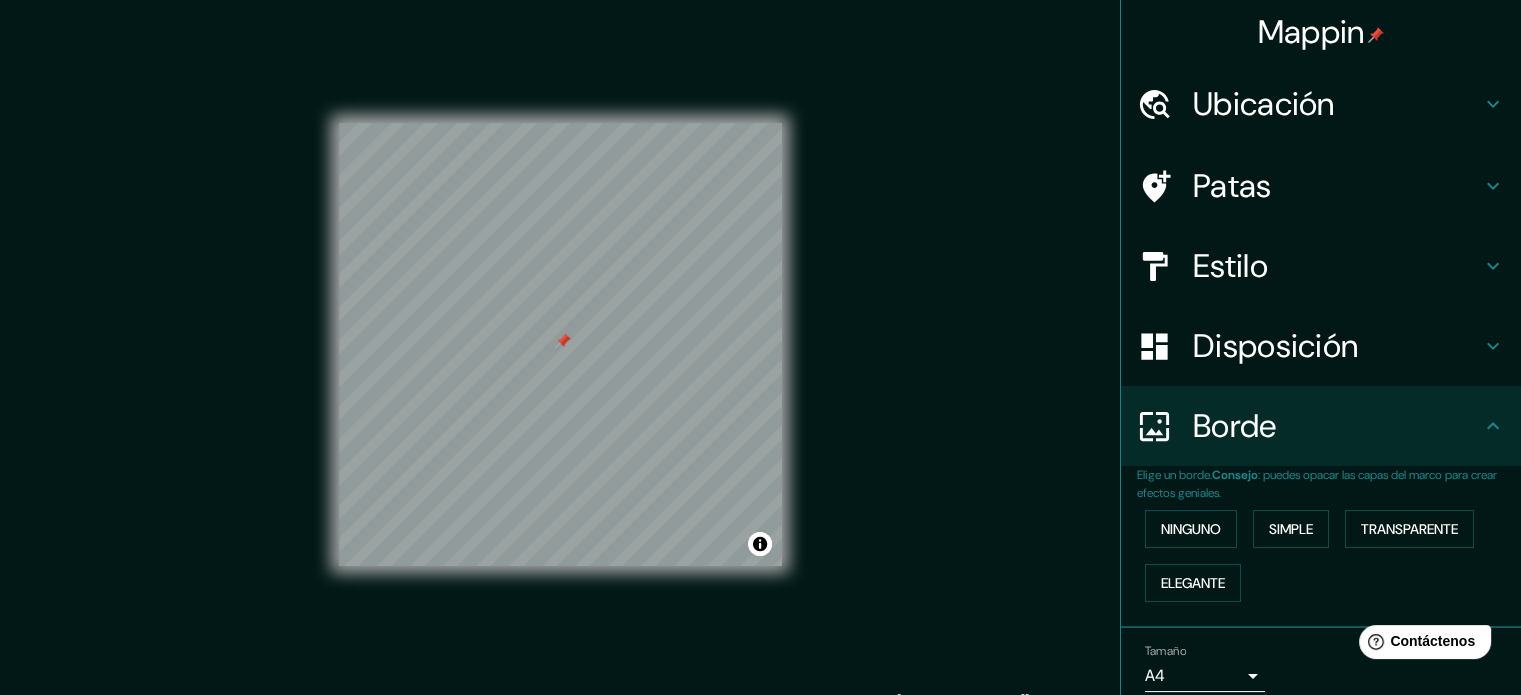 click on "Estilo" at bounding box center (1230, 266) 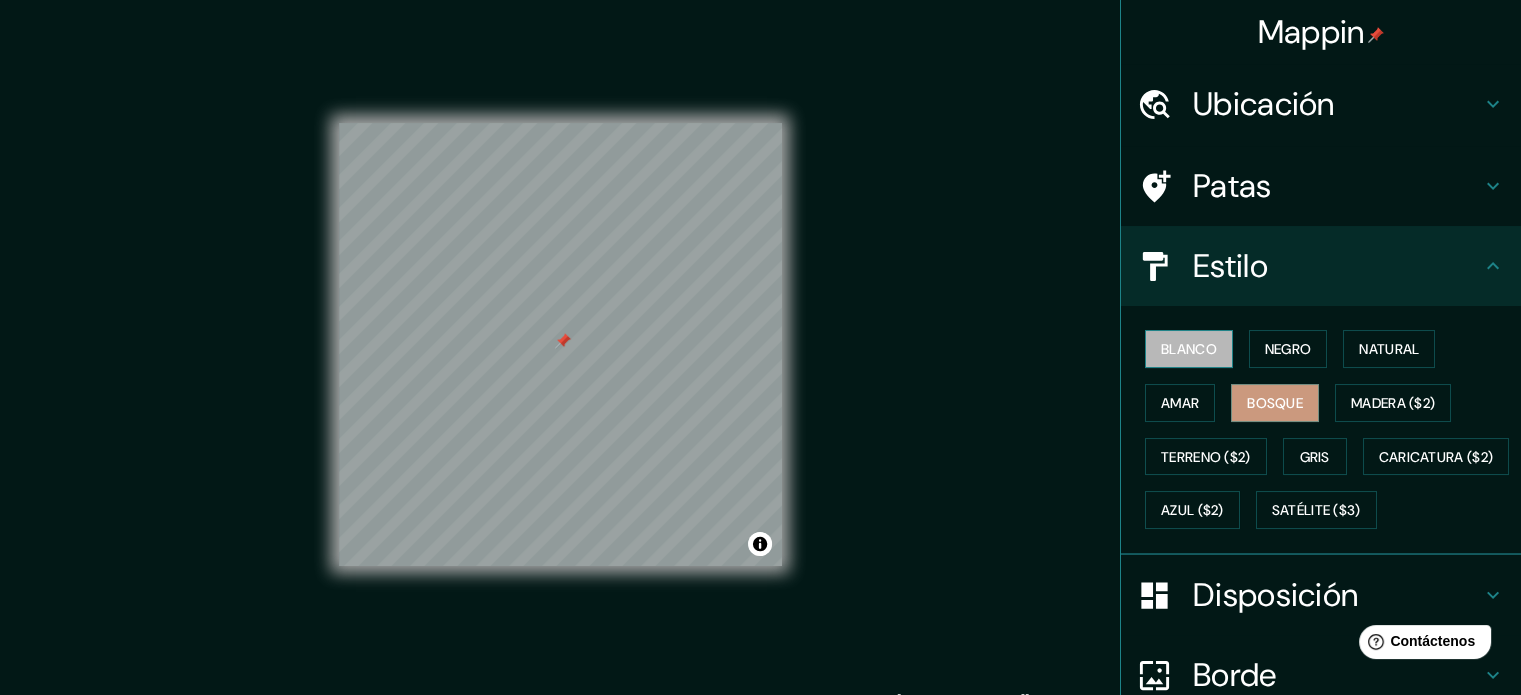 click on "Blanco" at bounding box center [1189, 349] 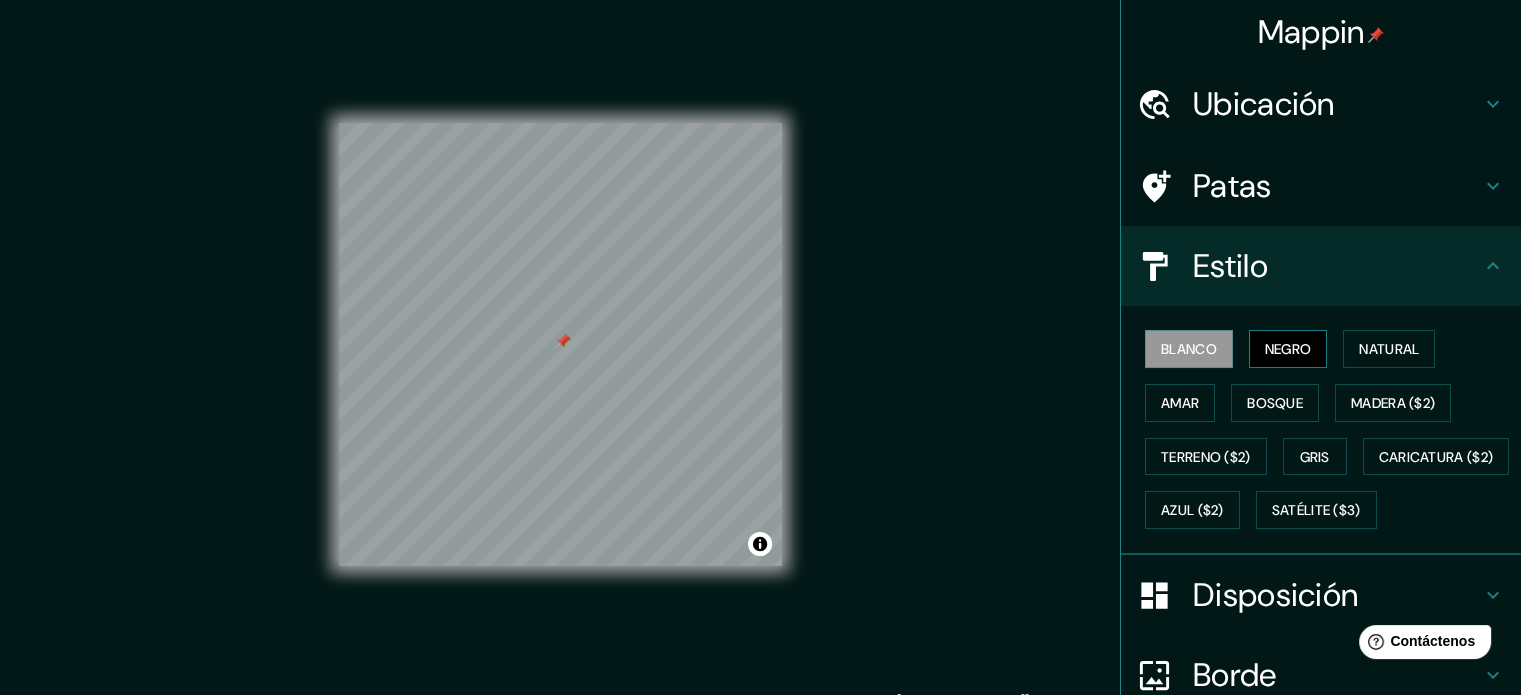 click on "Negro" at bounding box center [1288, 349] 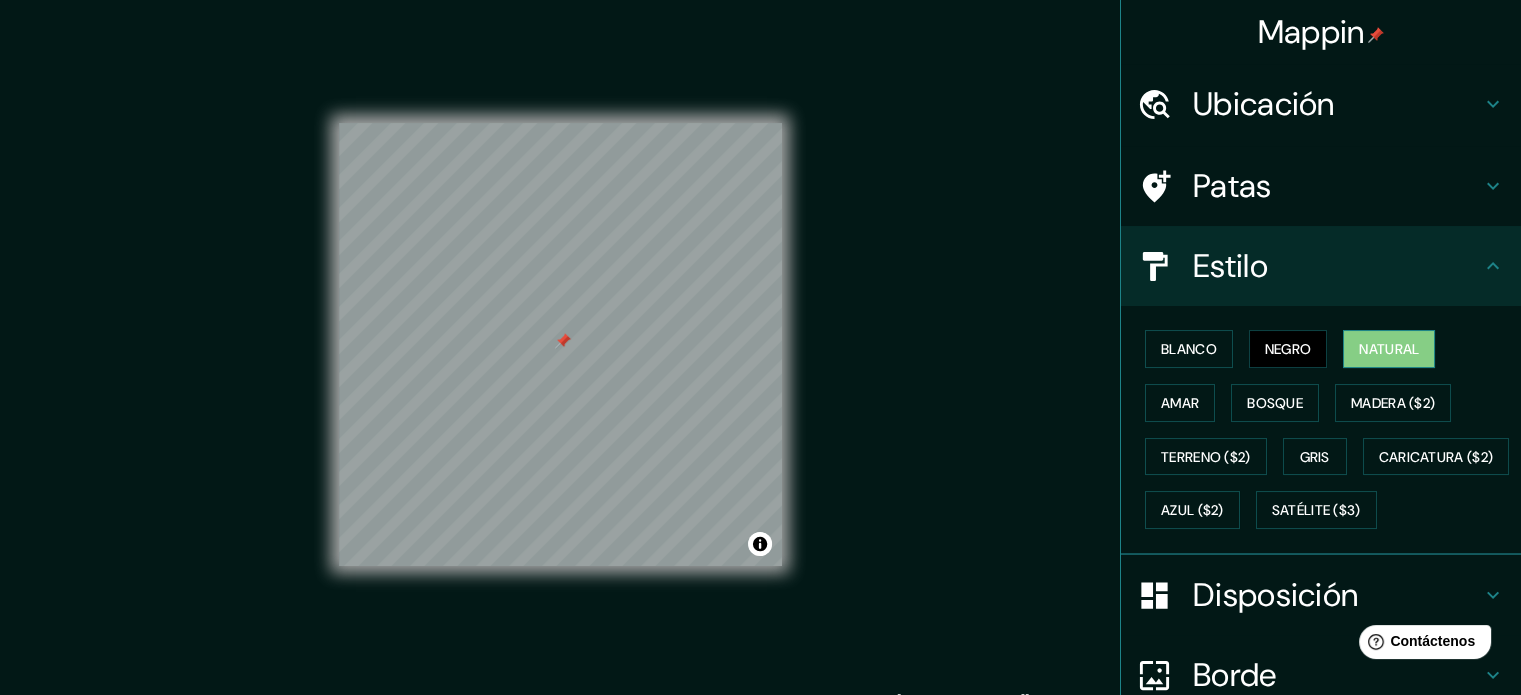 click on "Natural" at bounding box center [1389, 349] 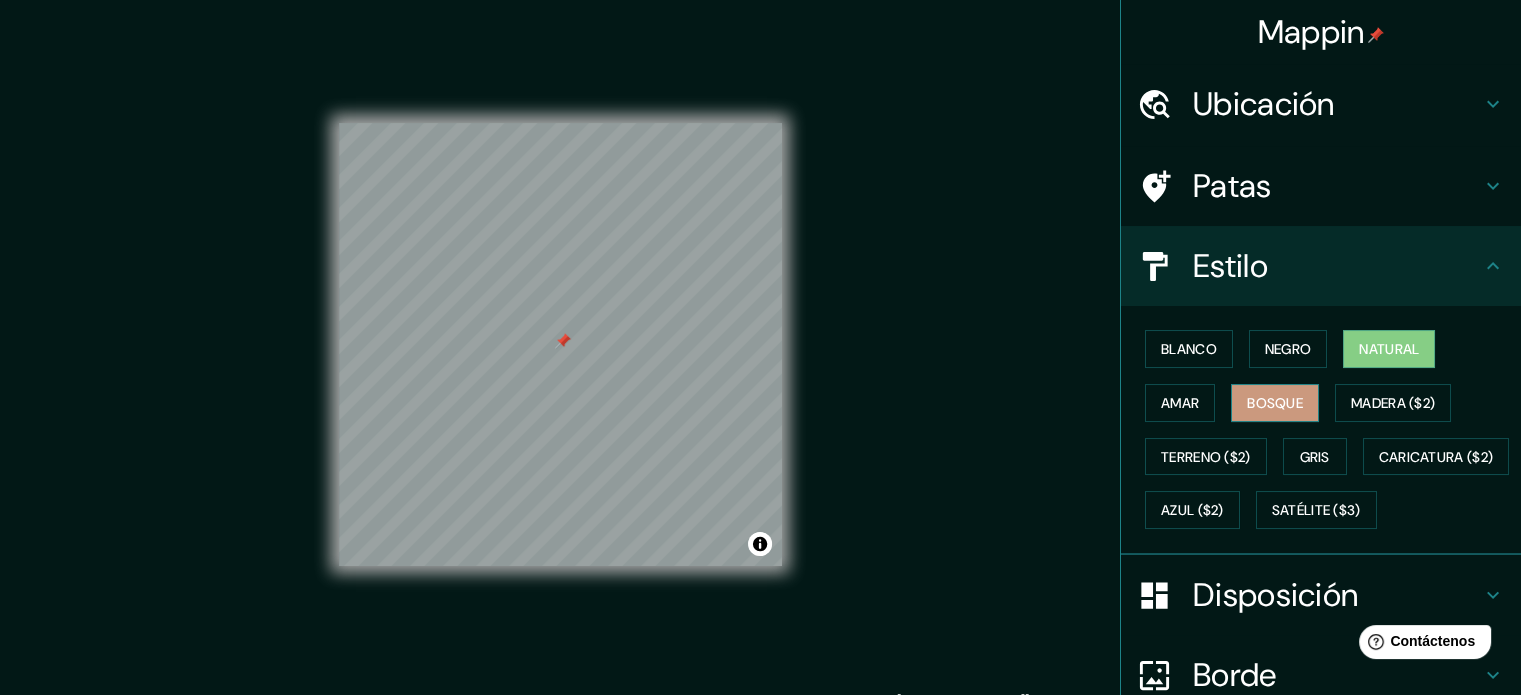 click on "Bosque" at bounding box center [1275, 403] 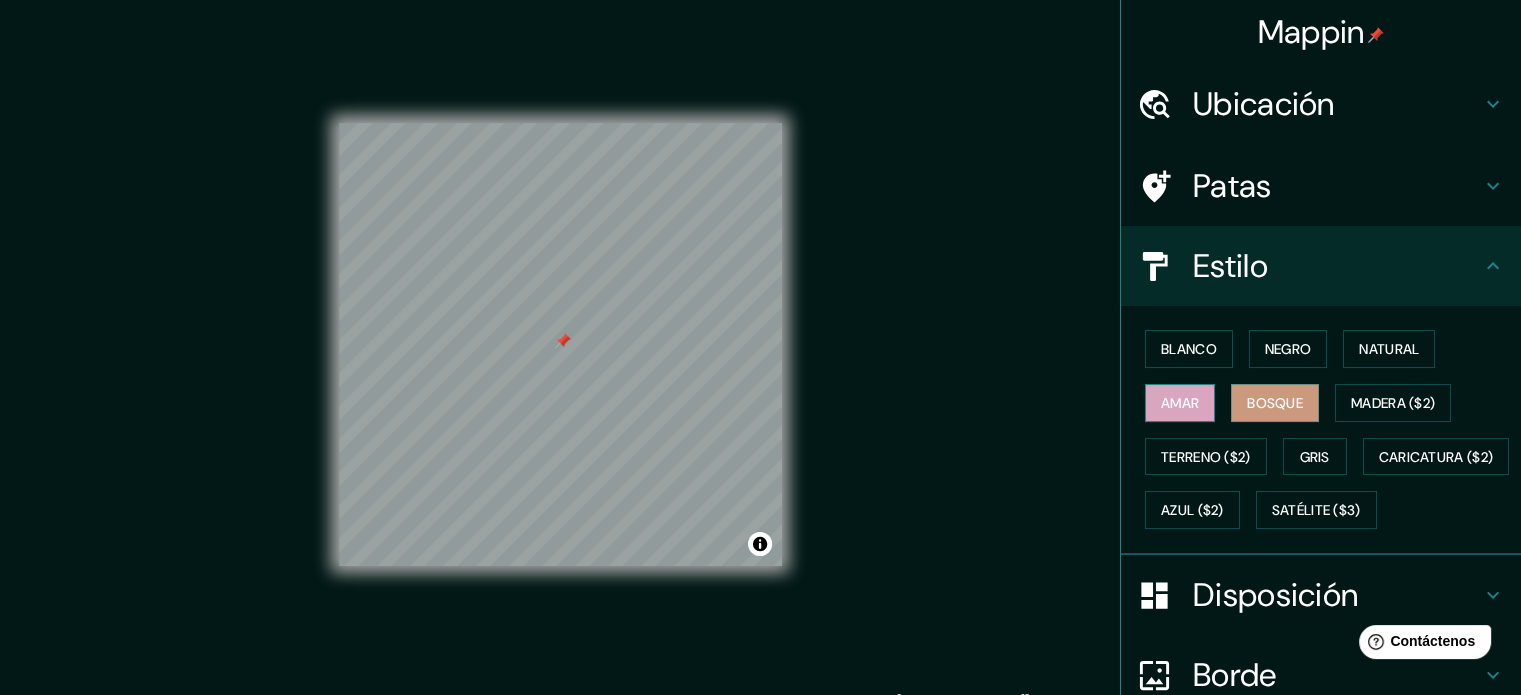 click on "Amar" at bounding box center (1180, 403) 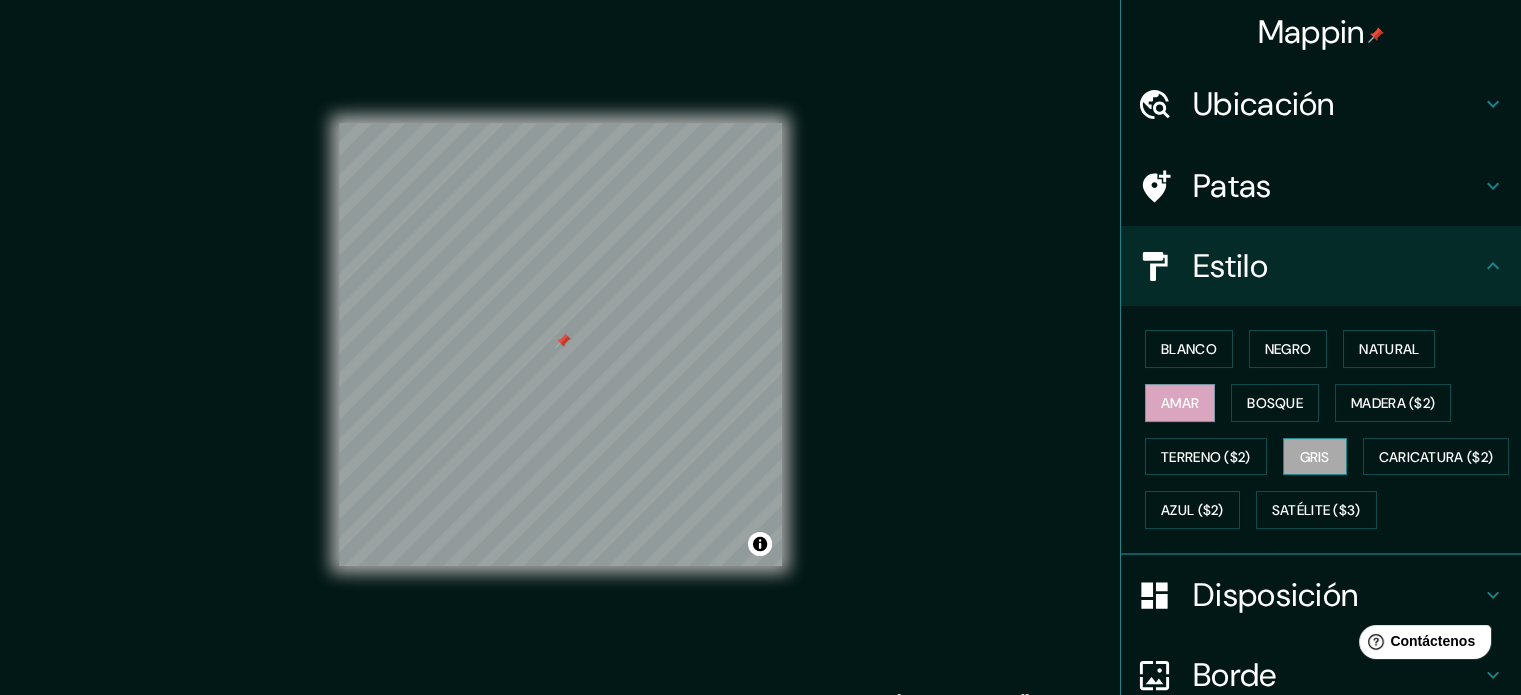 click on "Gris" at bounding box center (1315, 457) 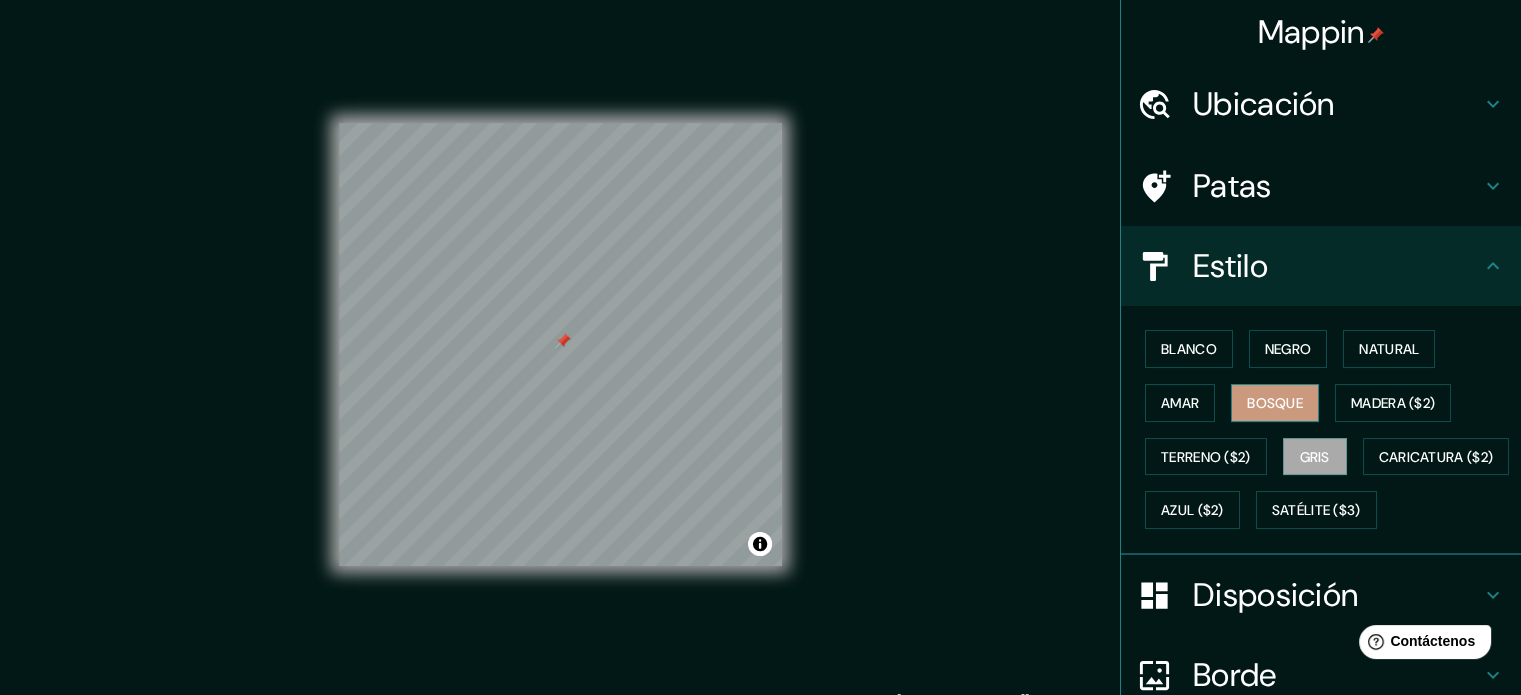 drag, startPoint x: 1237, startPoint y: 379, endPoint x: 1223, endPoint y: 396, distance: 22.022715 